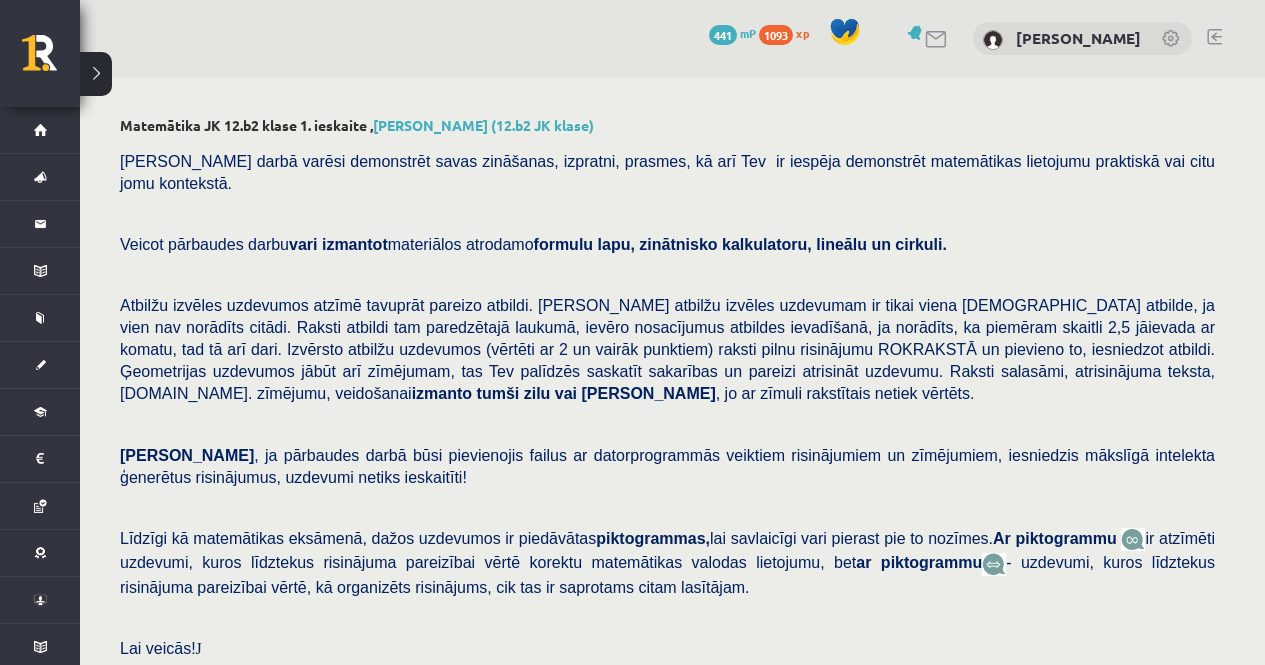 scroll, scrollTop: 692, scrollLeft: 0, axis: vertical 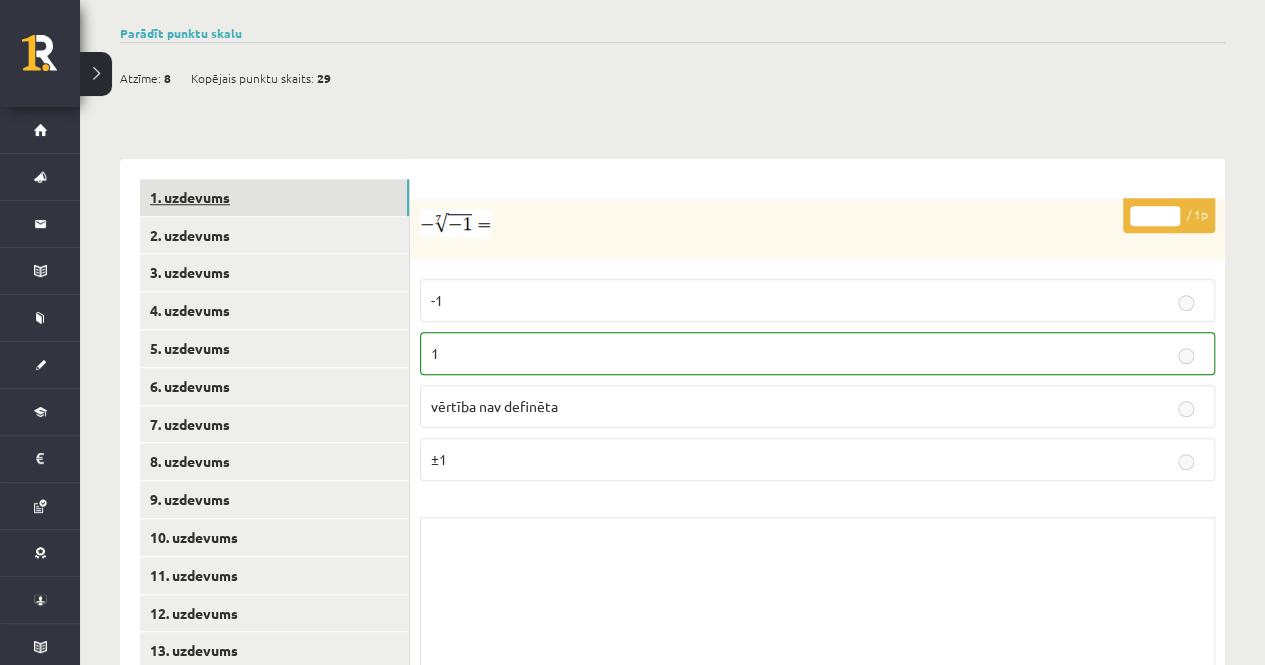 click on "1. uzdevums" at bounding box center (274, 197) 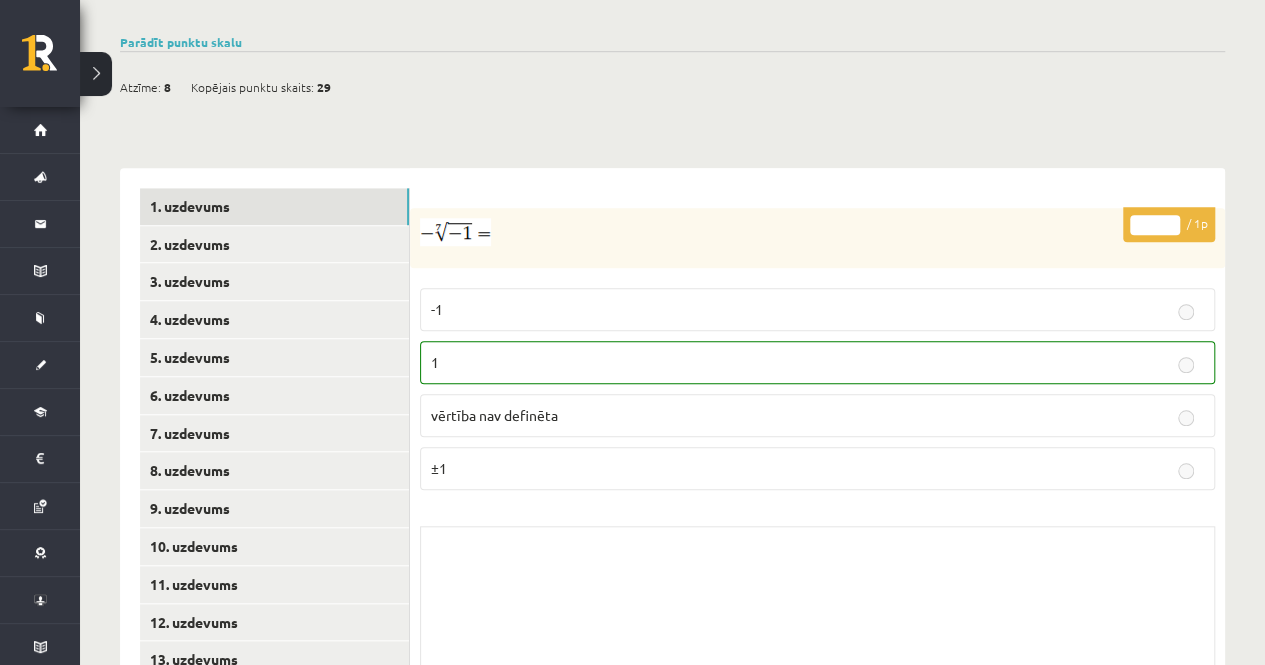 scroll, scrollTop: 671, scrollLeft: 0, axis: vertical 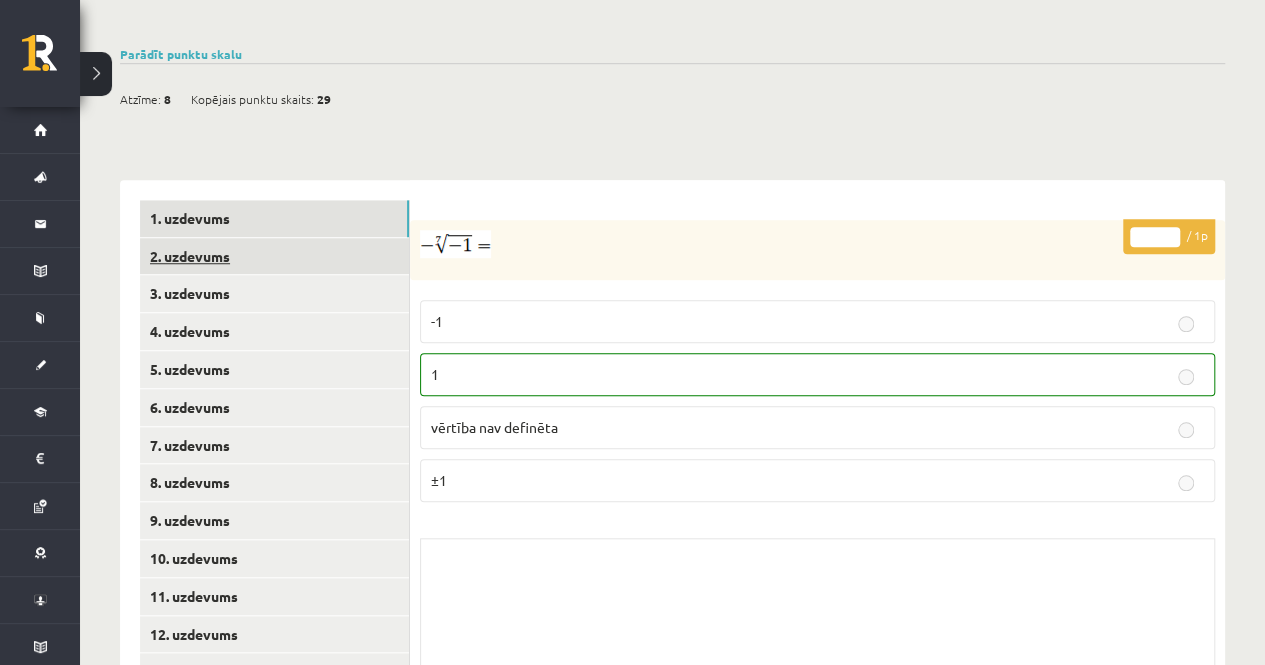 click on "2. uzdevums" at bounding box center [274, 256] 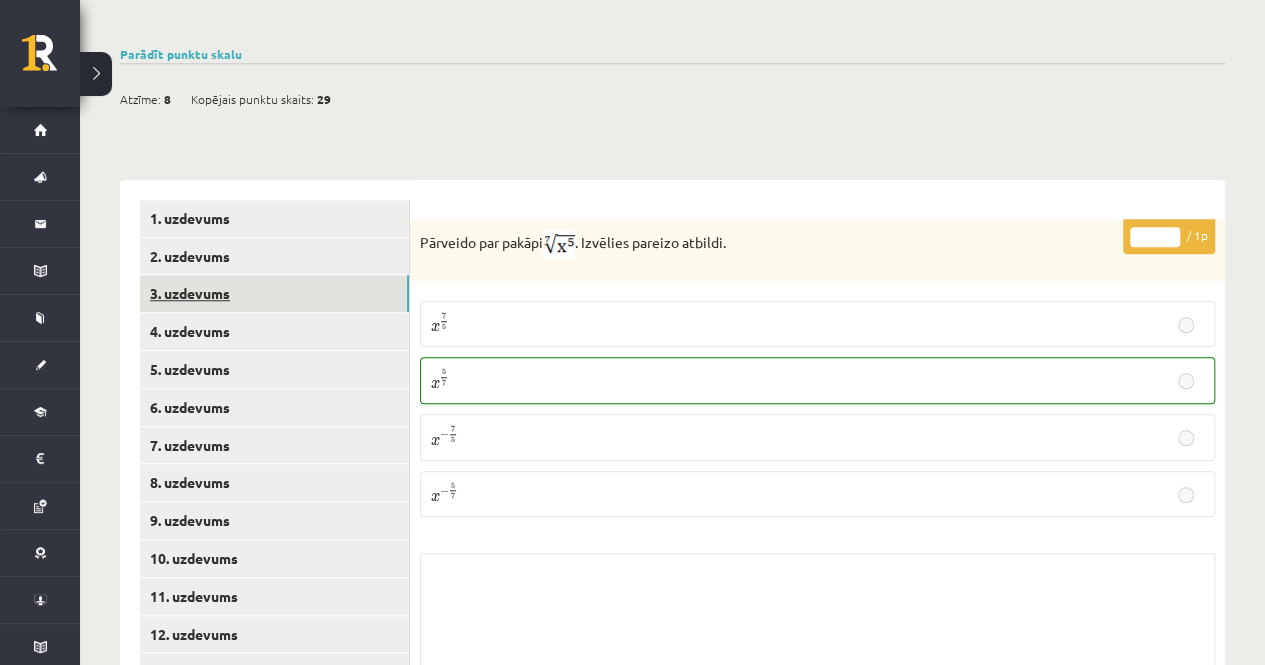 click on "3. uzdevums" at bounding box center [274, 293] 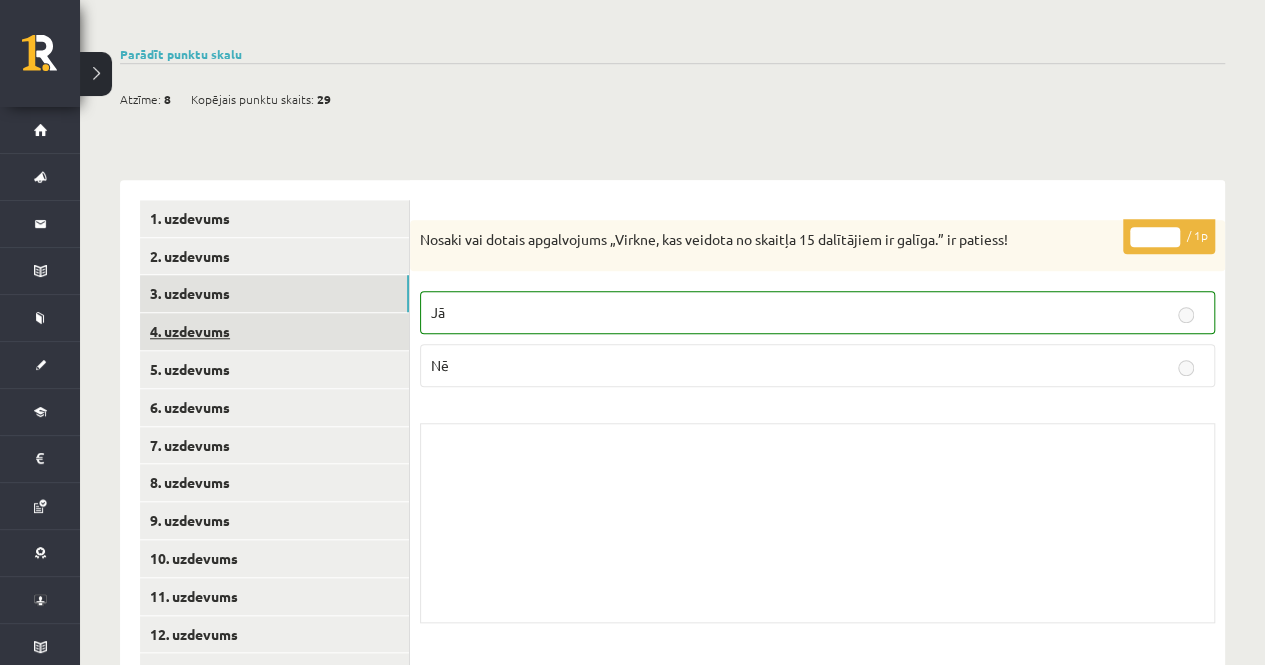 click on "4. uzdevums" at bounding box center [274, 331] 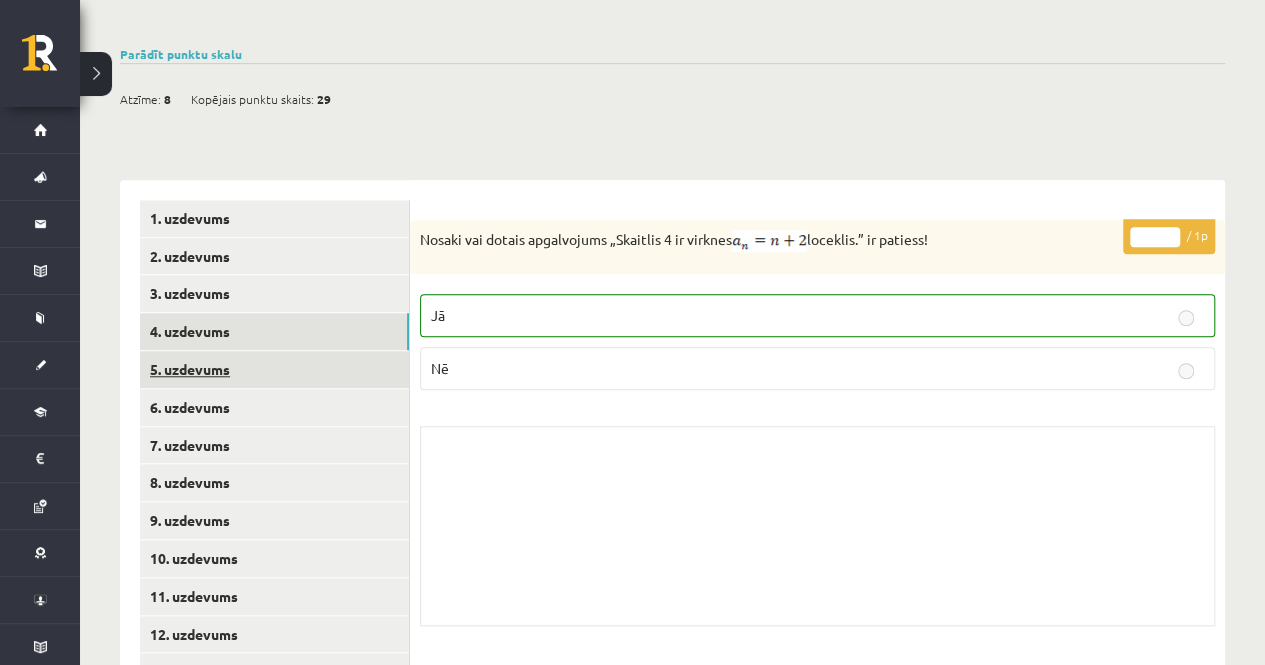 click on "5. uzdevums" at bounding box center [274, 369] 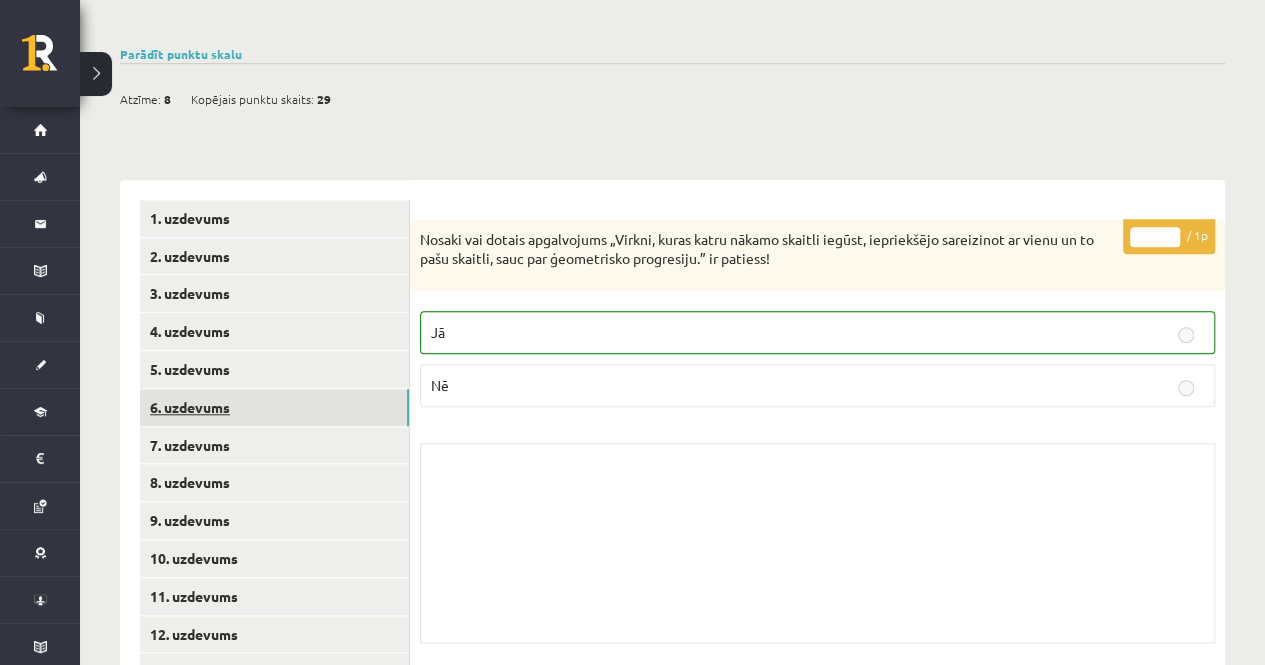click on "6. uzdevums" at bounding box center (274, 407) 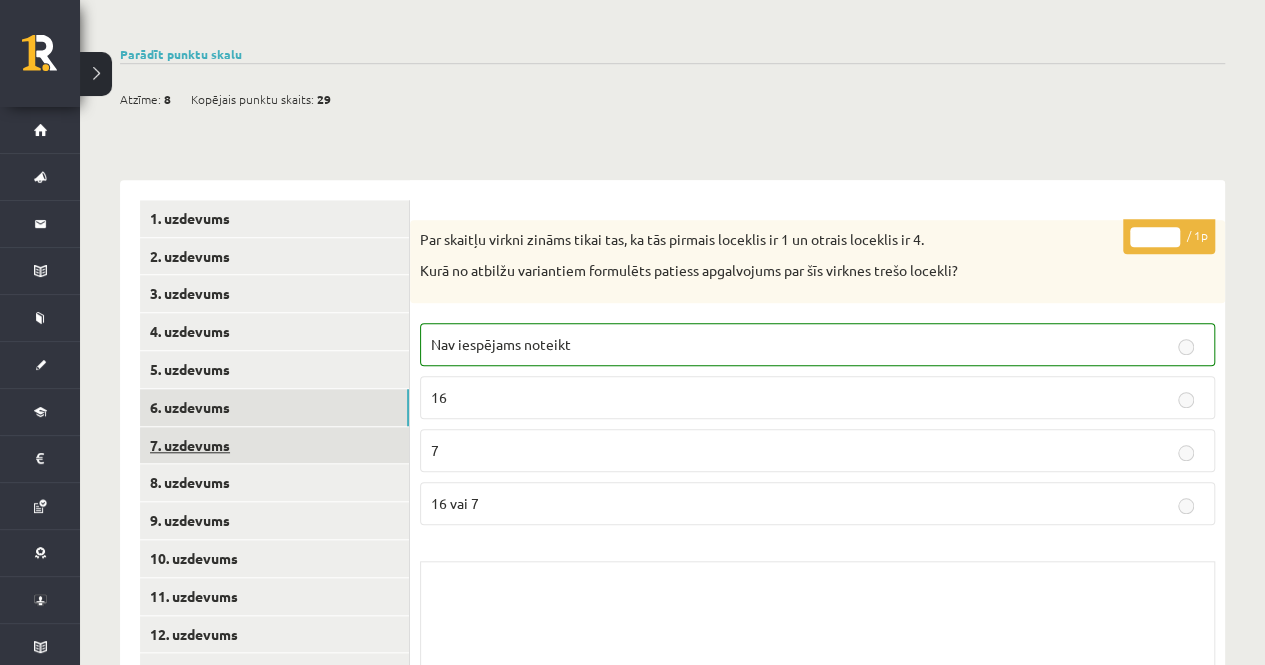 click on "7. uzdevums" at bounding box center (274, 445) 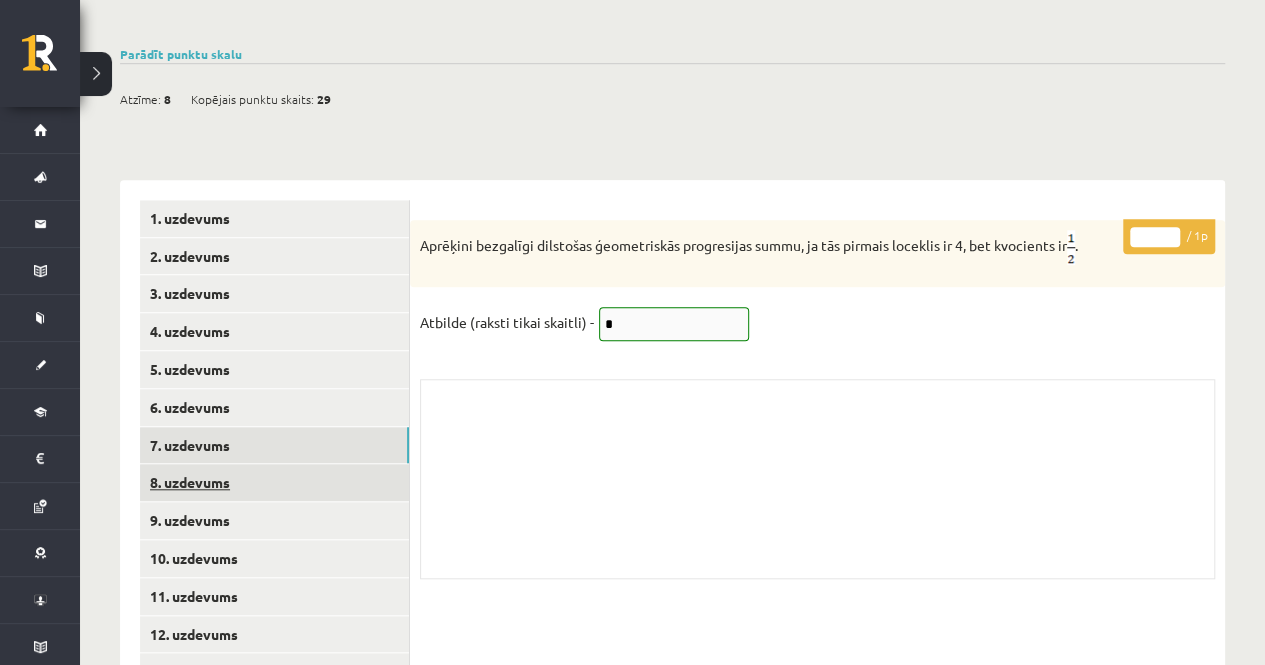 click on "8. uzdevums" at bounding box center (274, 482) 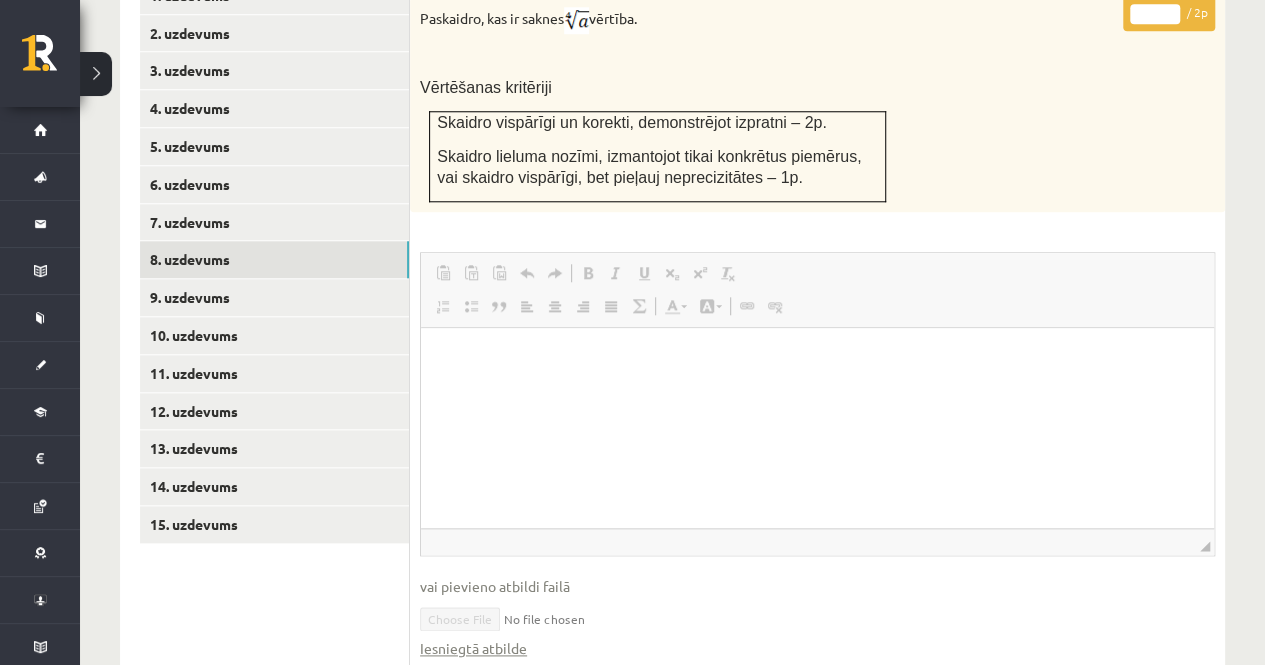 scroll, scrollTop: 895, scrollLeft: 0, axis: vertical 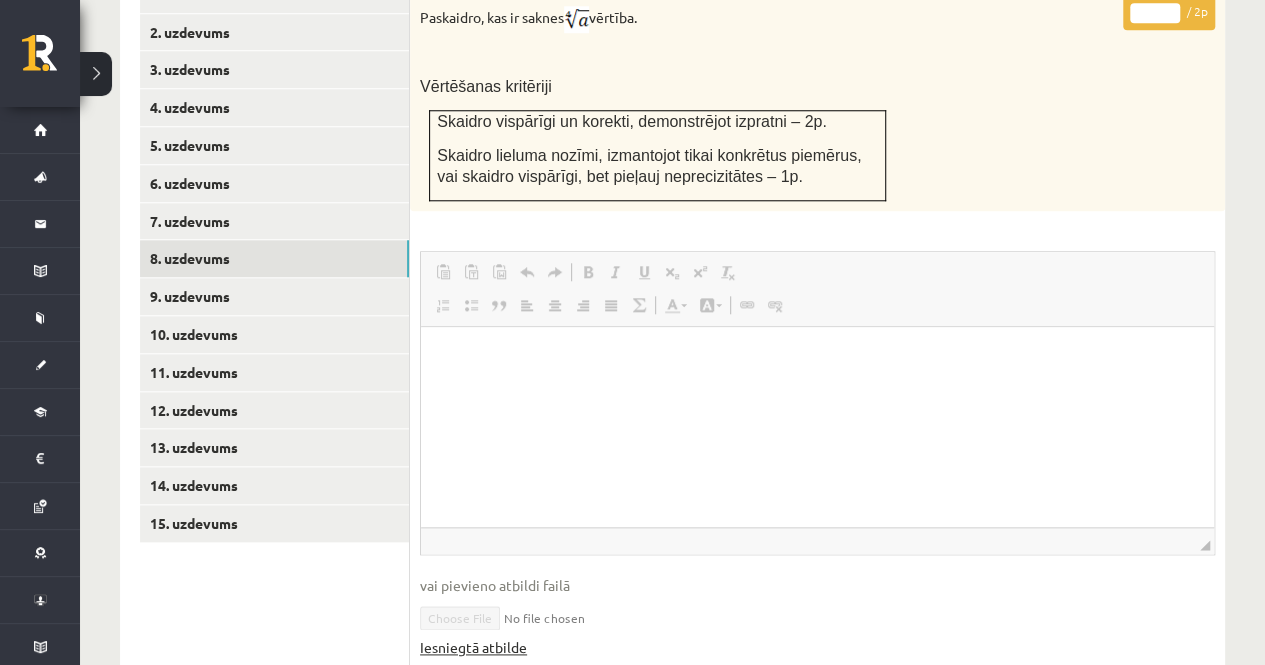 click on "Iesniegtā atbilde" at bounding box center (473, 647) 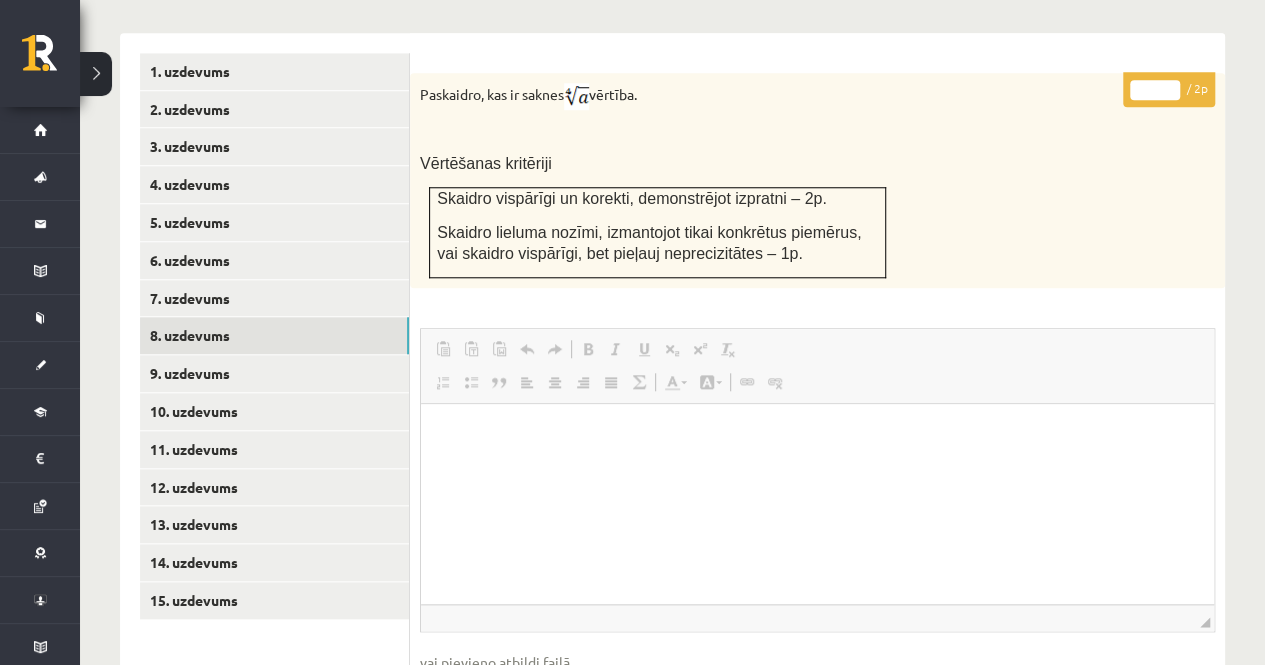 scroll, scrollTop: 819, scrollLeft: 0, axis: vertical 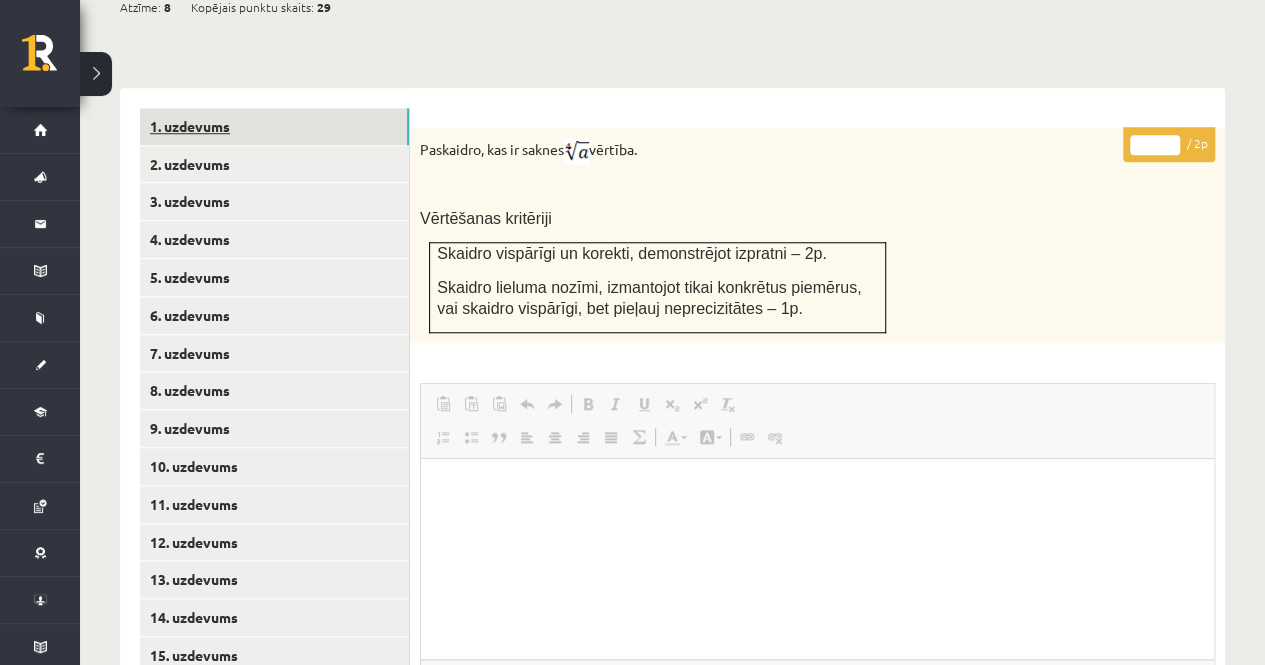 click on "1. uzdevums" at bounding box center (274, 126) 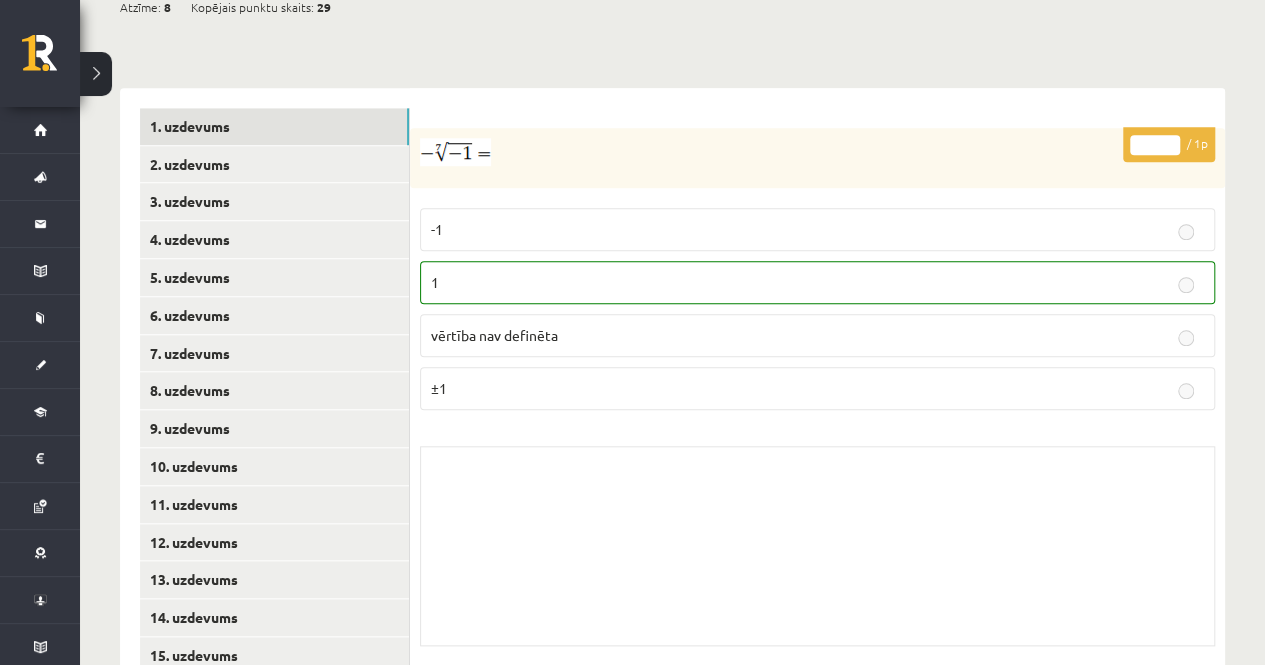 scroll, scrollTop: 811, scrollLeft: 0, axis: vertical 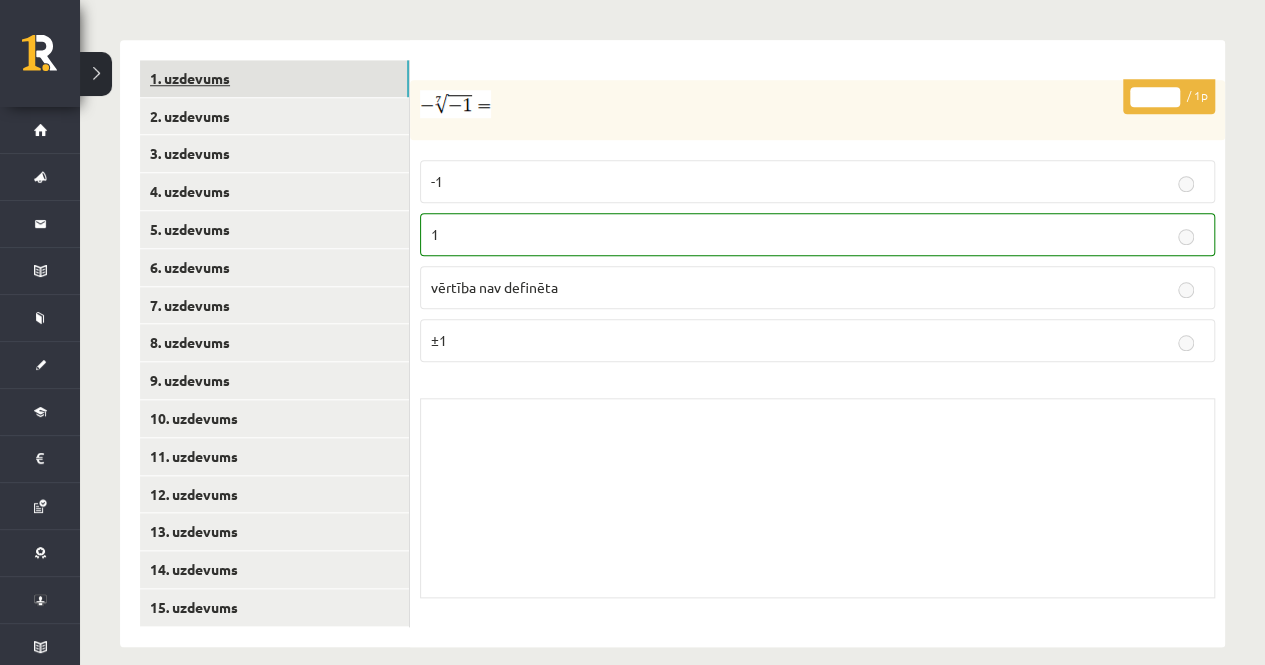 click on "1. uzdevums" at bounding box center [274, 78] 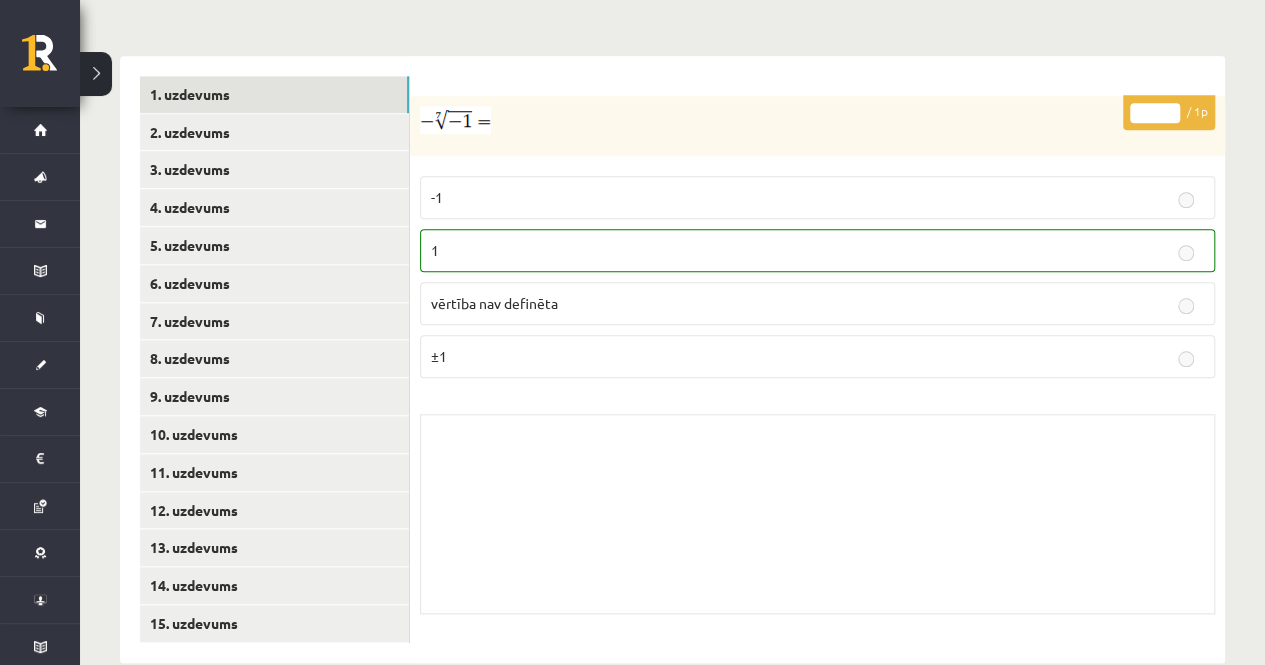 scroll, scrollTop: 811, scrollLeft: 0, axis: vertical 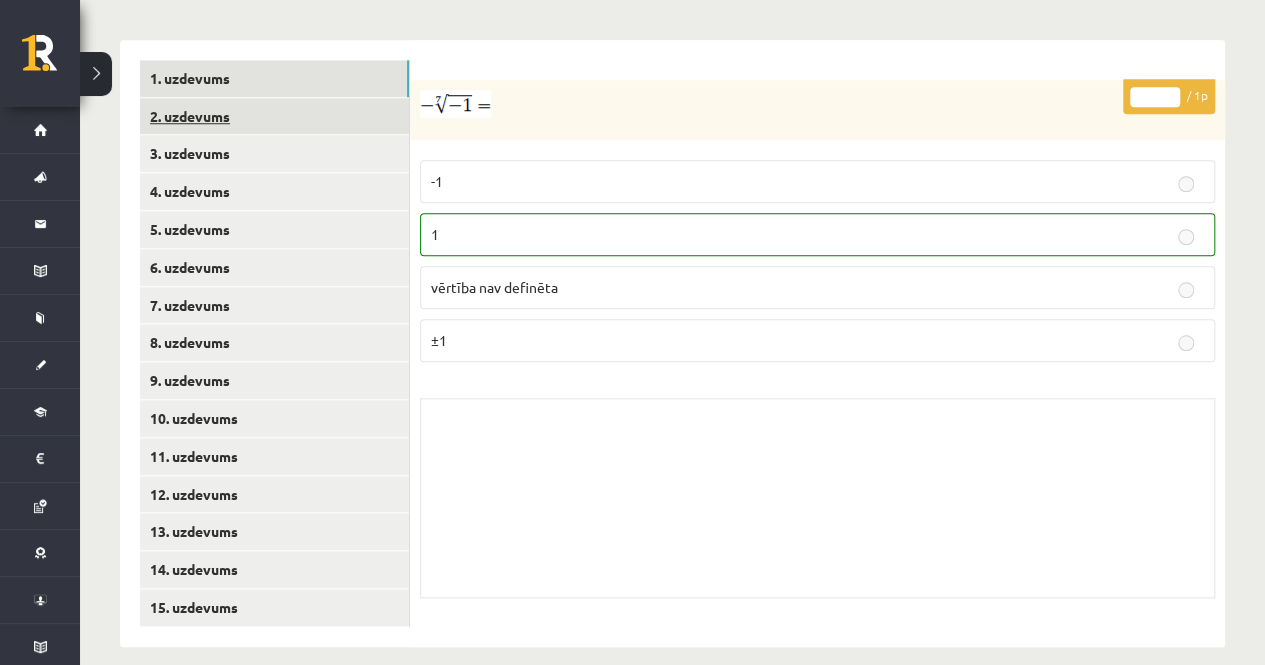 click on "2. uzdevums" at bounding box center [274, 116] 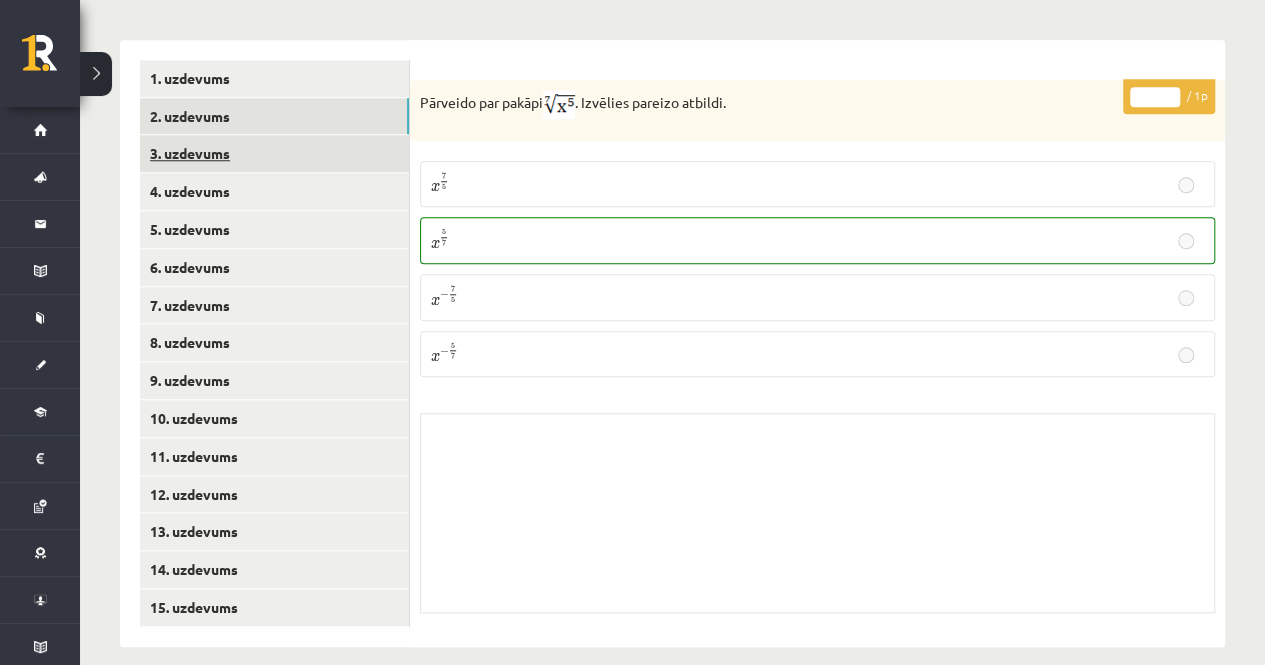 click on "3. uzdevums" at bounding box center [274, 153] 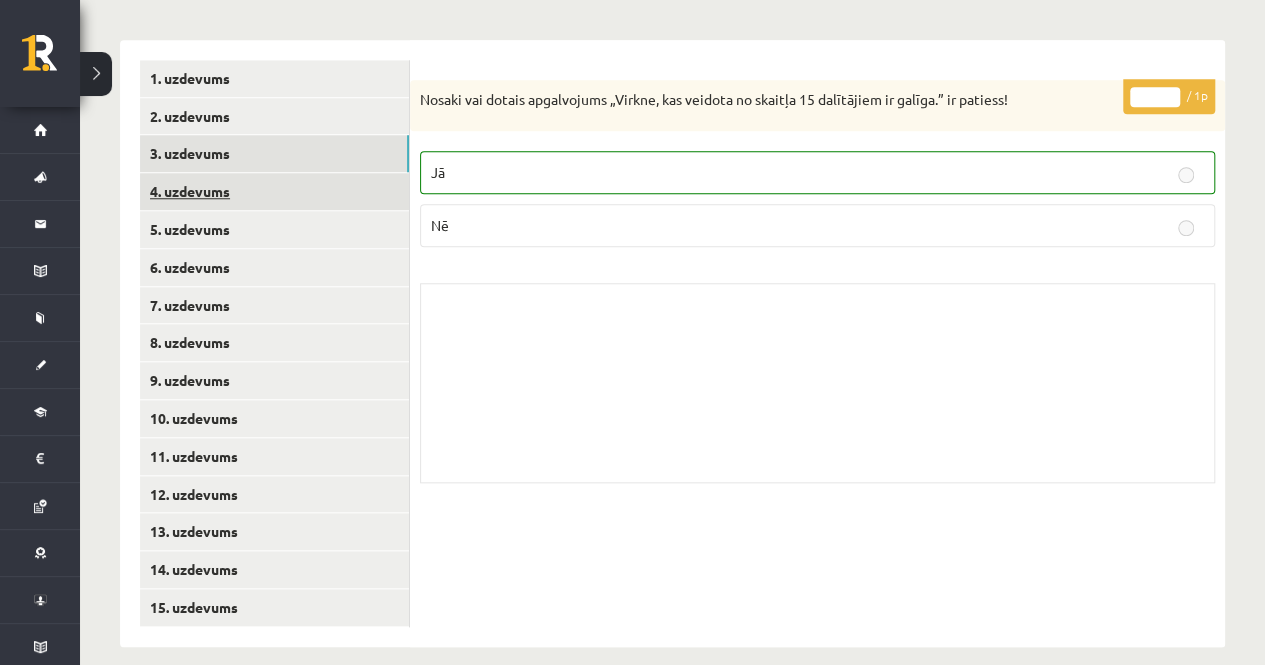click on "4. uzdevums" at bounding box center [274, 191] 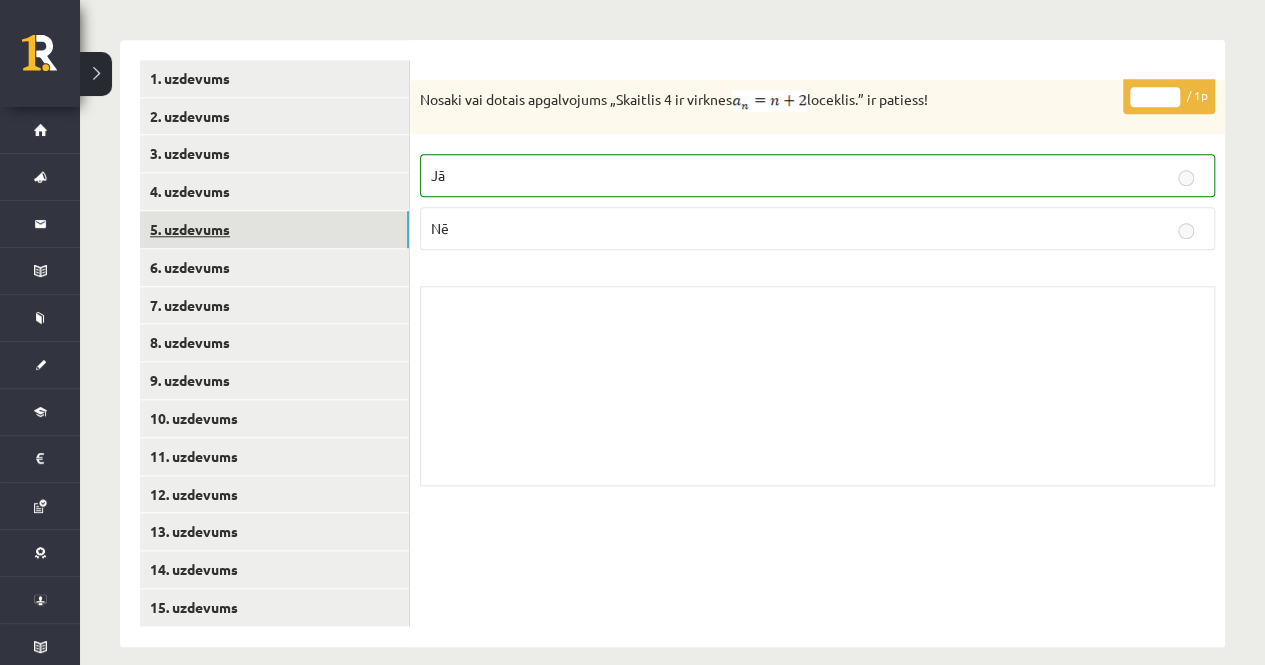 click on "5. uzdevums" at bounding box center [274, 229] 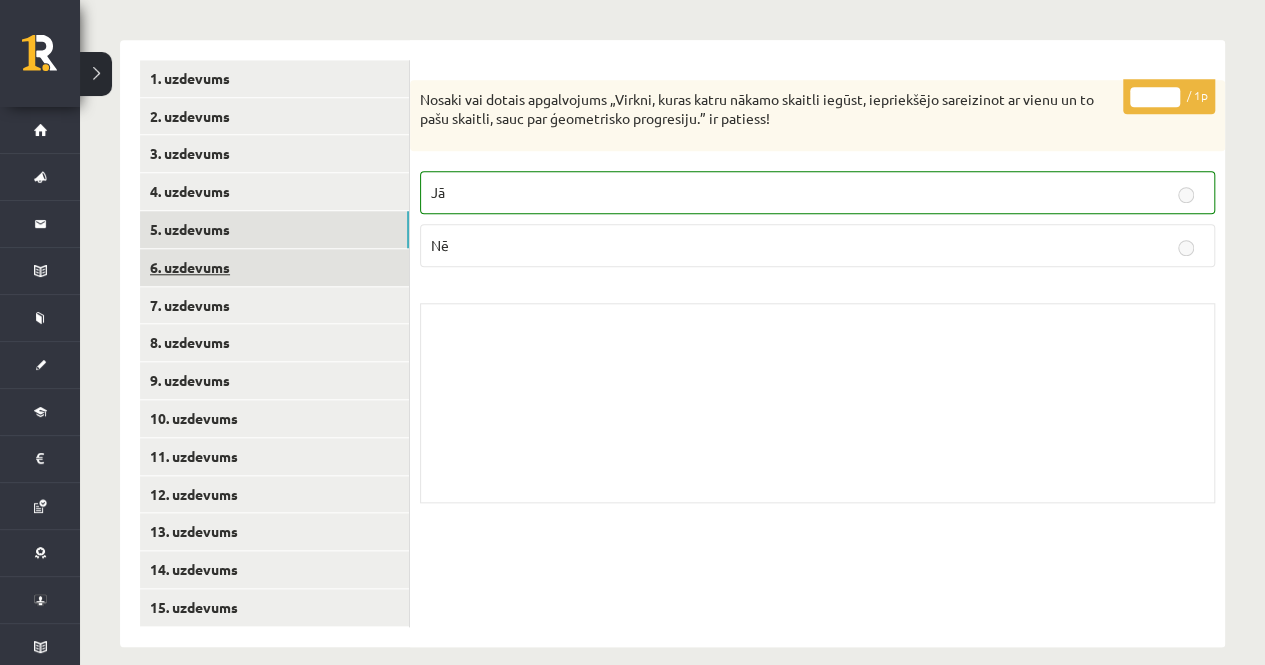 click on "6. uzdevums" at bounding box center [274, 267] 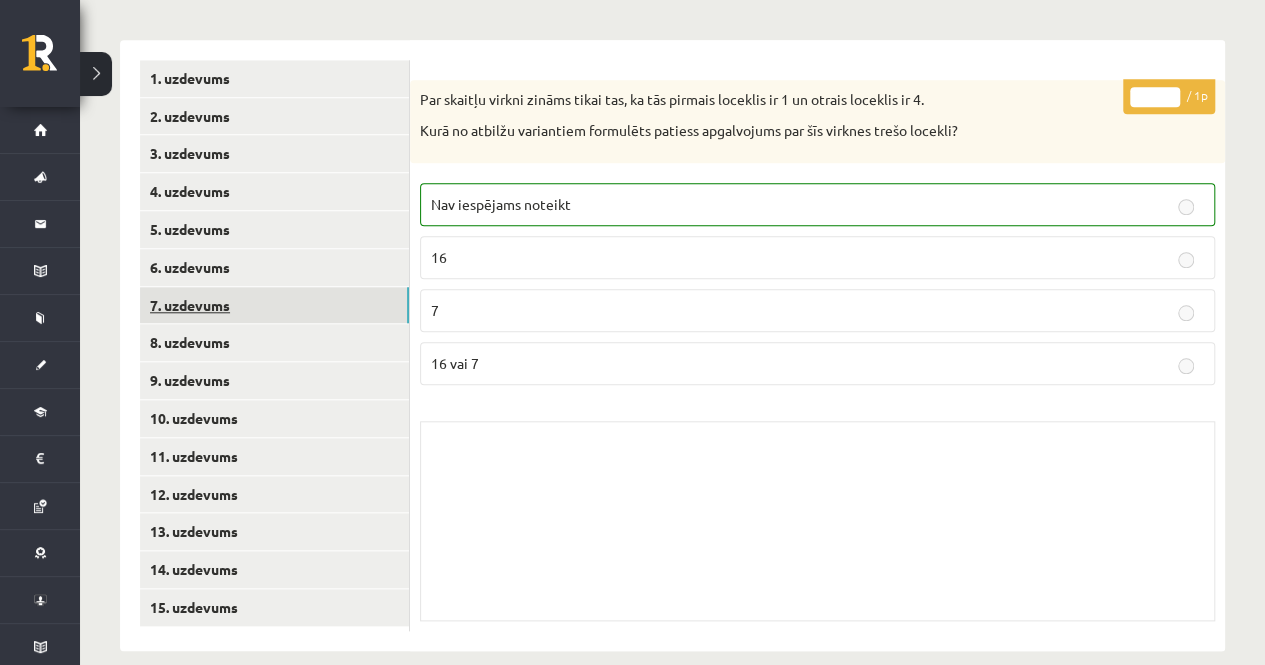 click on "7. uzdevums" at bounding box center (274, 305) 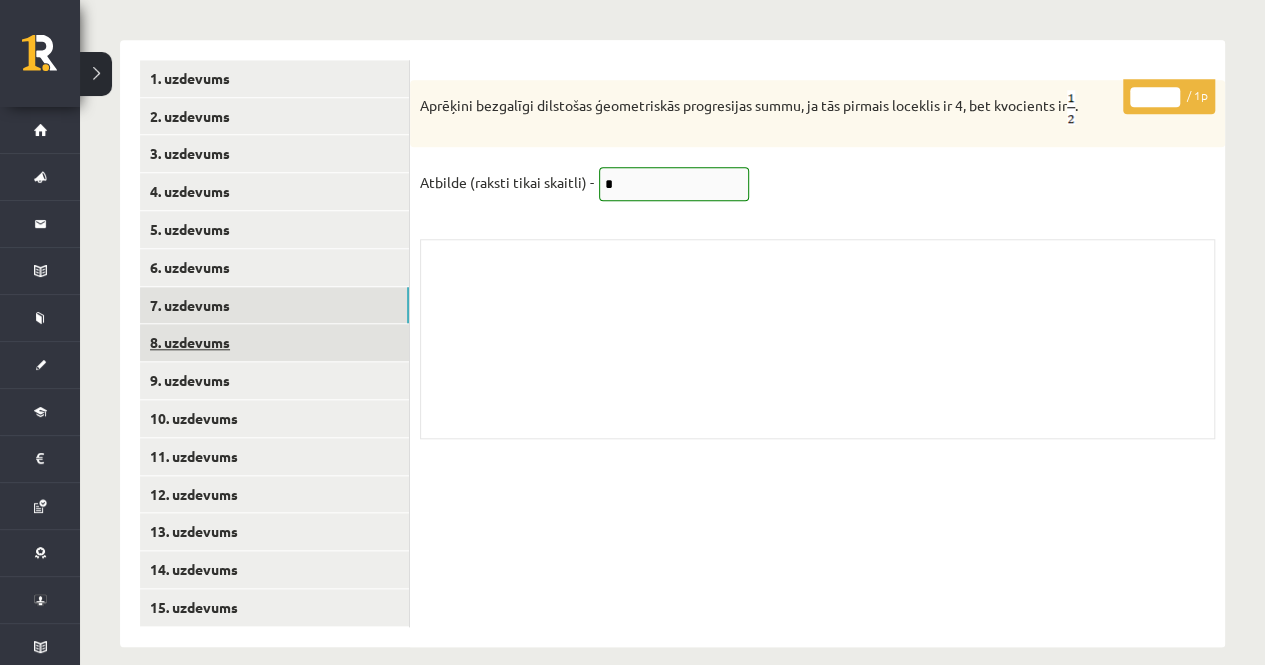 click on "8. uzdevums" at bounding box center [274, 342] 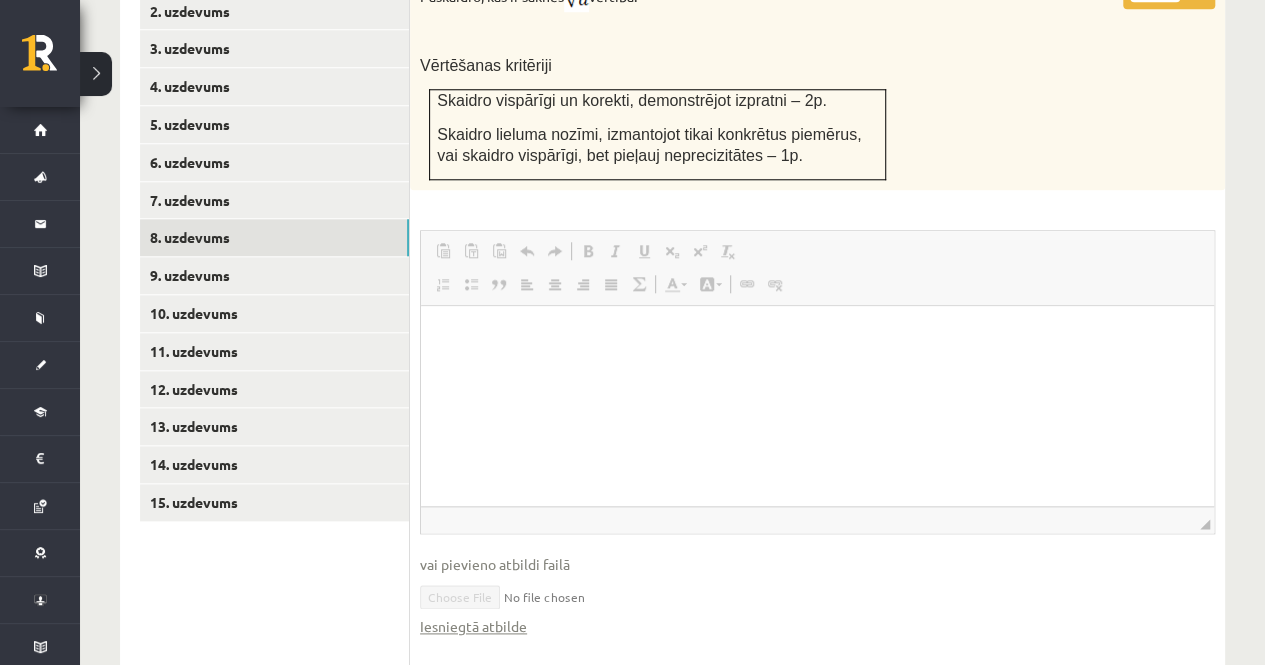 scroll, scrollTop: 929, scrollLeft: 0, axis: vertical 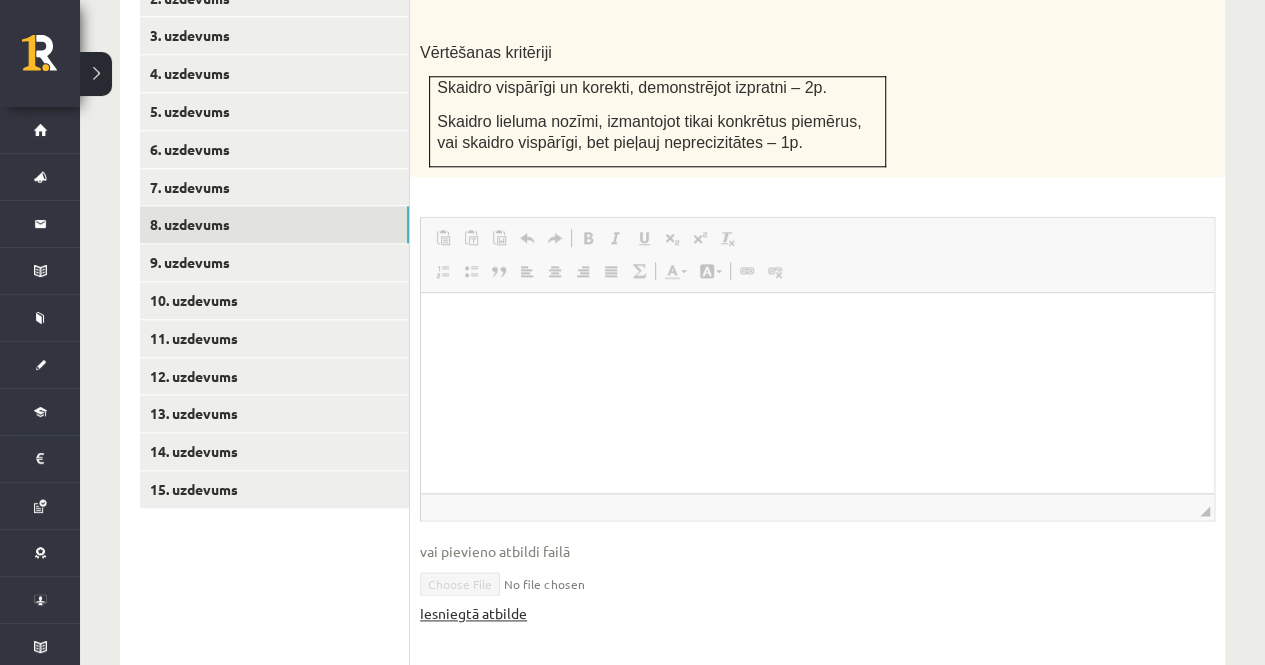 click on "Iesniegtā atbilde" at bounding box center (473, 613) 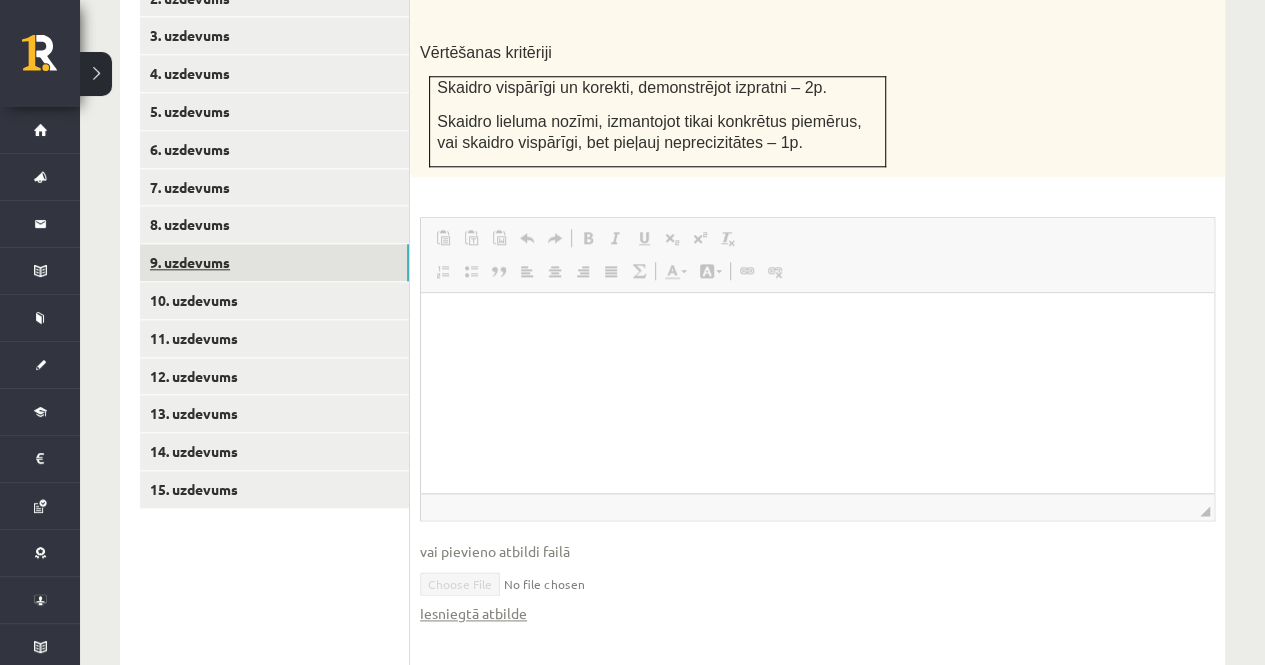 click on "9. uzdevums" at bounding box center (274, 262) 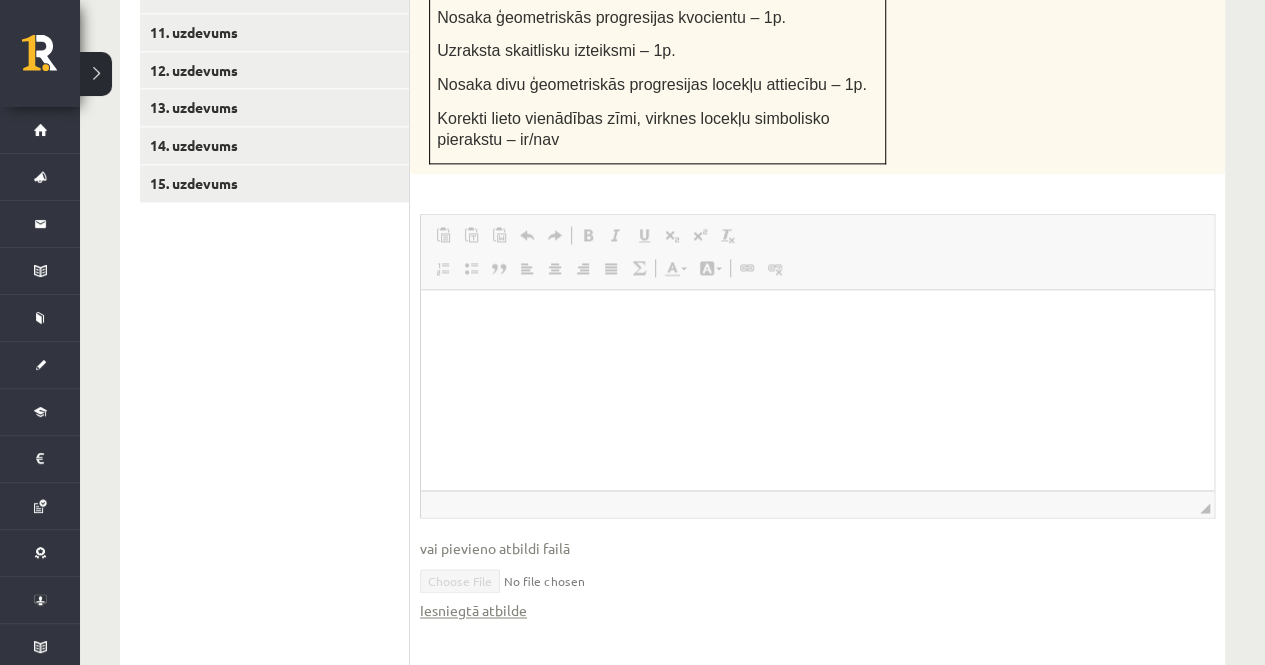 scroll, scrollTop: 1247, scrollLeft: 0, axis: vertical 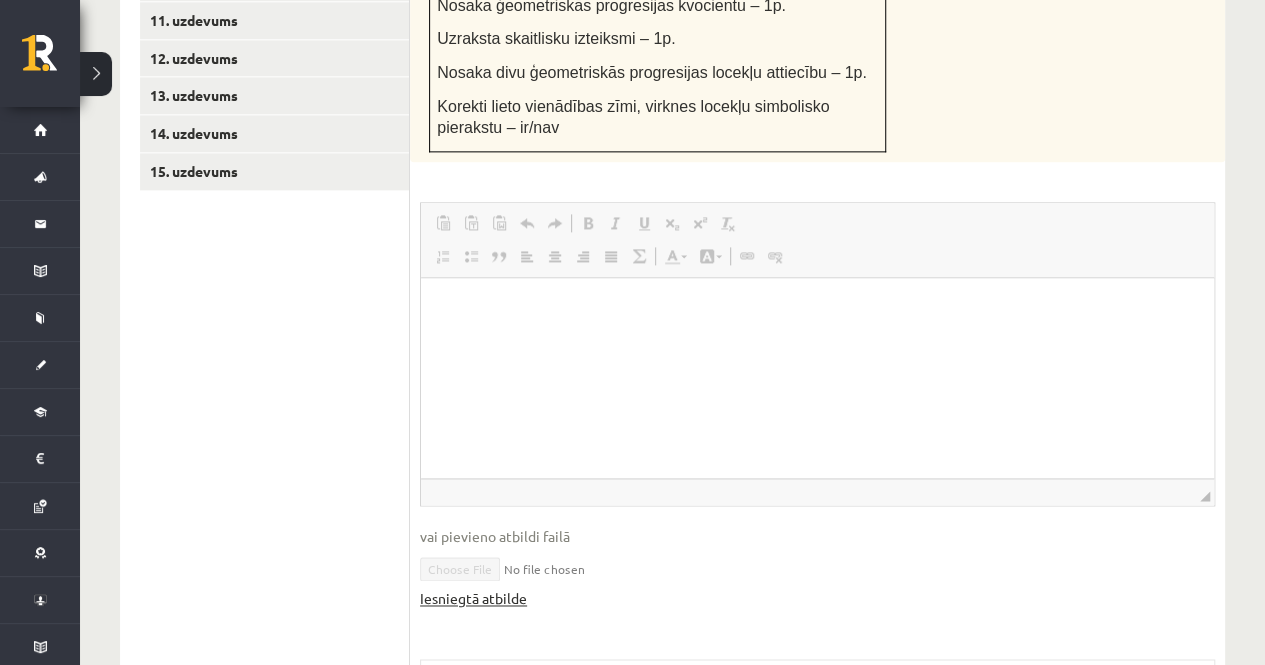 click on "Iesniegtā atbilde" at bounding box center [473, 598] 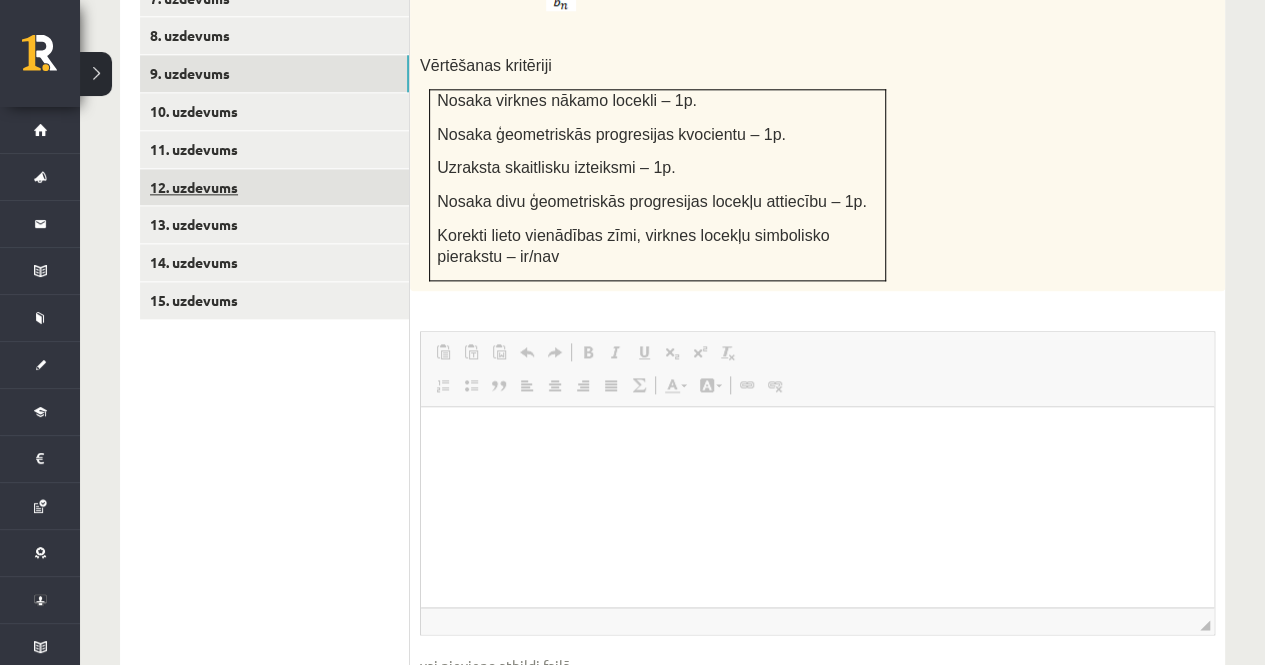 scroll, scrollTop: 1103, scrollLeft: 0, axis: vertical 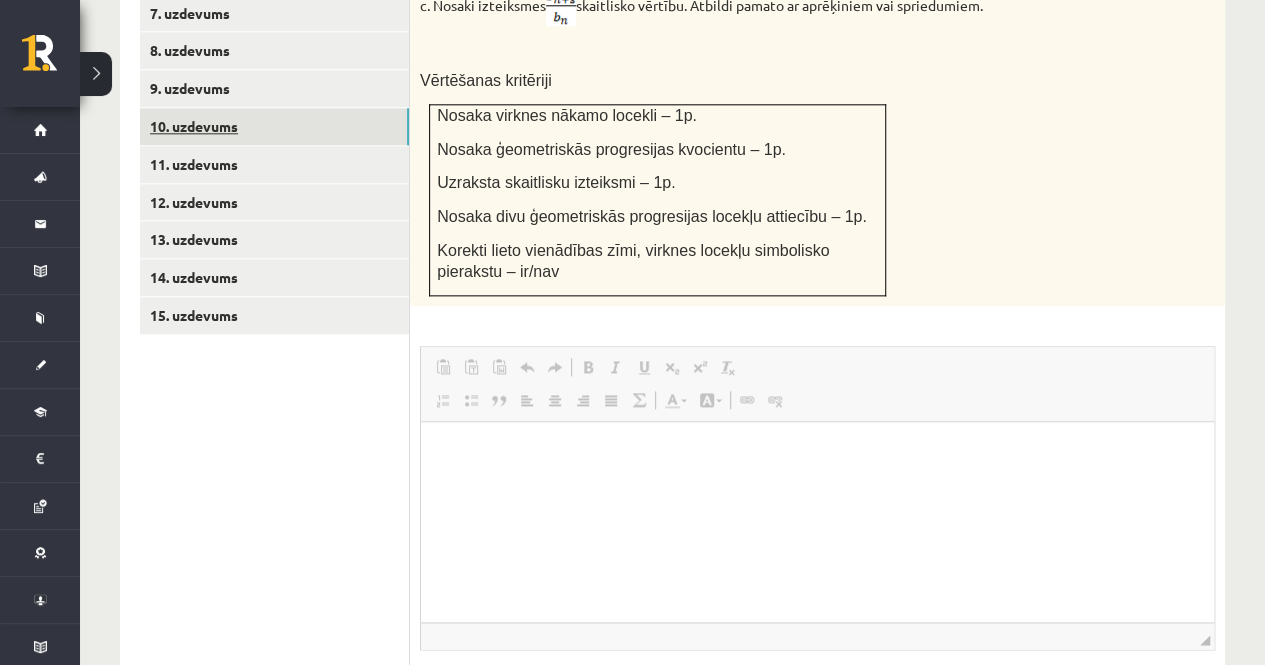 click on "10. uzdevums" at bounding box center (274, 126) 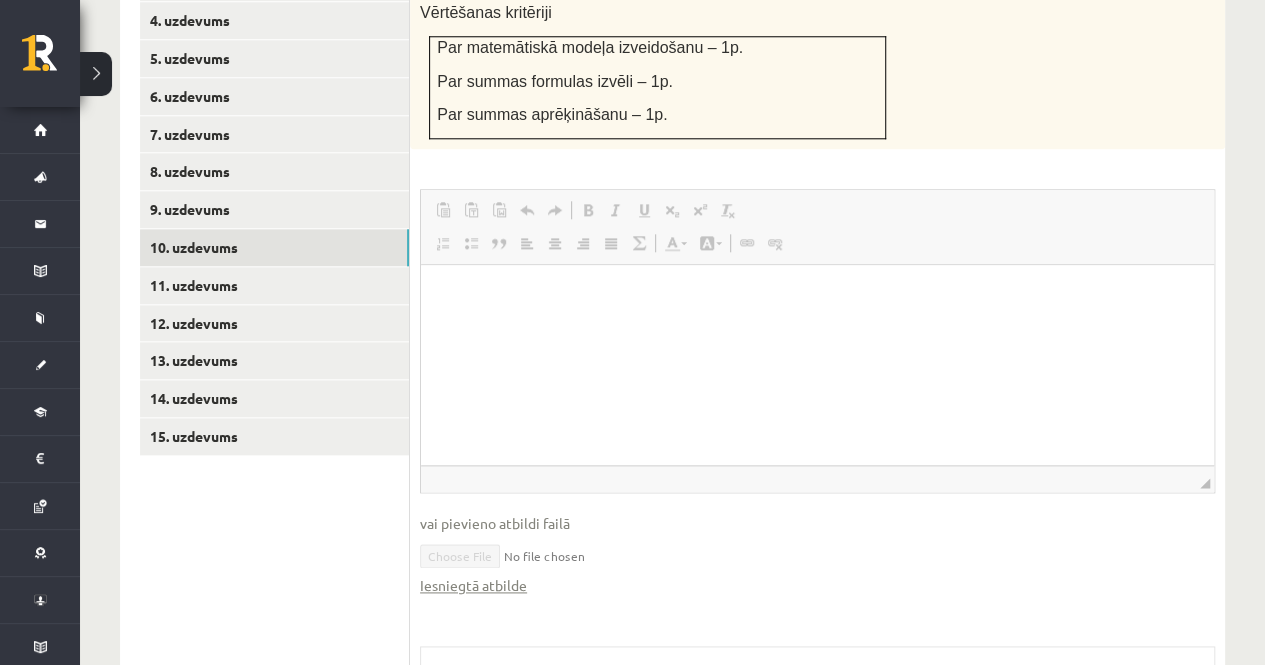 scroll, scrollTop: 990, scrollLeft: 0, axis: vertical 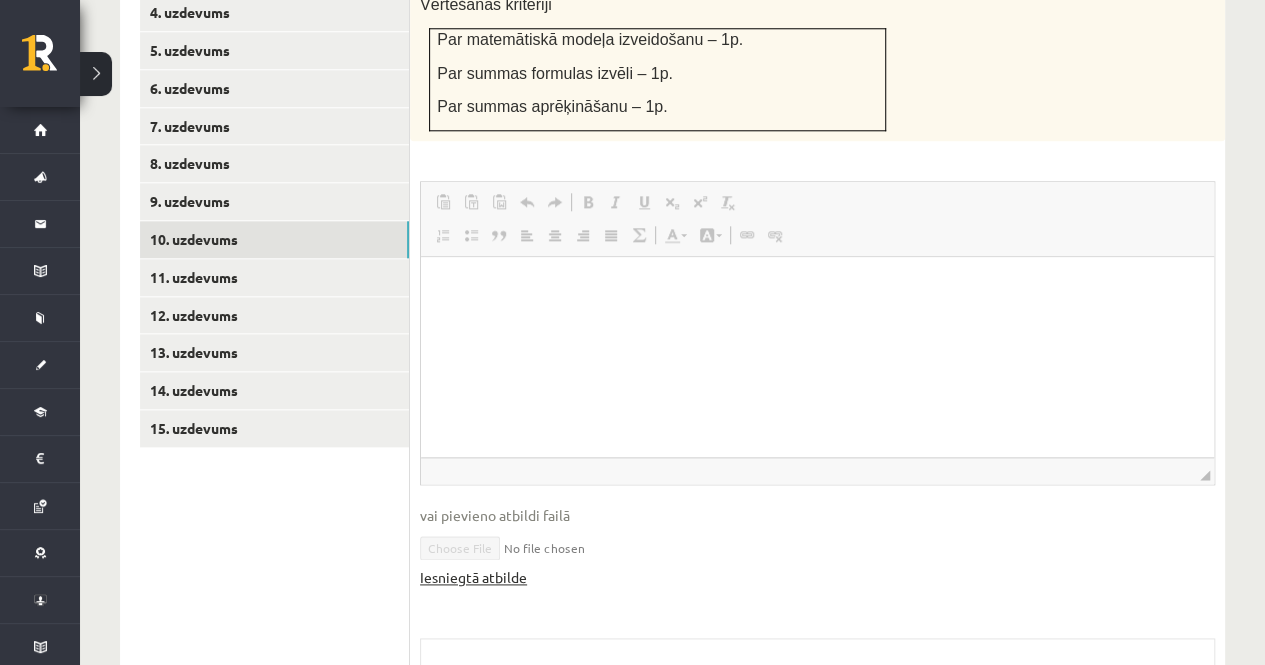 click on "Iesniegtā atbilde" at bounding box center [473, 577] 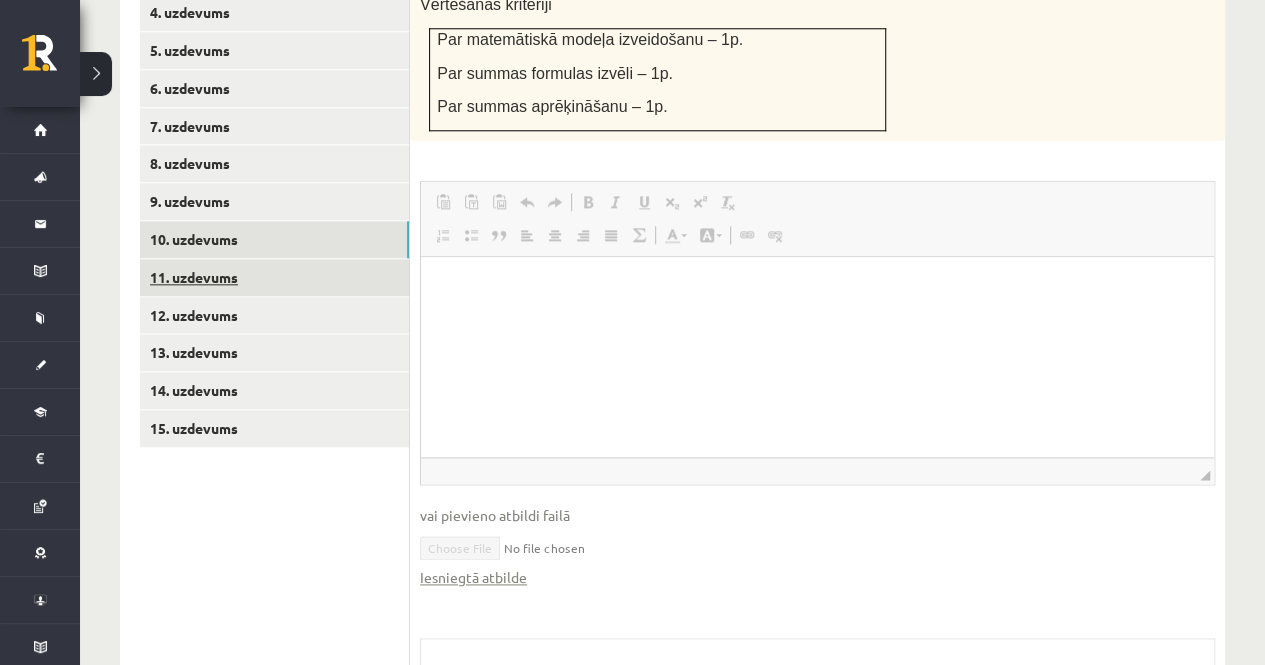 click on "11. uzdevums" at bounding box center [274, 277] 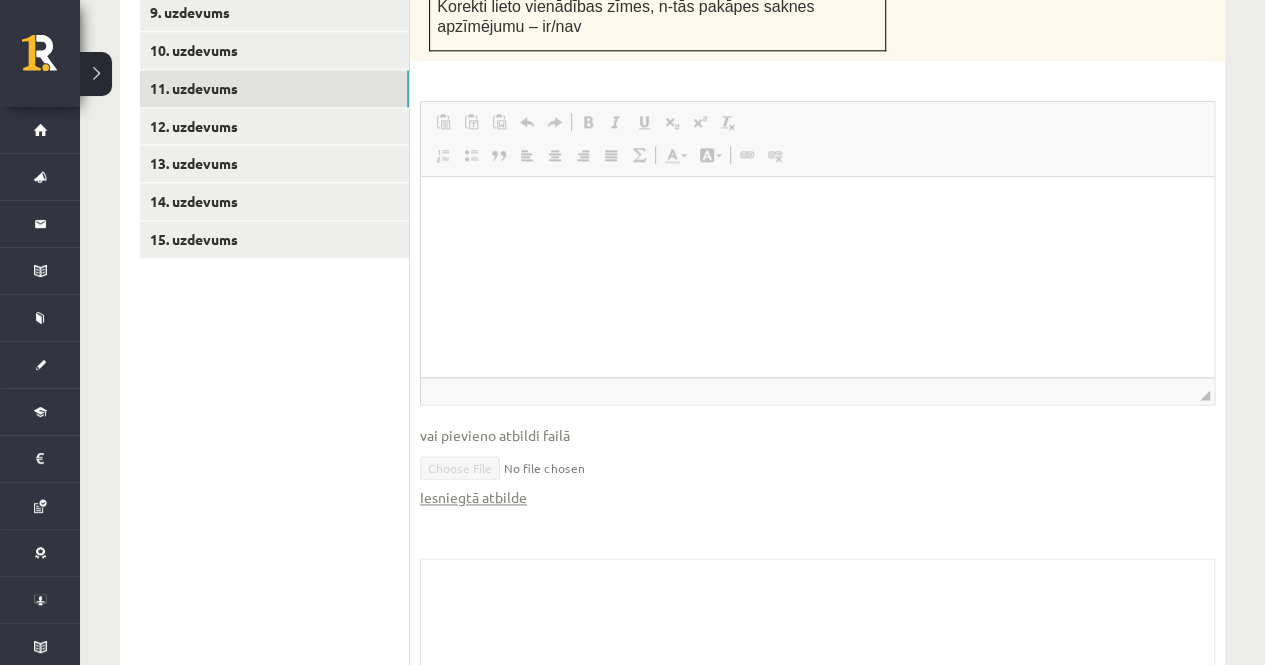 scroll, scrollTop: 1183, scrollLeft: 0, axis: vertical 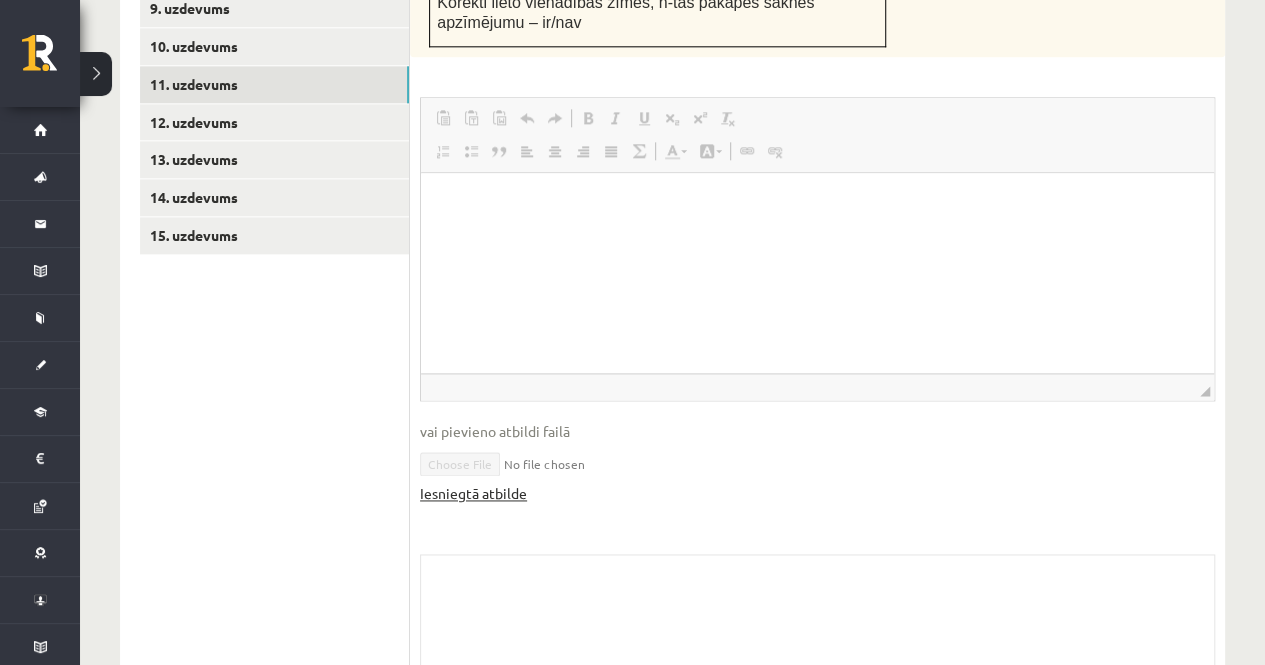 click on "Iesniegtā atbilde" at bounding box center [473, 493] 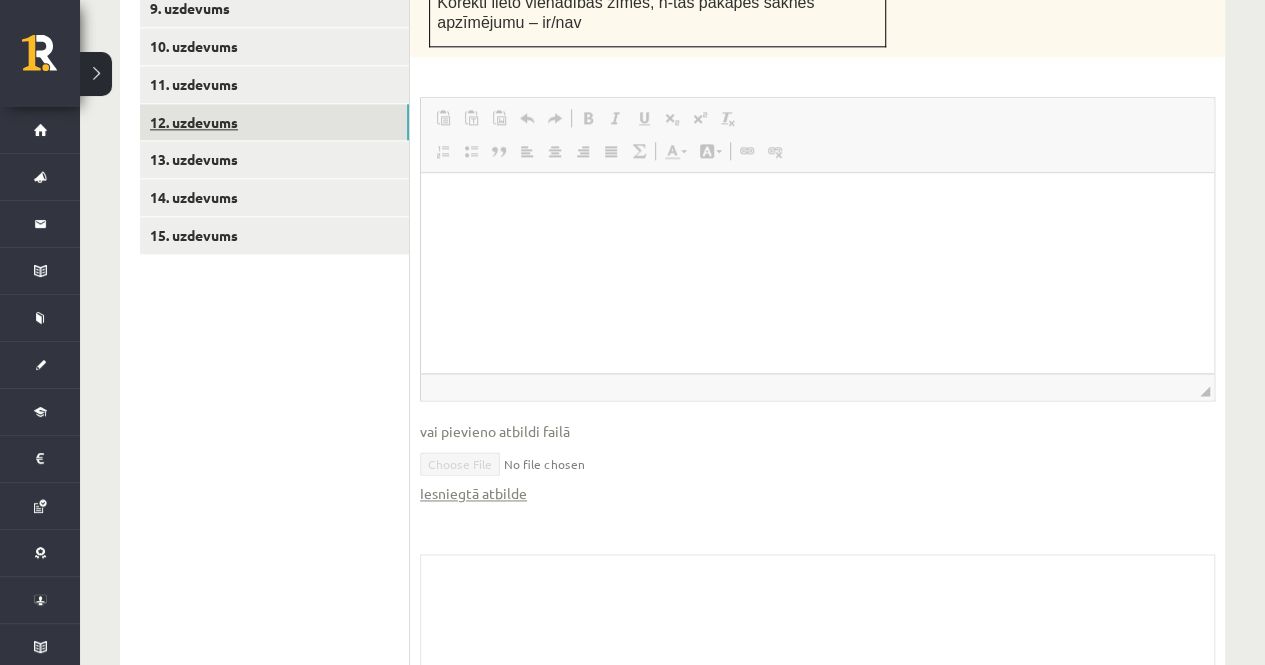 click on "12. uzdevums" at bounding box center (274, 122) 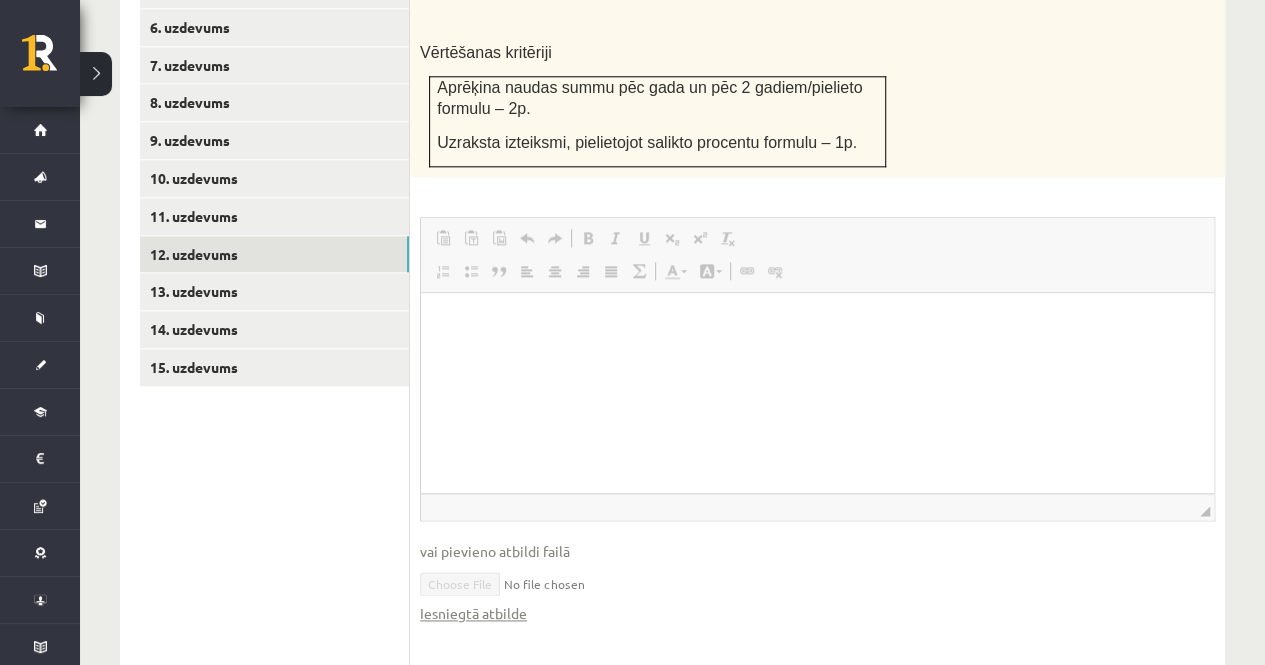 scroll, scrollTop: 1087, scrollLeft: 0, axis: vertical 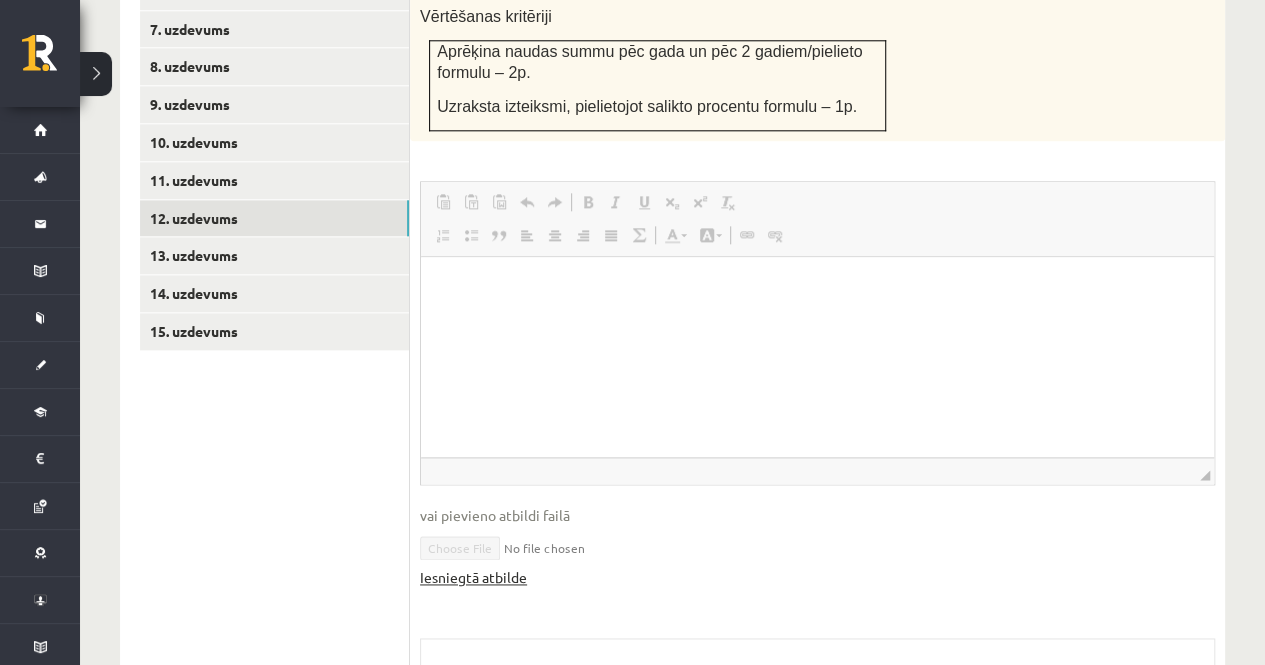 click on "Iesniegtā atbilde" at bounding box center [473, 577] 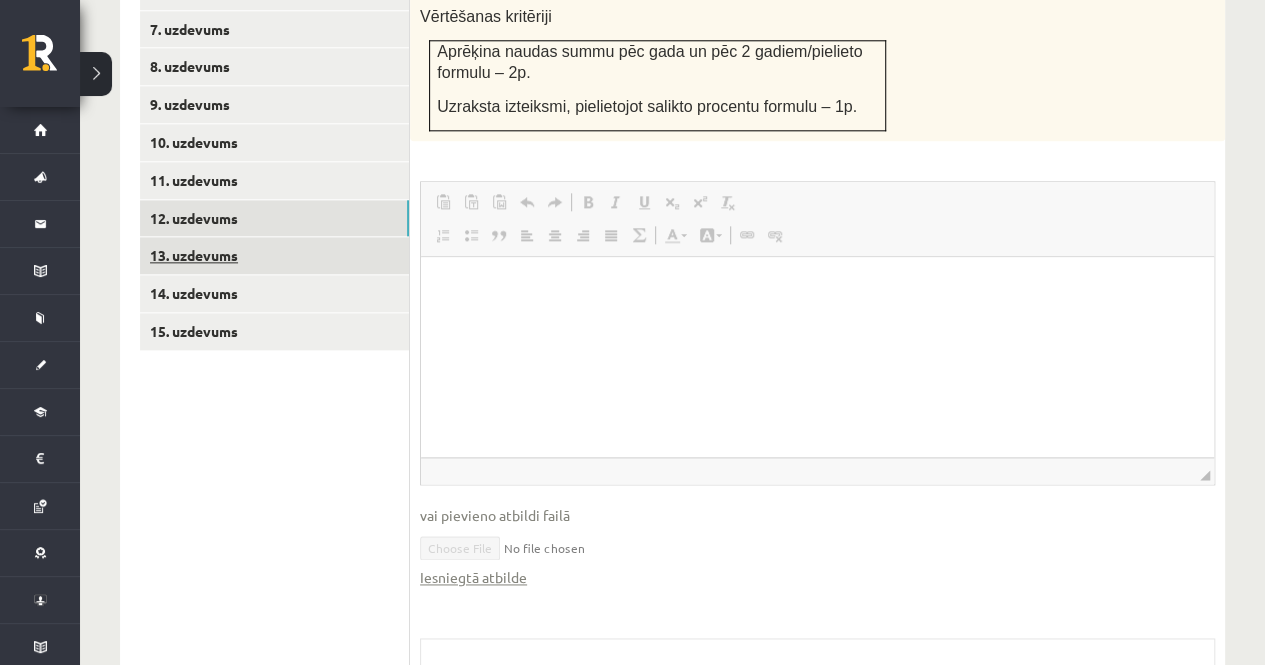 click on "13. uzdevums" at bounding box center (274, 255) 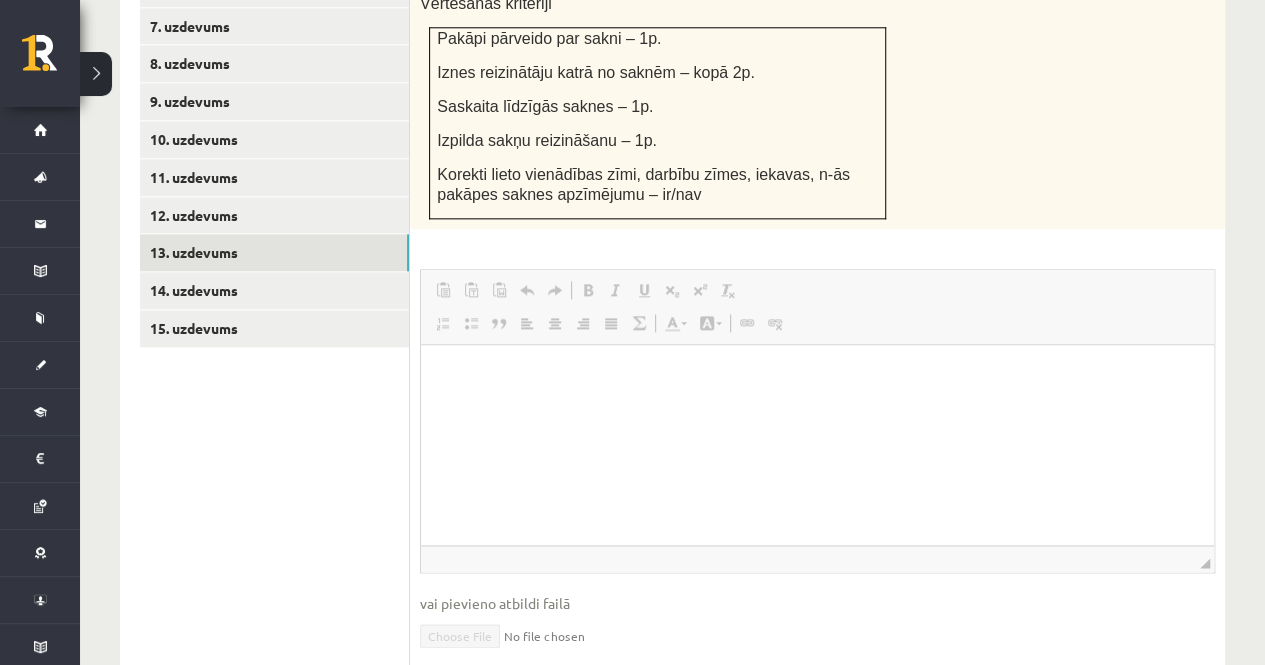 scroll, scrollTop: 1085, scrollLeft: 0, axis: vertical 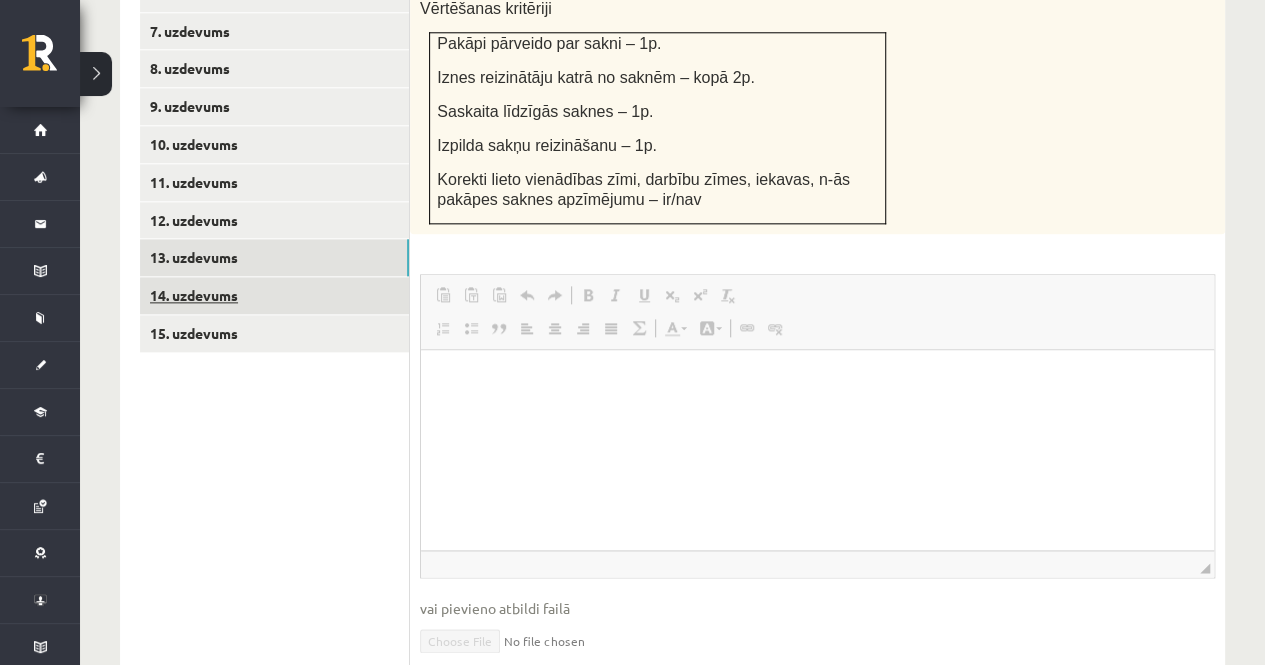 click on "14. uzdevums" at bounding box center [274, 295] 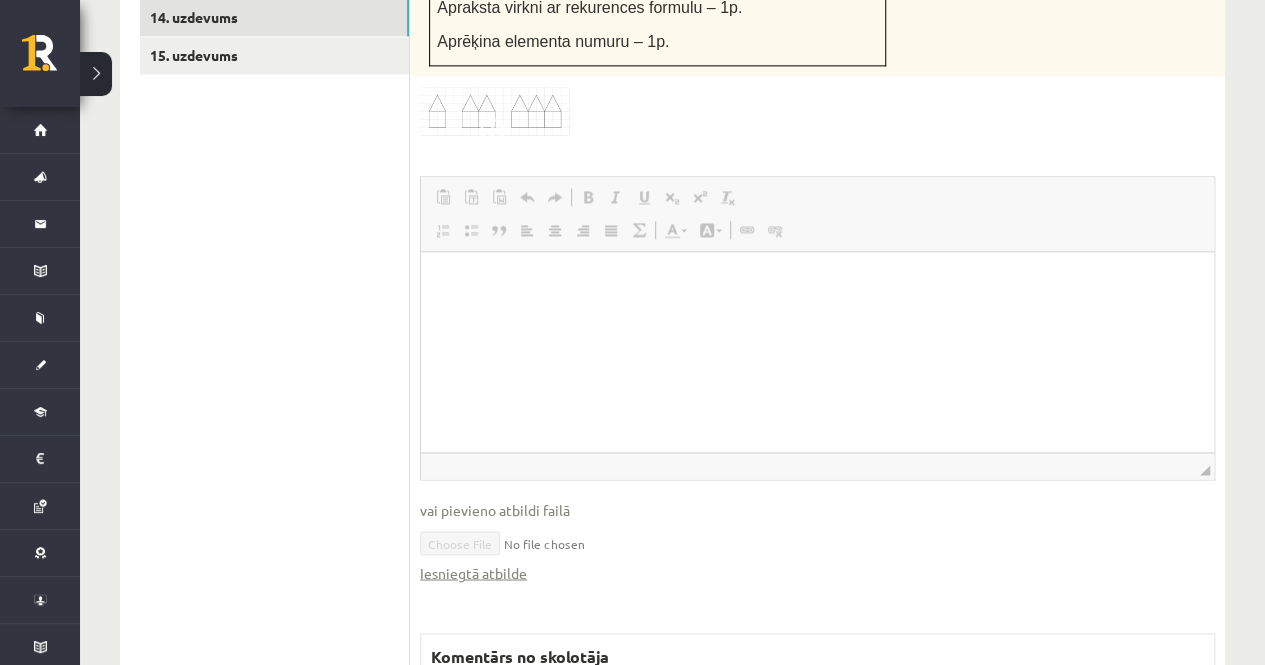 scroll, scrollTop: 1429, scrollLeft: 0, axis: vertical 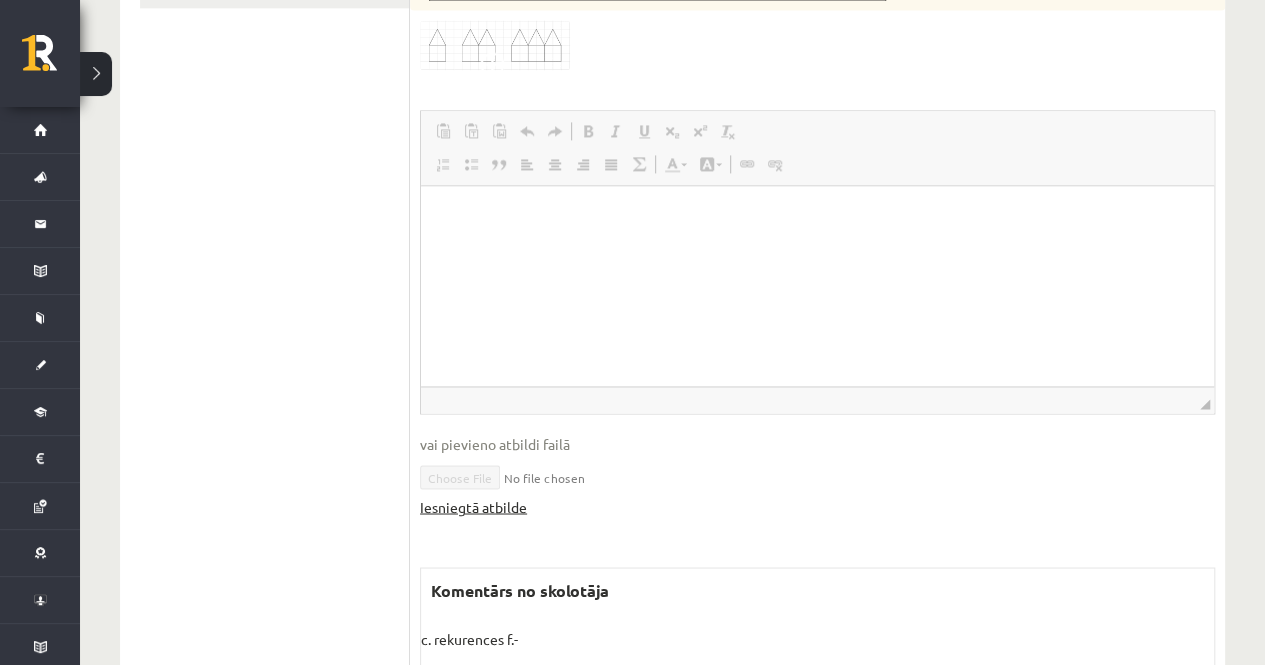 click on "Iesniegtā atbilde" at bounding box center (473, 506) 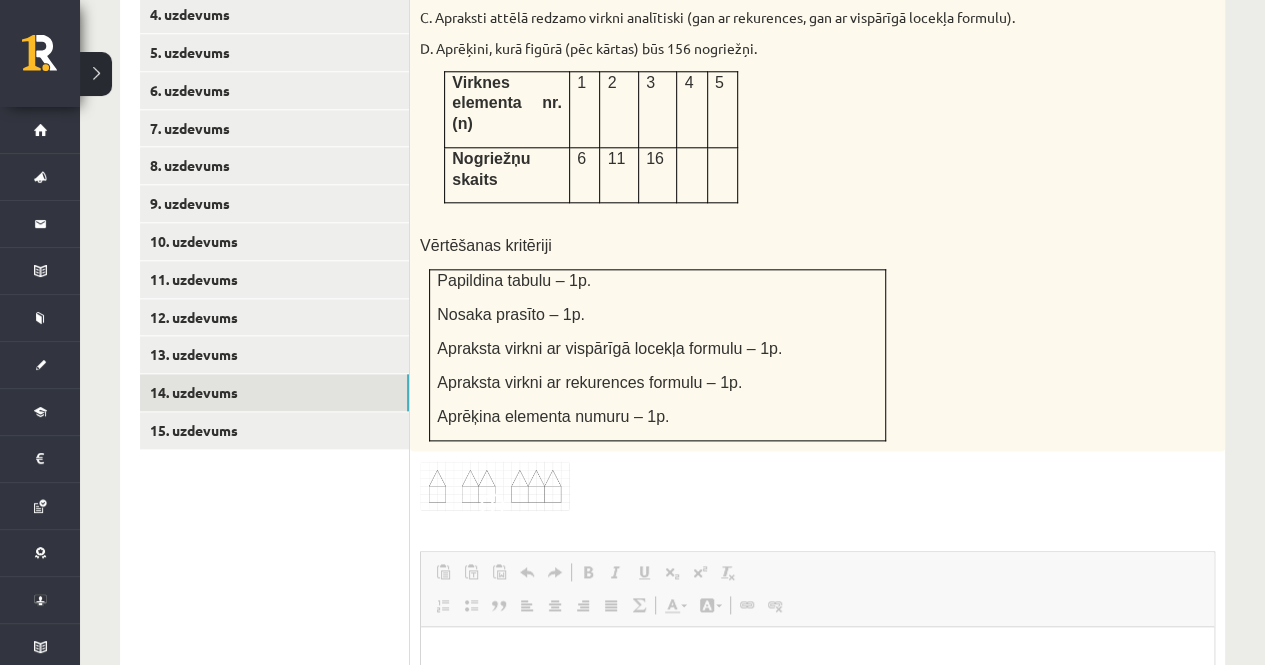 scroll, scrollTop: 987, scrollLeft: 0, axis: vertical 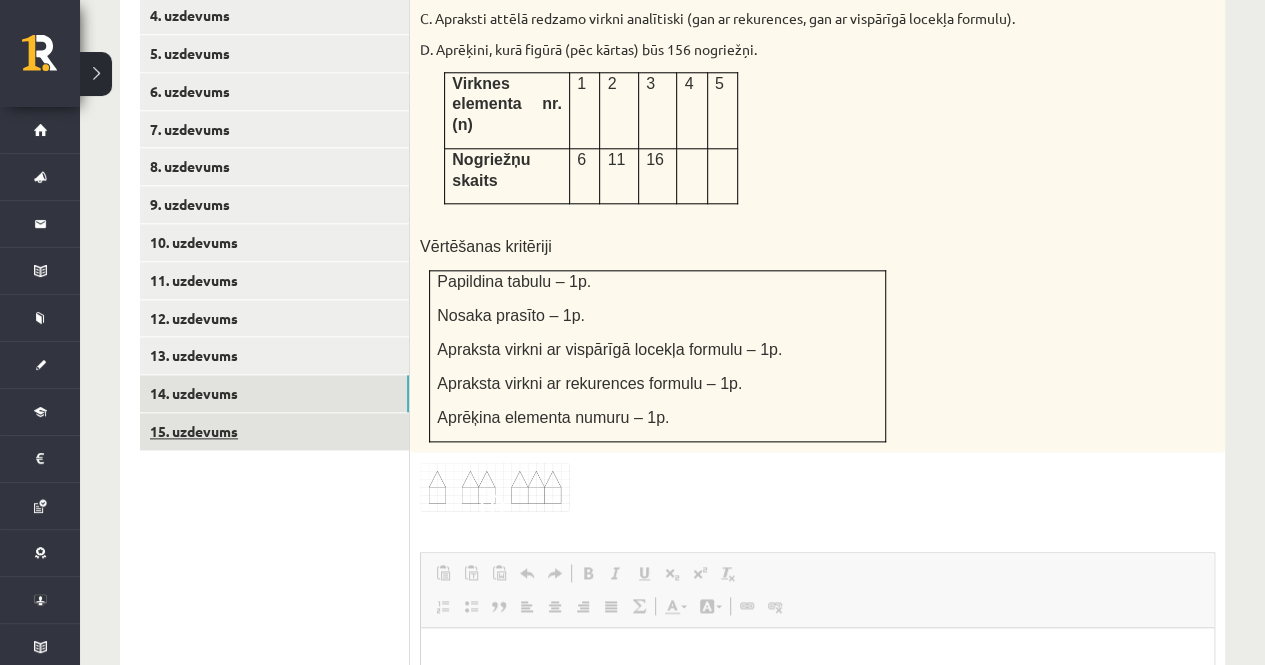 click on "15. uzdevums" at bounding box center [274, 431] 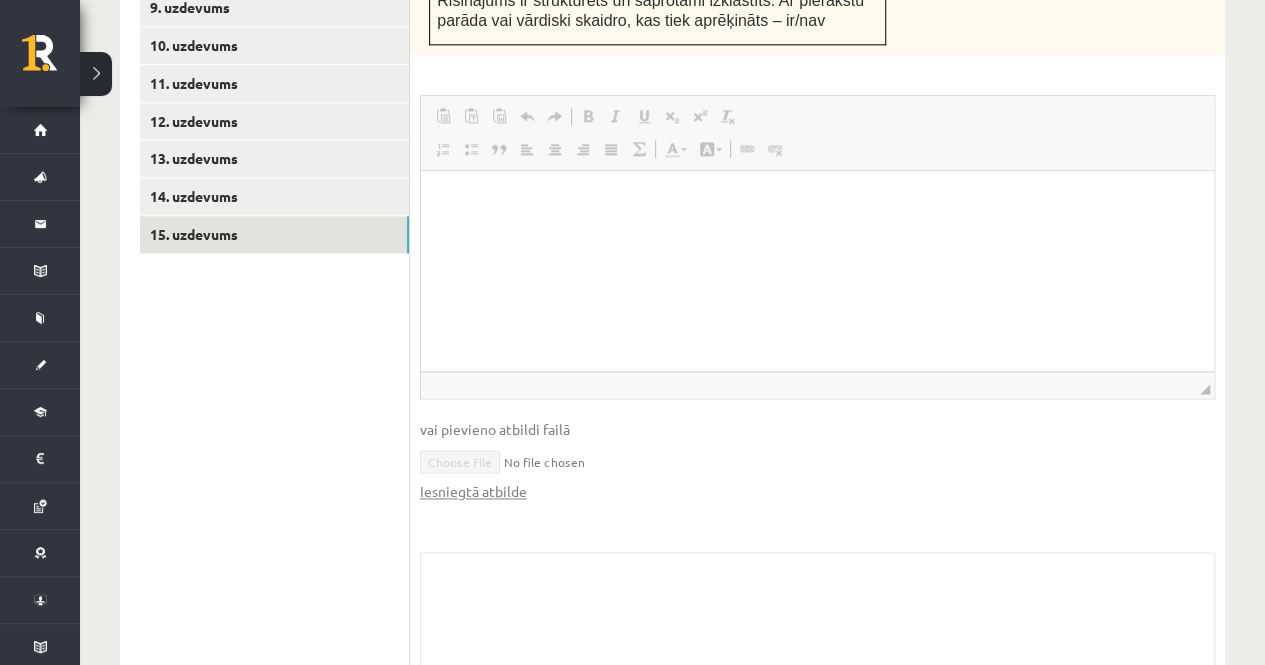 scroll, scrollTop: 1185, scrollLeft: 0, axis: vertical 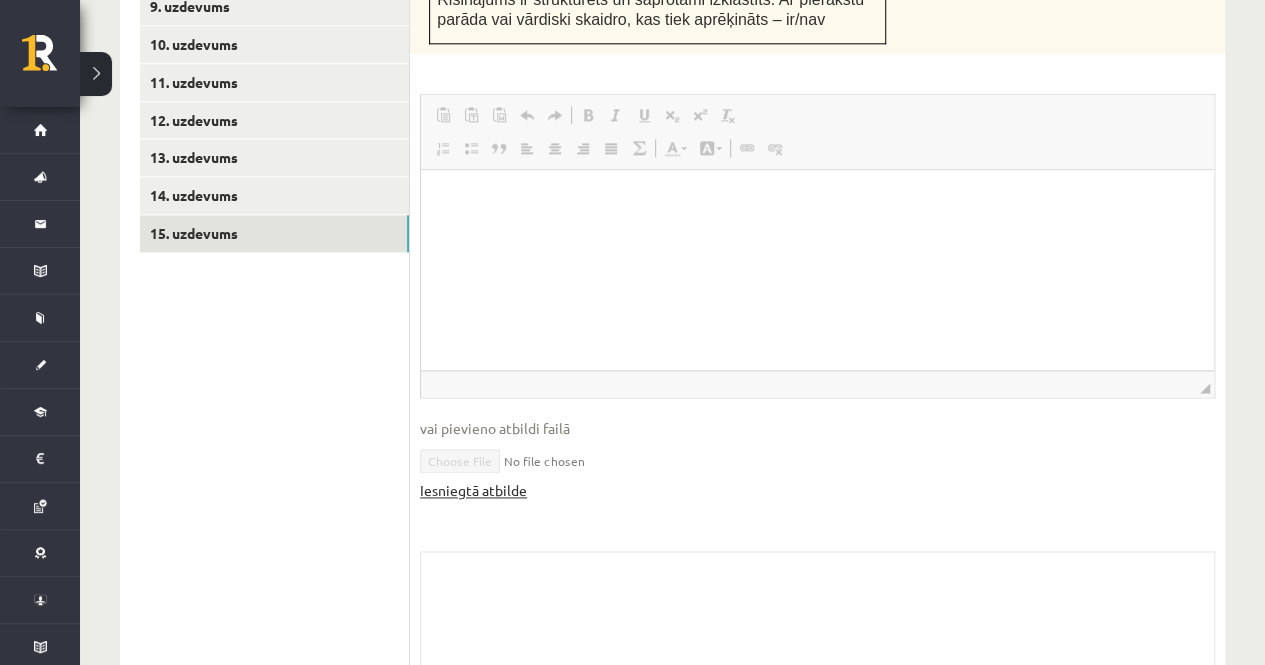 click on "Iesniegtā atbilde" at bounding box center [473, 490] 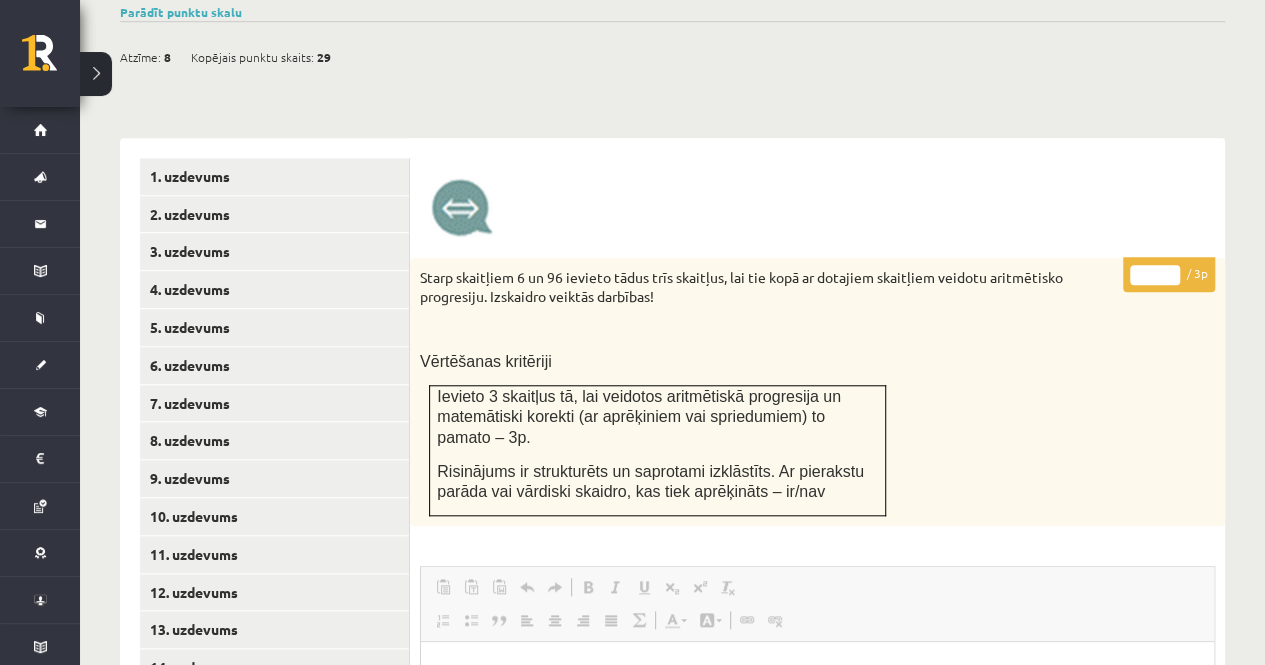 scroll, scrollTop: 711, scrollLeft: 0, axis: vertical 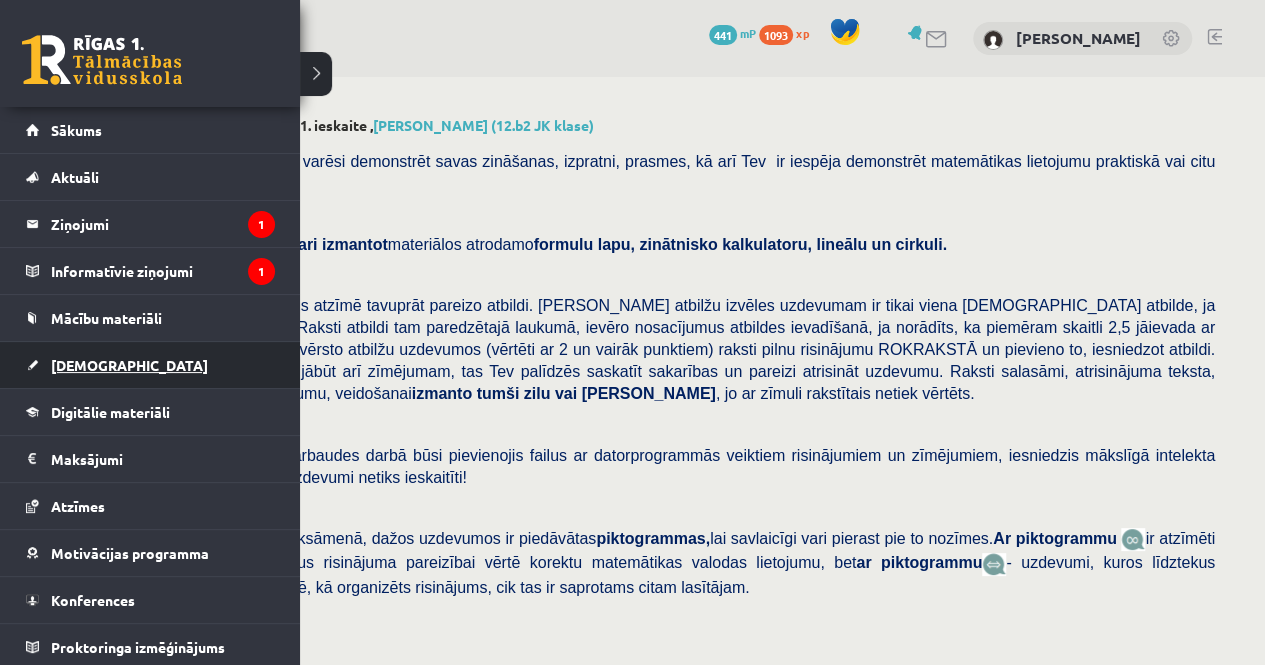 click on "[DEMOGRAPHIC_DATA]" at bounding box center (129, 365) 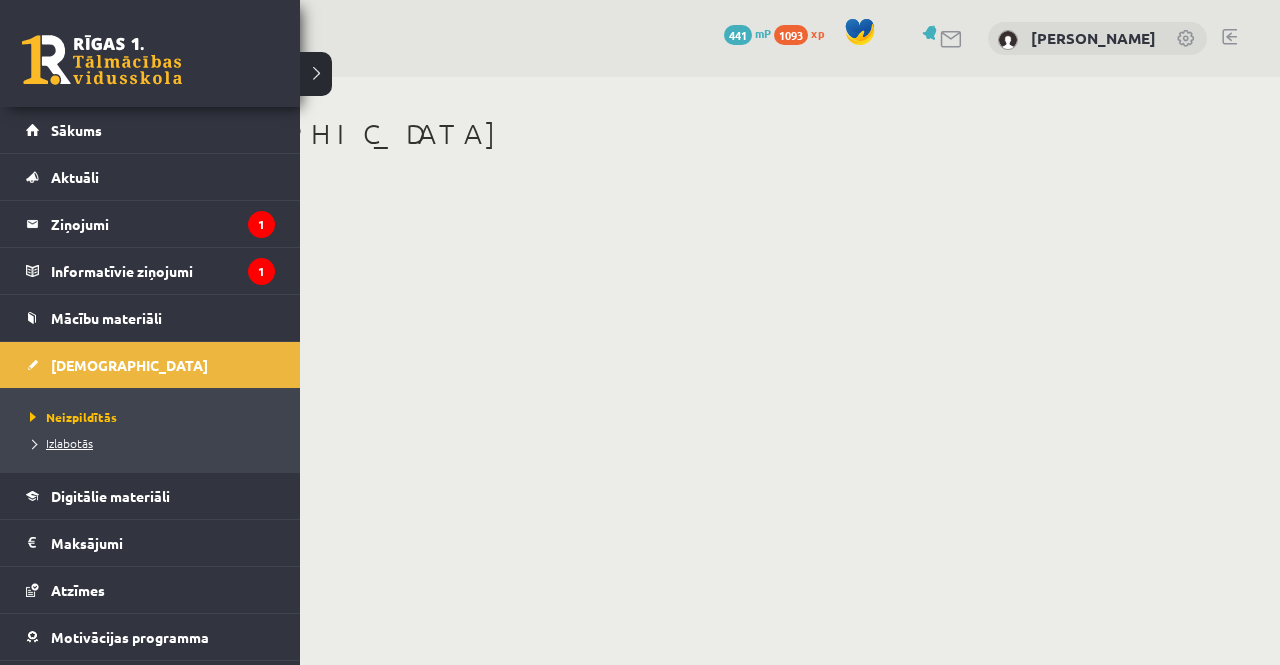 click on "Izlabotās" at bounding box center (59, 443) 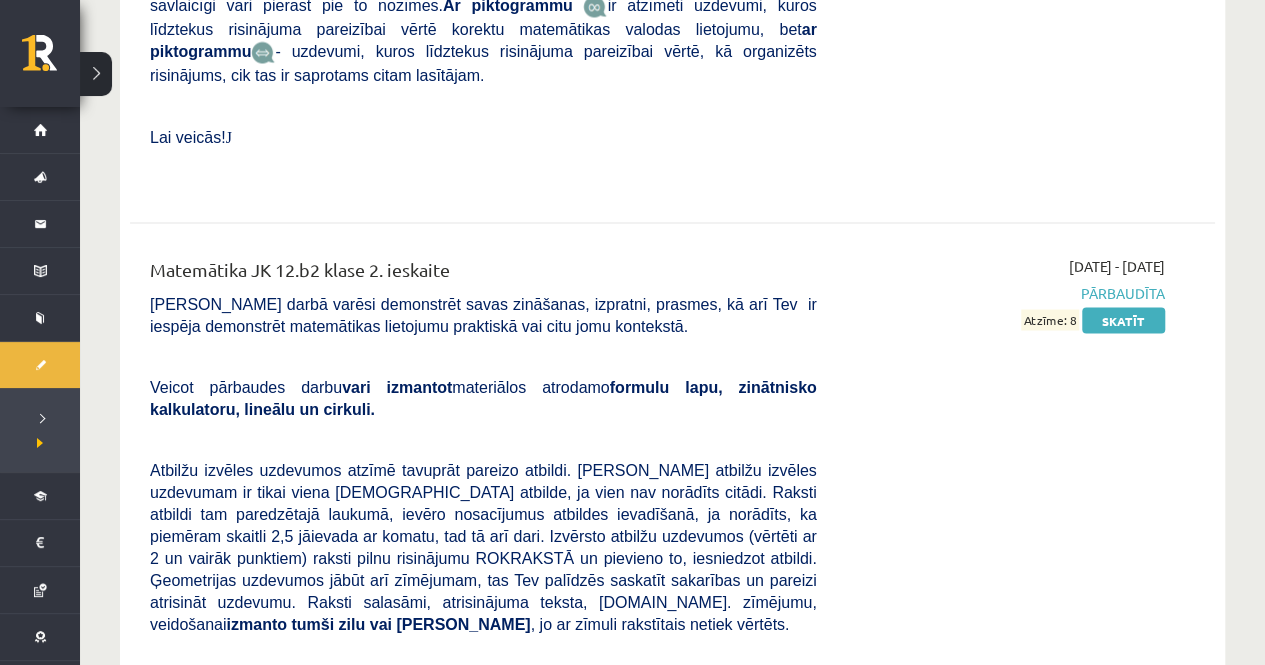 scroll, scrollTop: 1646, scrollLeft: 0, axis: vertical 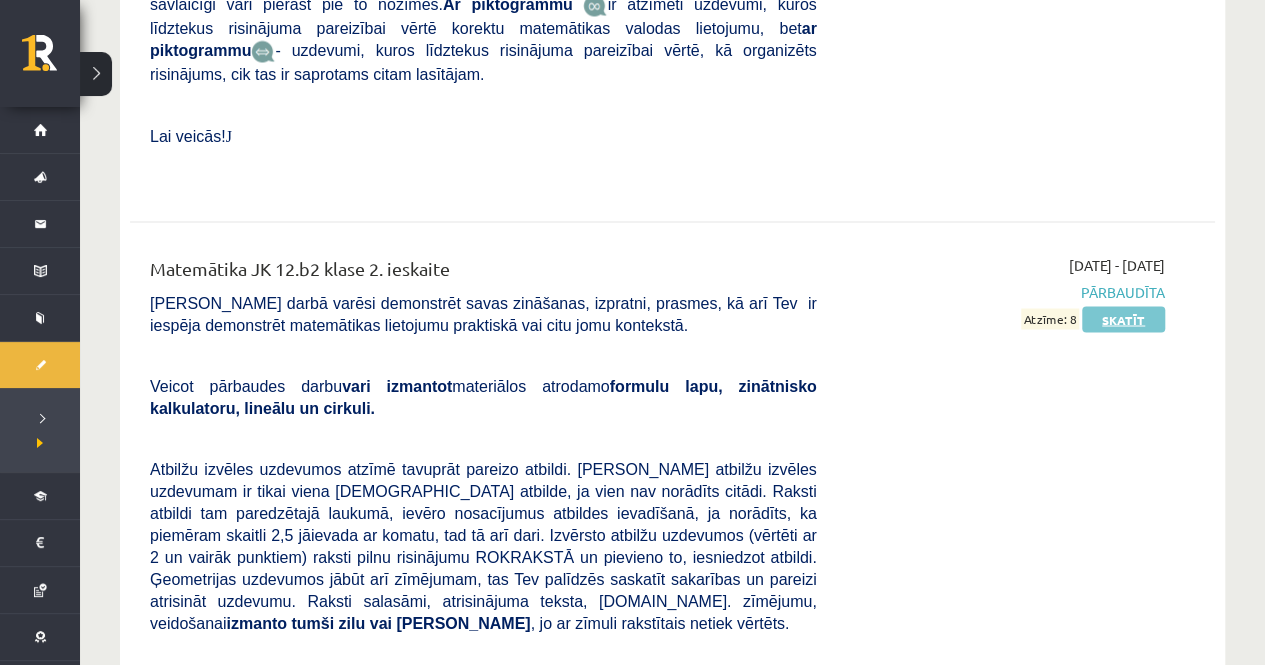 click on "Skatīt" at bounding box center [1123, 319] 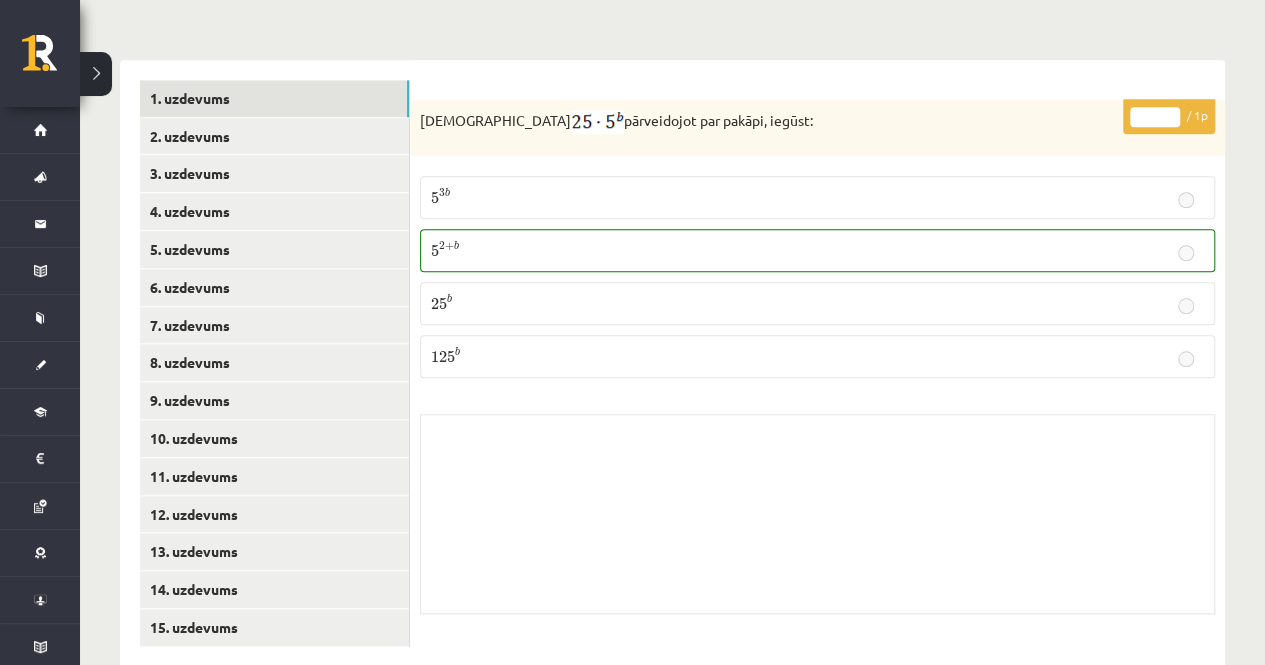 scroll, scrollTop: 792, scrollLeft: 0, axis: vertical 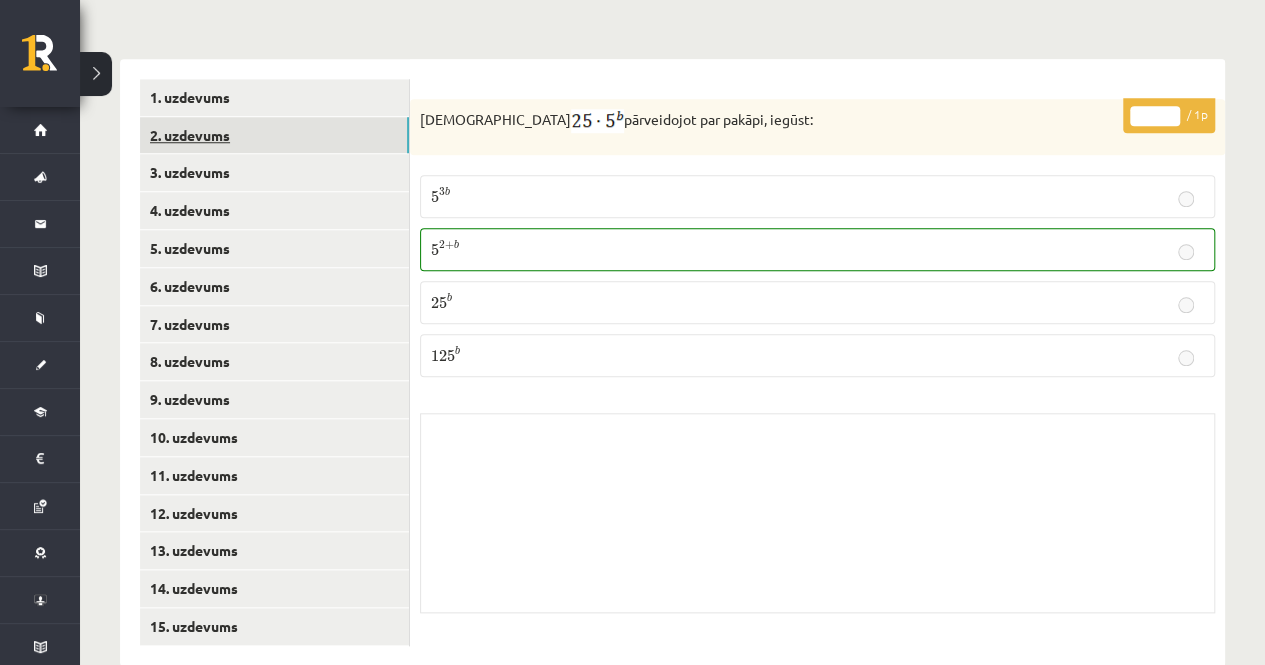 click on "2. uzdevums" at bounding box center [274, 135] 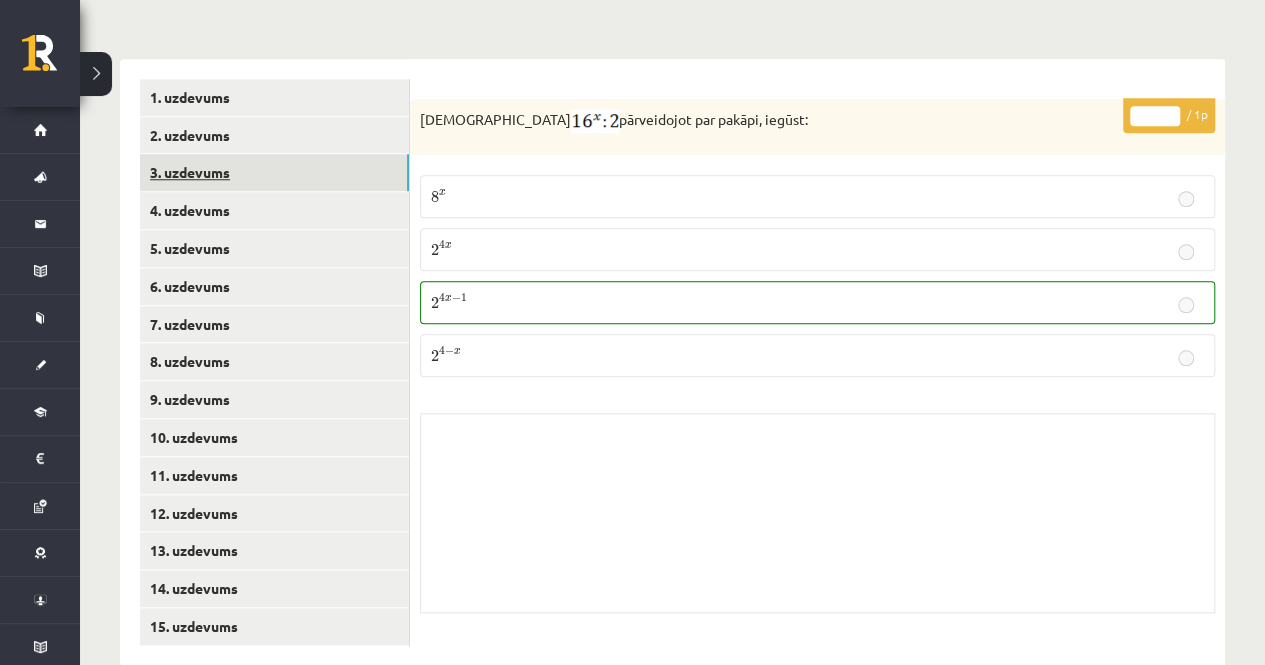 click on "3. uzdevums" at bounding box center [274, 172] 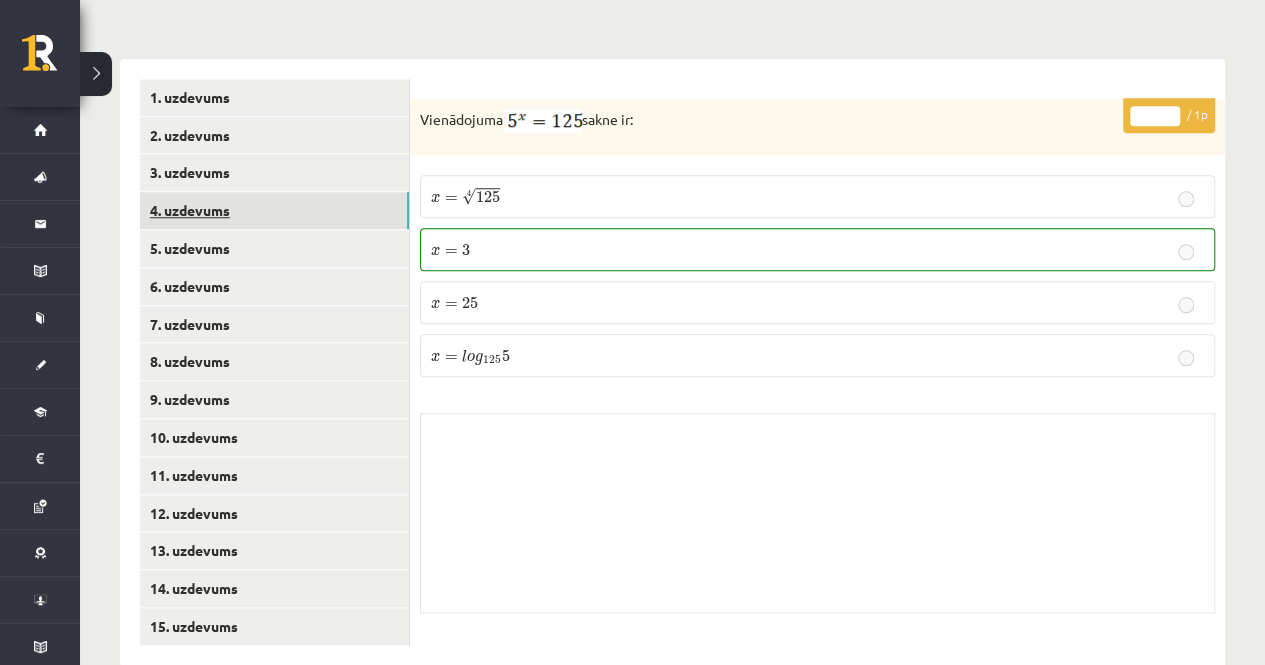 click on "4. uzdevums" at bounding box center (274, 210) 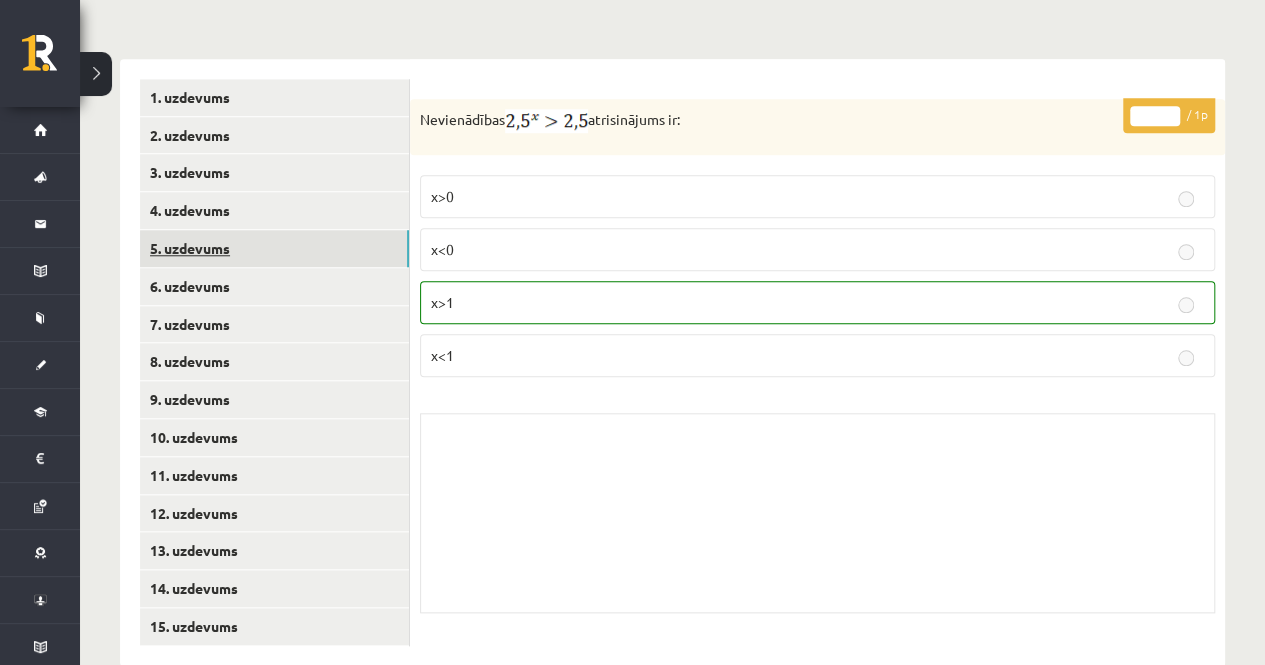 click on "5. uzdevums" at bounding box center [274, 248] 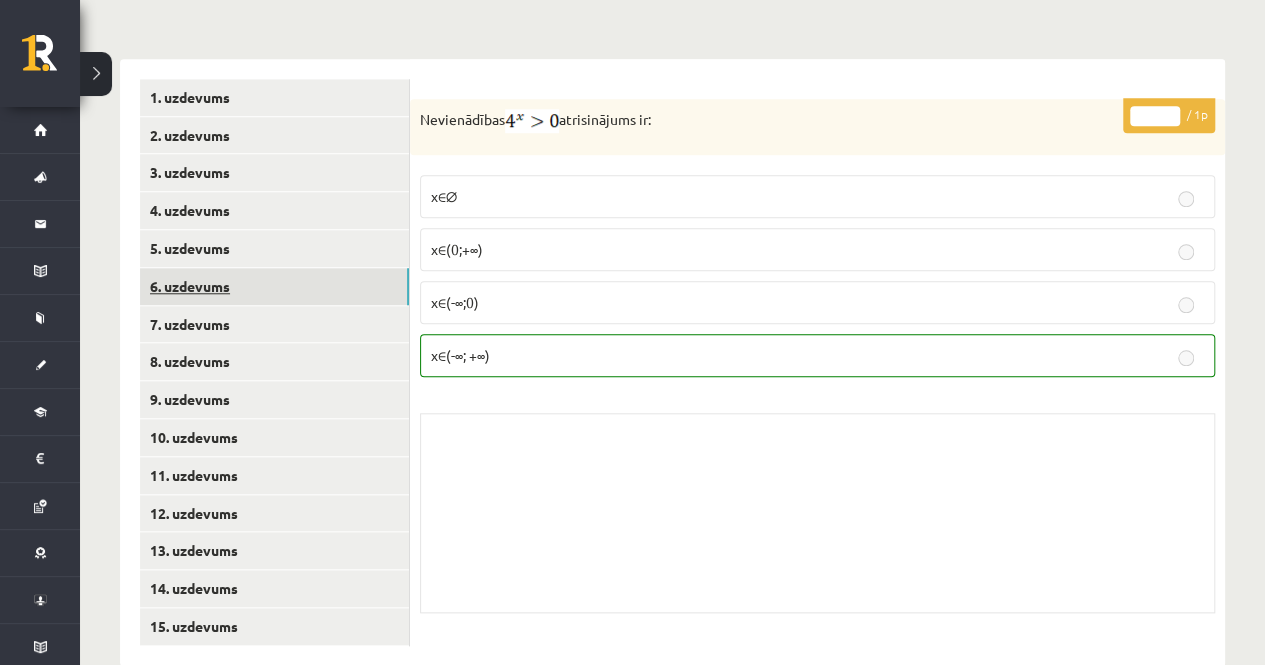 click on "6. uzdevums" at bounding box center [274, 286] 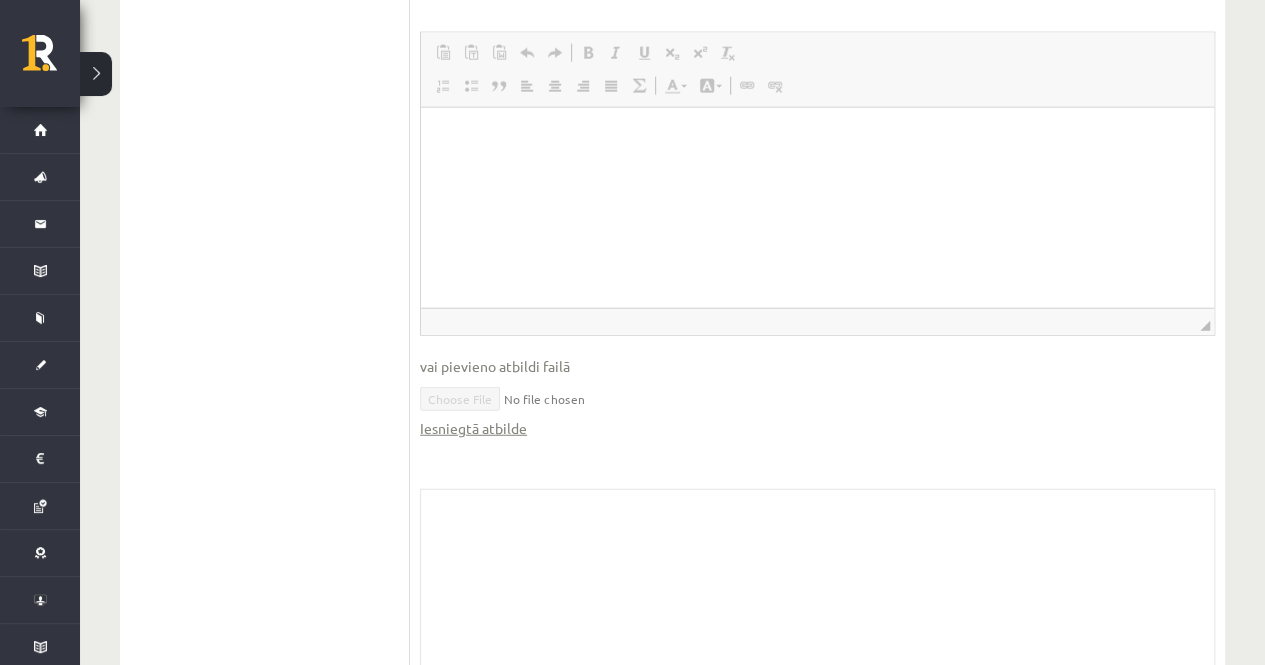 scroll, scrollTop: 2423, scrollLeft: 0, axis: vertical 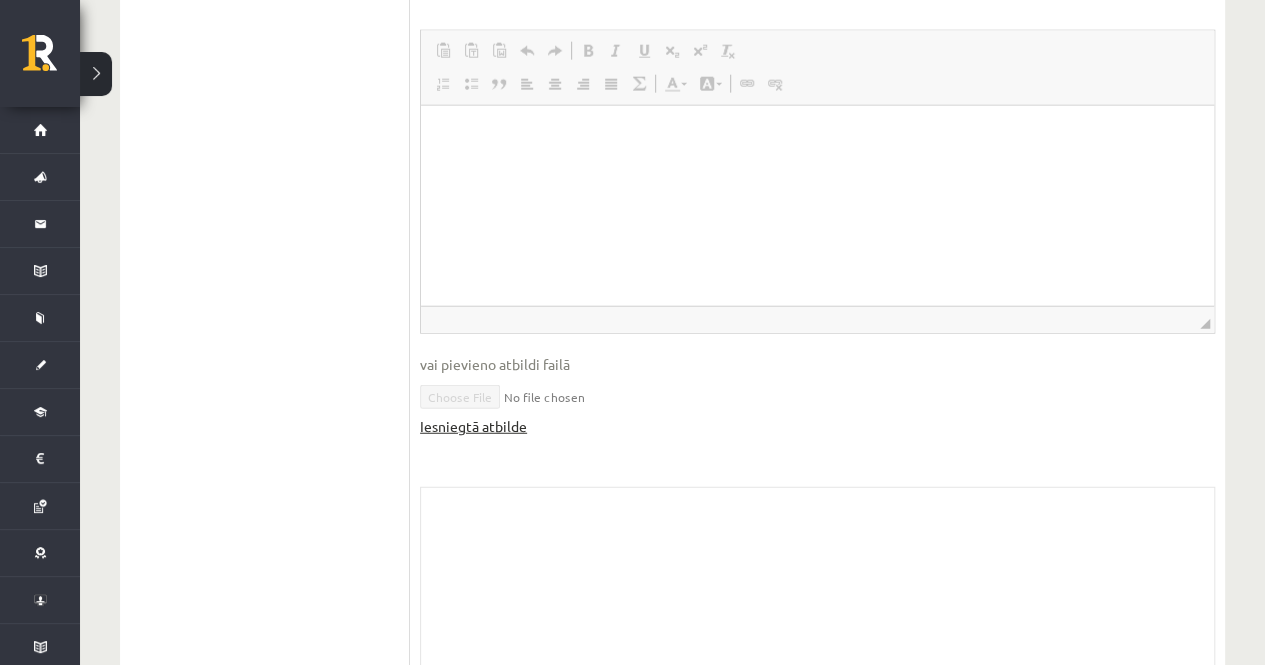 click on "Iesniegtā atbilde" at bounding box center [473, 426] 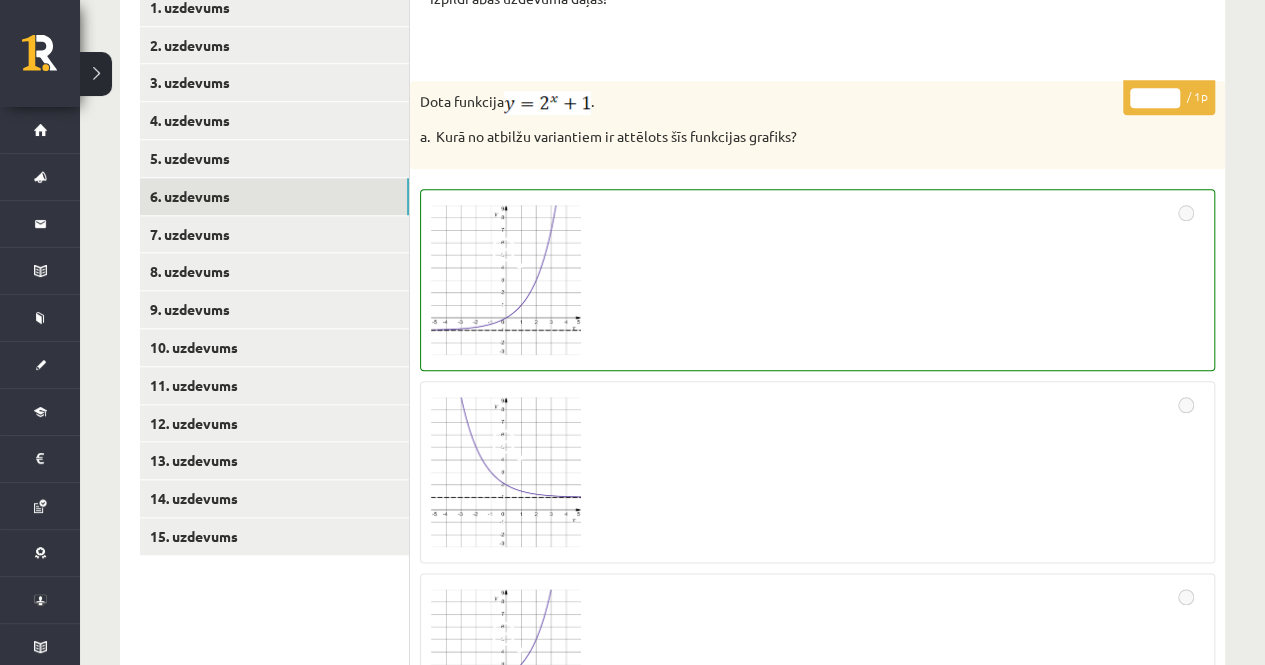 scroll, scrollTop: 880, scrollLeft: 0, axis: vertical 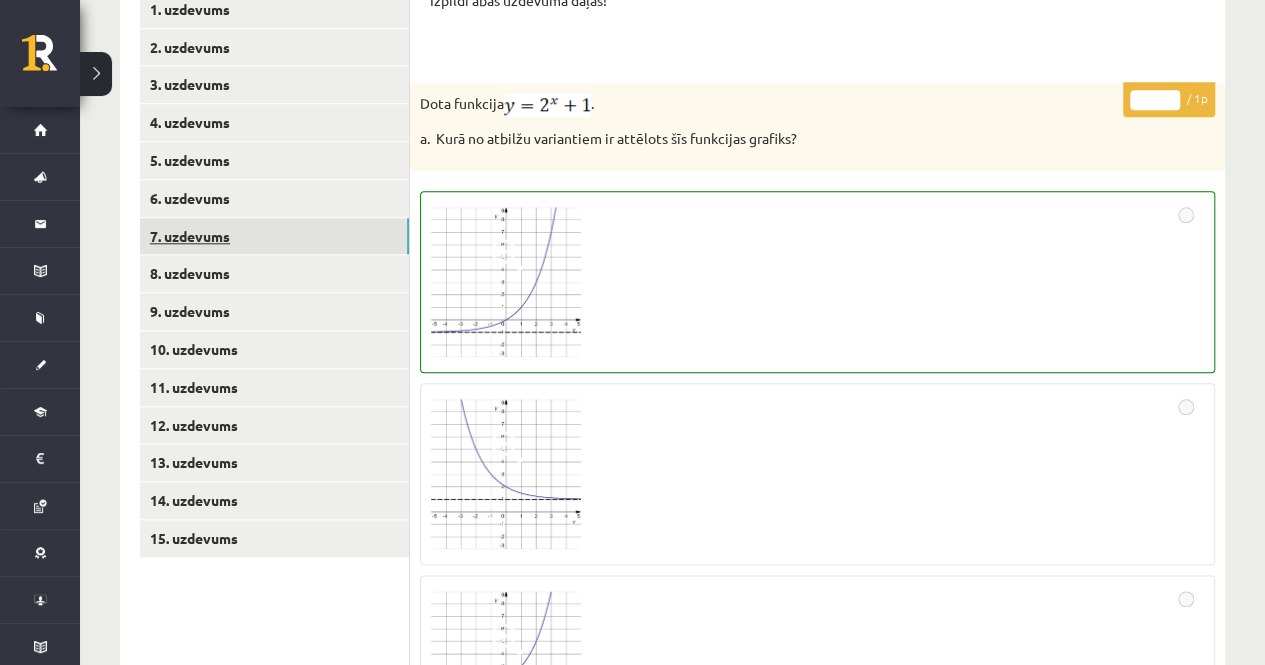 click on "7. uzdevums" at bounding box center (274, 236) 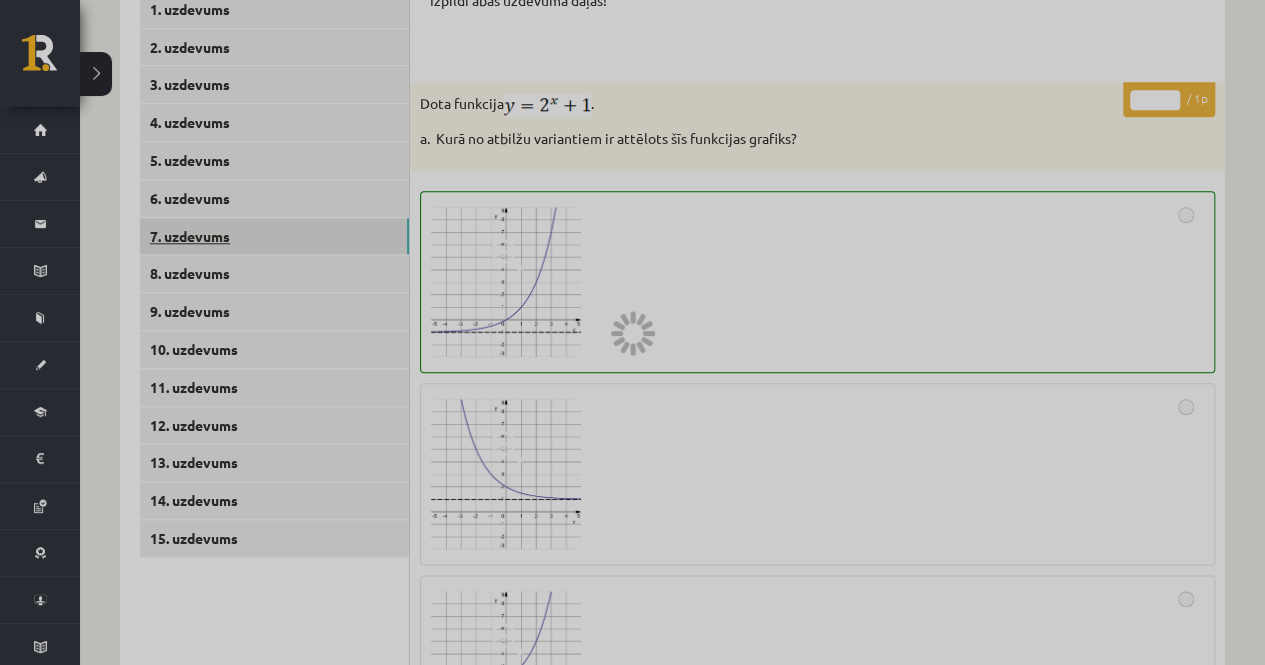 scroll, scrollTop: 811, scrollLeft: 0, axis: vertical 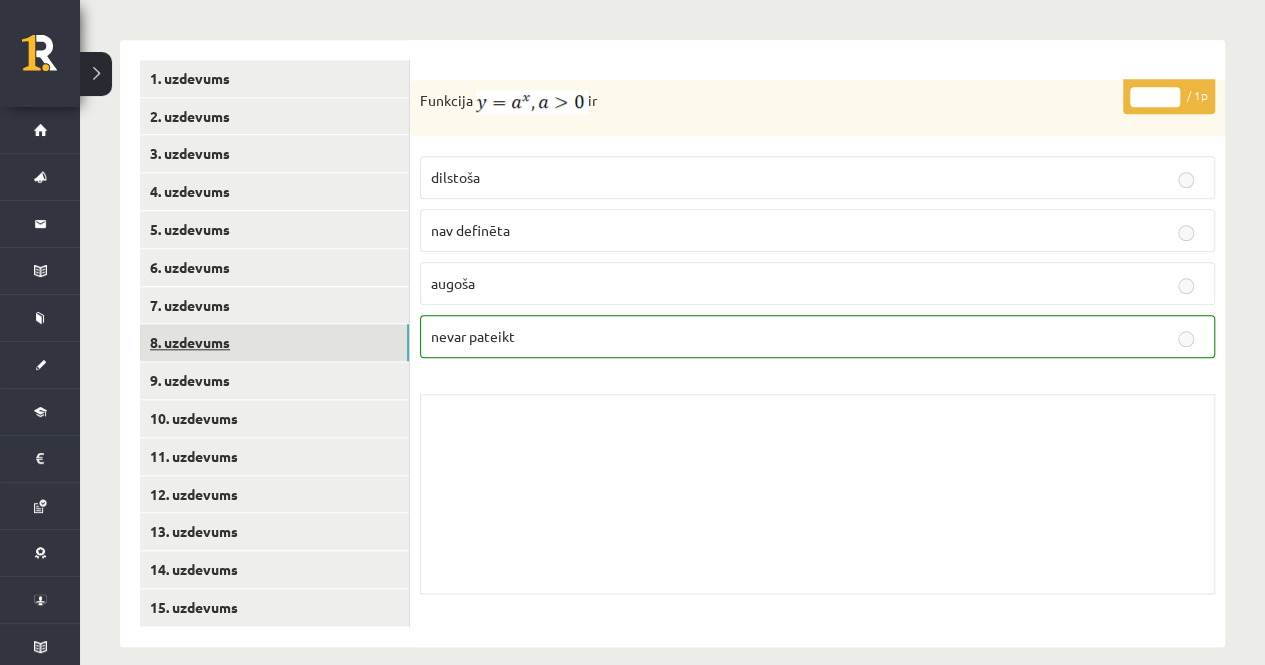 click on "8. uzdevums" at bounding box center [274, 342] 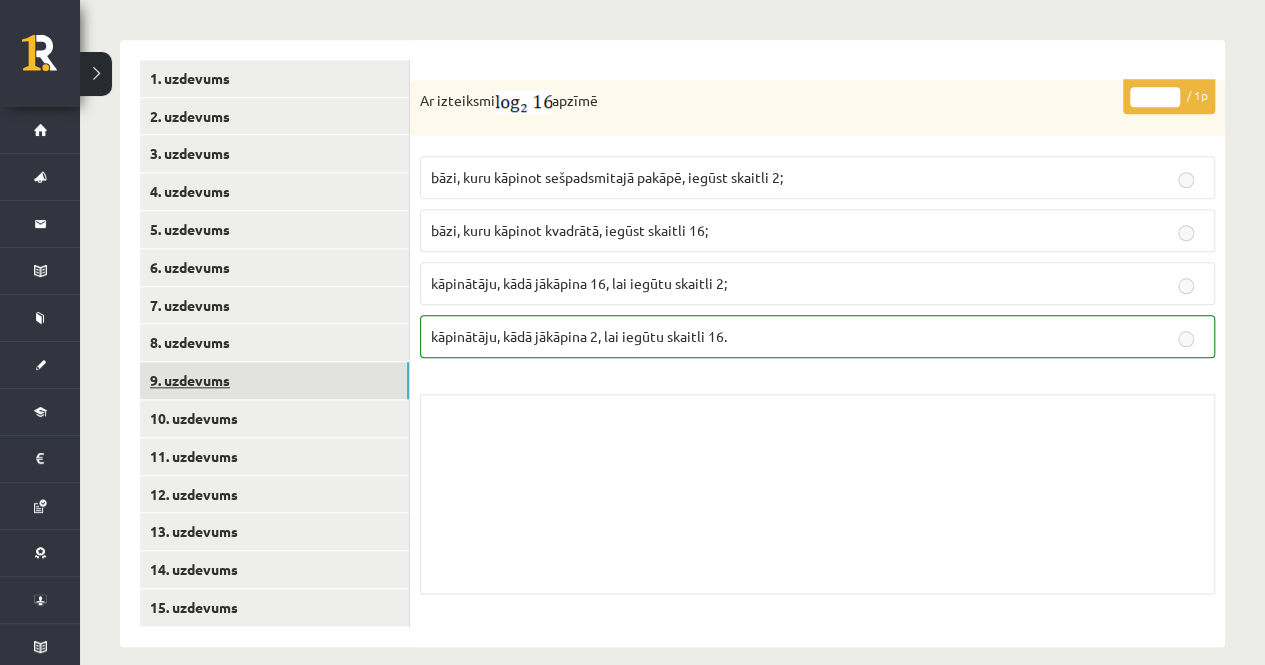click on "9. uzdevums" at bounding box center (274, 380) 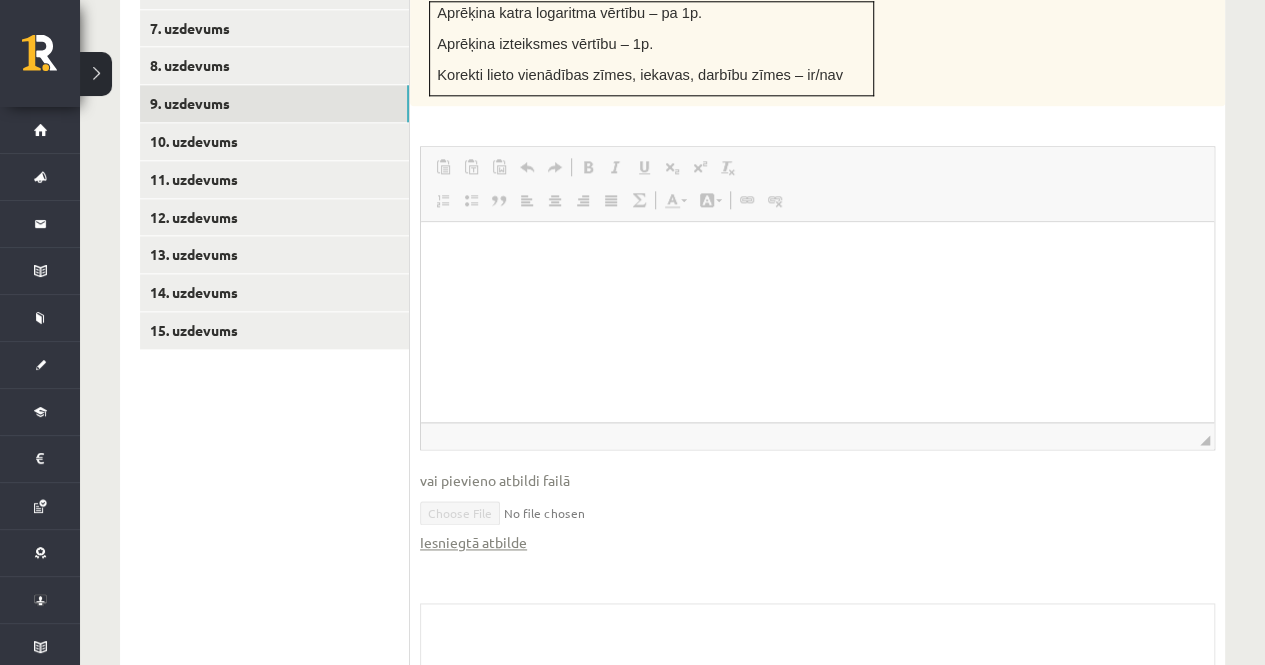 scroll, scrollTop: 1093, scrollLeft: 0, axis: vertical 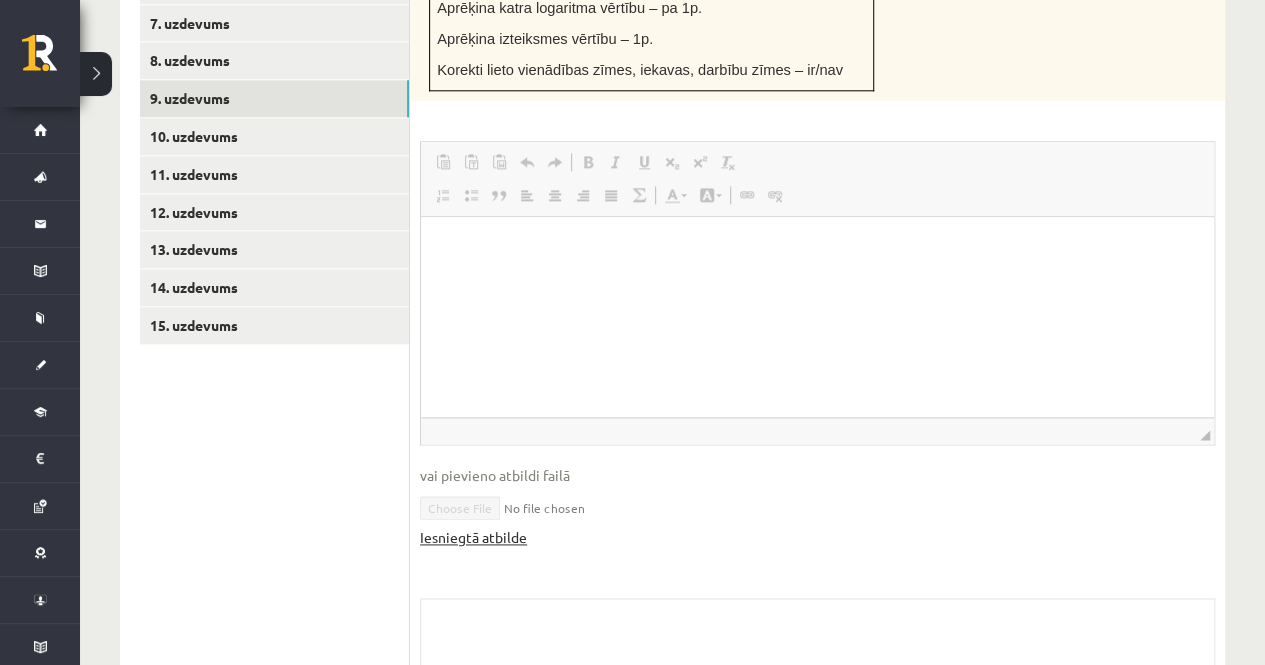 click on "Iesniegtā atbilde" at bounding box center [473, 537] 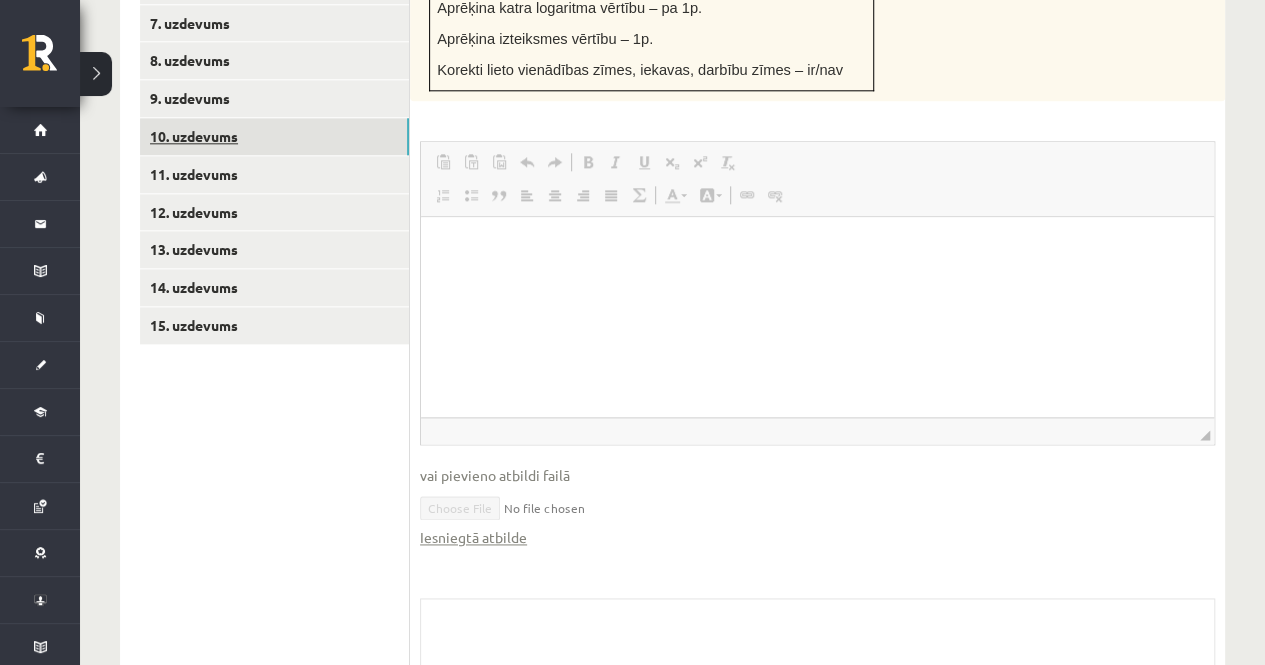 click on "10. uzdevums" at bounding box center (274, 136) 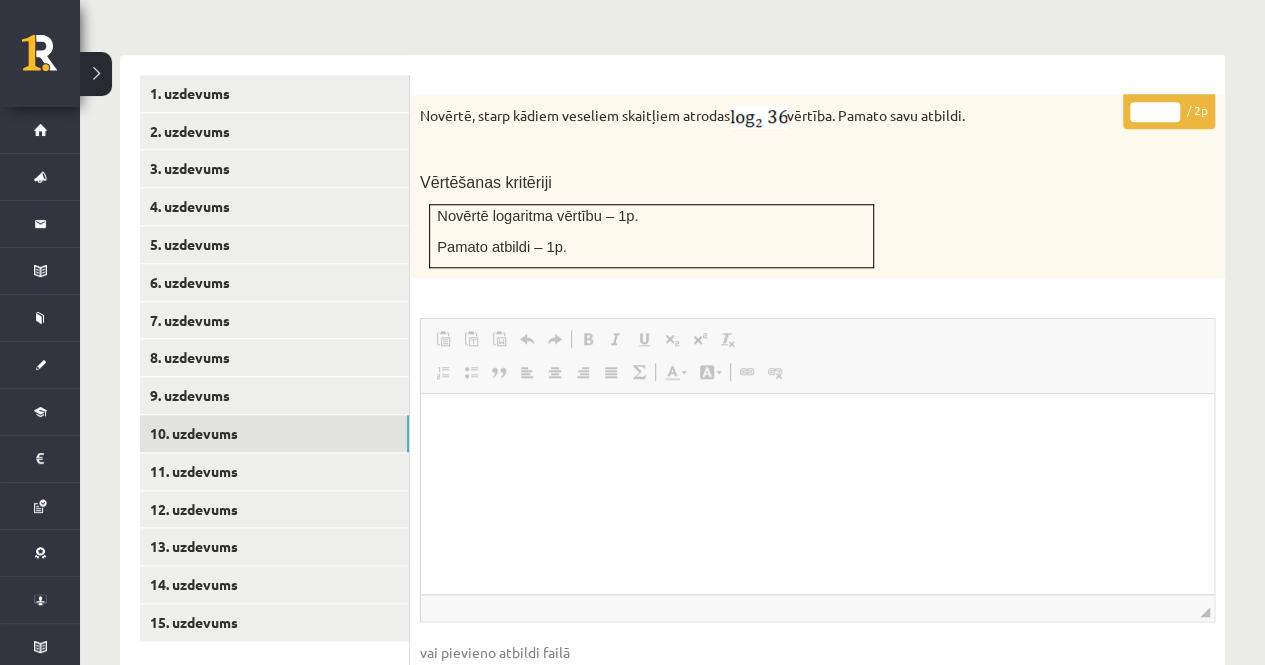 scroll, scrollTop: 888, scrollLeft: 0, axis: vertical 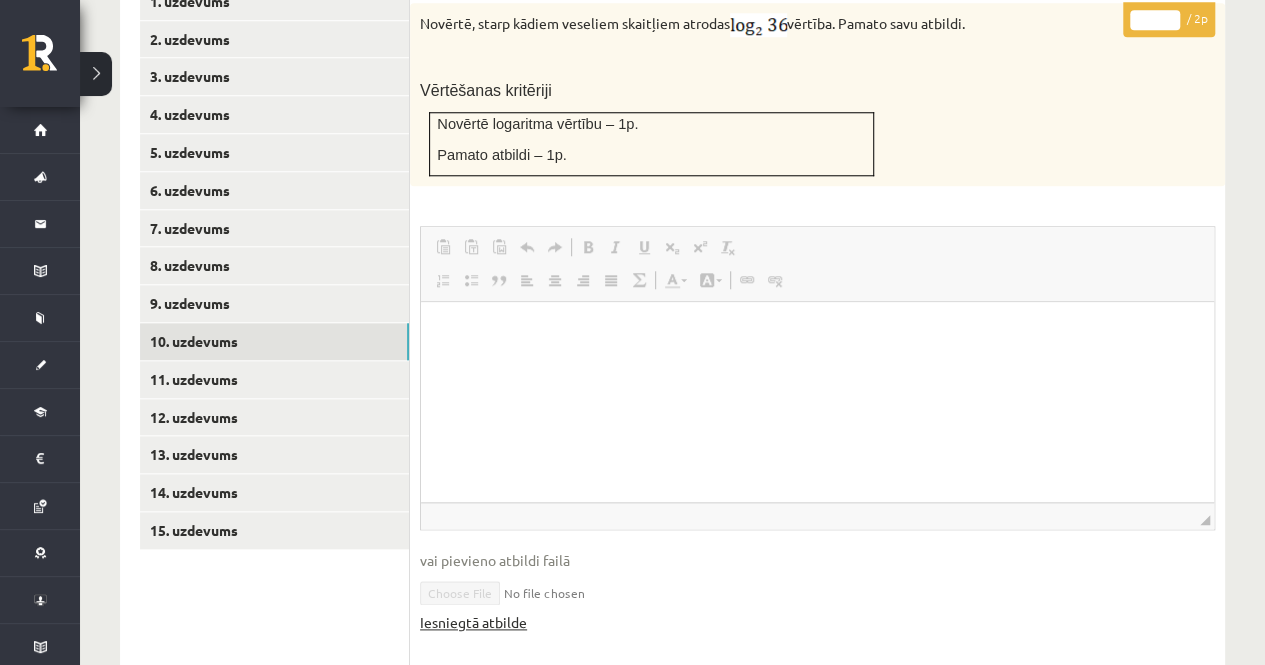 click on "Iesniegtā atbilde" at bounding box center [473, 622] 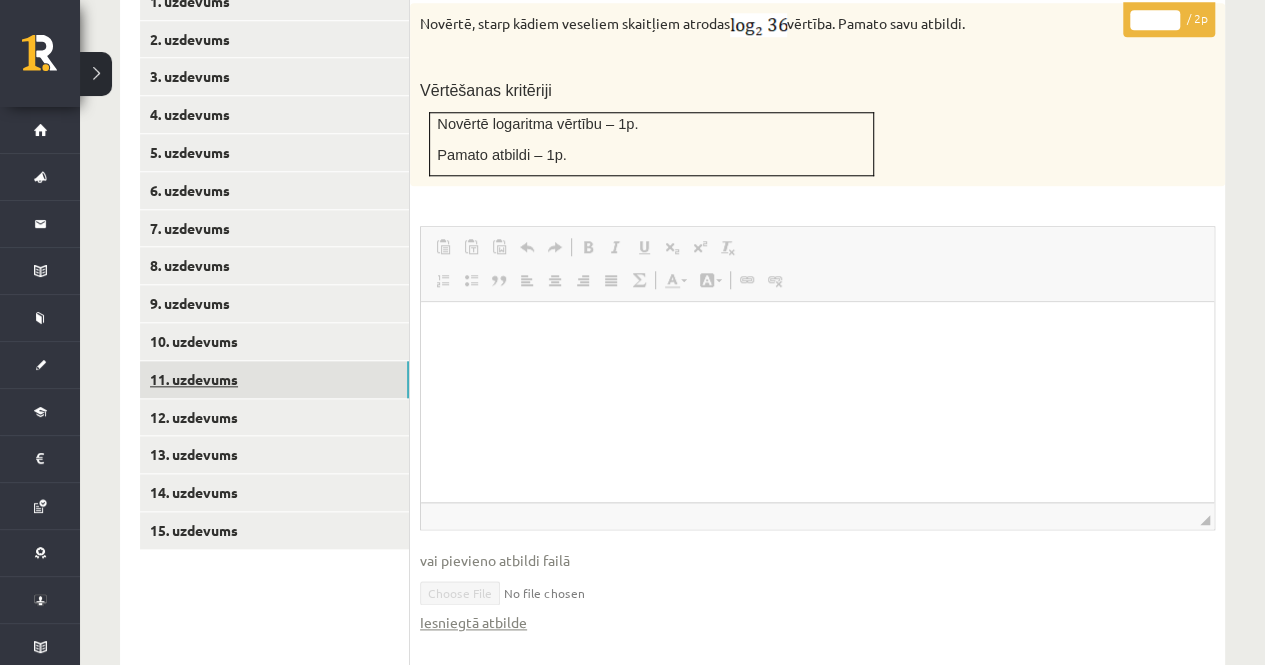 click on "11. uzdevums" at bounding box center [274, 379] 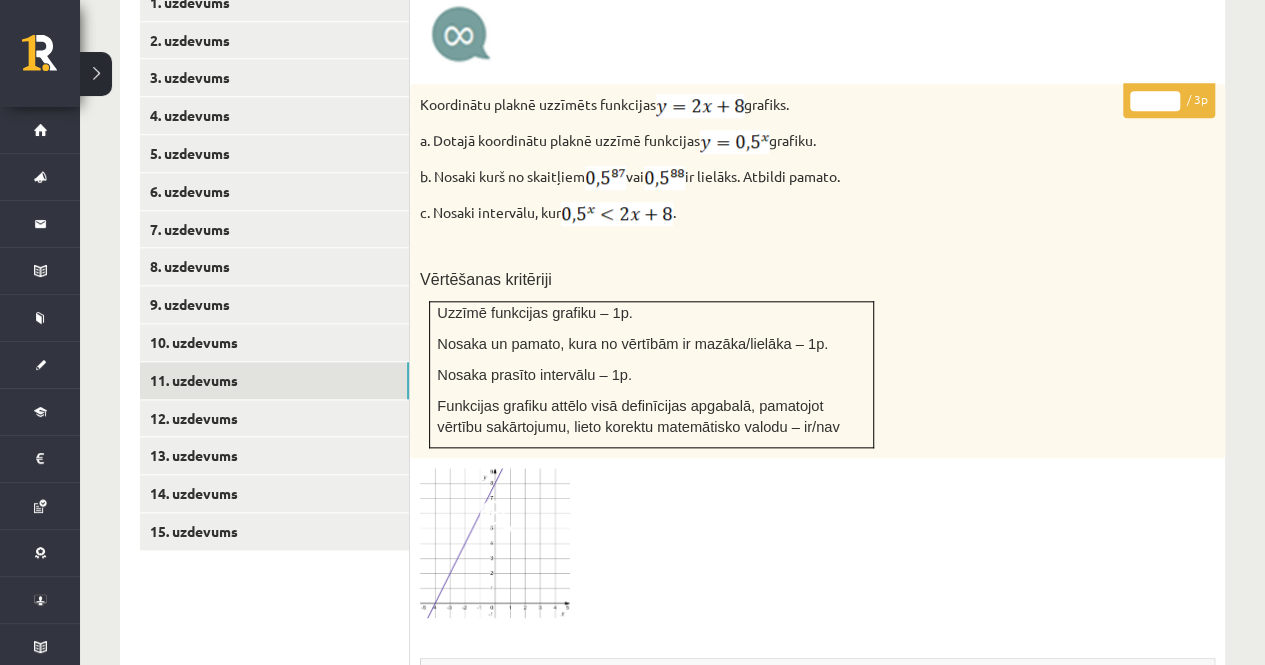 scroll, scrollTop: 865, scrollLeft: 0, axis: vertical 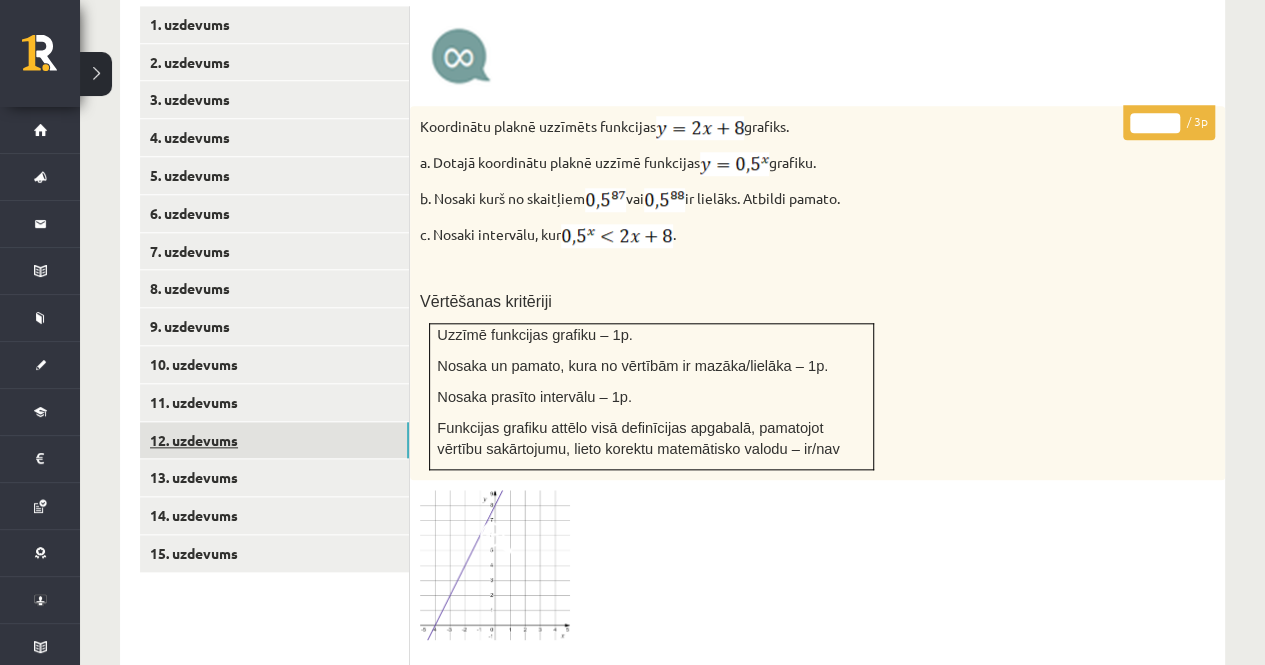 click on "12. uzdevums" at bounding box center (274, 440) 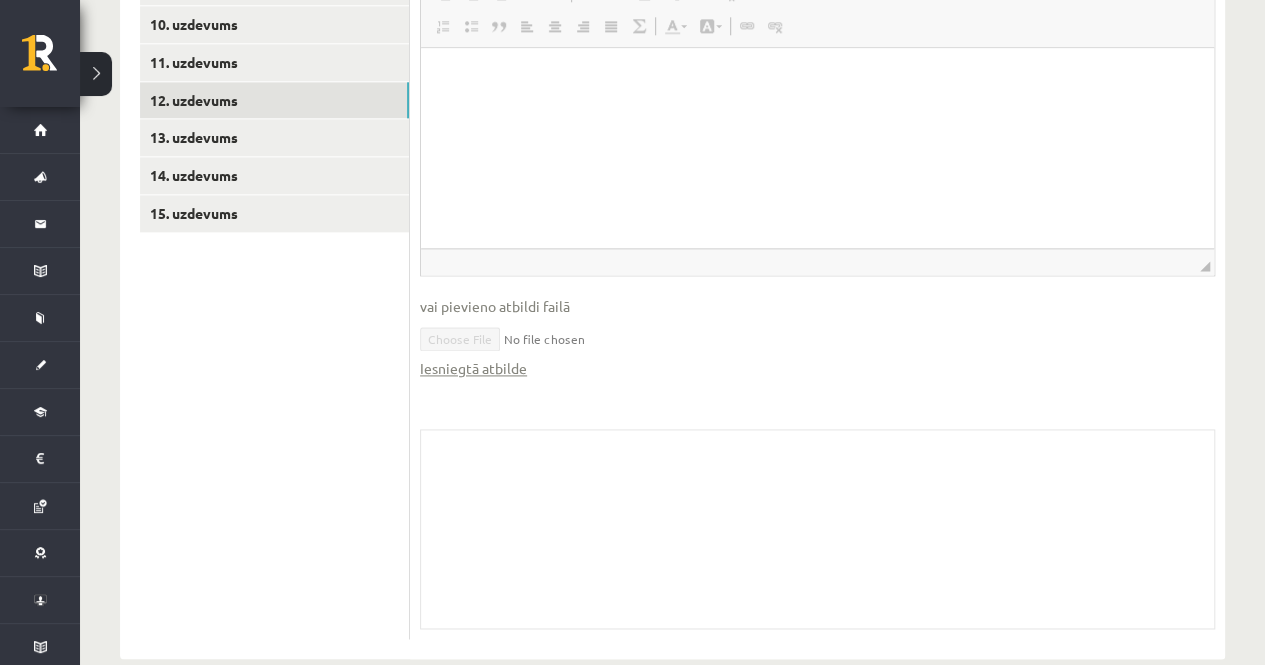 scroll, scrollTop: 1217, scrollLeft: 0, axis: vertical 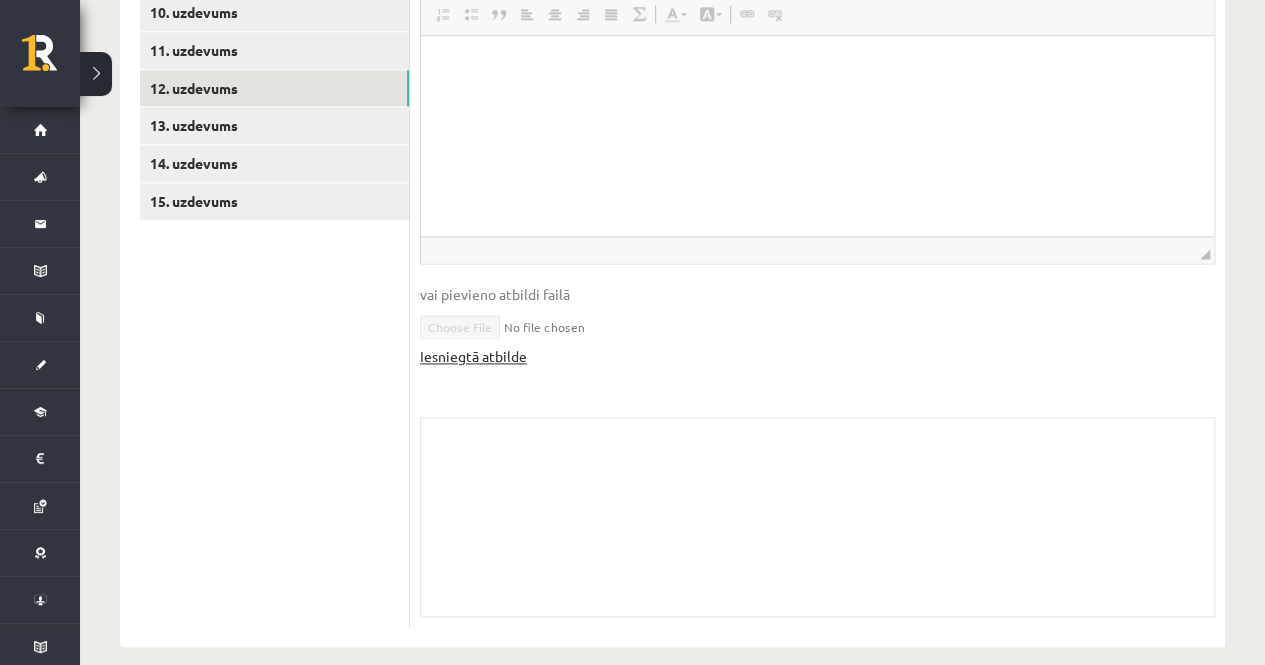click on "Iesniegtā atbilde" at bounding box center [473, 356] 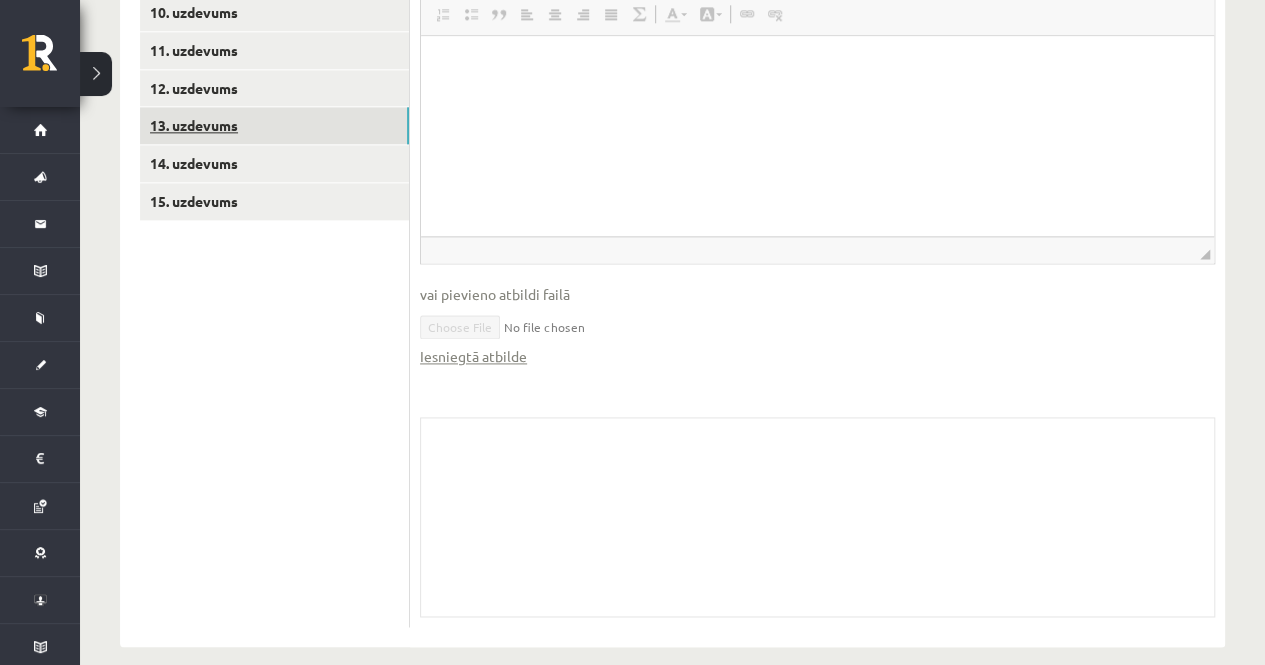click on "13. uzdevums" at bounding box center (274, 125) 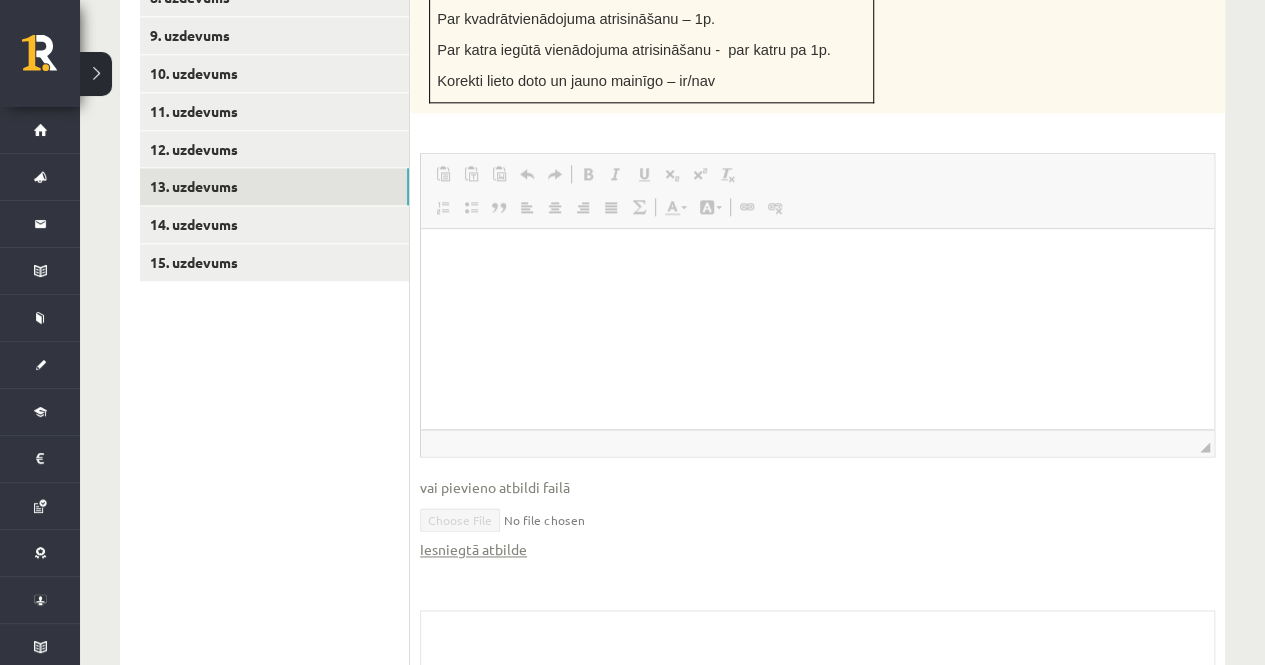 scroll, scrollTop: 1158, scrollLeft: 0, axis: vertical 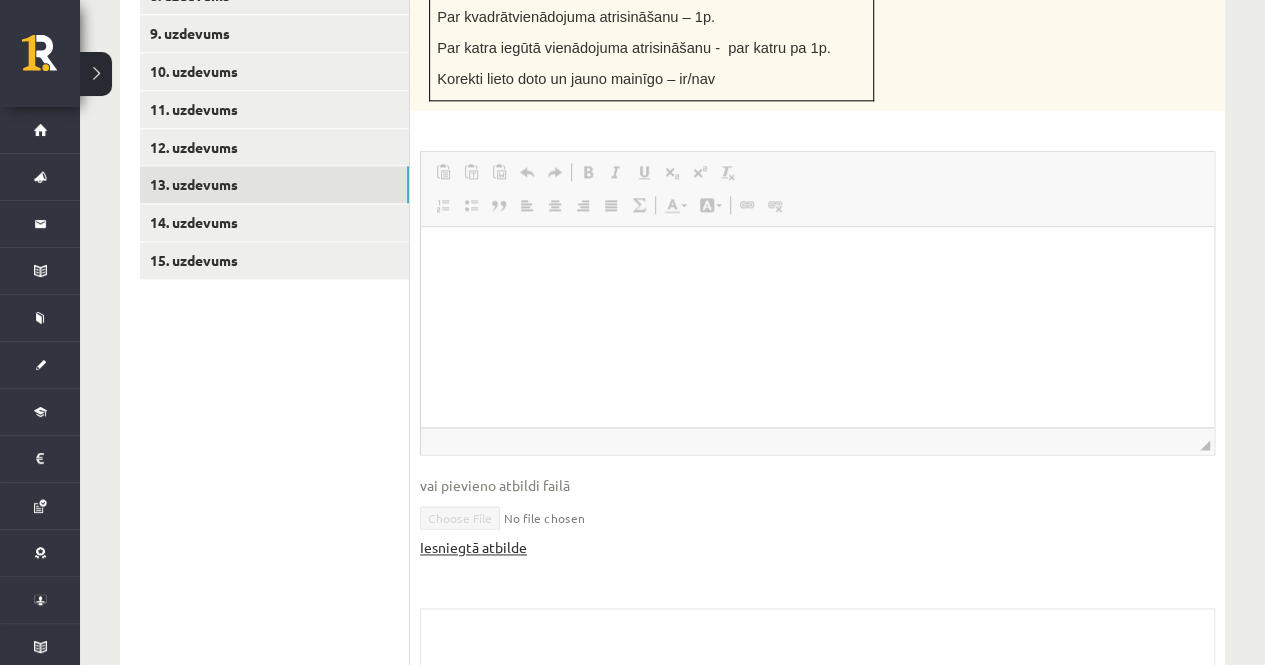 click on "Iesniegtā atbilde" at bounding box center [473, 547] 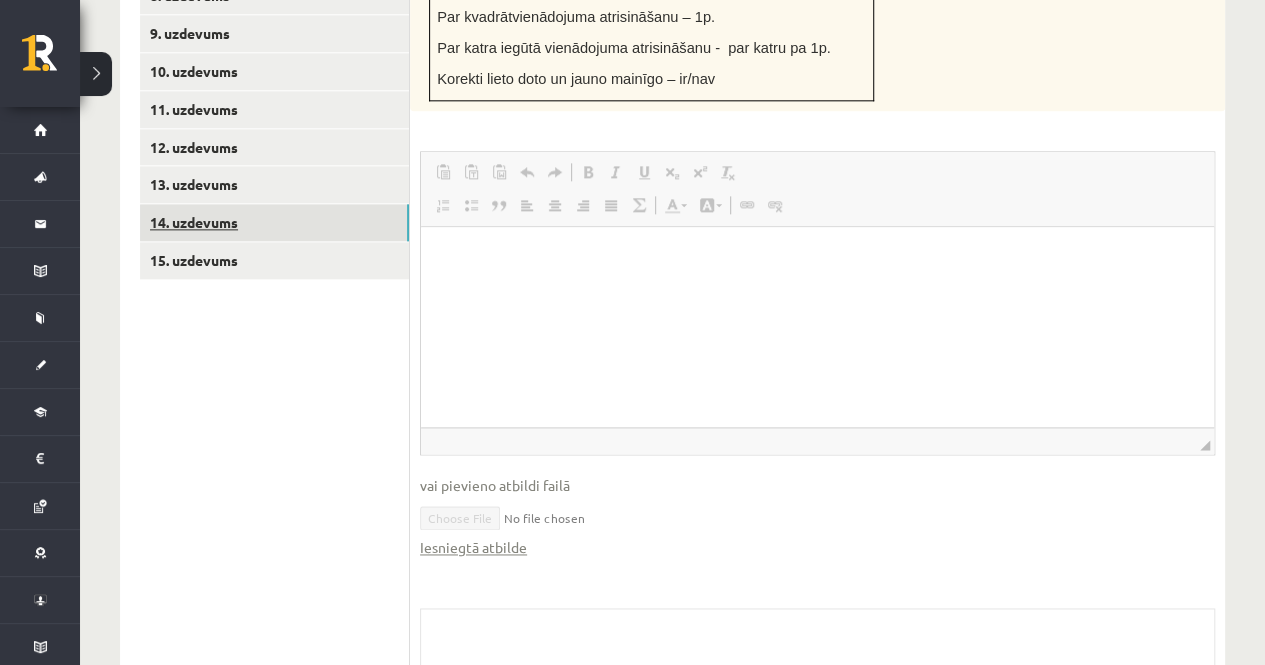 click on "14. uzdevums" at bounding box center (274, 222) 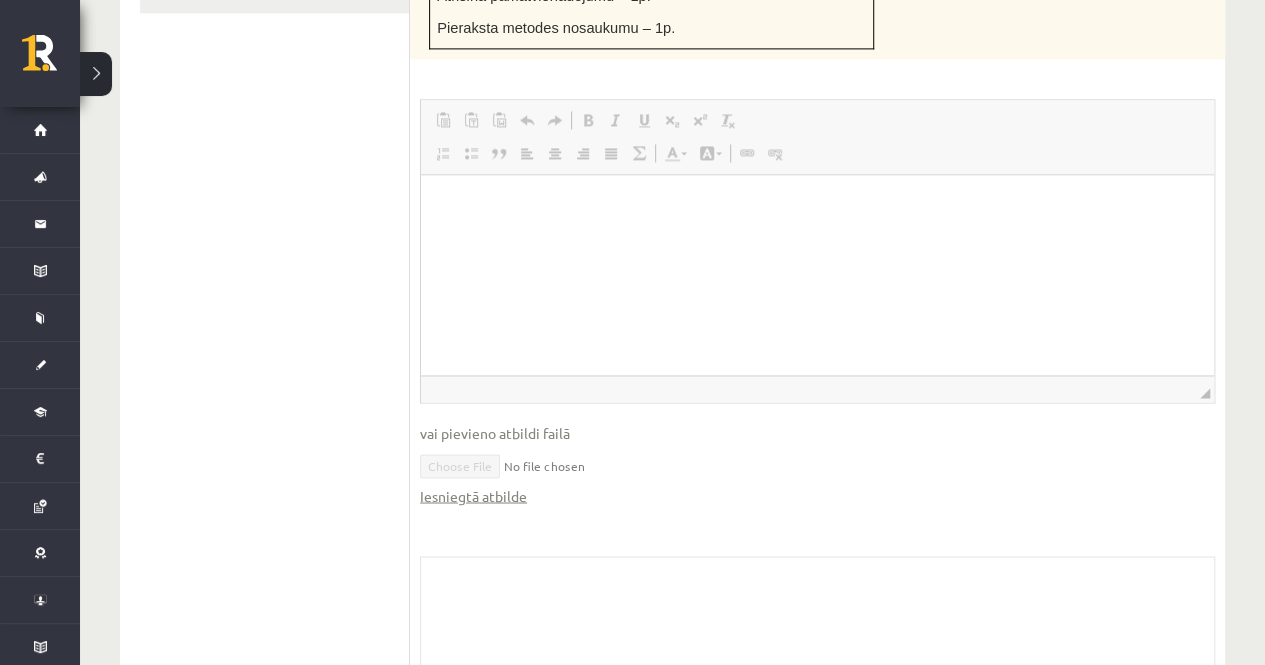 scroll, scrollTop: 1430, scrollLeft: 0, axis: vertical 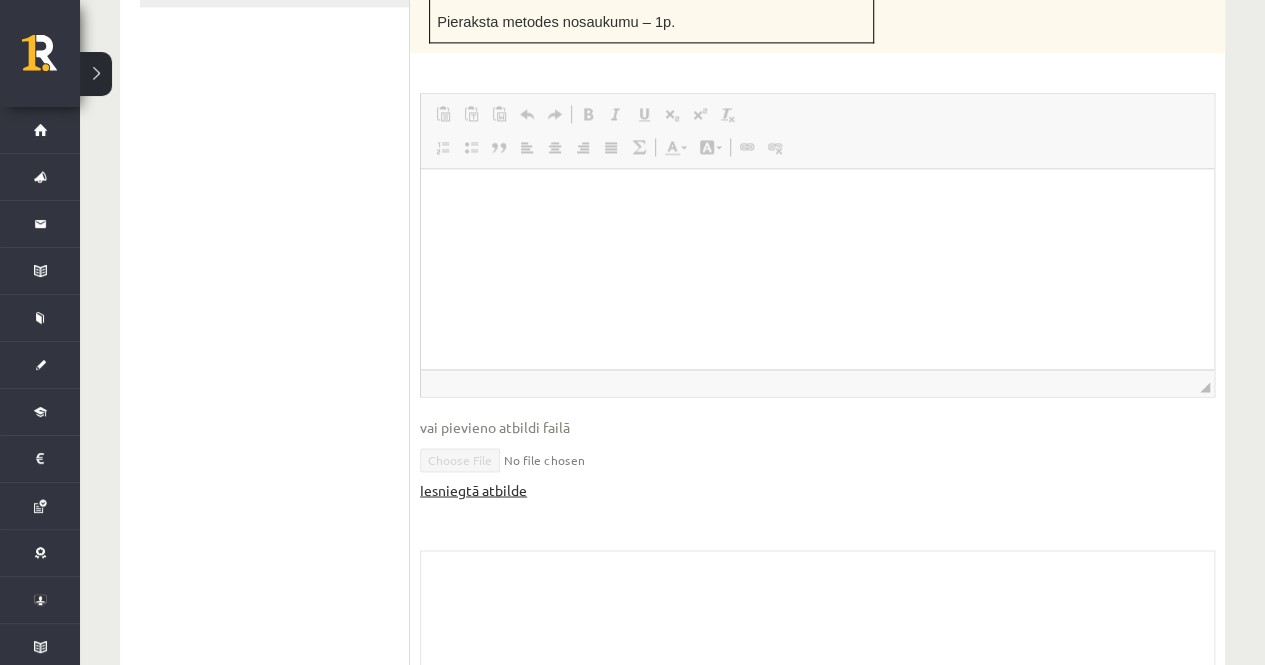 click on "Iesniegtā atbilde" at bounding box center (473, 489) 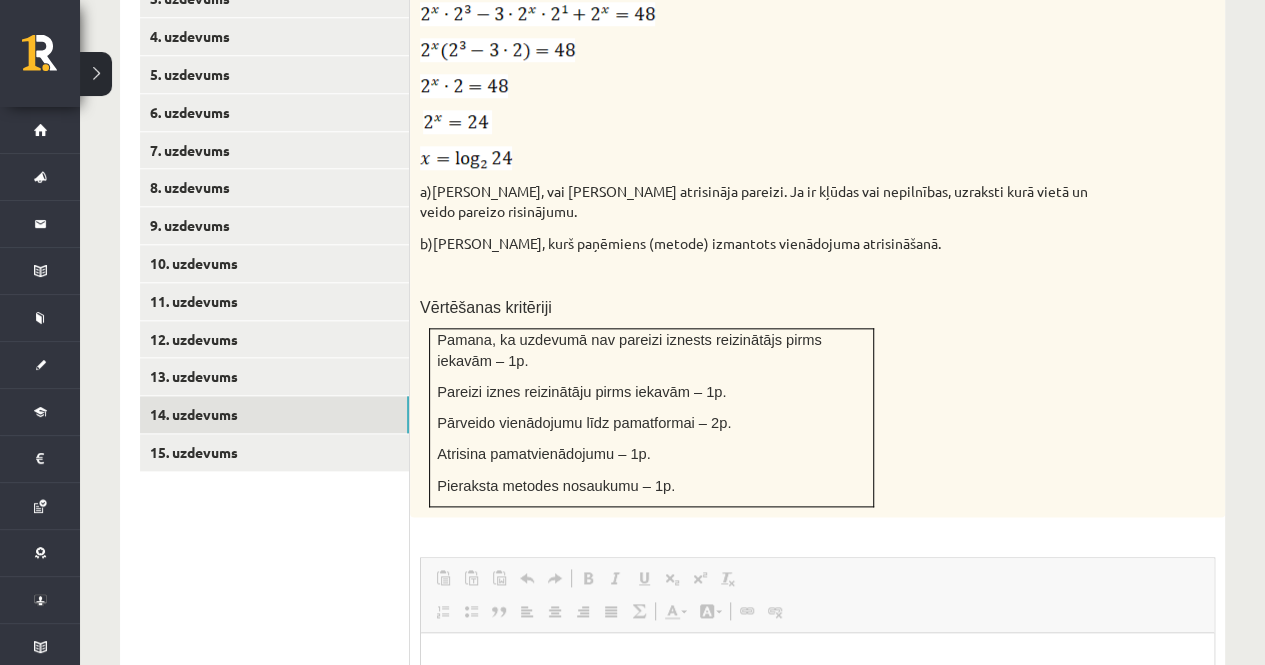 scroll, scrollTop: 962, scrollLeft: 0, axis: vertical 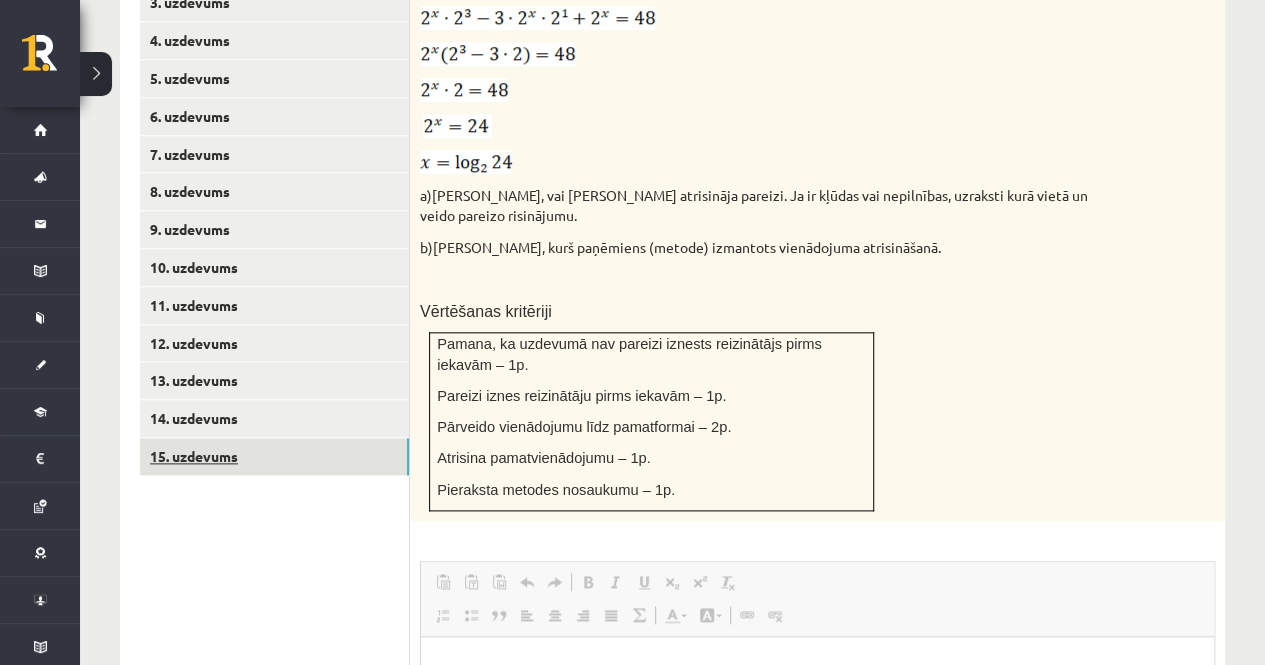 click on "15. uzdevums" at bounding box center (274, 456) 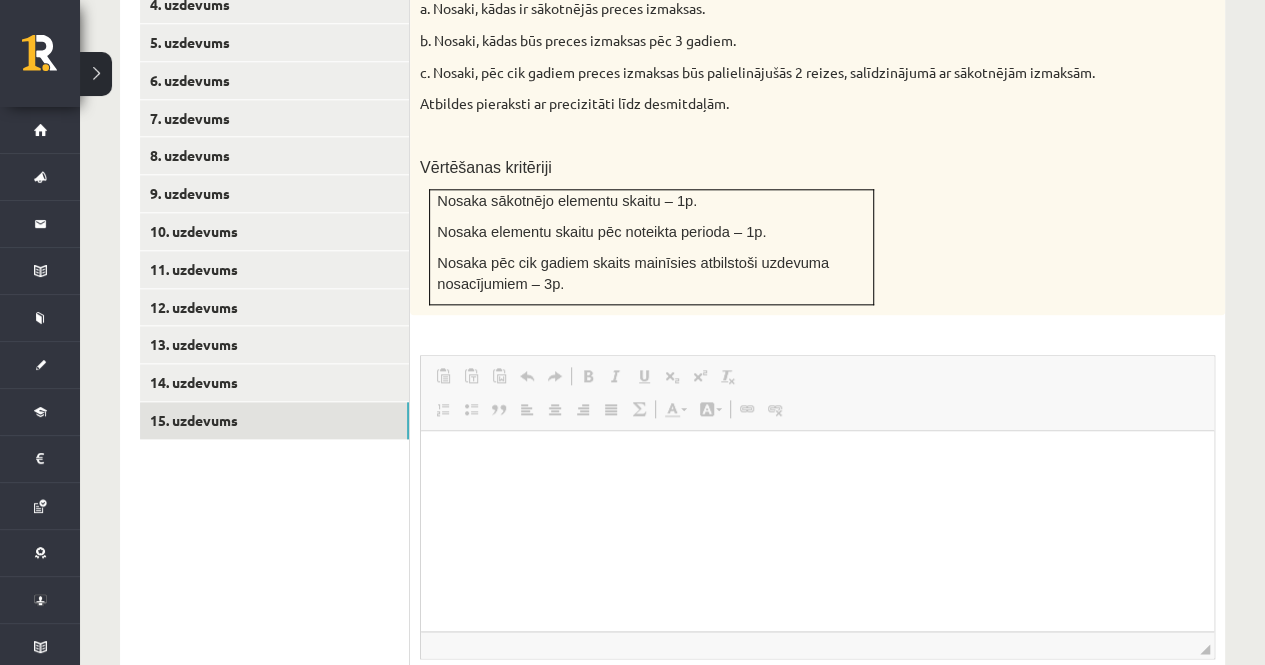 scroll, scrollTop: 1200, scrollLeft: 0, axis: vertical 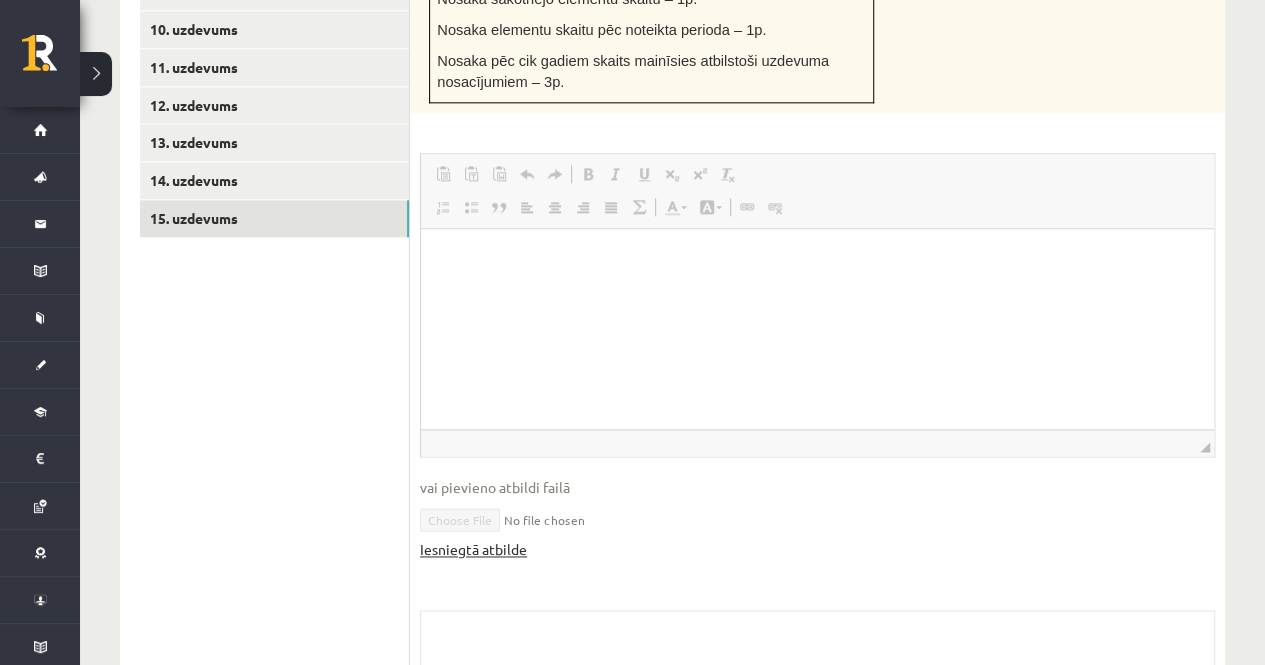 click on "Iesniegtā atbilde" at bounding box center (473, 549) 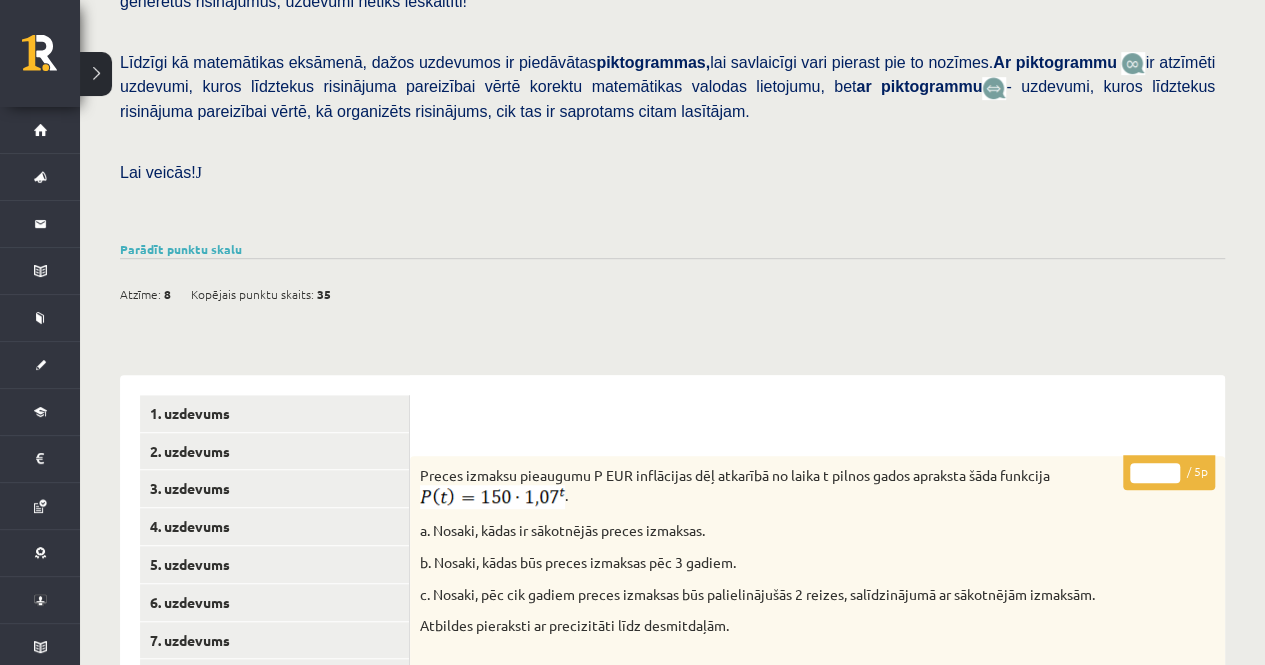 scroll, scrollTop: 450, scrollLeft: 0, axis: vertical 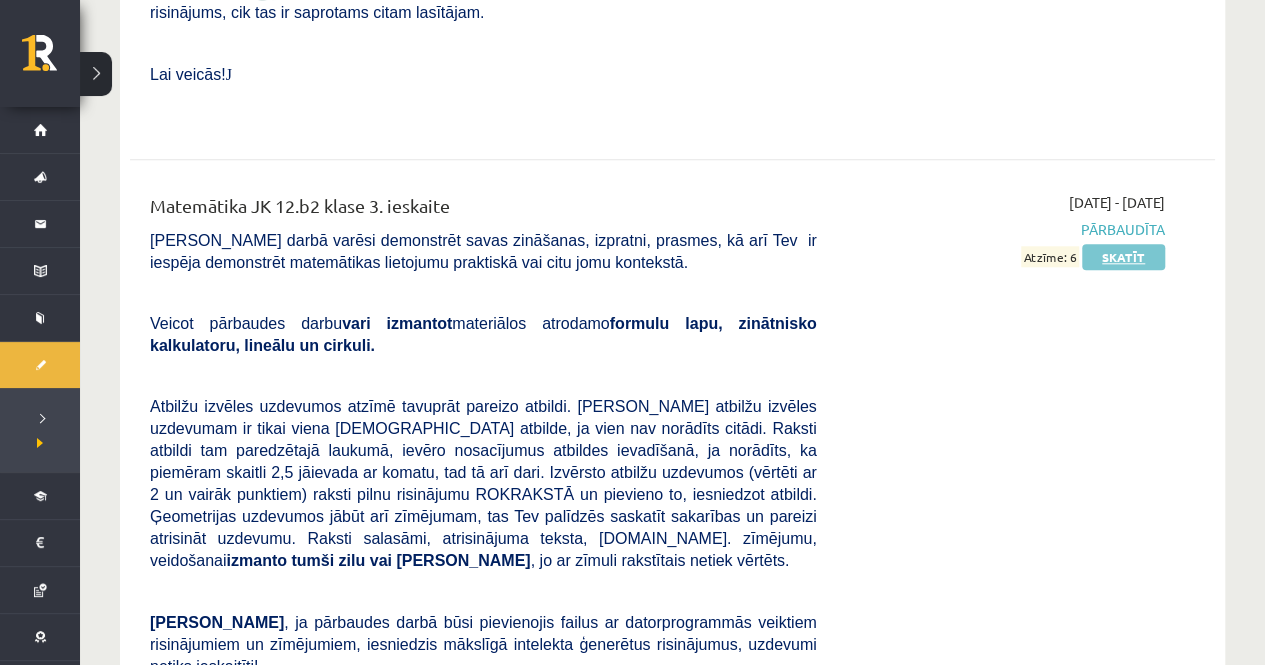click on "Skatīt" at bounding box center [1123, 257] 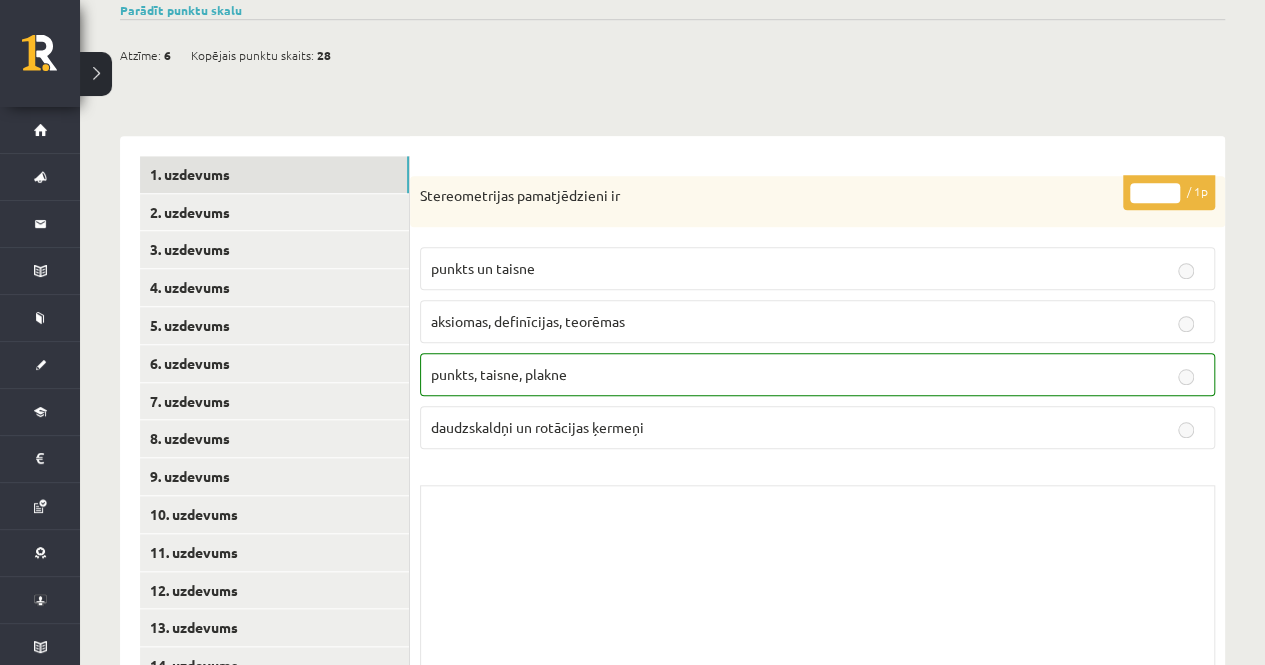 scroll, scrollTop: 725, scrollLeft: 0, axis: vertical 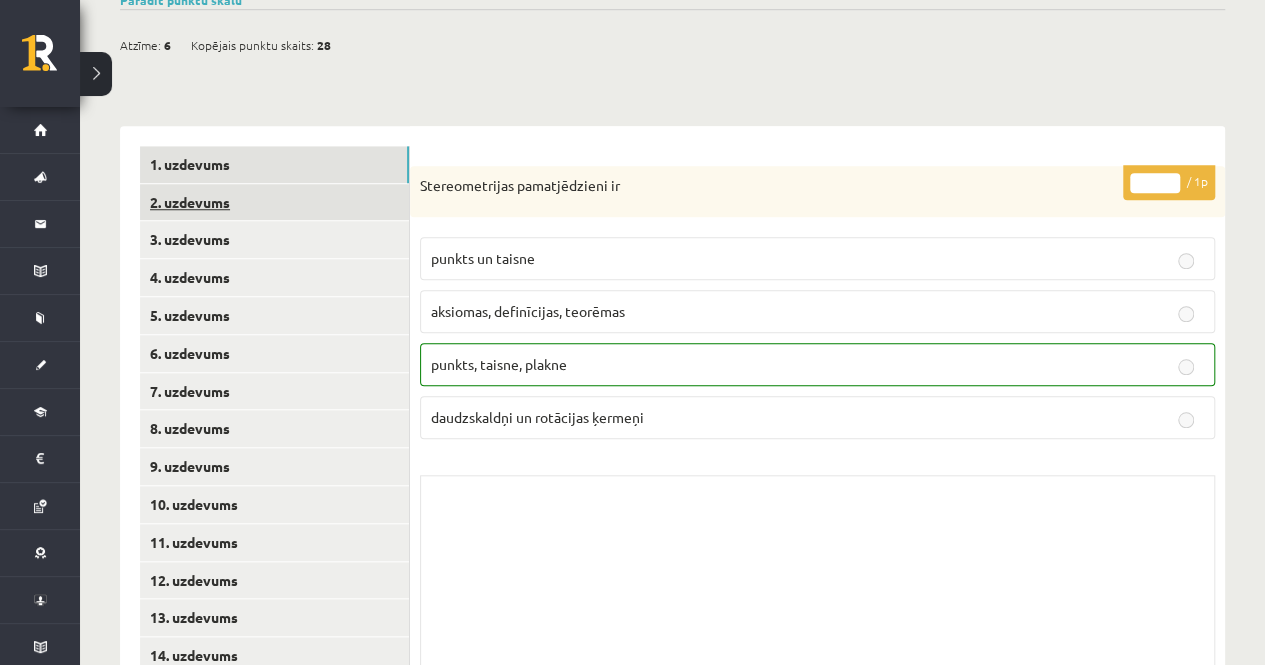 click on "2. uzdevums" at bounding box center [274, 202] 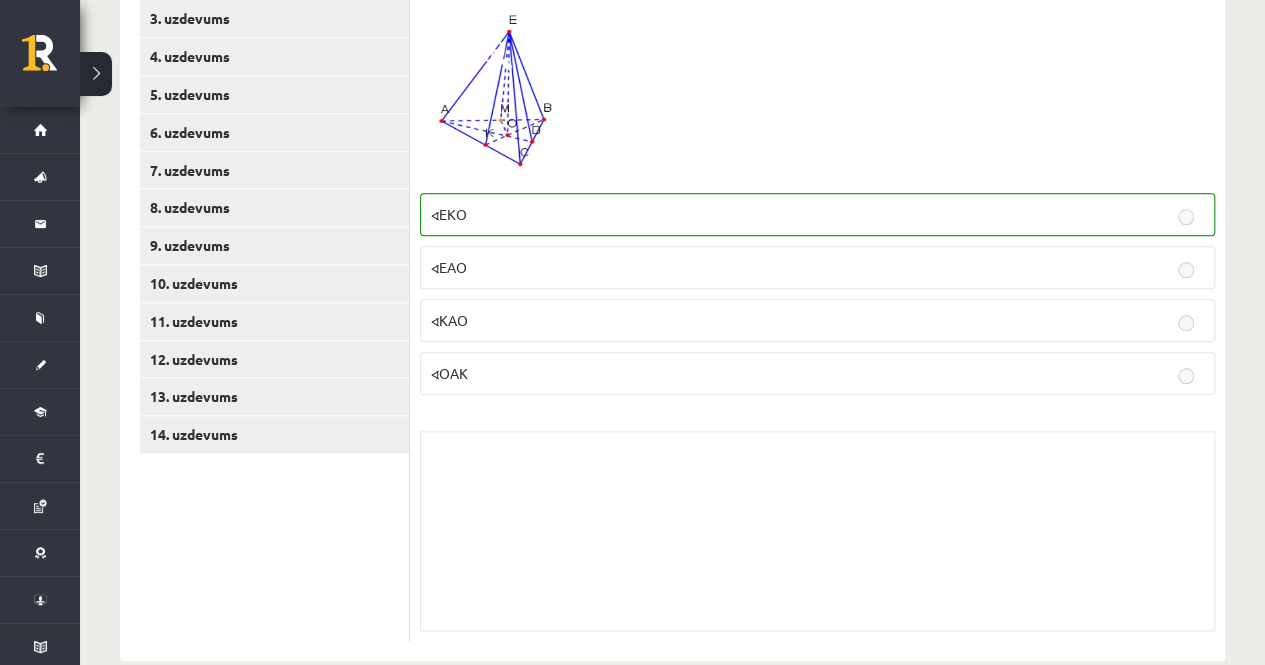 scroll, scrollTop: 947, scrollLeft: 0, axis: vertical 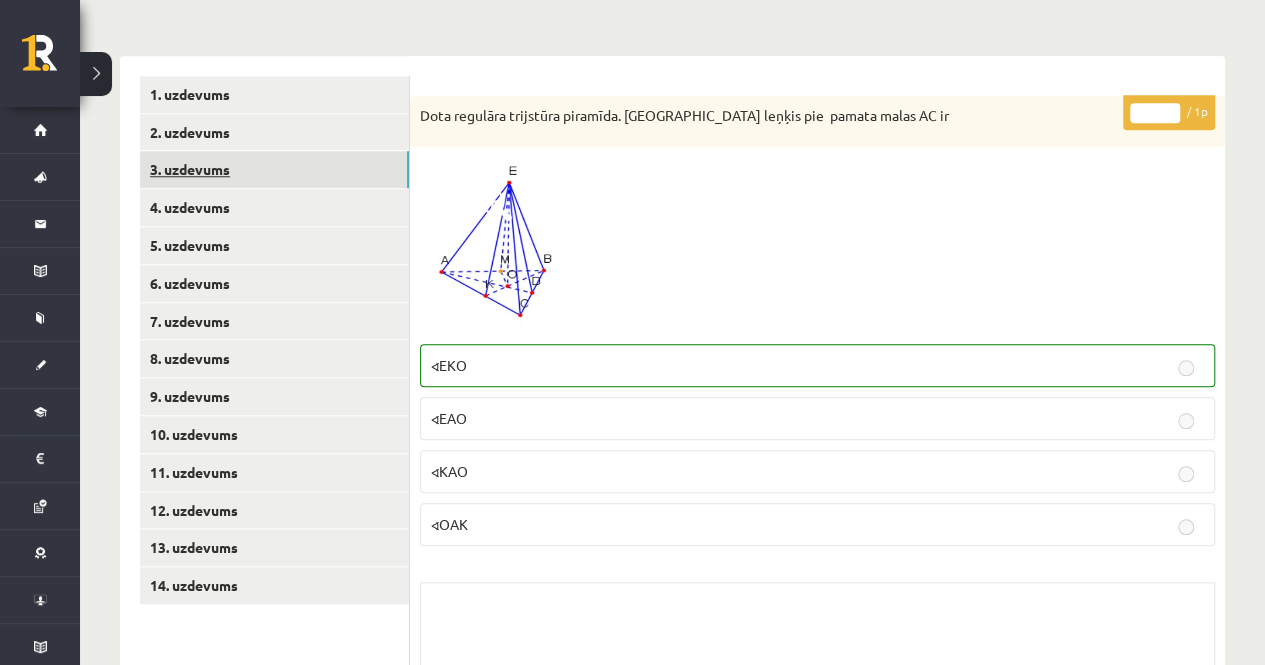 click on "3. uzdevums" at bounding box center (274, 169) 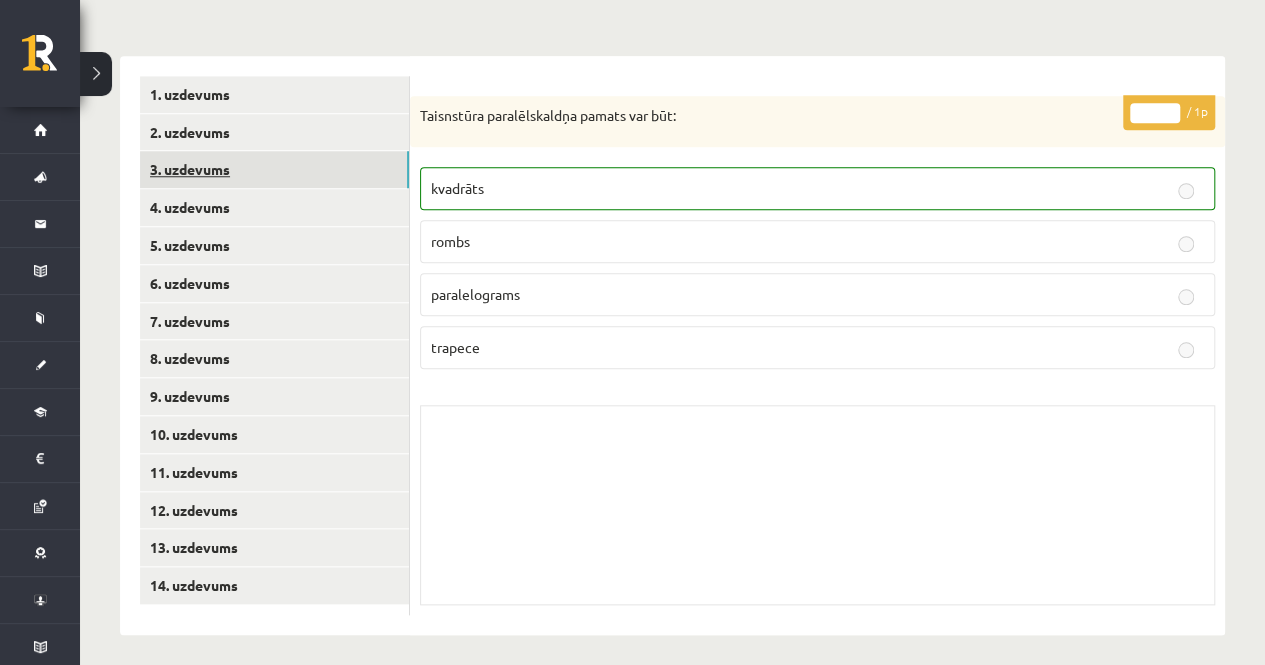 scroll, scrollTop: 780, scrollLeft: 0, axis: vertical 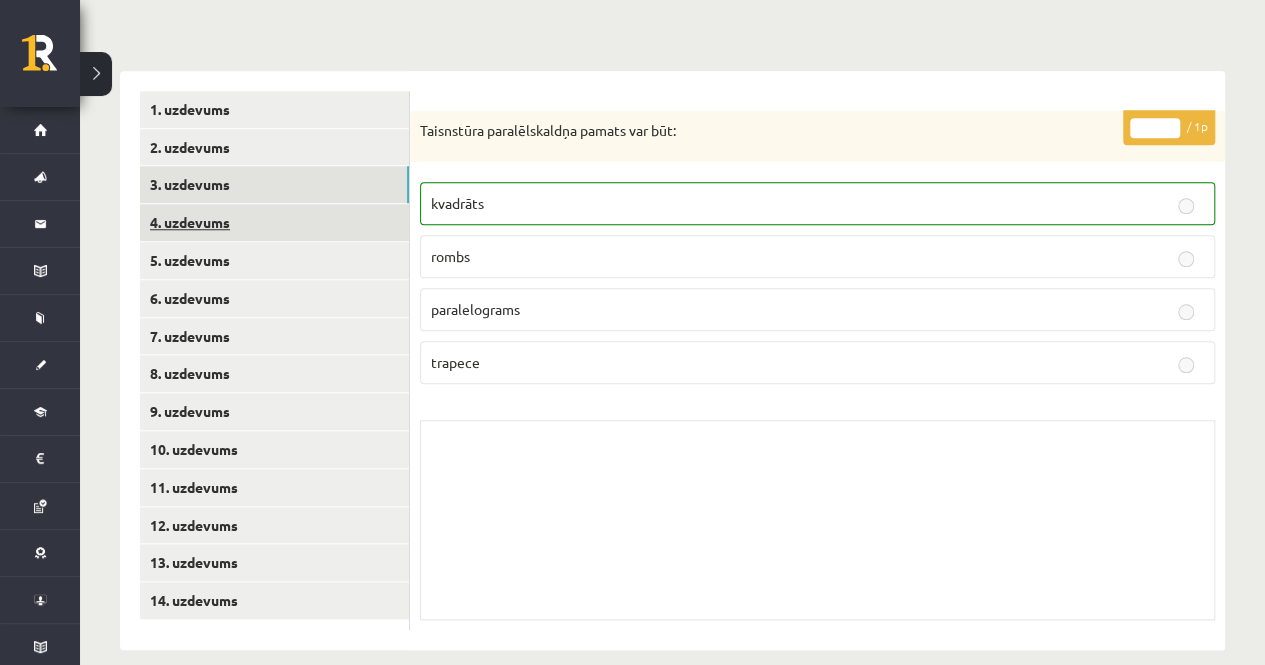 click on "4. uzdevums" at bounding box center [274, 222] 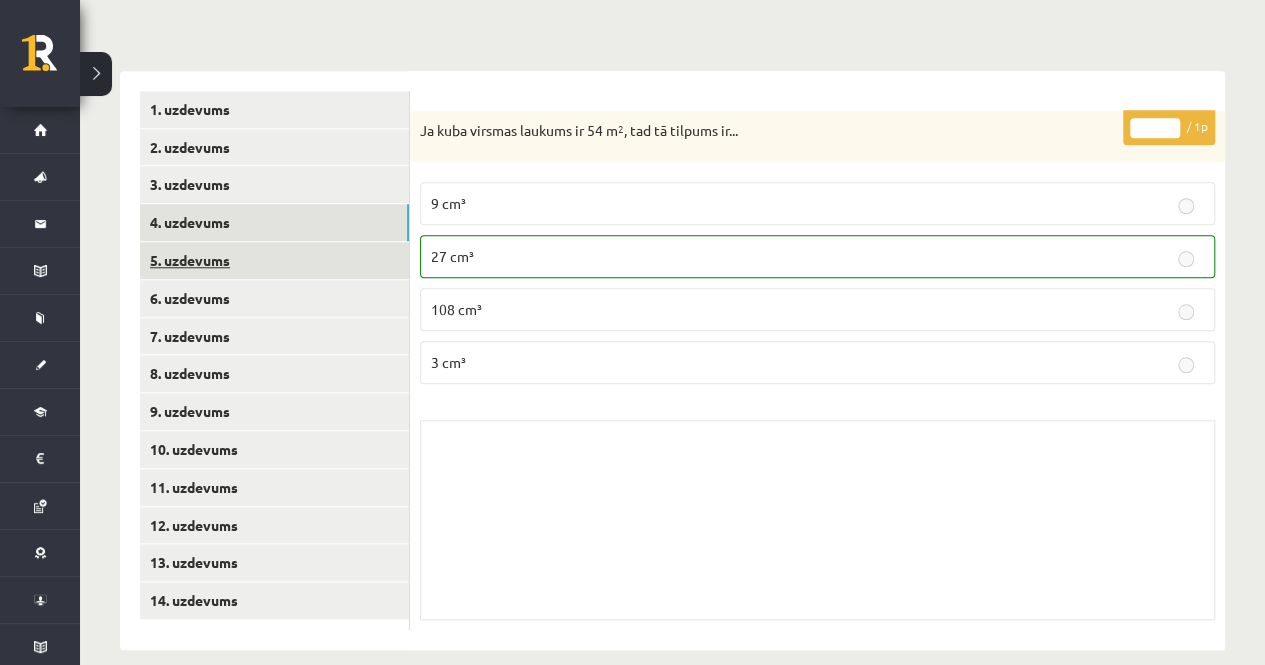 click on "5. uzdevums" at bounding box center (274, 260) 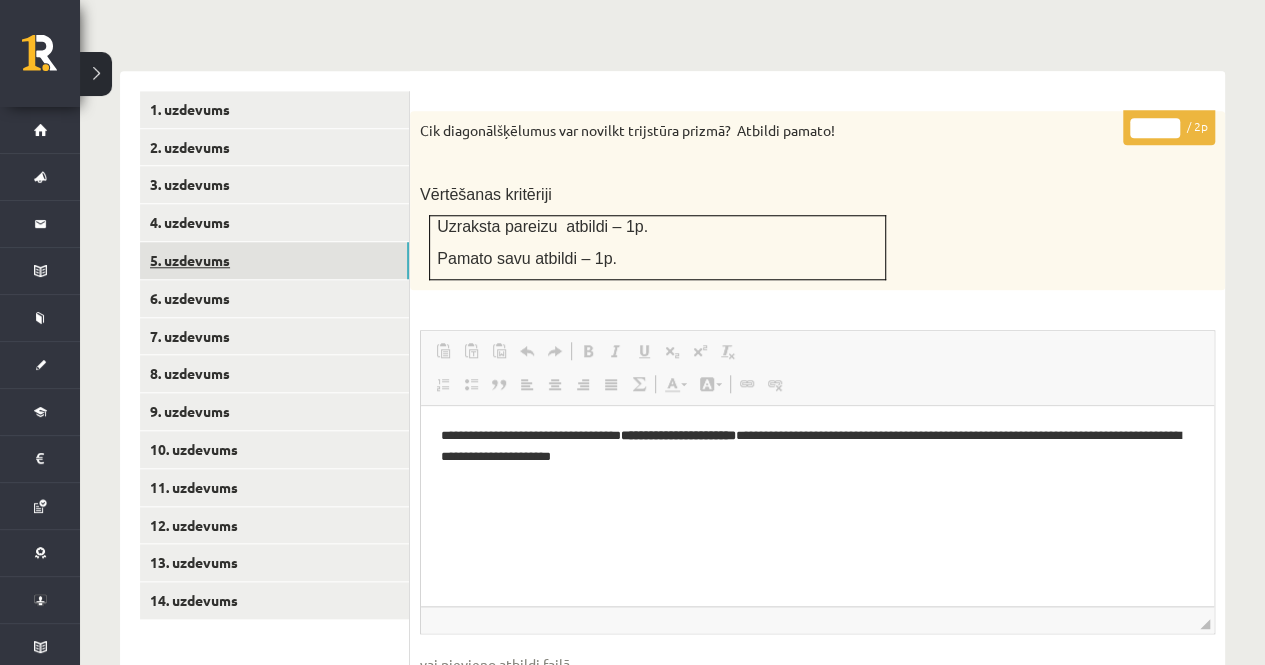 scroll, scrollTop: 0, scrollLeft: 0, axis: both 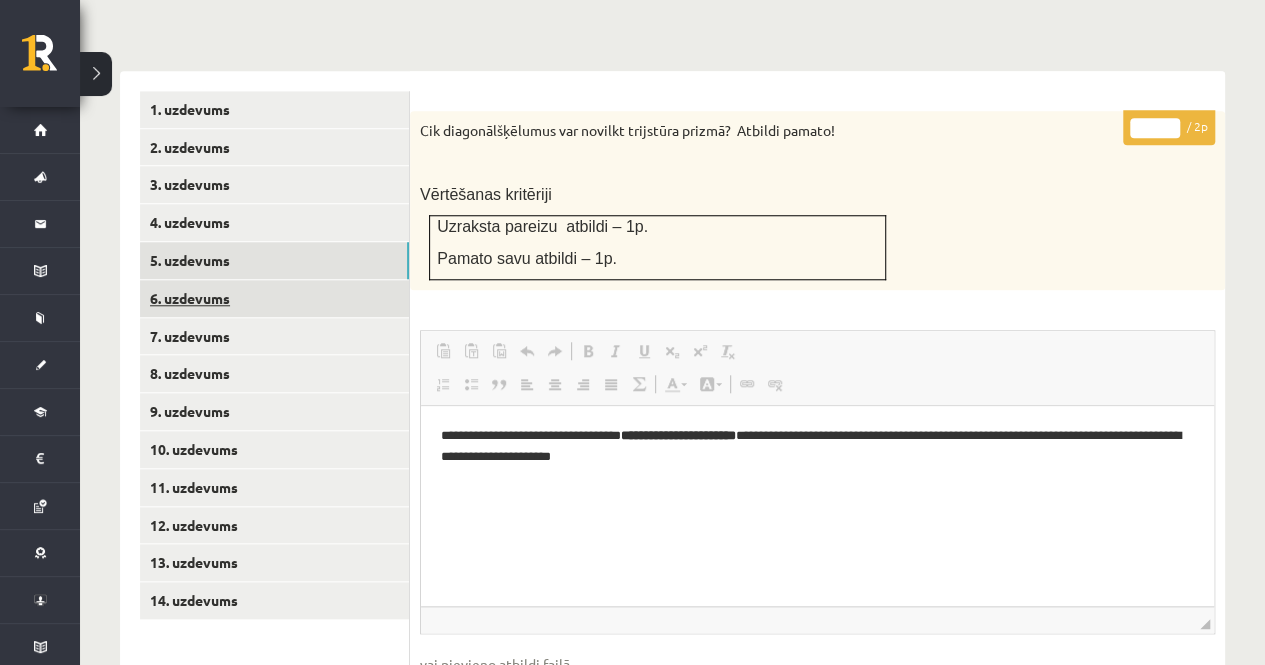 click on "6. uzdevums" at bounding box center [274, 298] 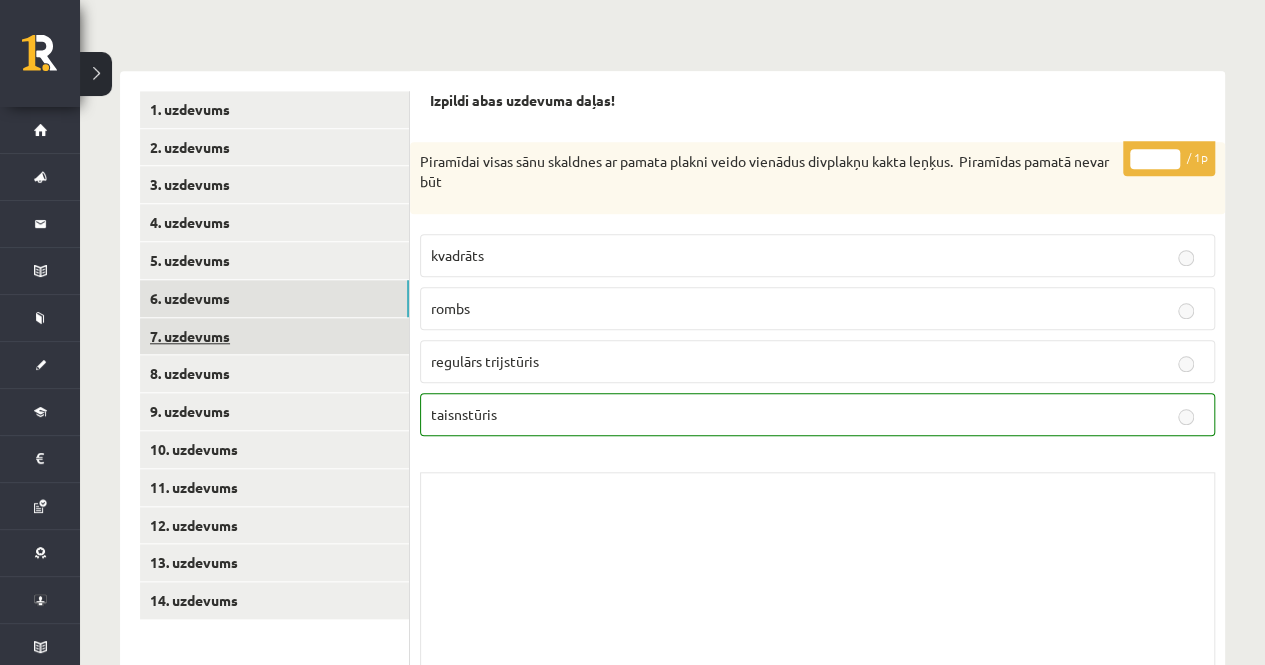 scroll, scrollTop: 0, scrollLeft: 0, axis: both 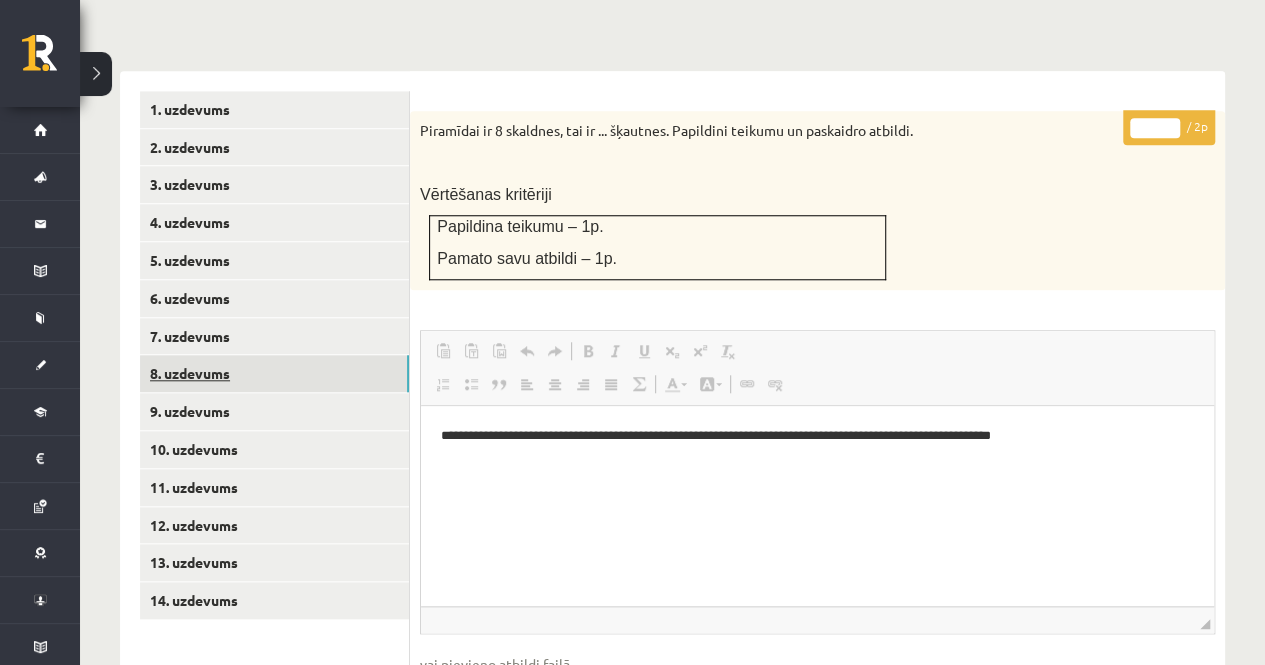 click on "8. uzdevums" at bounding box center [274, 373] 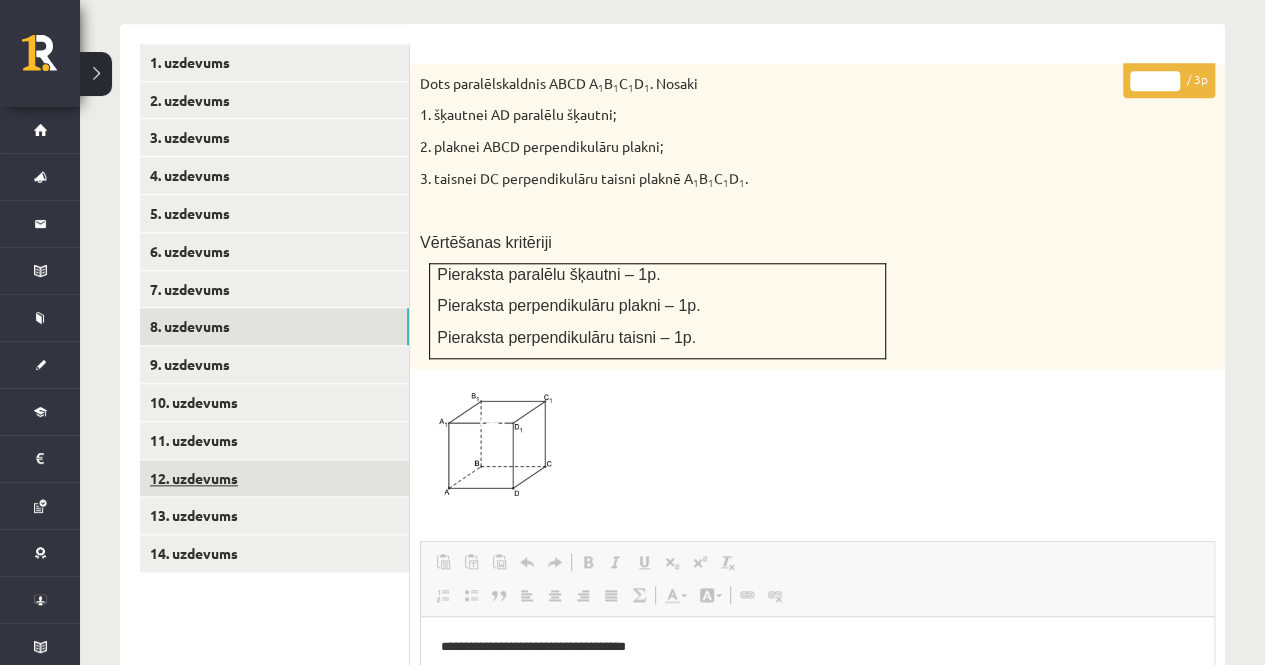 scroll, scrollTop: 824, scrollLeft: 0, axis: vertical 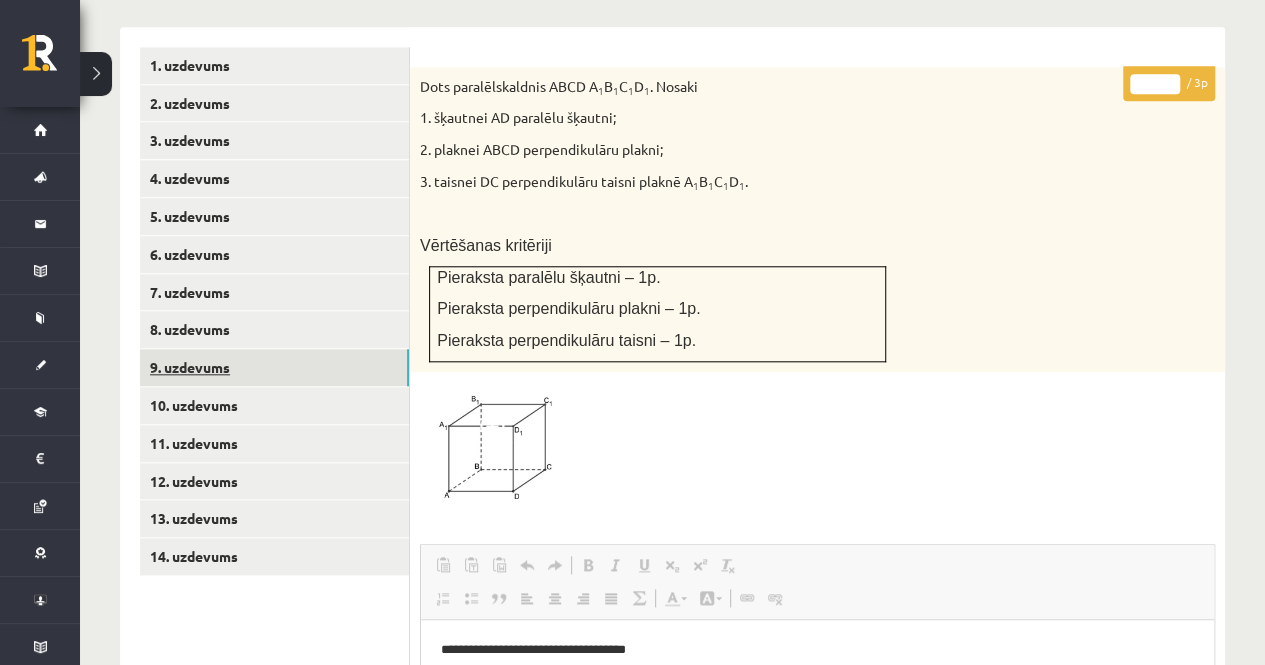 click on "9. uzdevums" at bounding box center [274, 367] 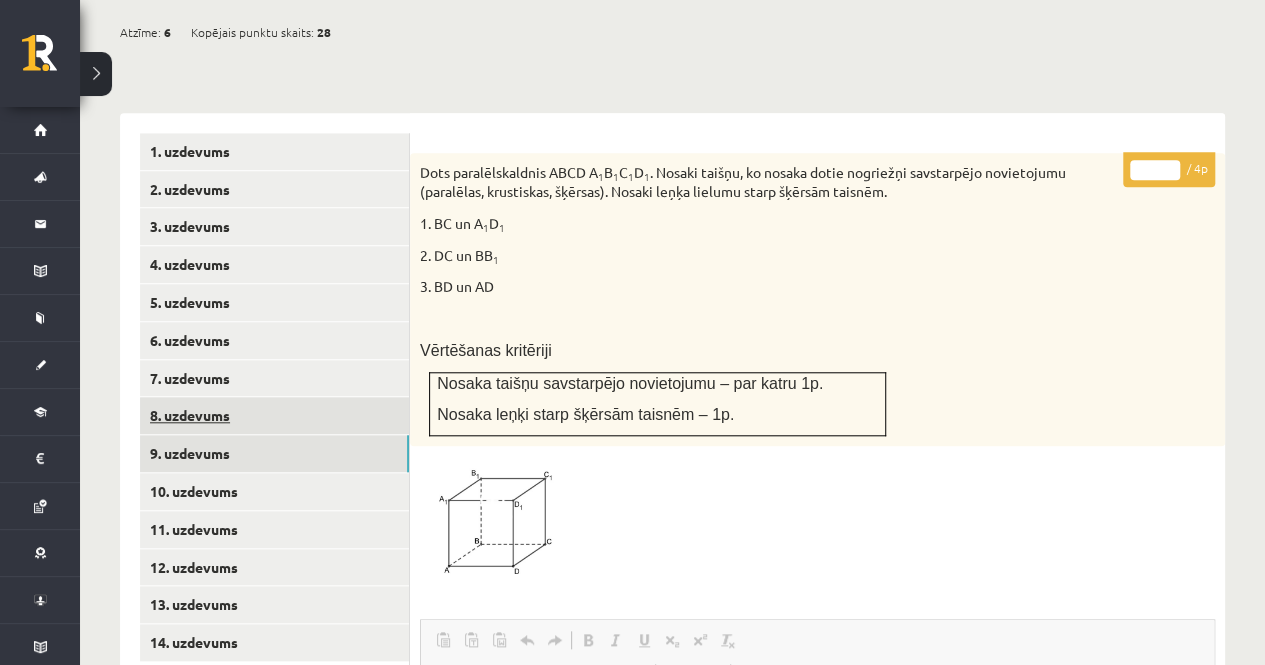 scroll, scrollTop: 737, scrollLeft: 0, axis: vertical 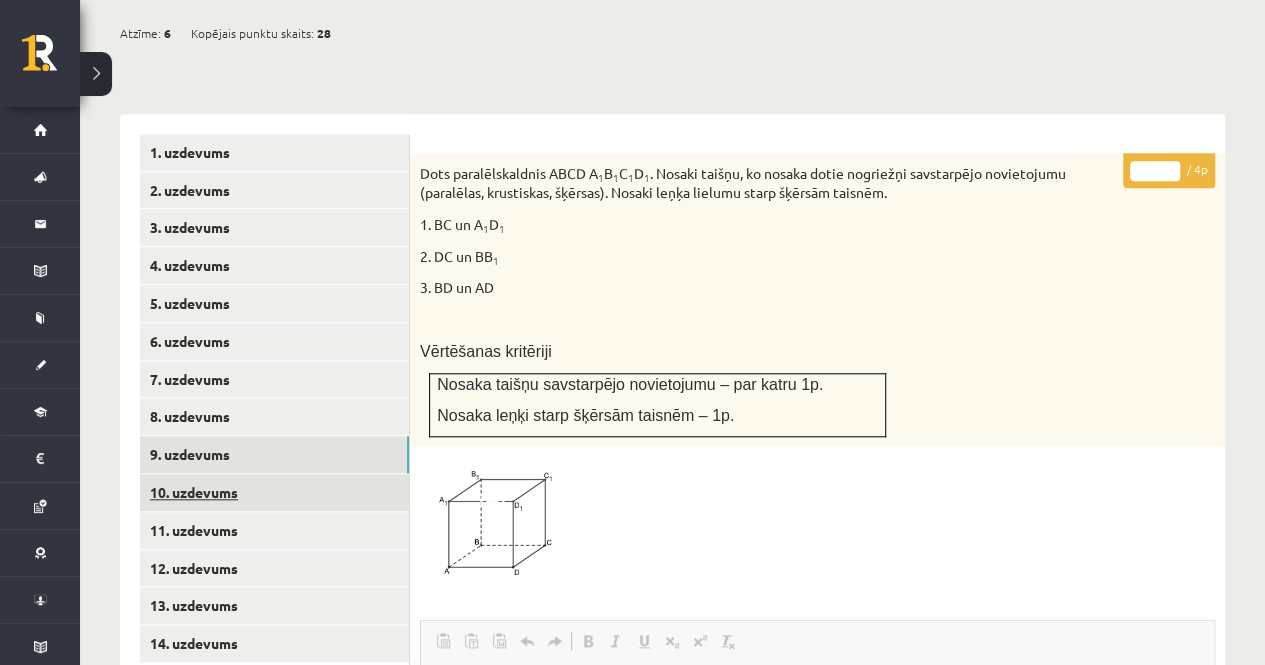 click on "10. uzdevums" at bounding box center (274, 492) 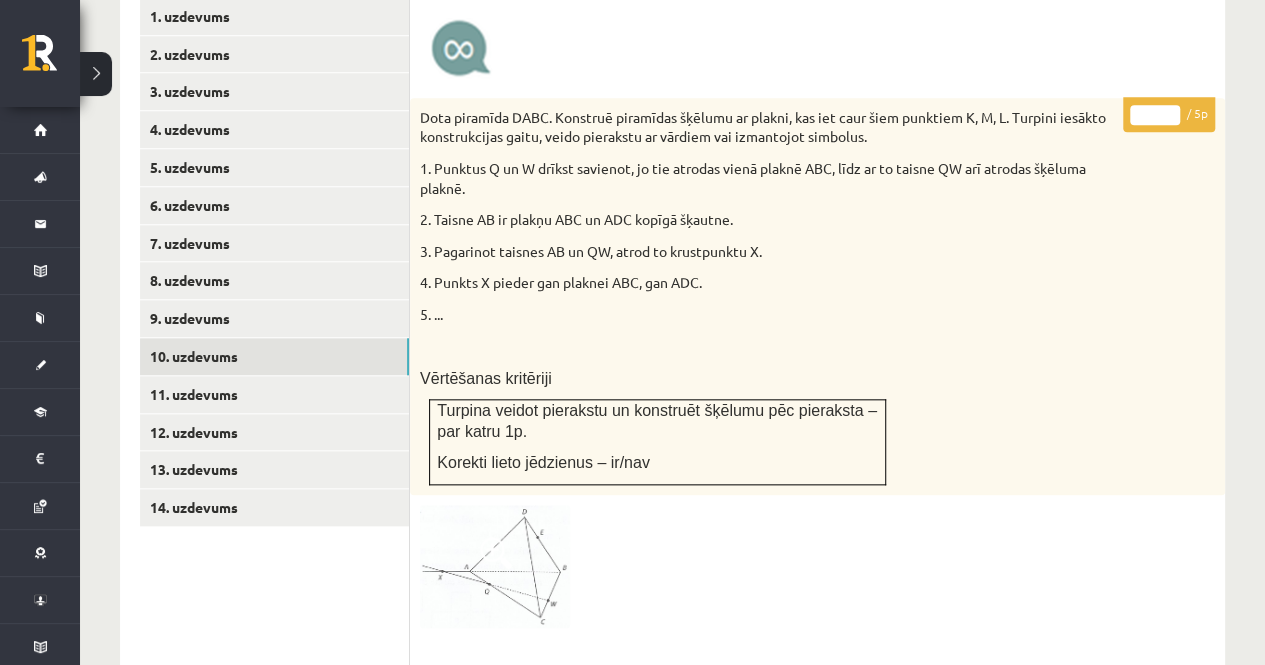 scroll, scrollTop: 871, scrollLeft: 0, axis: vertical 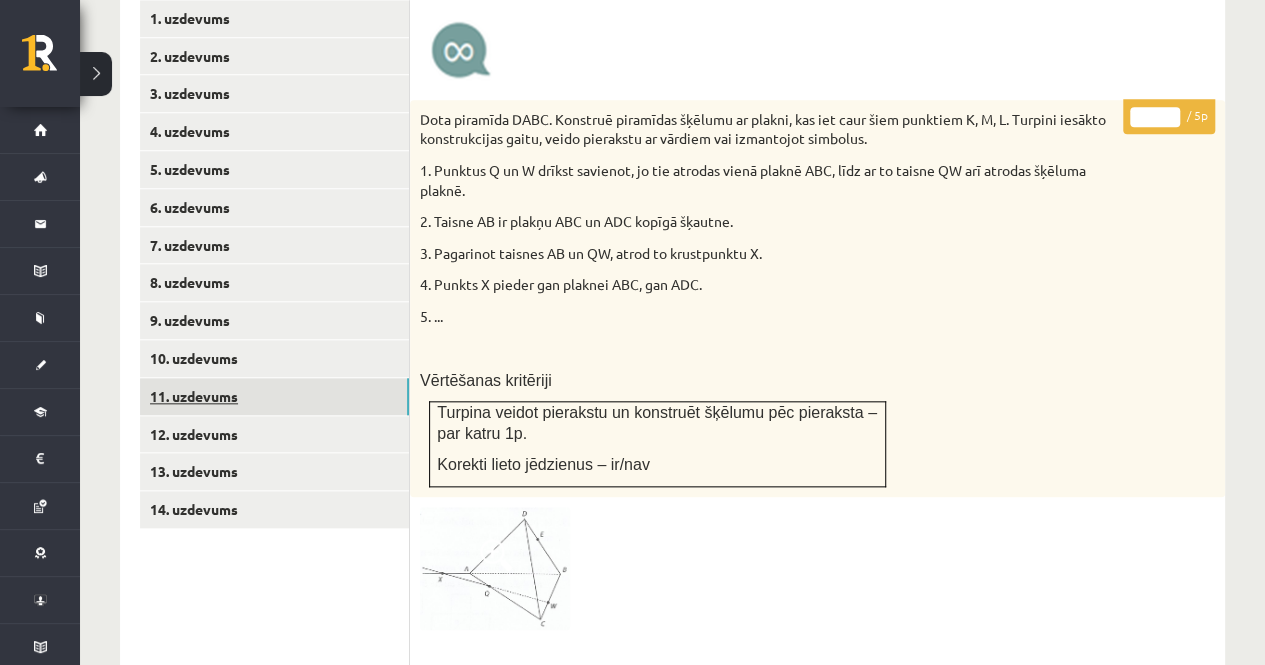 click on "11. uzdevums" at bounding box center [274, 396] 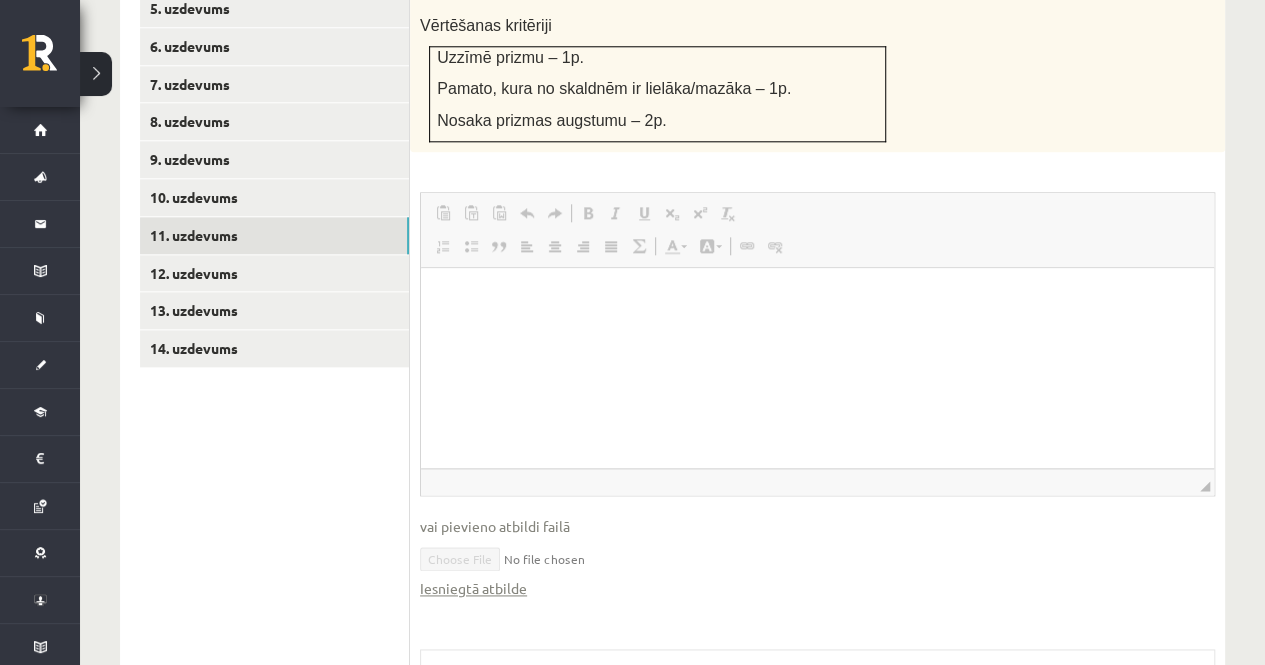 scroll, scrollTop: 1034, scrollLeft: 0, axis: vertical 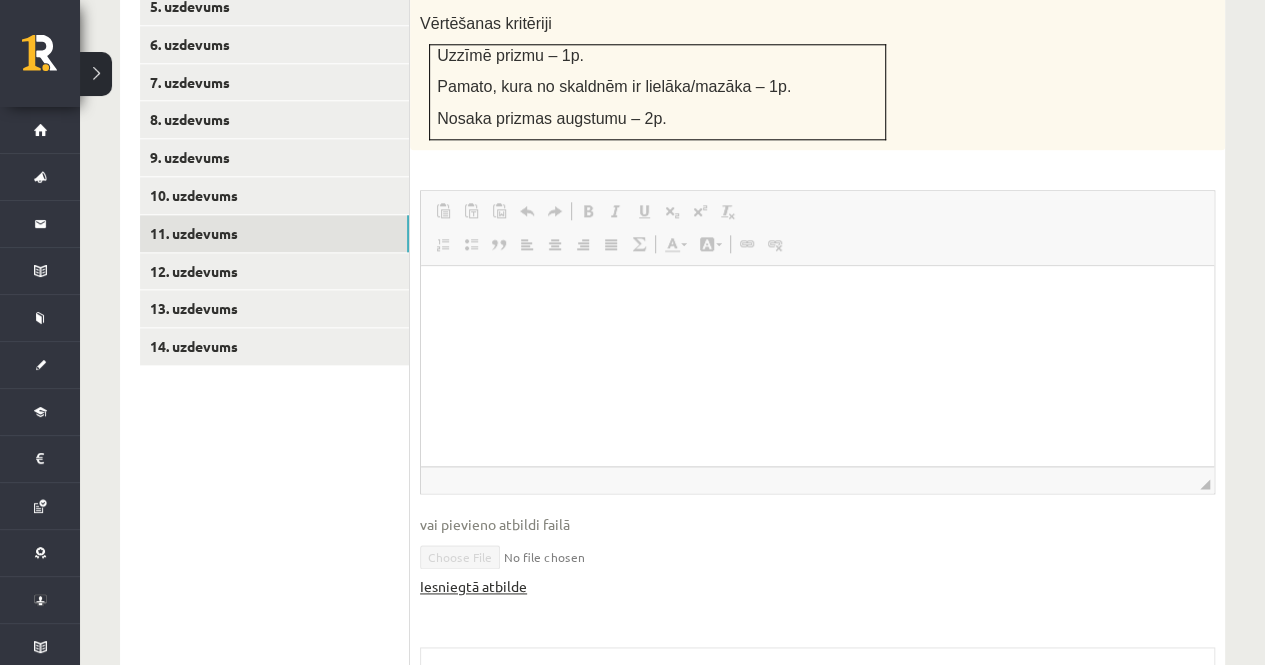 click on "Iesniegtā atbilde" at bounding box center [473, 586] 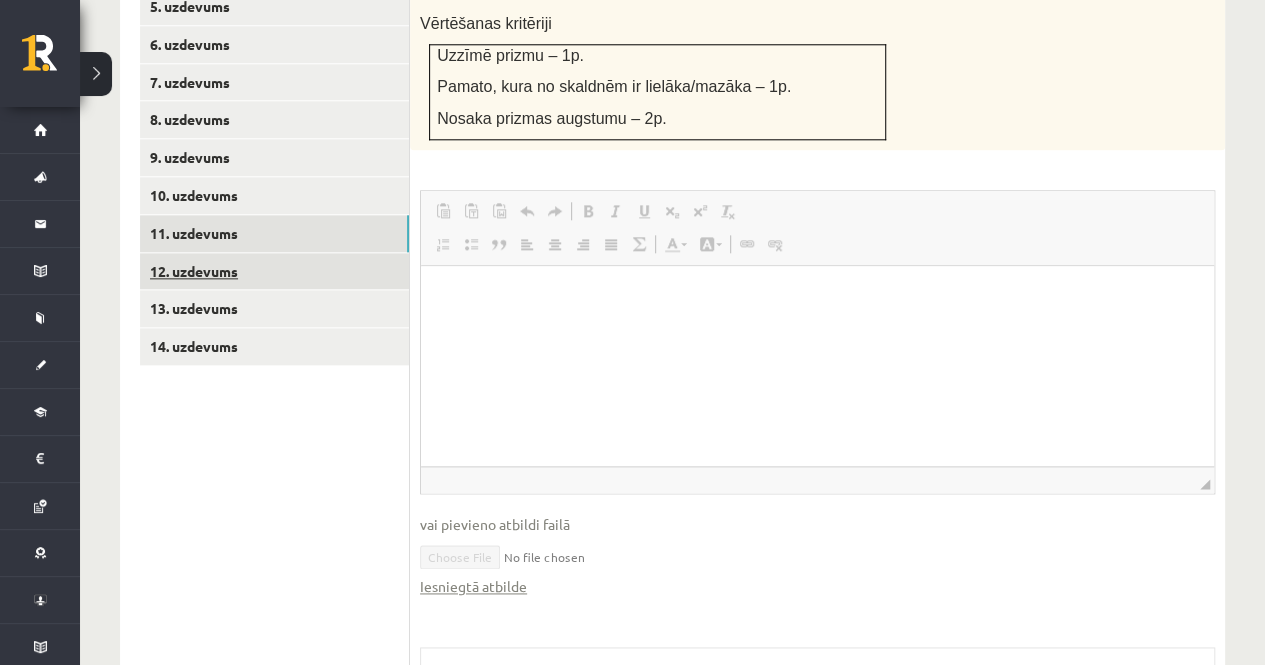 click on "12. uzdevums" at bounding box center [274, 271] 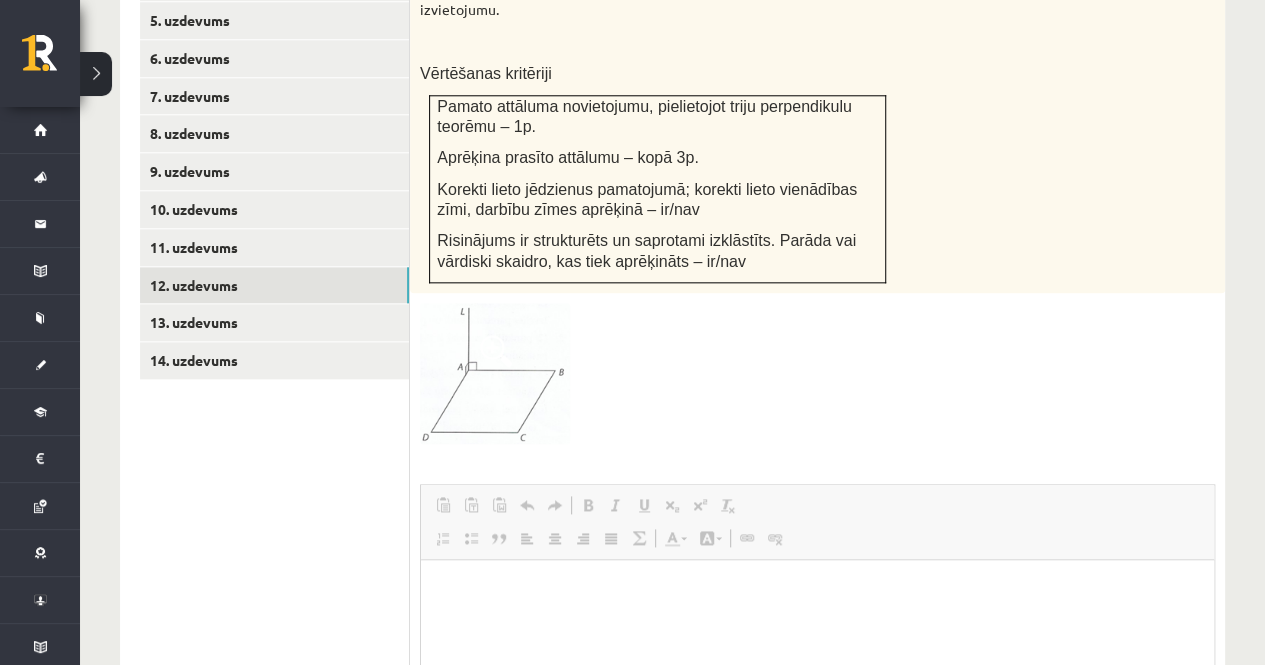 scroll, scrollTop: 1031, scrollLeft: 0, axis: vertical 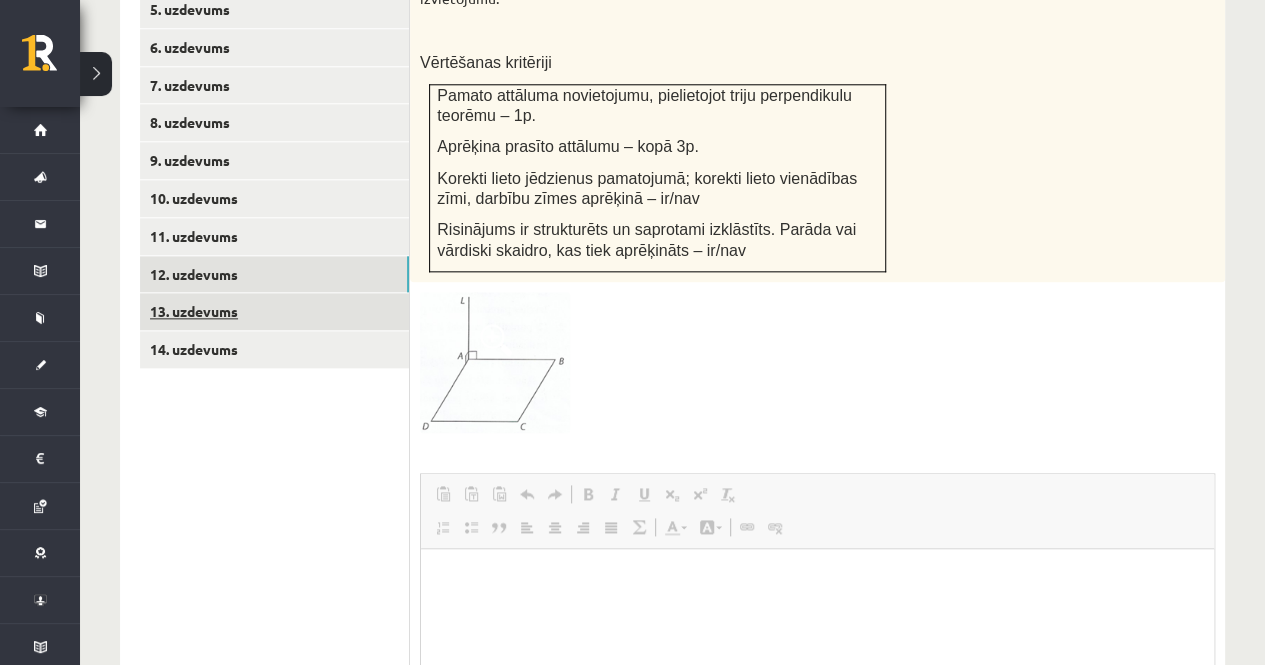 click on "13. uzdevums" at bounding box center [274, 311] 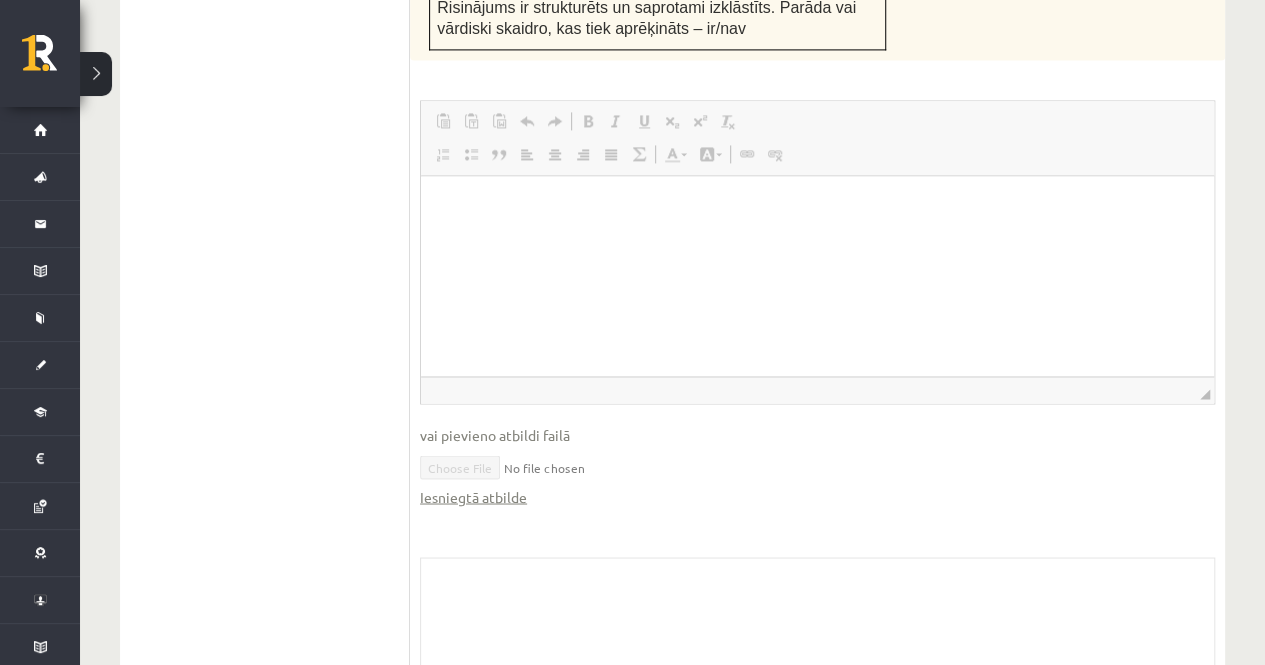 scroll, scrollTop: 1480, scrollLeft: 0, axis: vertical 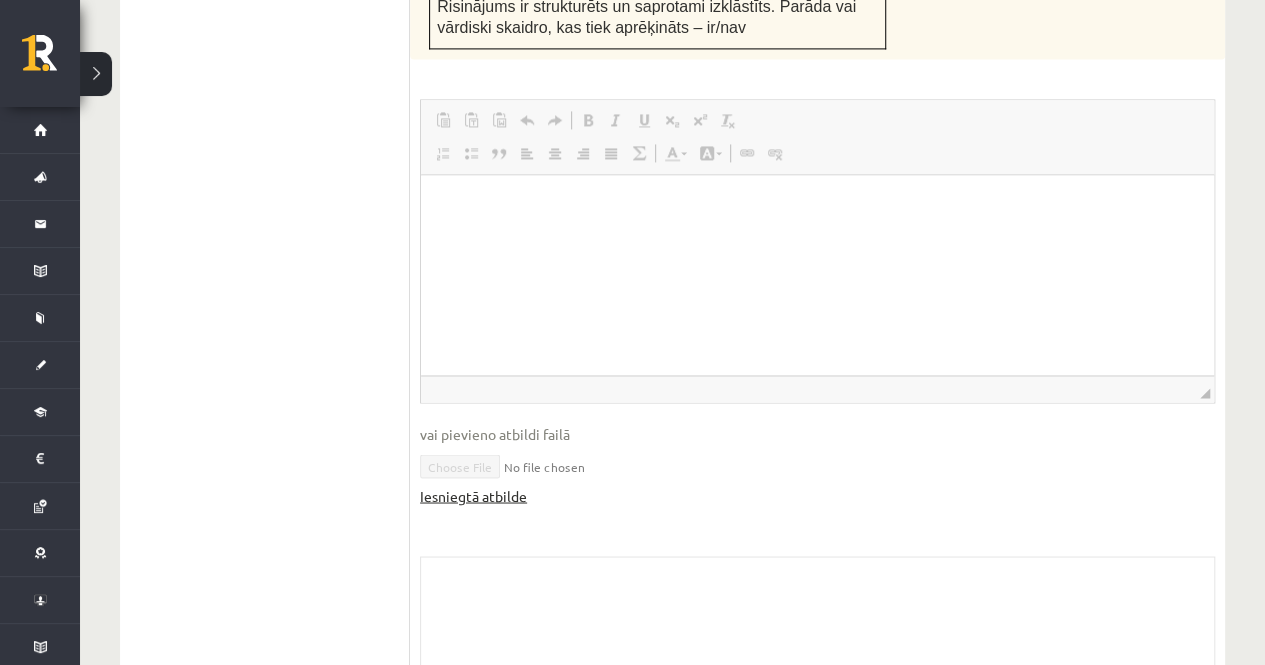 click on "Iesniegtā atbilde" at bounding box center [473, 495] 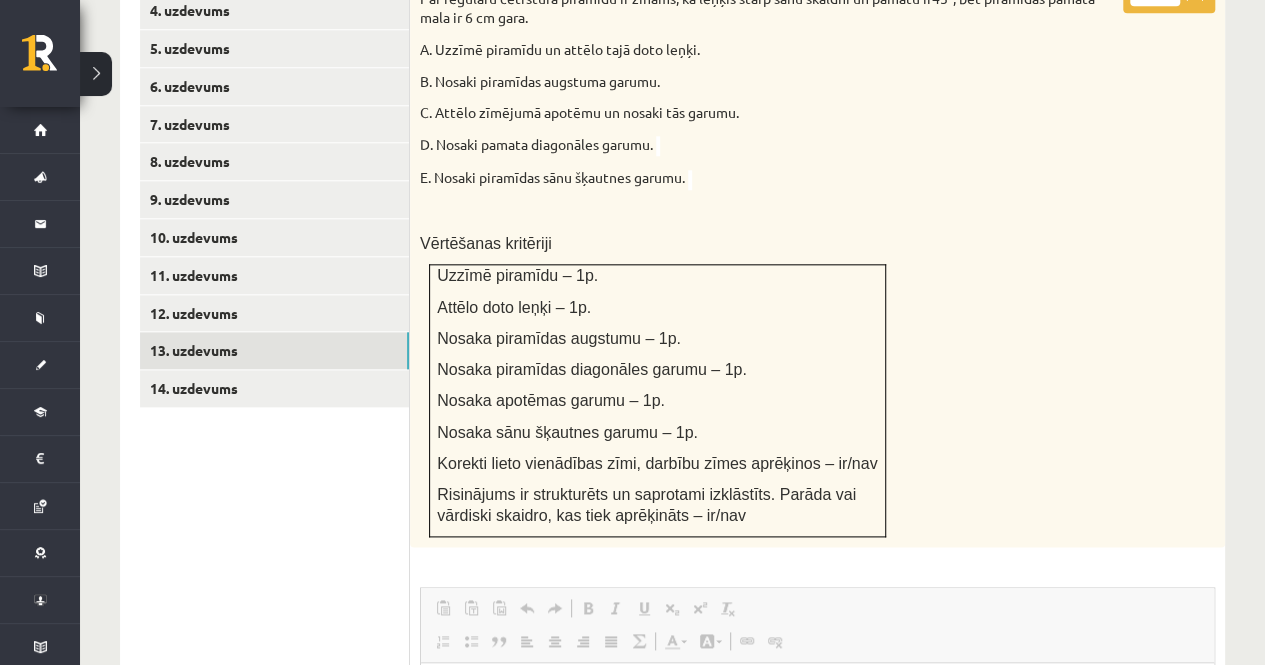 scroll, scrollTop: 980, scrollLeft: 0, axis: vertical 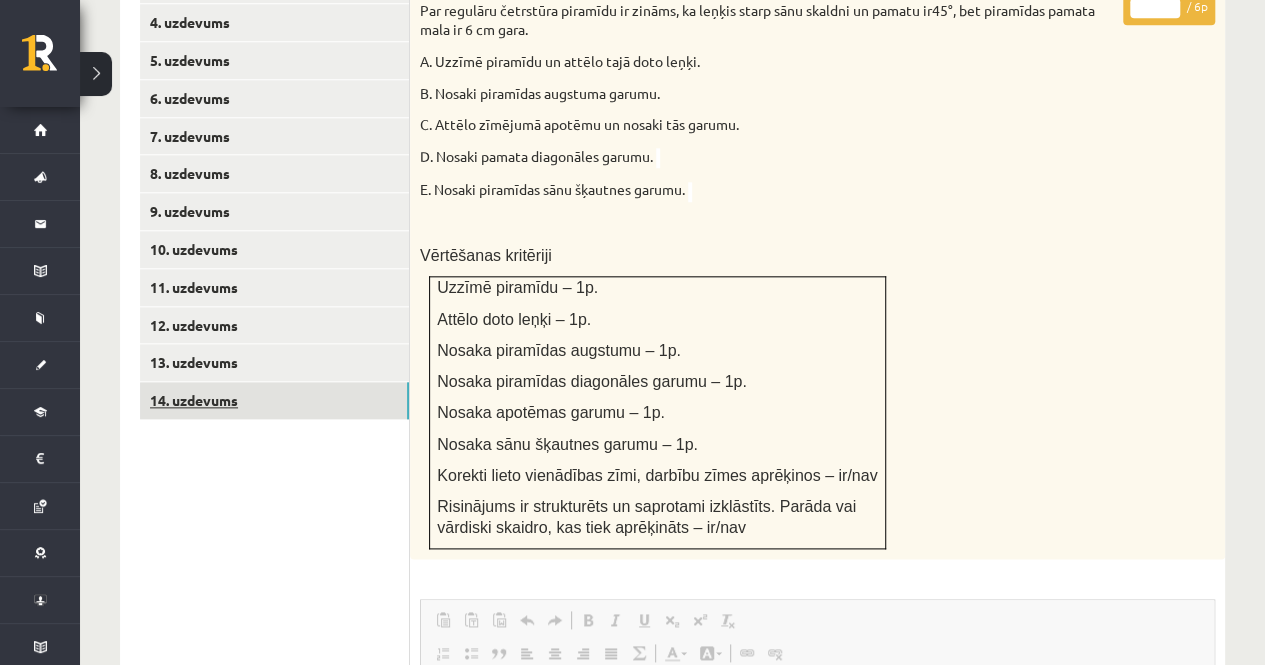 click on "14. uzdevums" at bounding box center (274, 400) 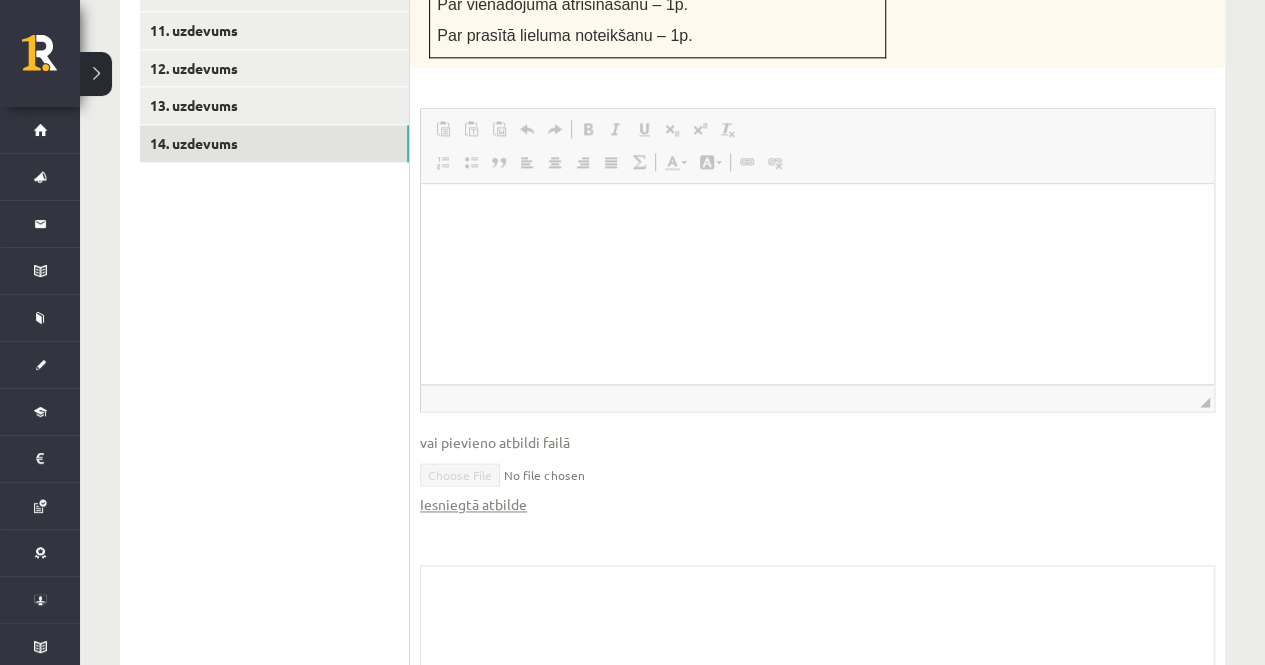 scroll, scrollTop: 1238, scrollLeft: 0, axis: vertical 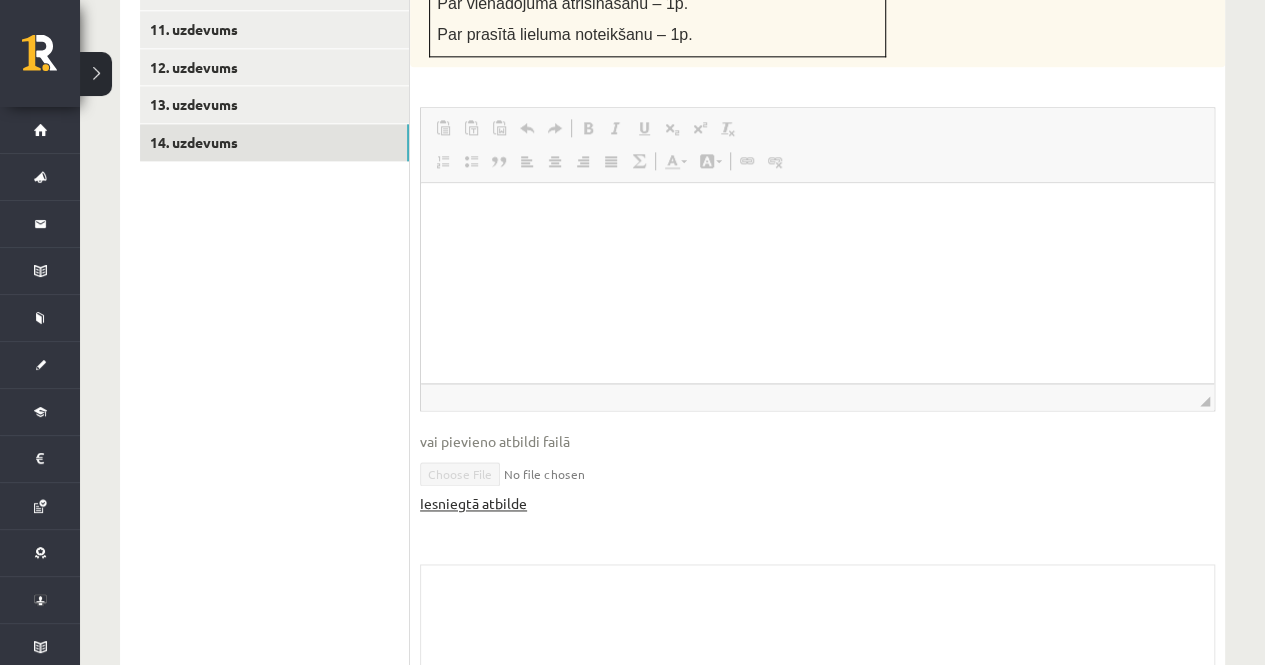 click on "Iesniegtā atbilde" at bounding box center [473, 503] 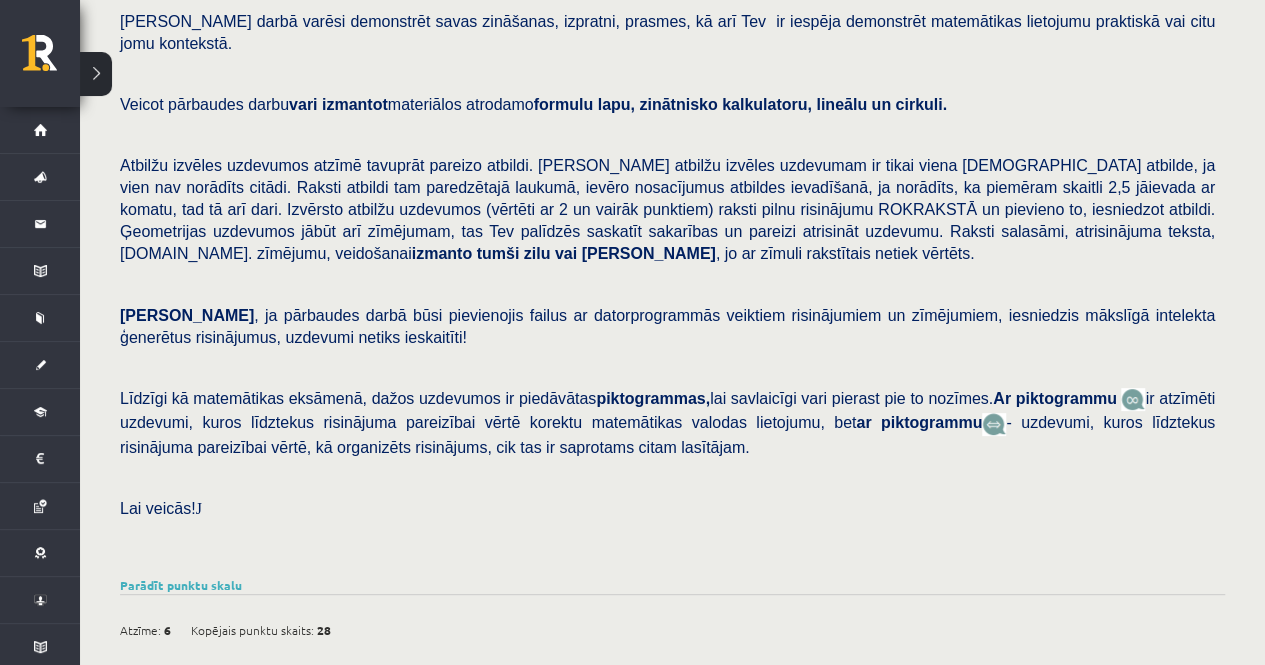 scroll, scrollTop: 0, scrollLeft: 0, axis: both 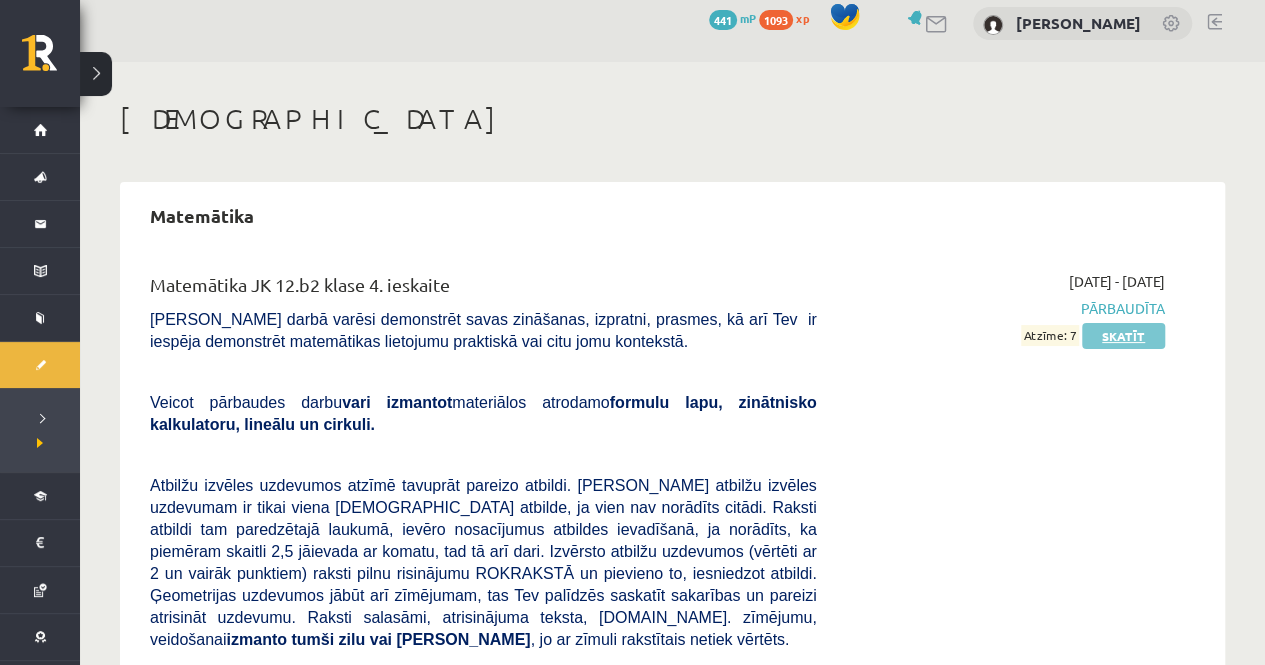 click on "Skatīt" at bounding box center (1123, 336) 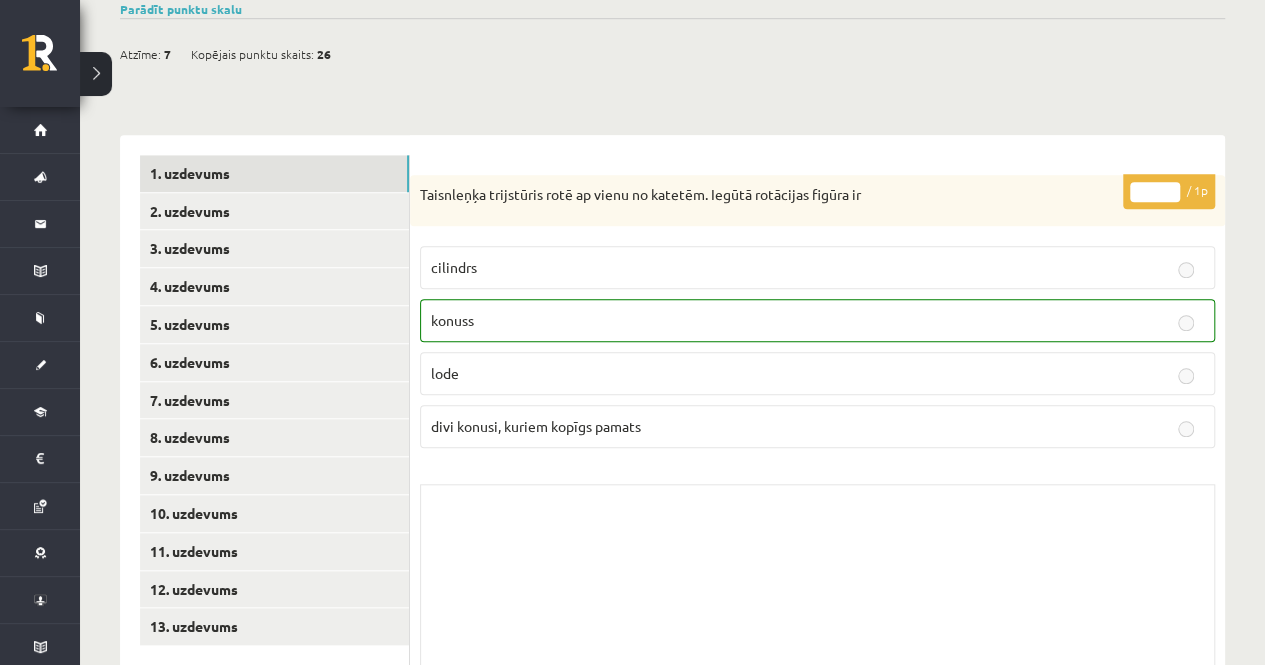 scroll, scrollTop: 737, scrollLeft: 0, axis: vertical 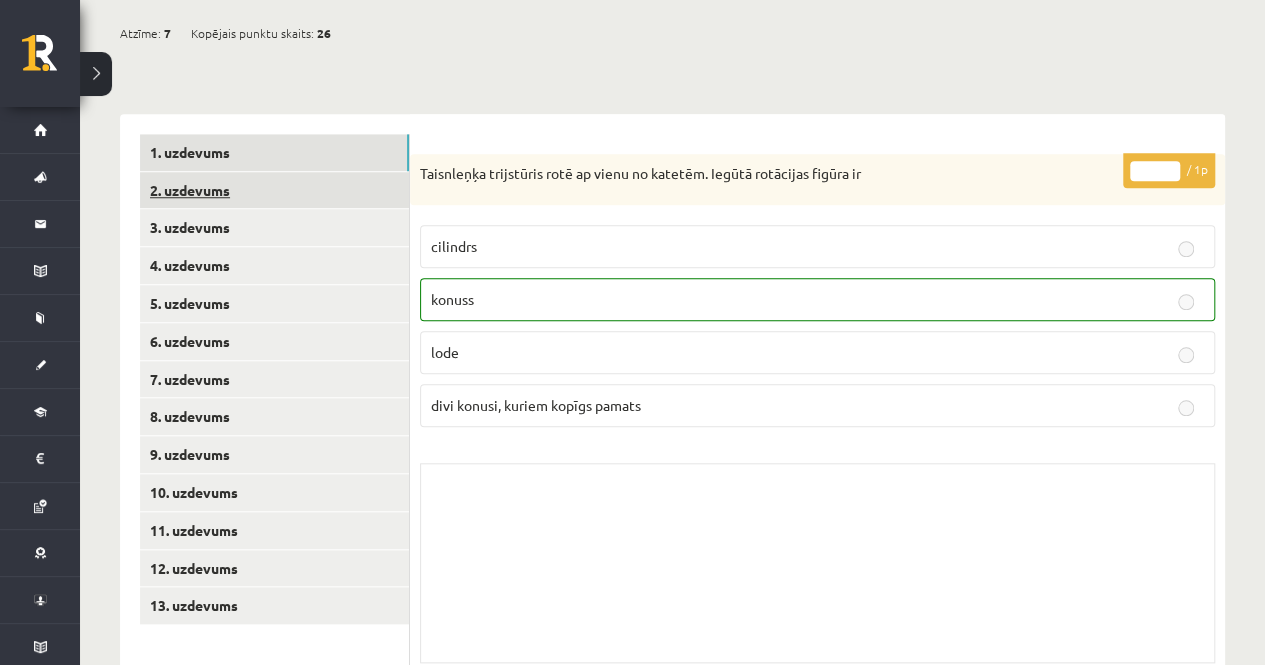 click on "2. uzdevums" at bounding box center (274, 190) 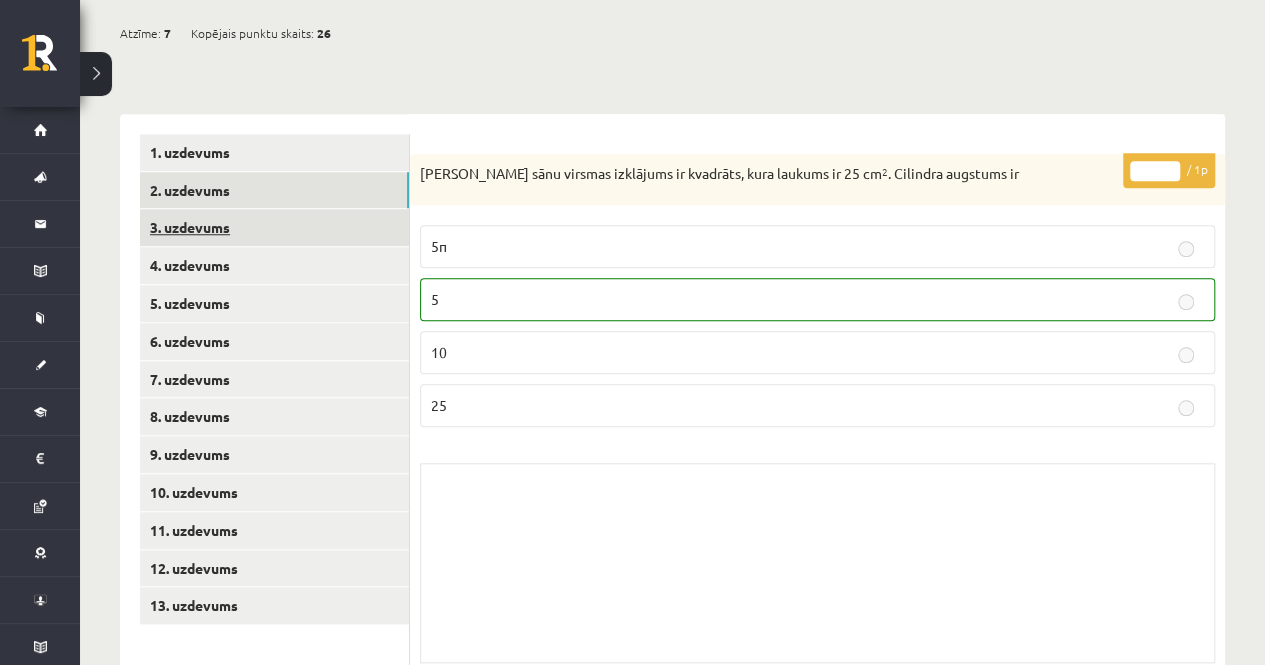 click on "3. uzdevums" at bounding box center (274, 227) 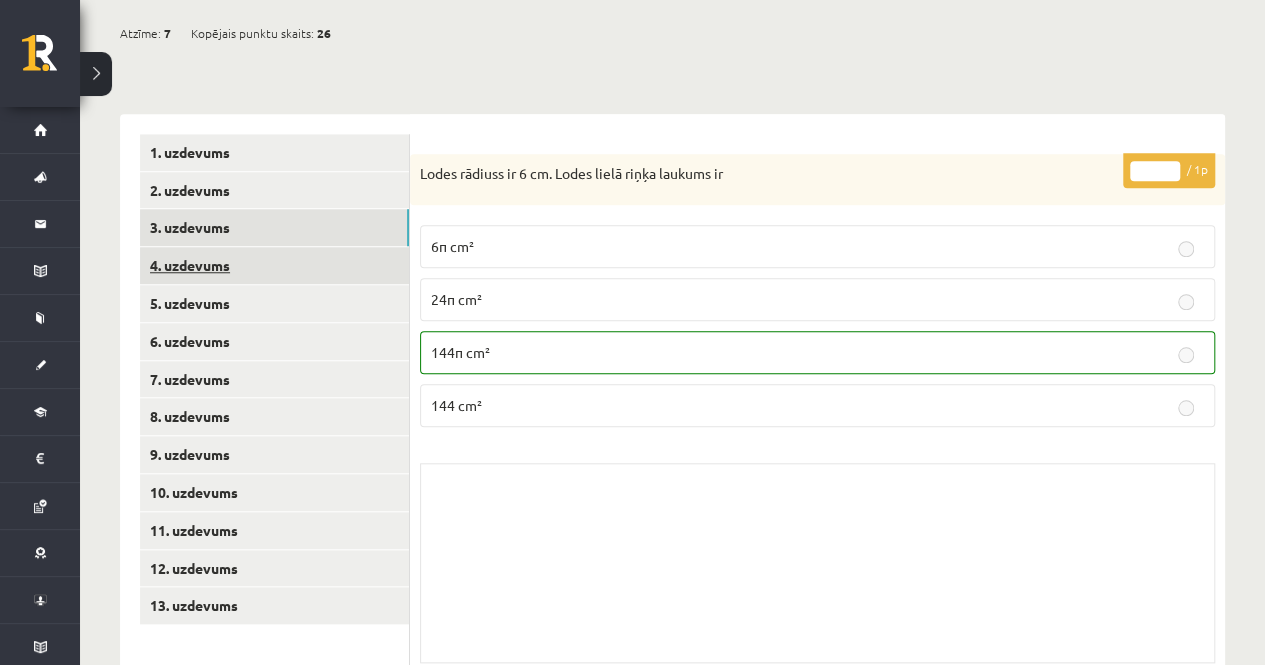 click on "4. uzdevums" at bounding box center (274, 265) 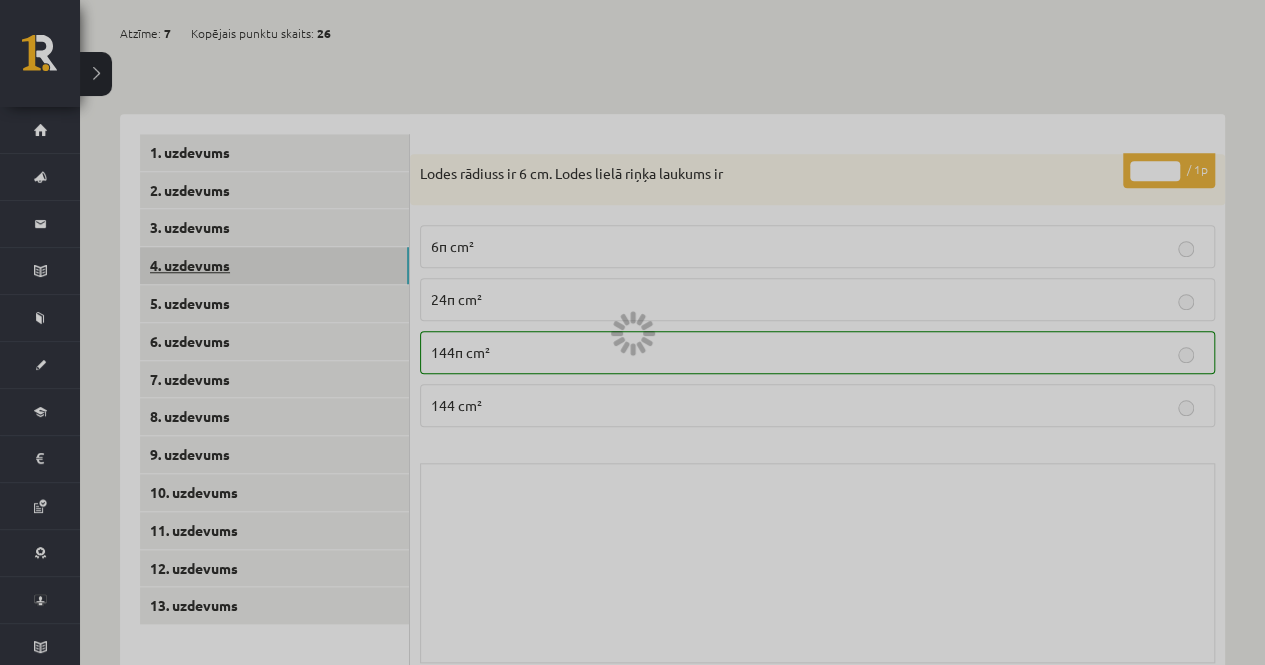 scroll, scrollTop: 734, scrollLeft: 0, axis: vertical 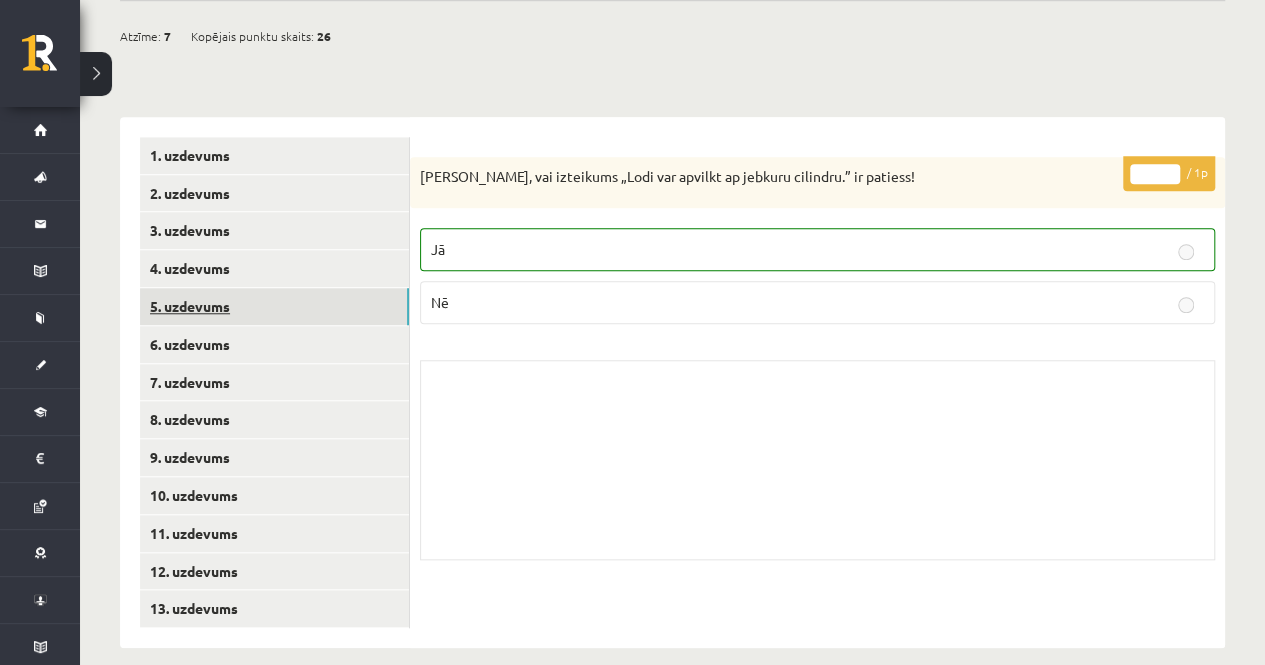 click on "5. uzdevums" at bounding box center [274, 306] 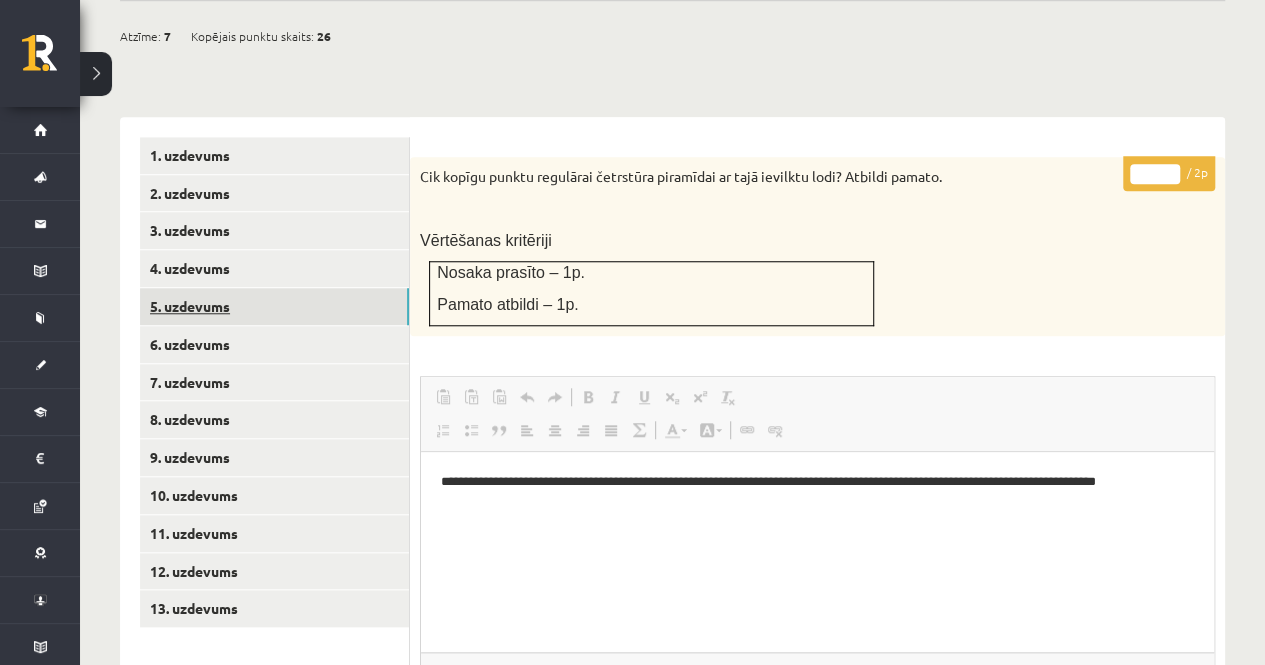 scroll, scrollTop: 0, scrollLeft: 0, axis: both 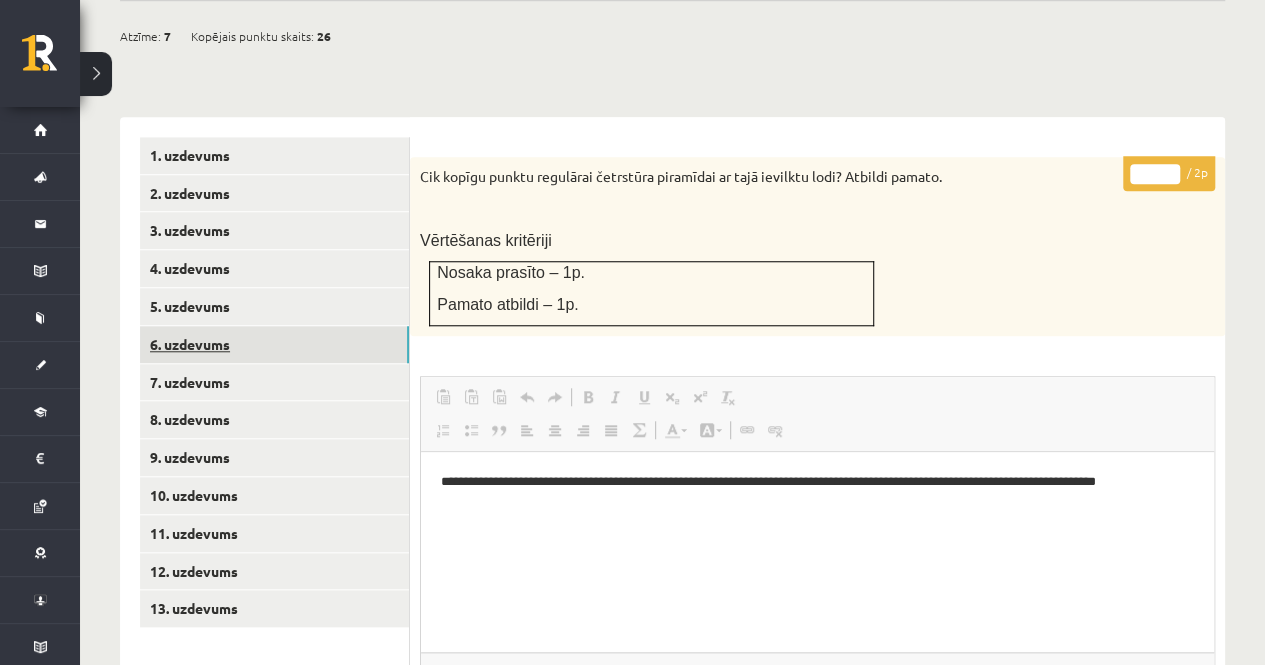 click on "6. uzdevums" at bounding box center (274, 344) 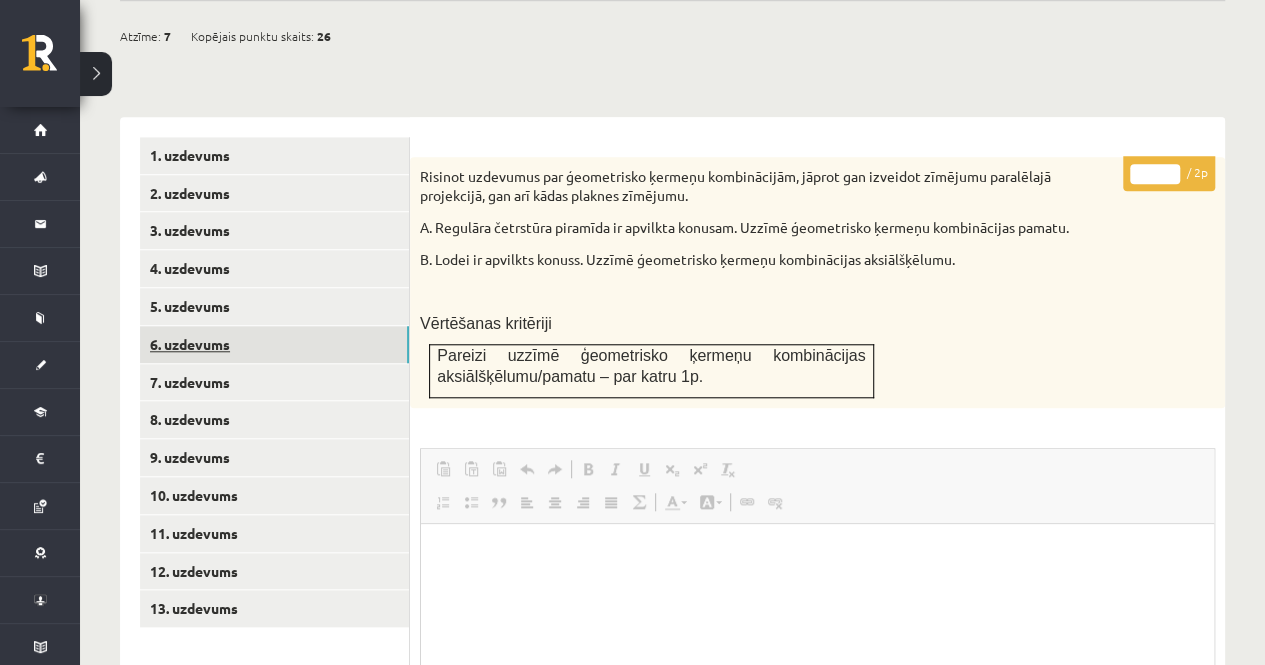 scroll, scrollTop: 0, scrollLeft: 0, axis: both 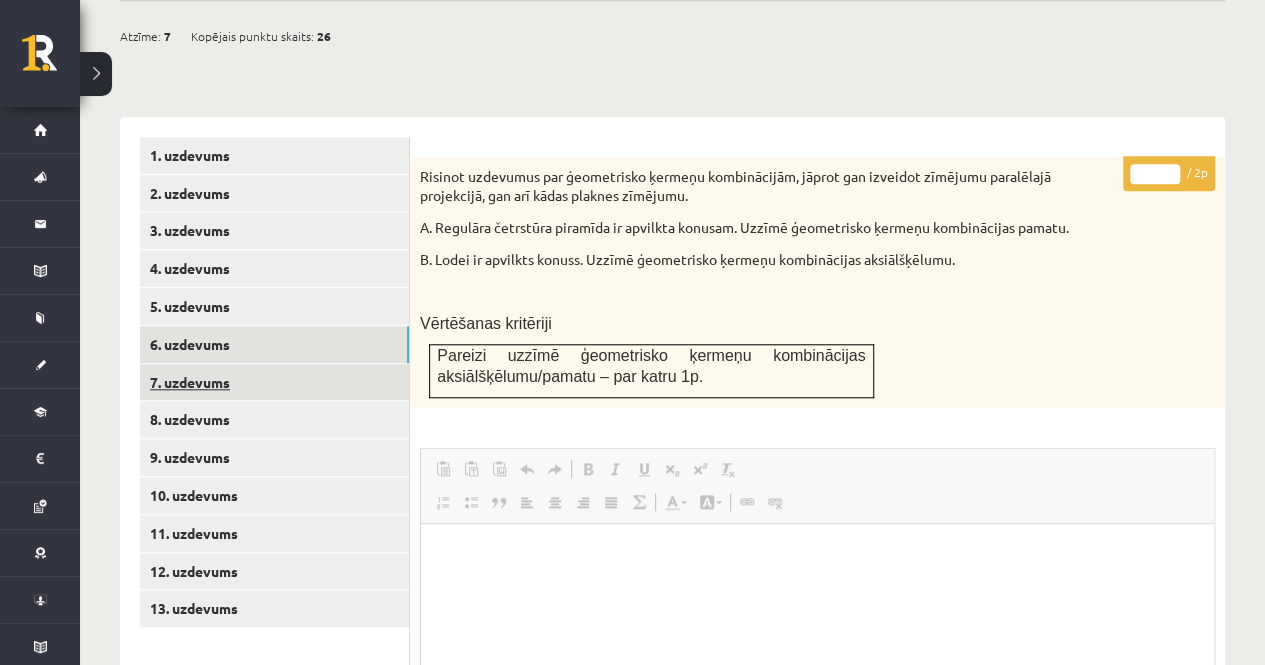 click on "7. uzdevums" at bounding box center (274, 382) 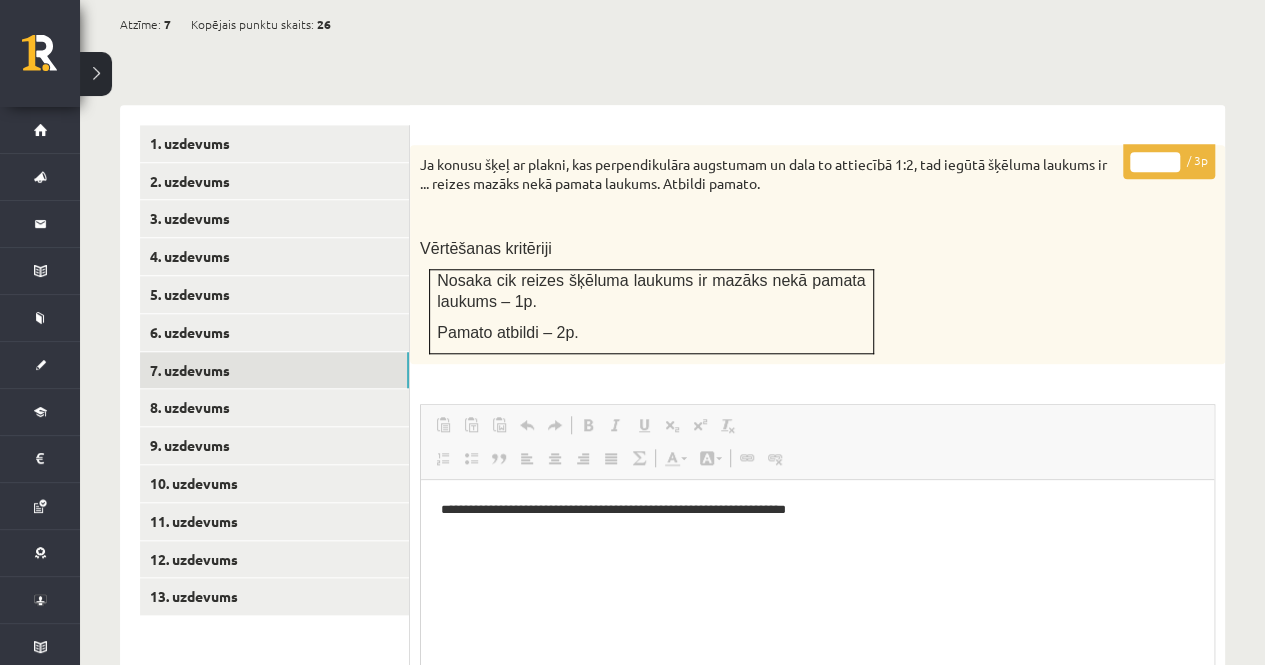 scroll, scrollTop: 755, scrollLeft: 0, axis: vertical 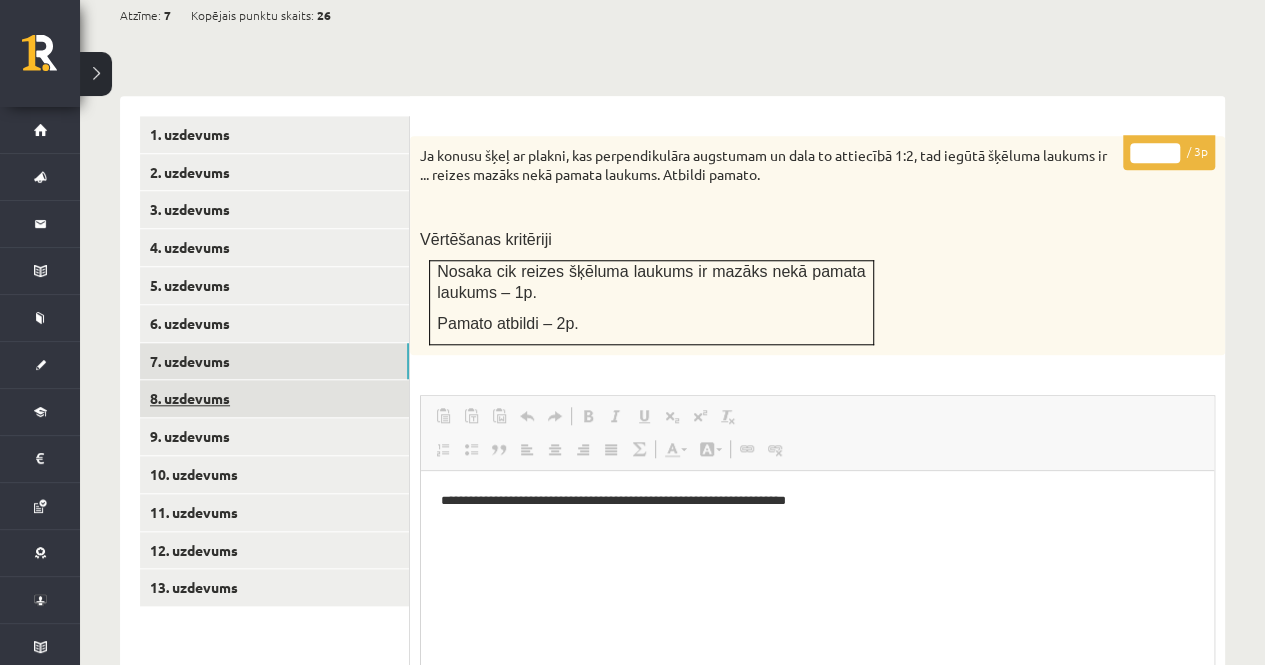 click on "8. uzdevums" at bounding box center [274, 398] 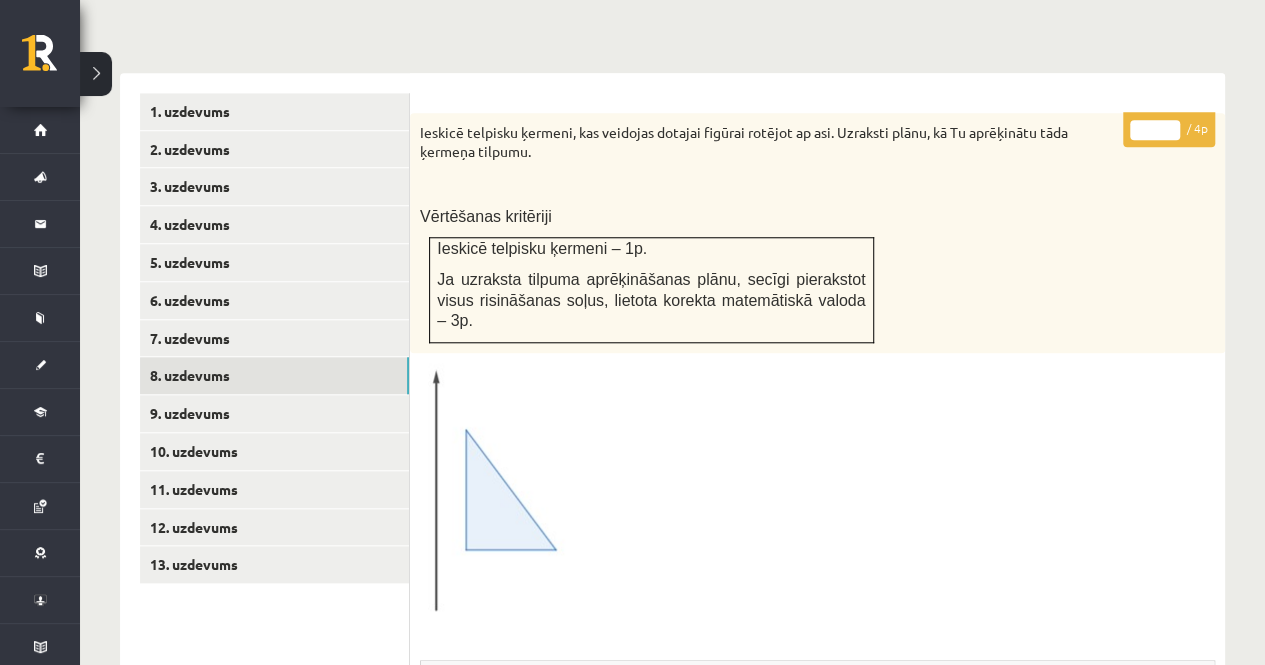 scroll, scrollTop: 773, scrollLeft: 0, axis: vertical 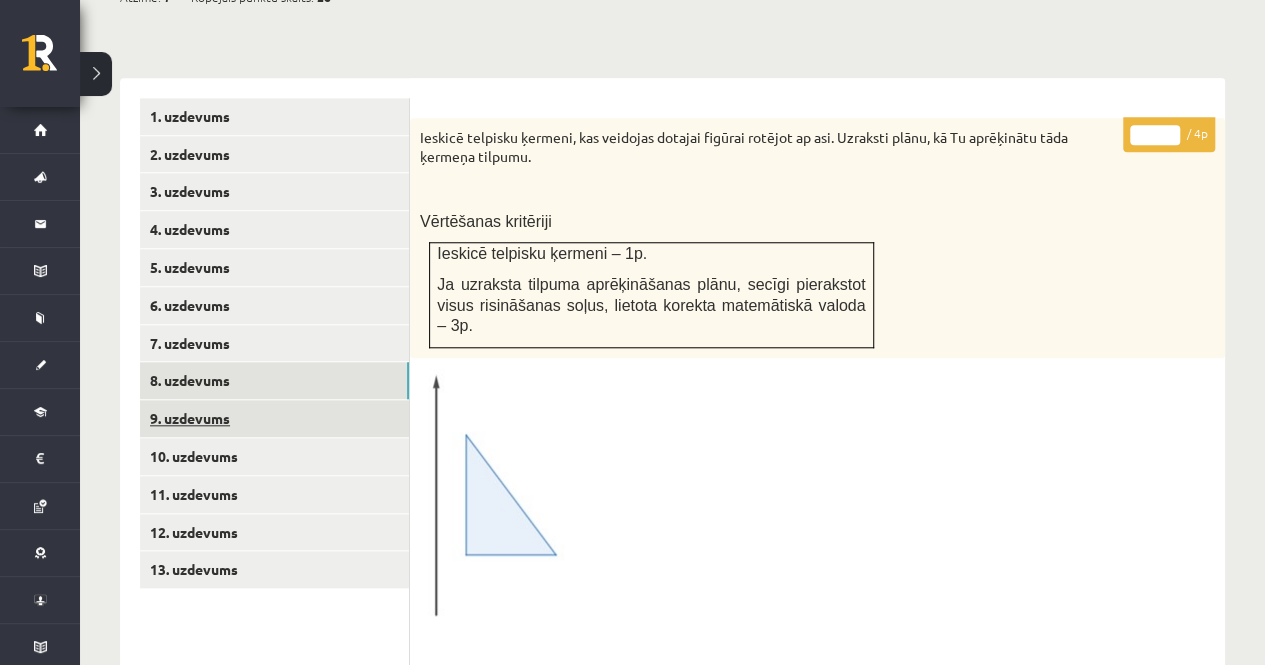 click on "9. uzdevums" at bounding box center [274, 418] 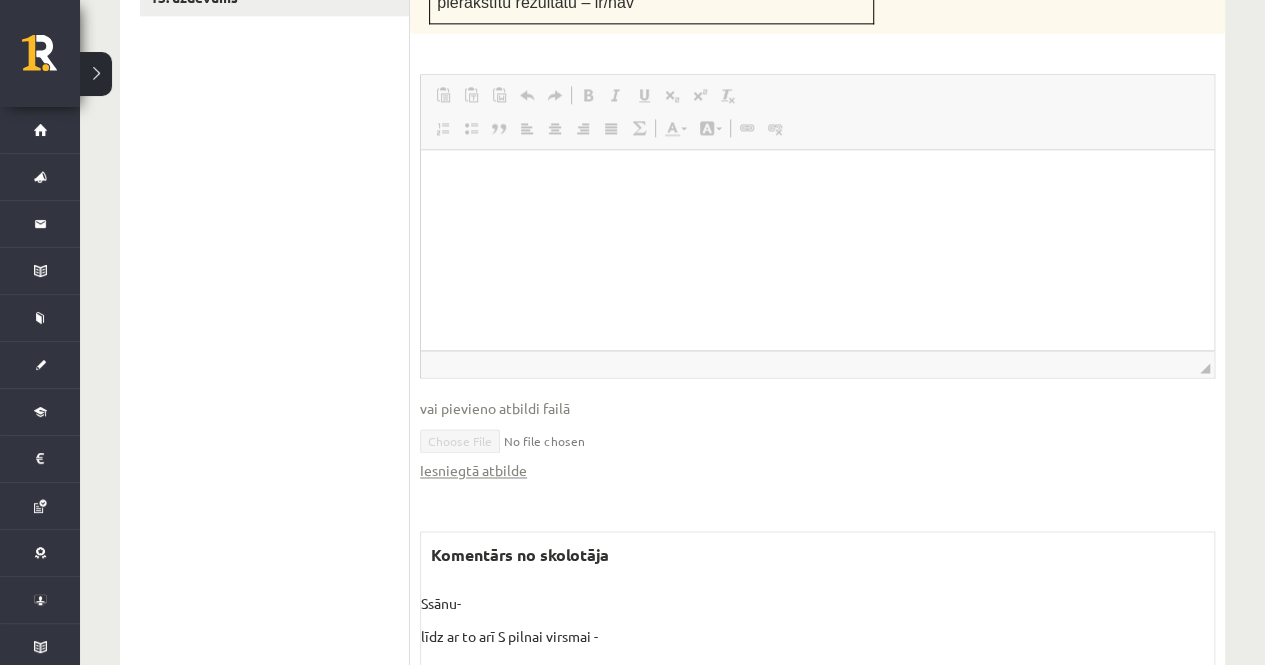 scroll, scrollTop: 1355, scrollLeft: 0, axis: vertical 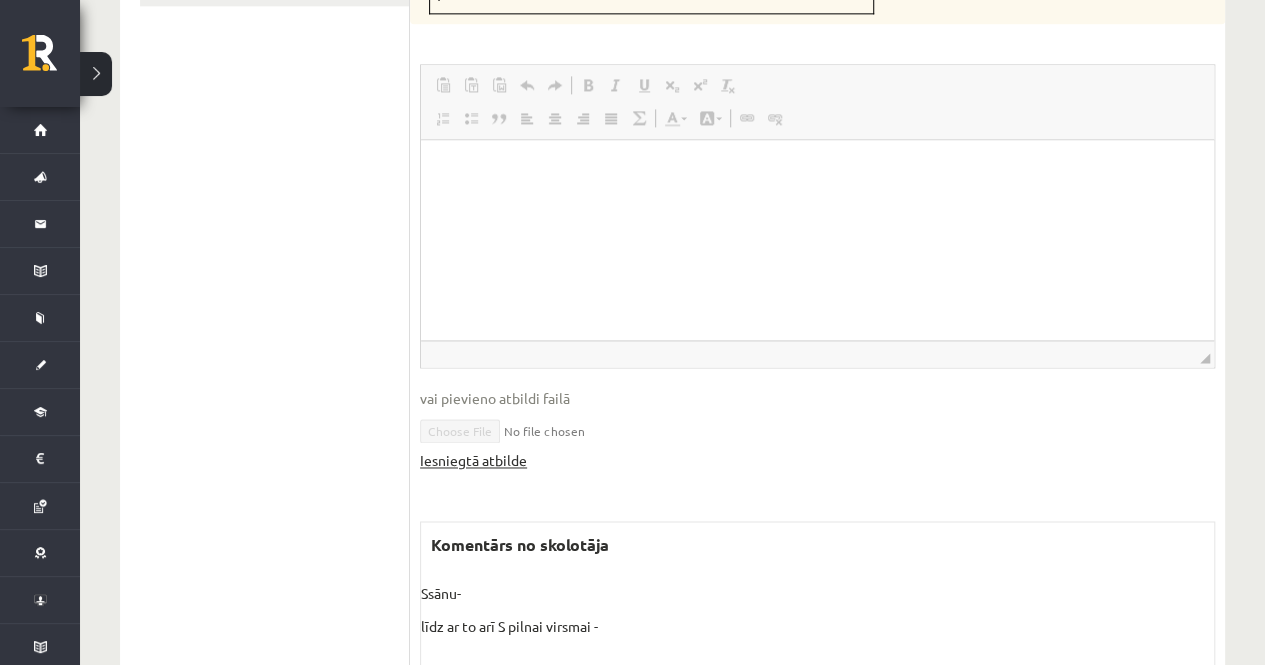 click on "Iesniegtā atbilde" at bounding box center [473, 460] 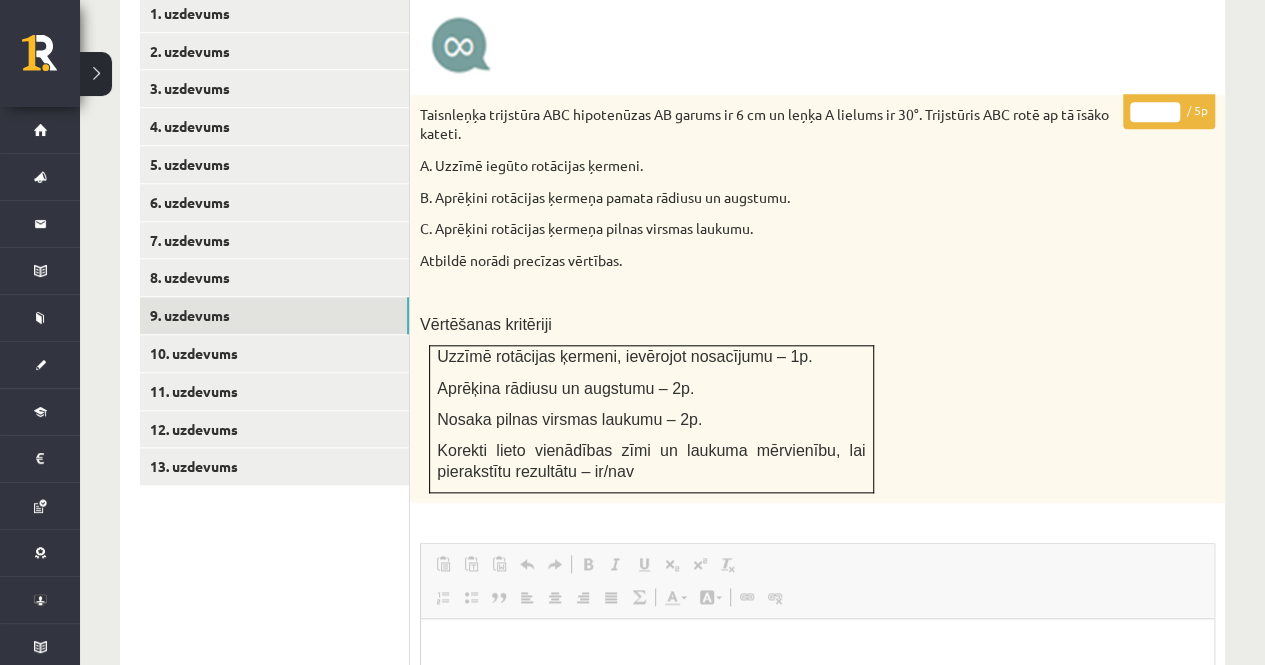 scroll, scrollTop: 871, scrollLeft: 0, axis: vertical 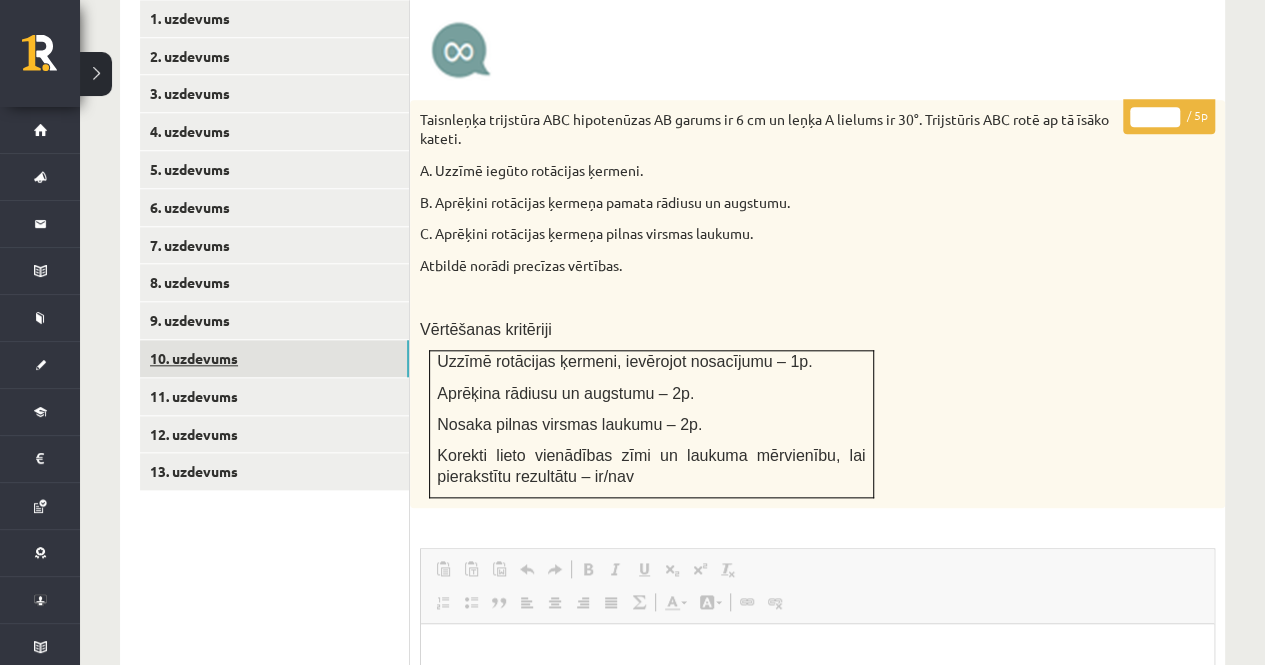 click on "10. uzdevums" at bounding box center (274, 358) 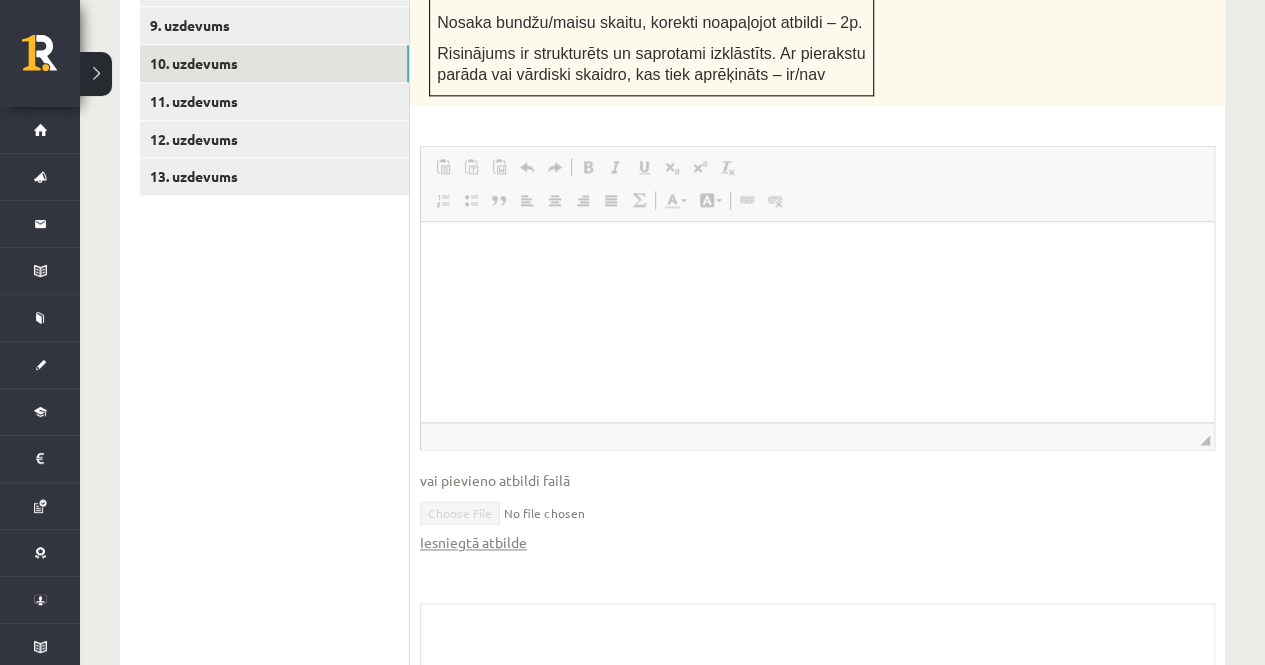 scroll, scrollTop: 1169, scrollLeft: 0, axis: vertical 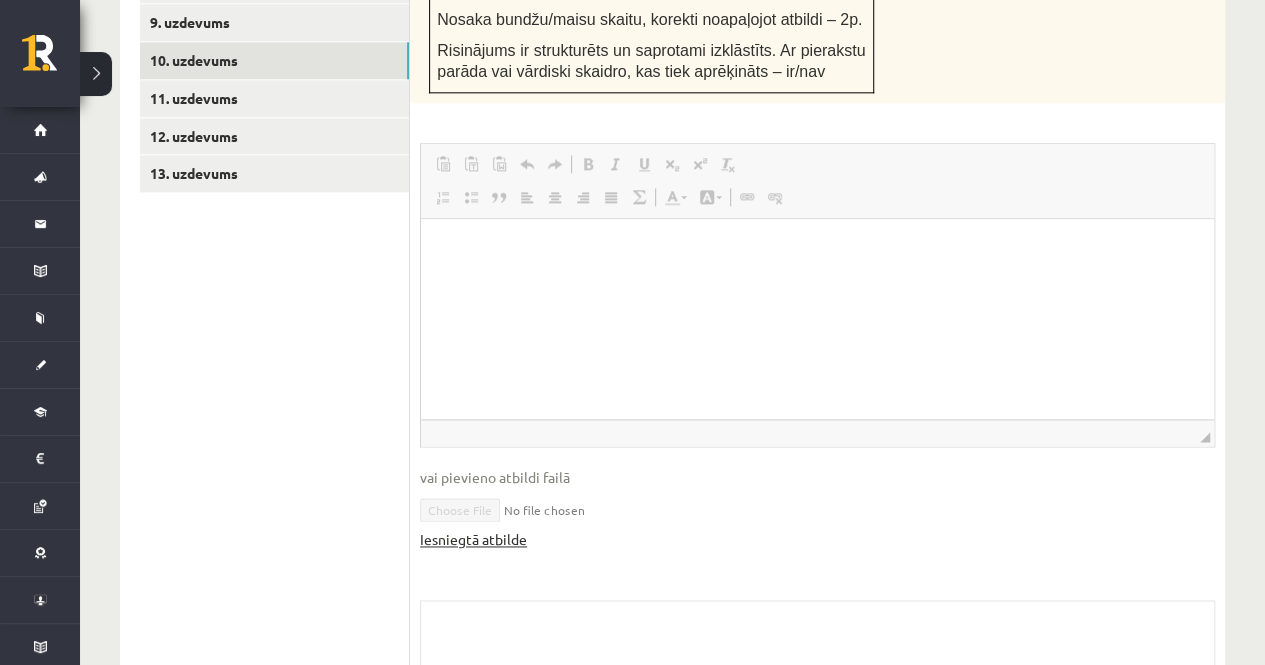 click on "Iesniegtā atbilde" at bounding box center [473, 539] 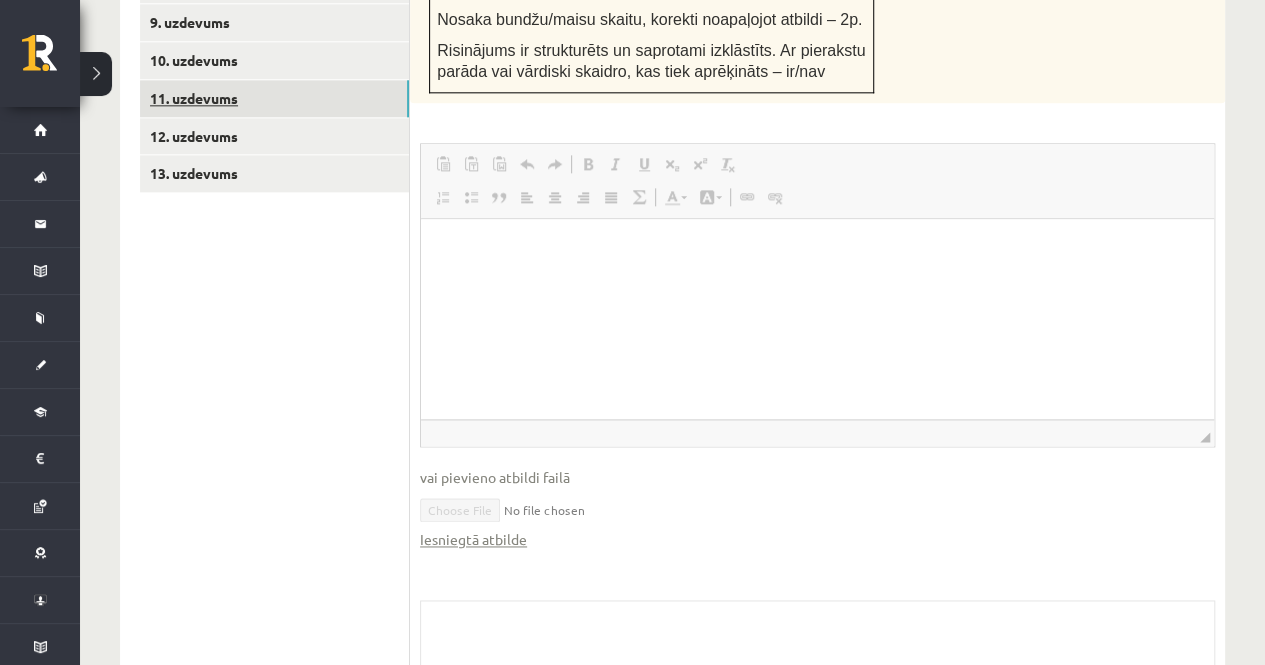 click on "11. uzdevums" at bounding box center [274, 98] 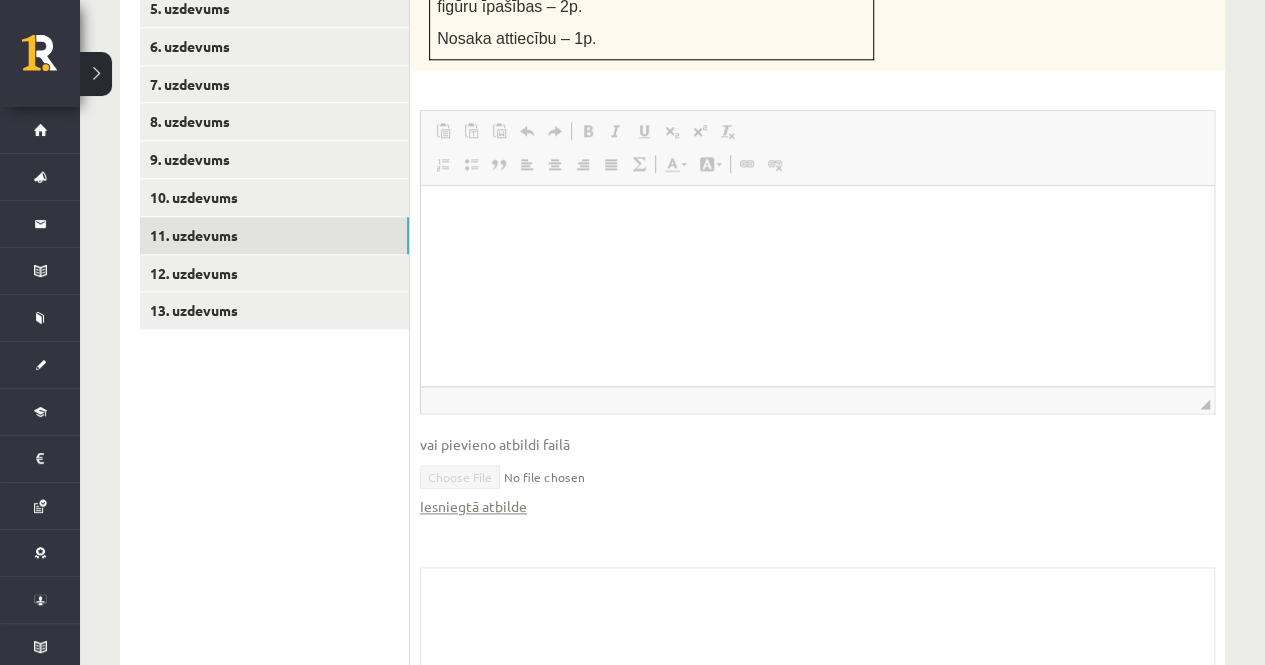 scroll, scrollTop: 1033, scrollLeft: 0, axis: vertical 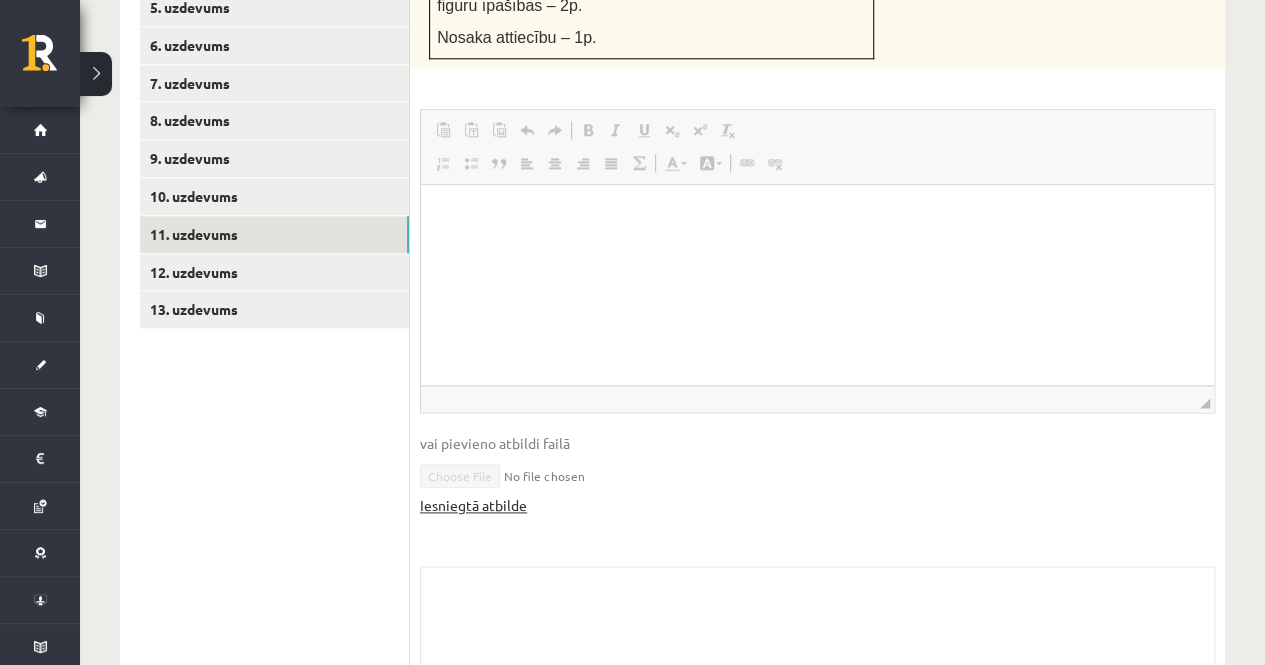 click on "Iesniegtā atbilde" at bounding box center (473, 505) 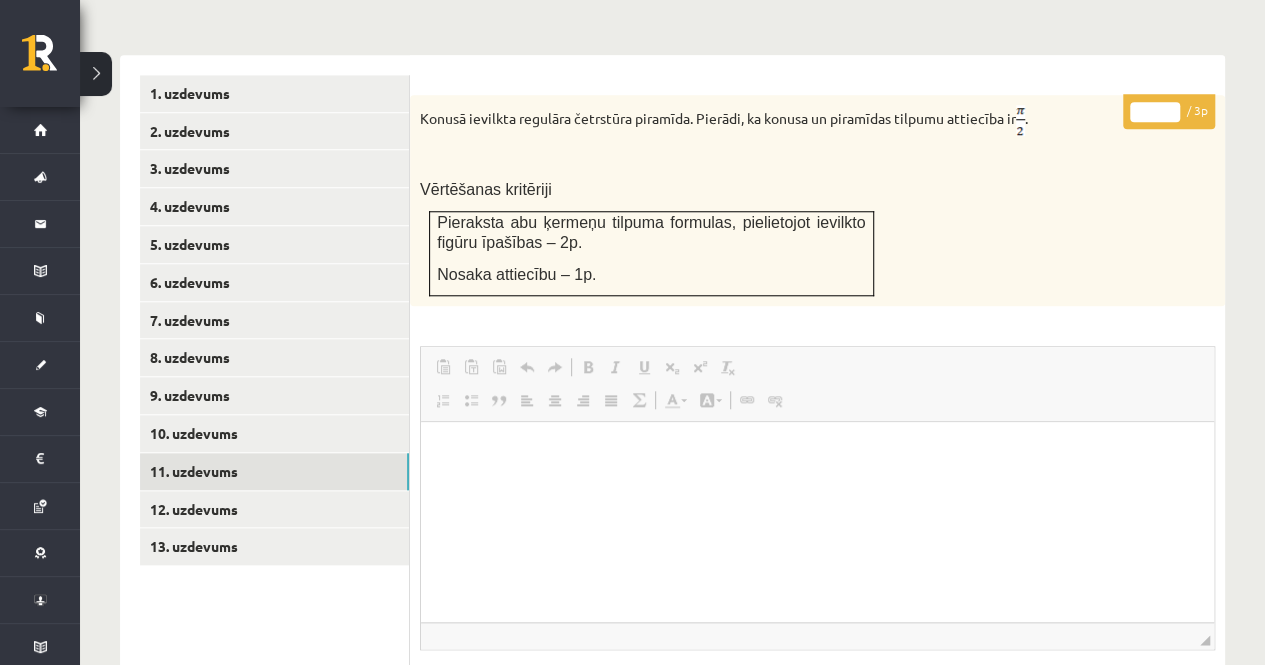 scroll, scrollTop: 795, scrollLeft: 0, axis: vertical 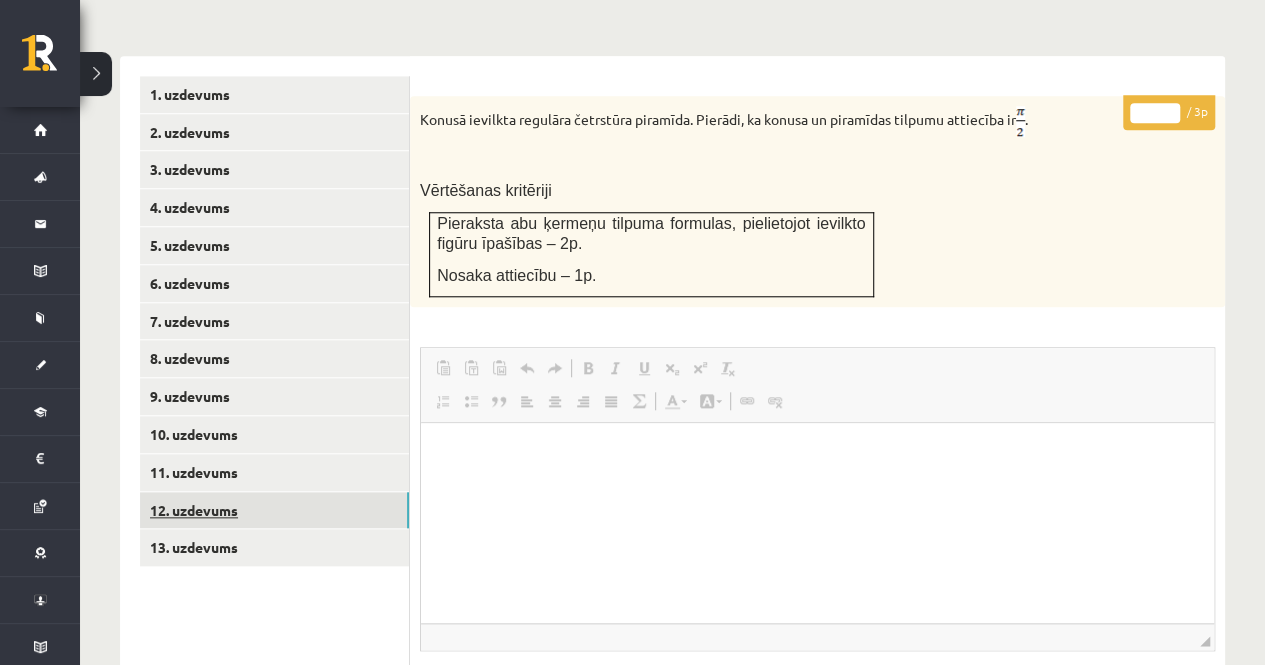 click on "12. uzdevums" at bounding box center [274, 510] 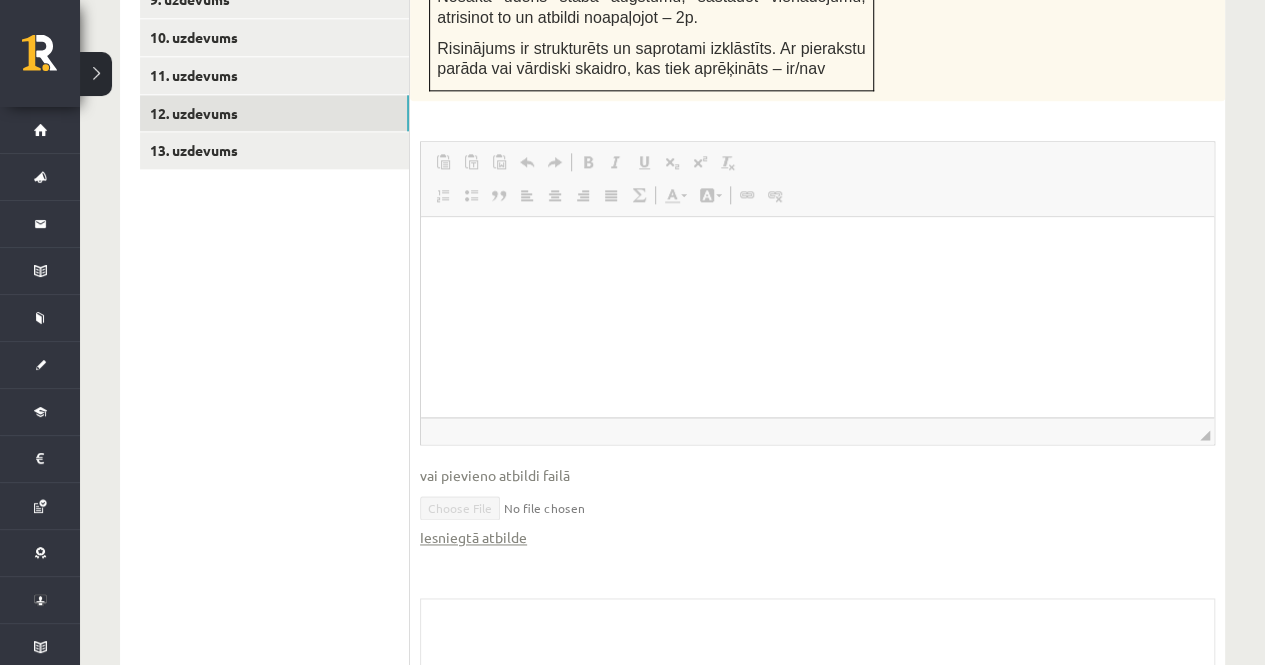scroll, scrollTop: 1193, scrollLeft: 0, axis: vertical 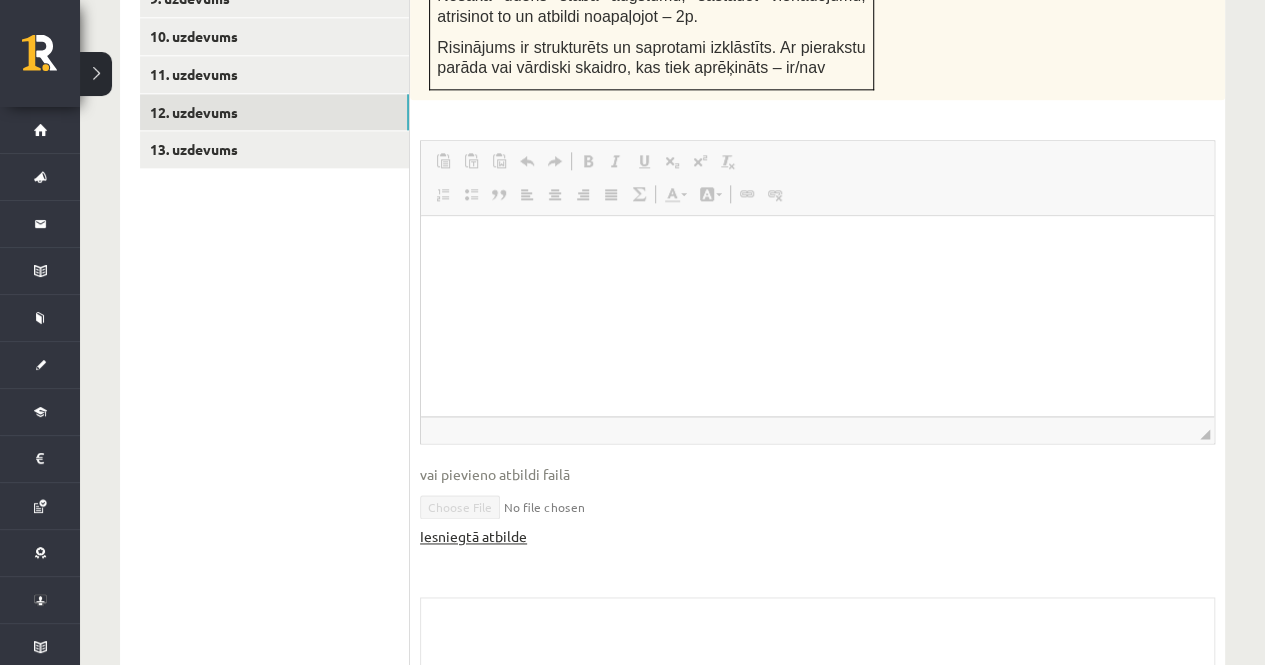 click on "Iesniegtā atbilde" at bounding box center [473, 536] 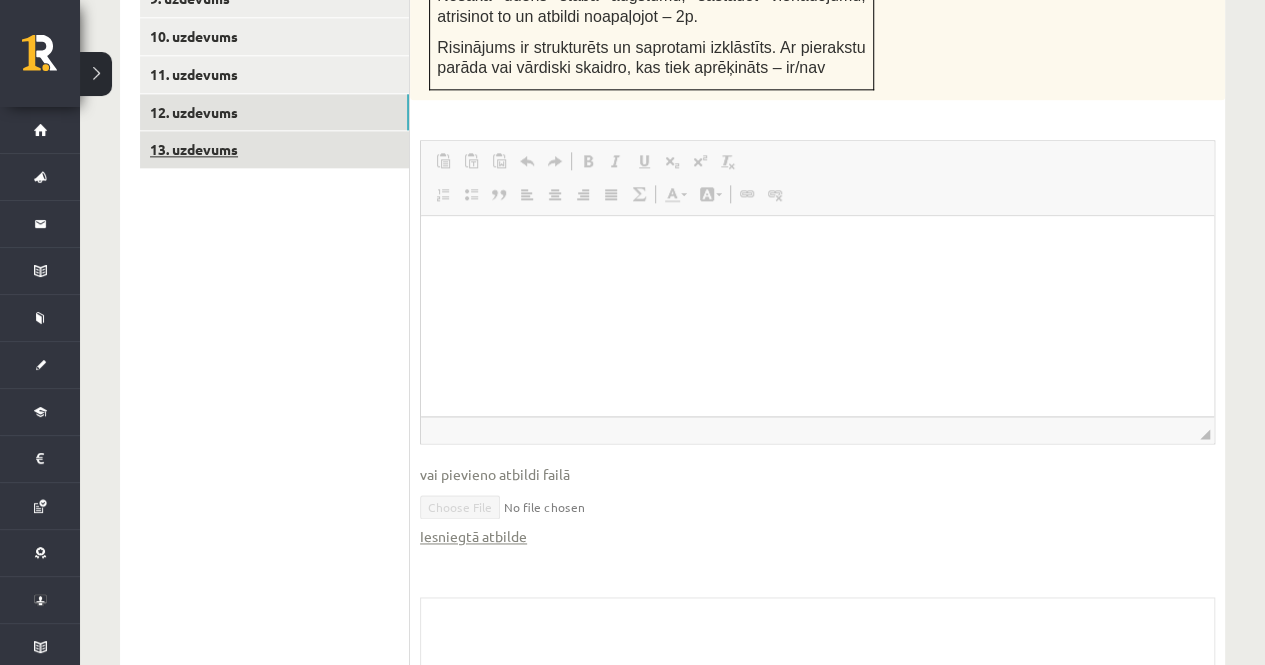 click on "13. uzdevums" at bounding box center [274, 149] 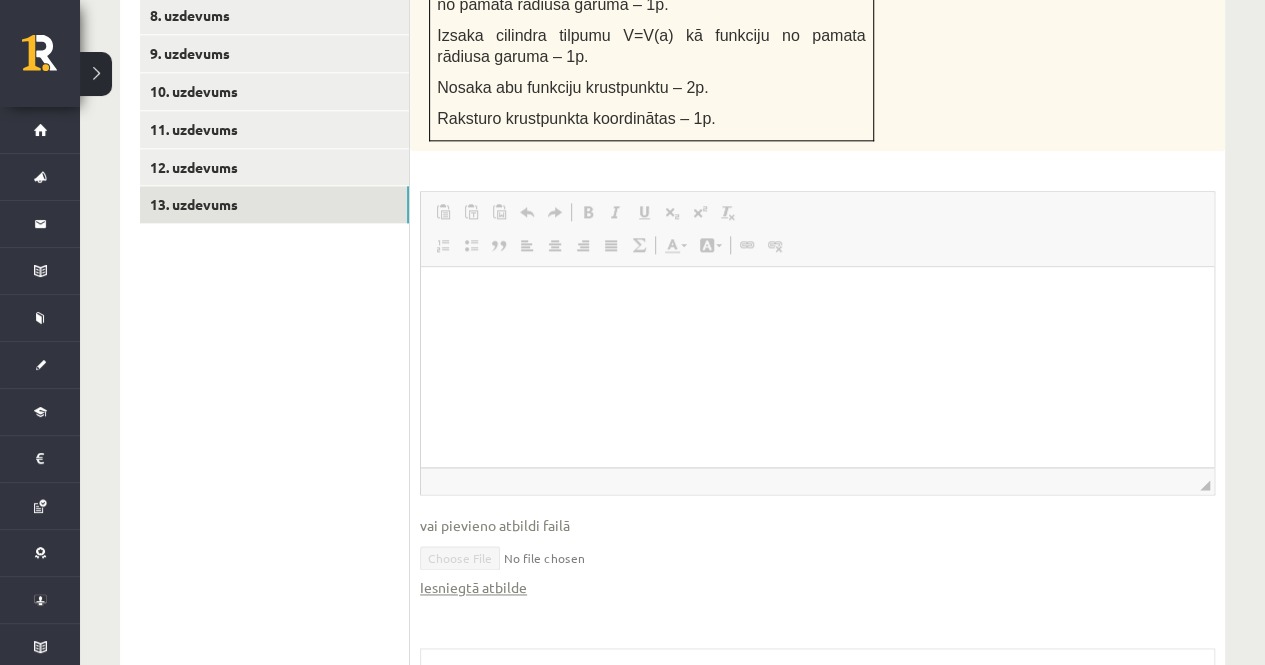 scroll, scrollTop: 1163, scrollLeft: 0, axis: vertical 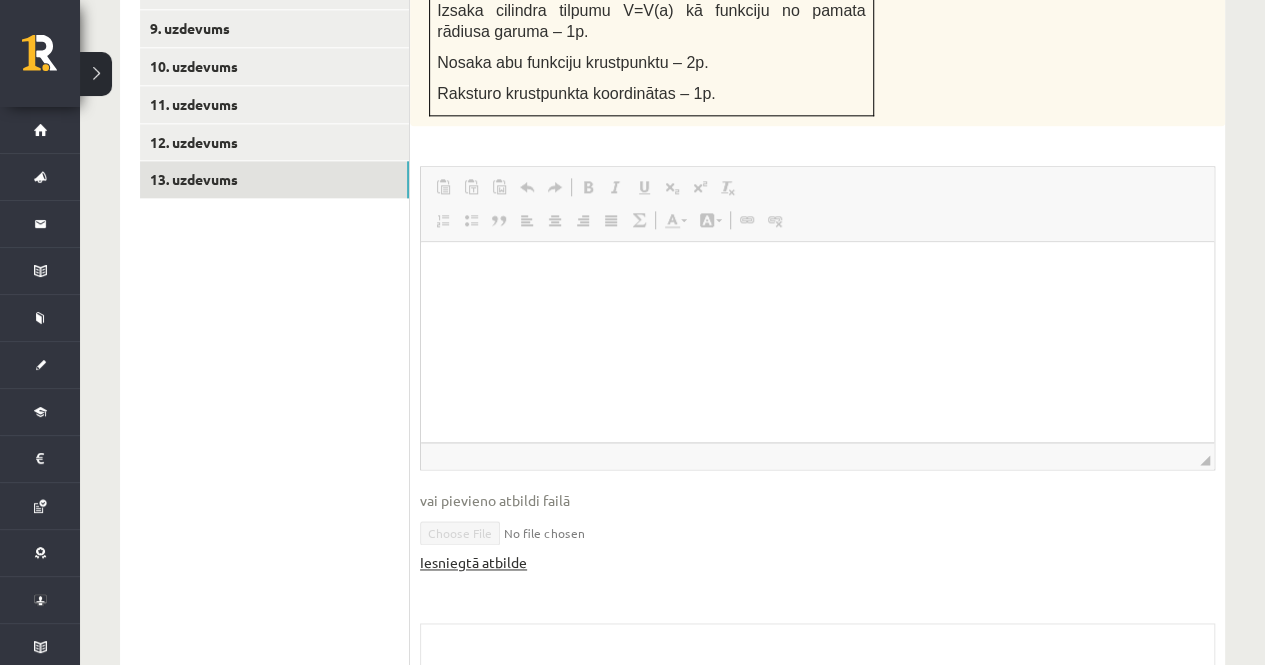 click on "Iesniegtā atbilde" at bounding box center (473, 562) 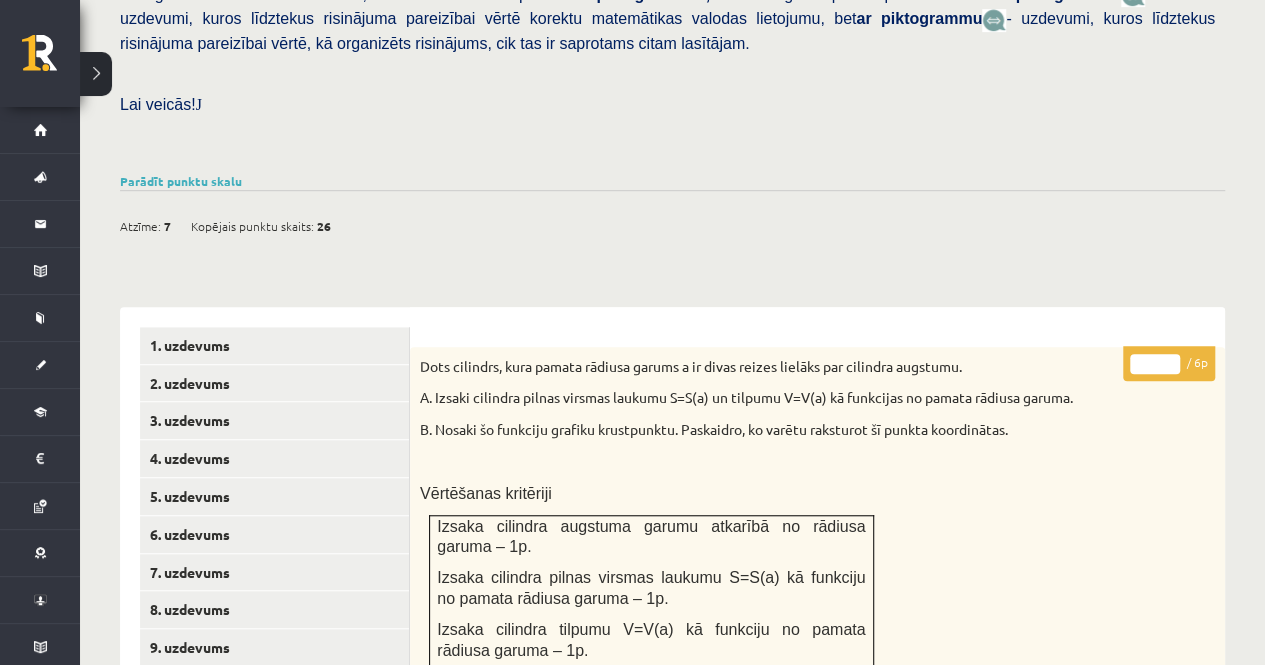 scroll, scrollTop: 530, scrollLeft: 0, axis: vertical 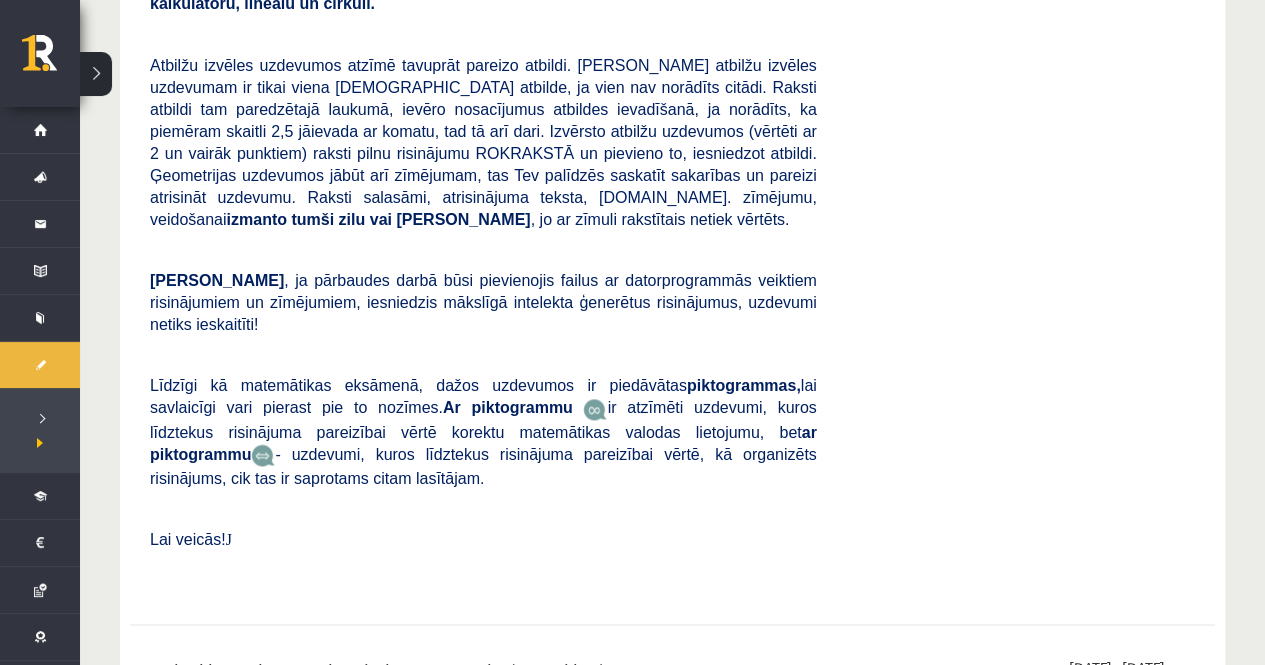 click on "Skatīt" at bounding box center (1123, 862) 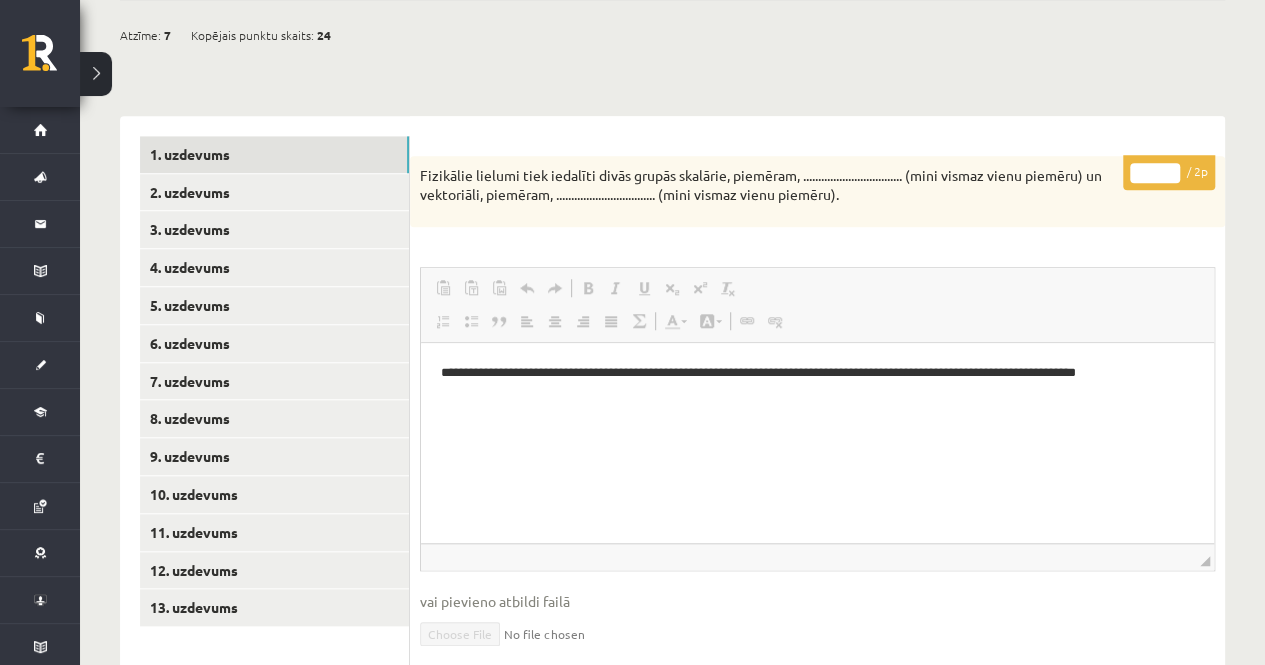 scroll, scrollTop: 750, scrollLeft: 0, axis: vertical 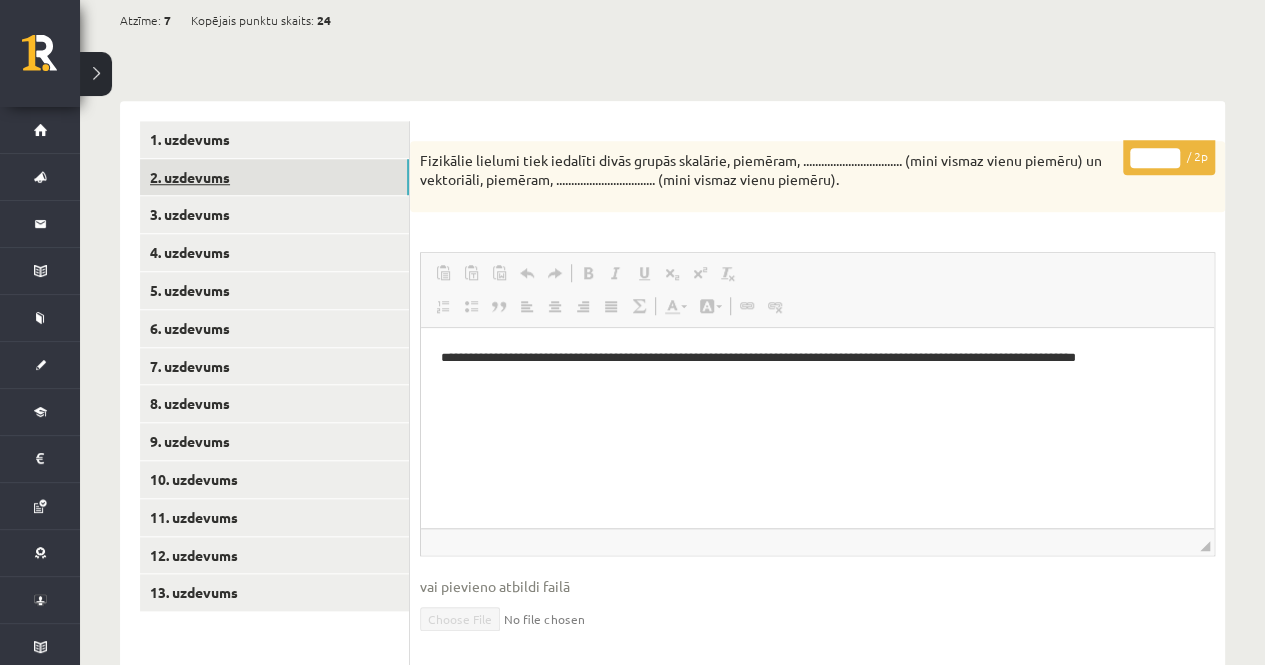 click on "2. uzdevums" at bounding box center [274, 177] 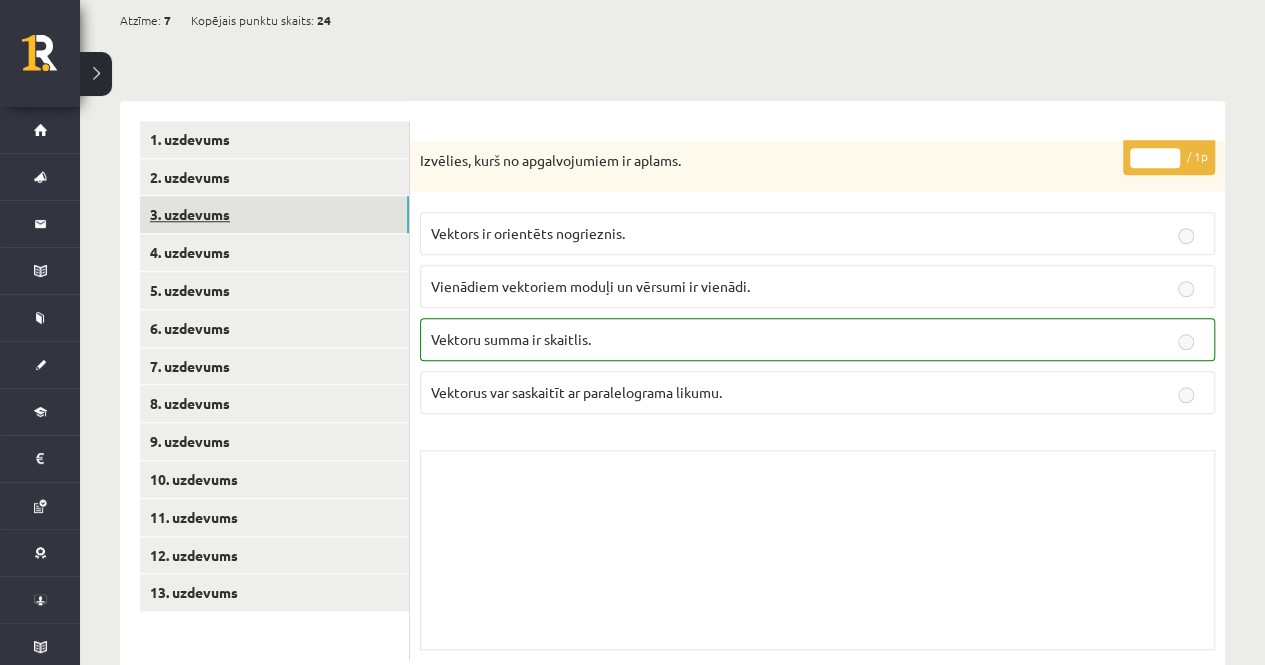 click on "3. uzdevums" at bounding box center (274, 214) 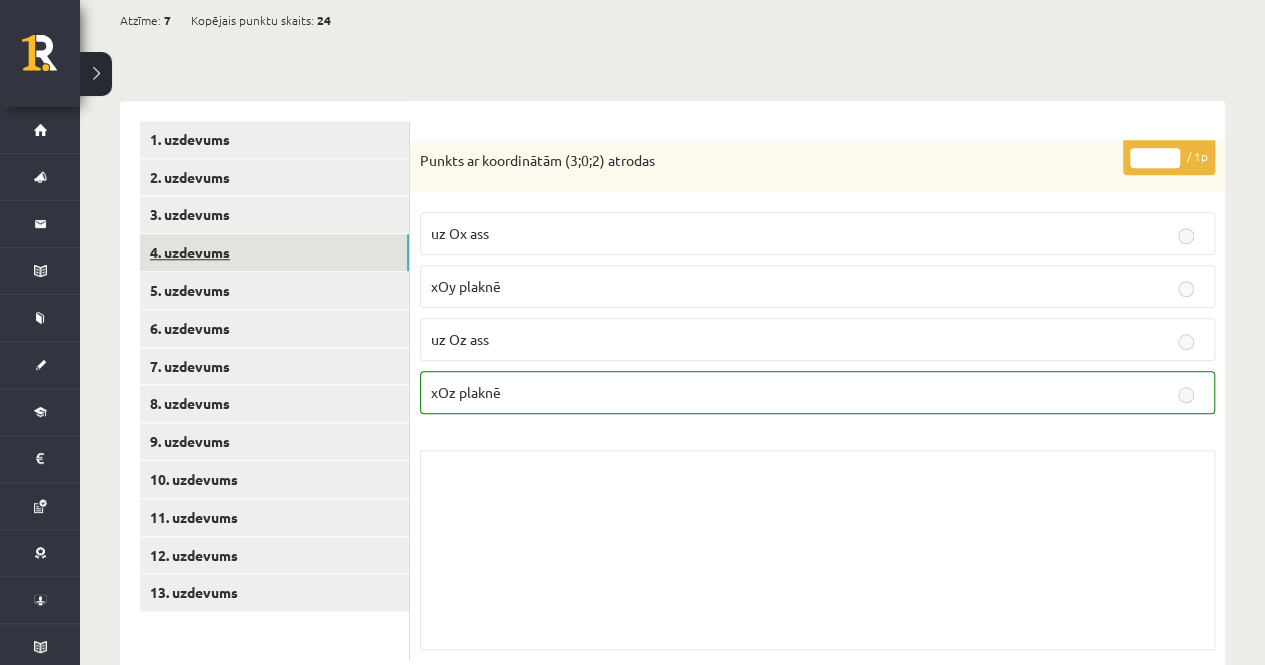 click on "4. uzdevums" at bounding box center (274, 252) 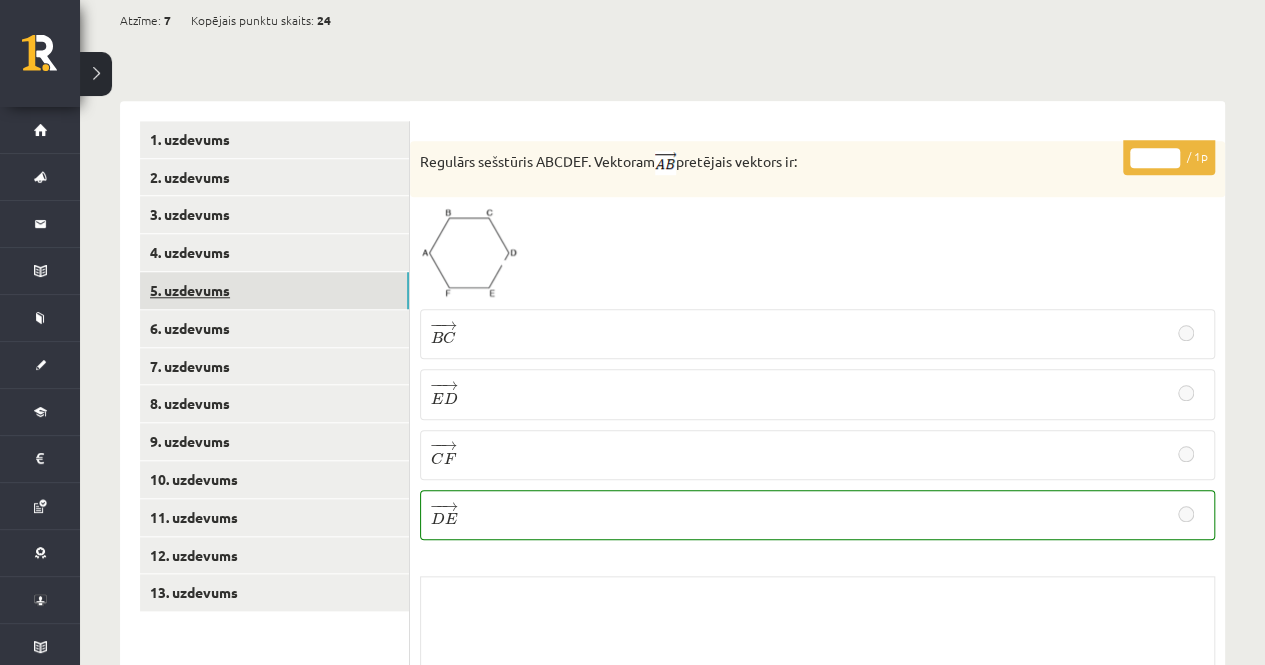 click on "5. uzdevums" at bounding box center (274, 290) 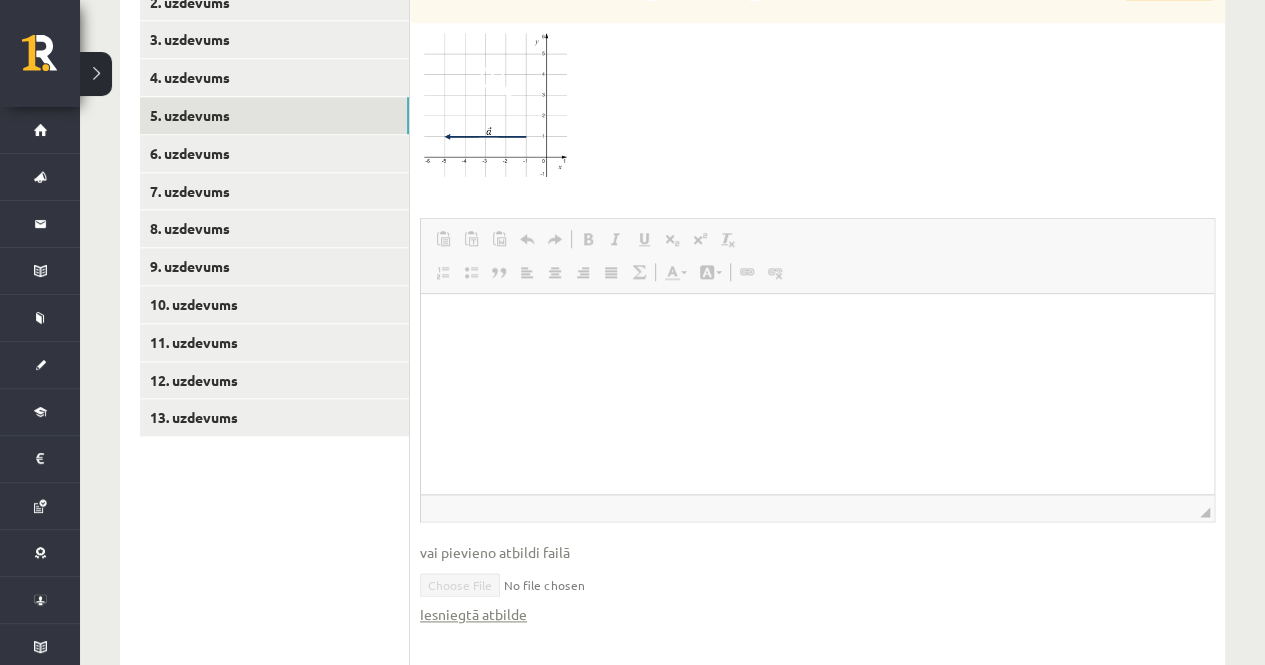 scroll, scrollTop: 962, scrollLeft: 0, axis: vertical 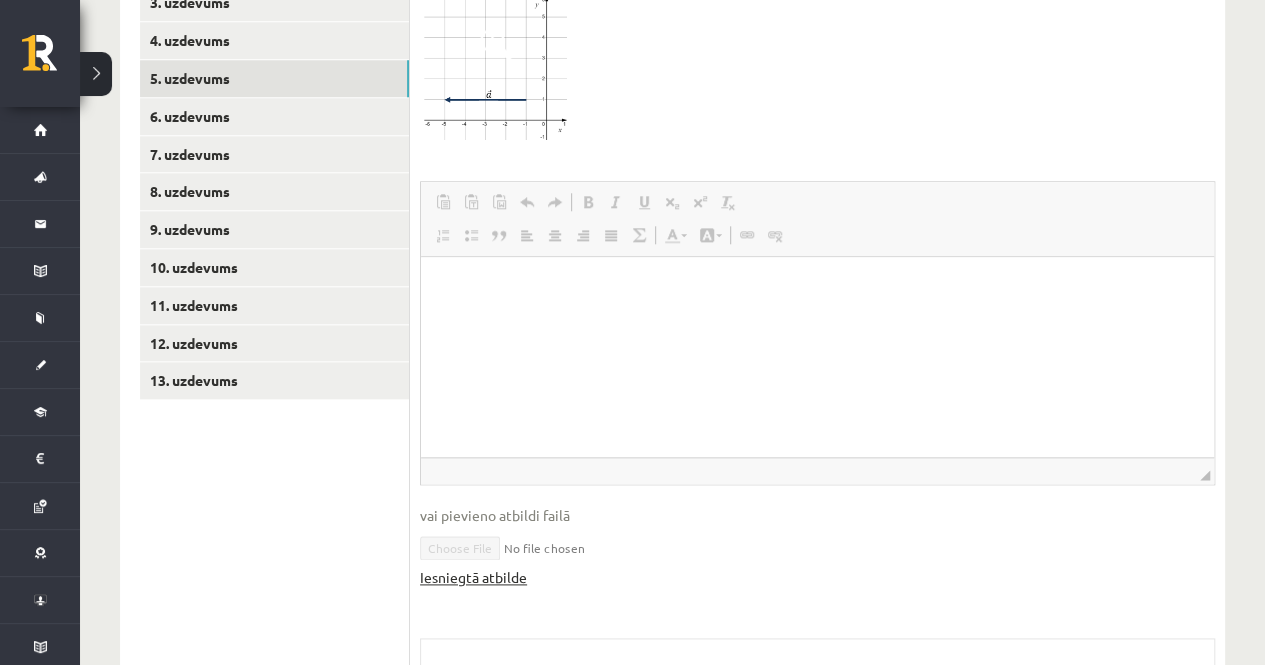 click on "Iesniegtā atbilde" at bounding box center [473, 577] 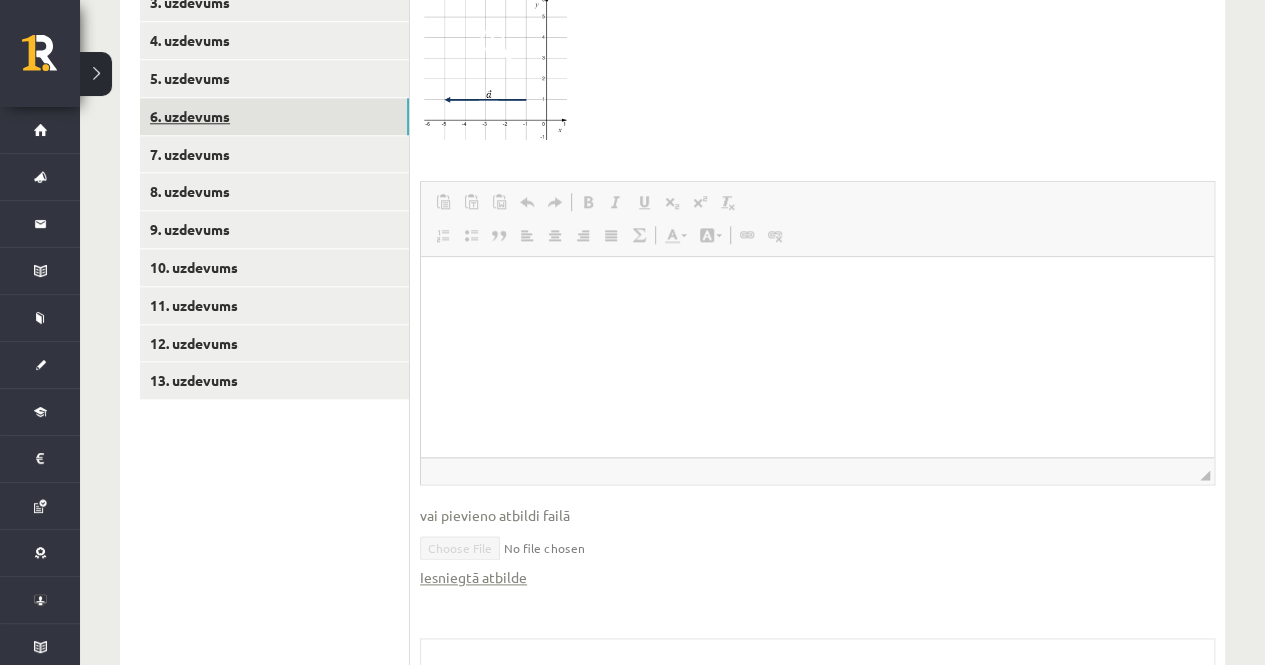 click on "6. uzdevums" at bounding box center (274, 116) 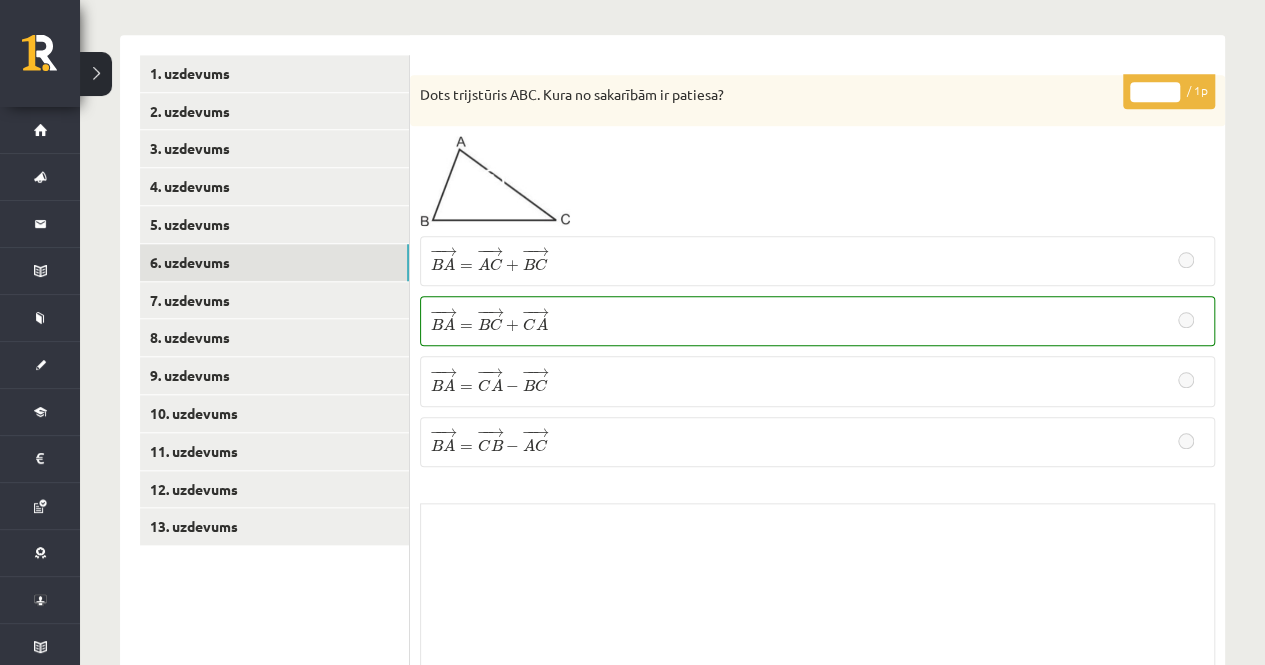 scroll, scrollTop: 902, scrollLeft: 0, axis: vertical 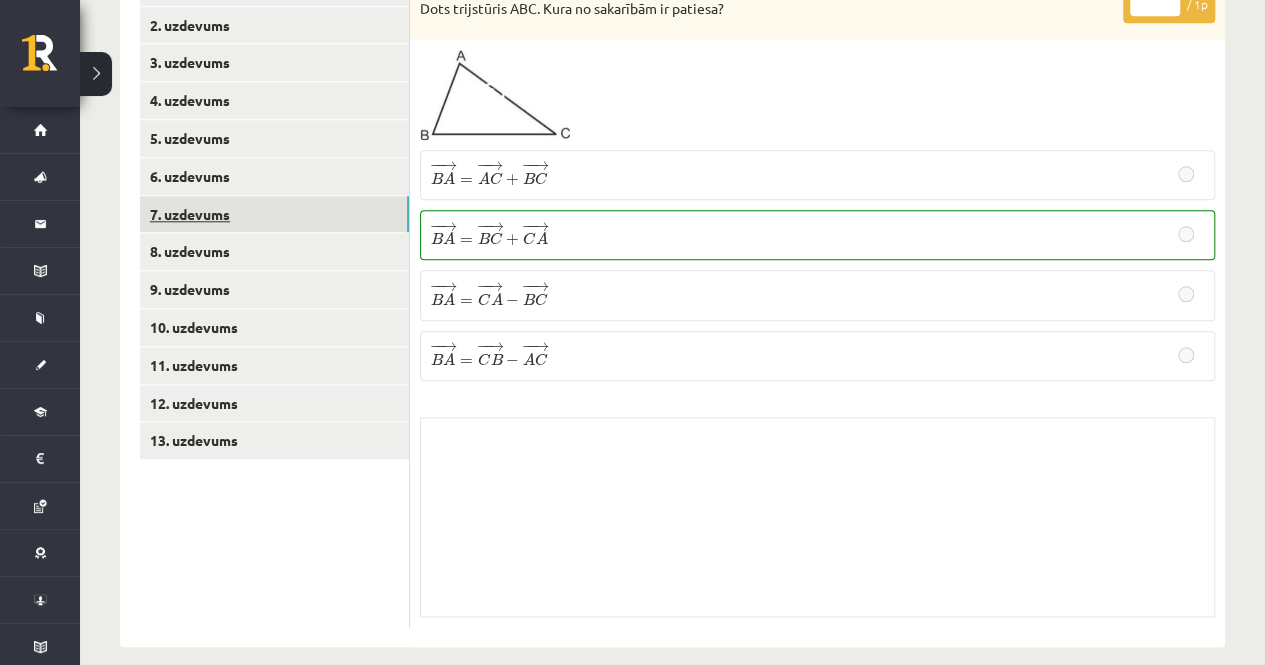 click on "7. uzdevums" at bounding box center [274, 214] 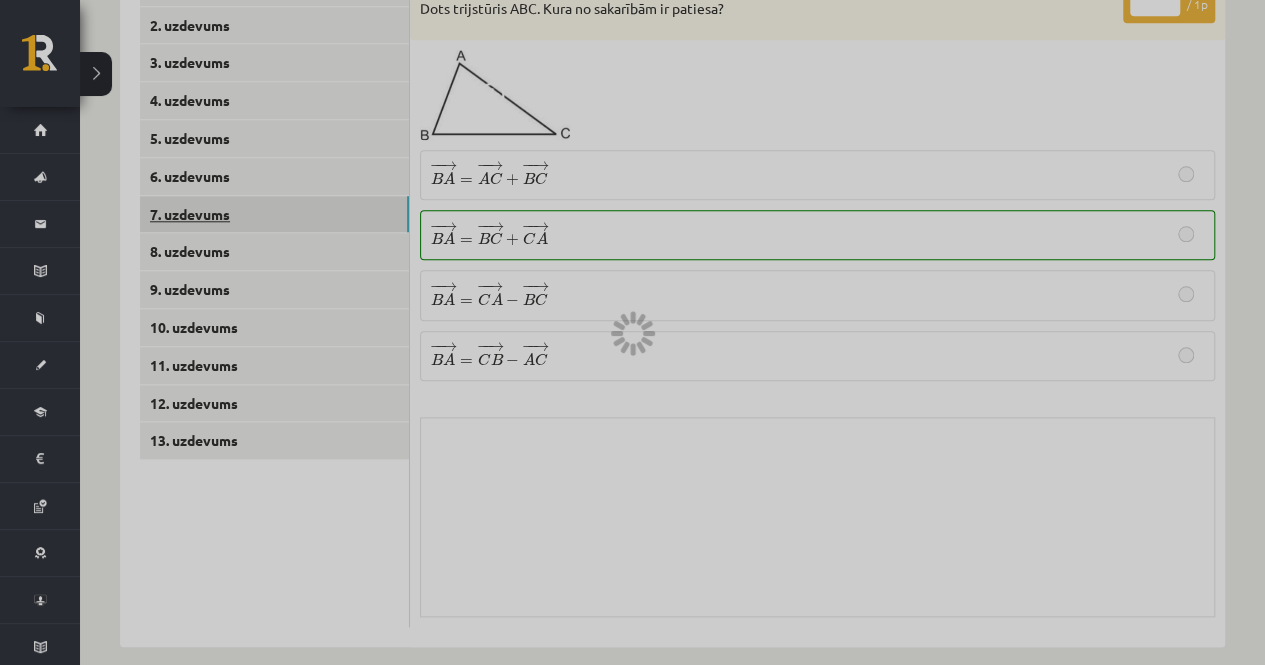 scroll, scrollTop: 784, scrollLeft: 0, axis: vertical 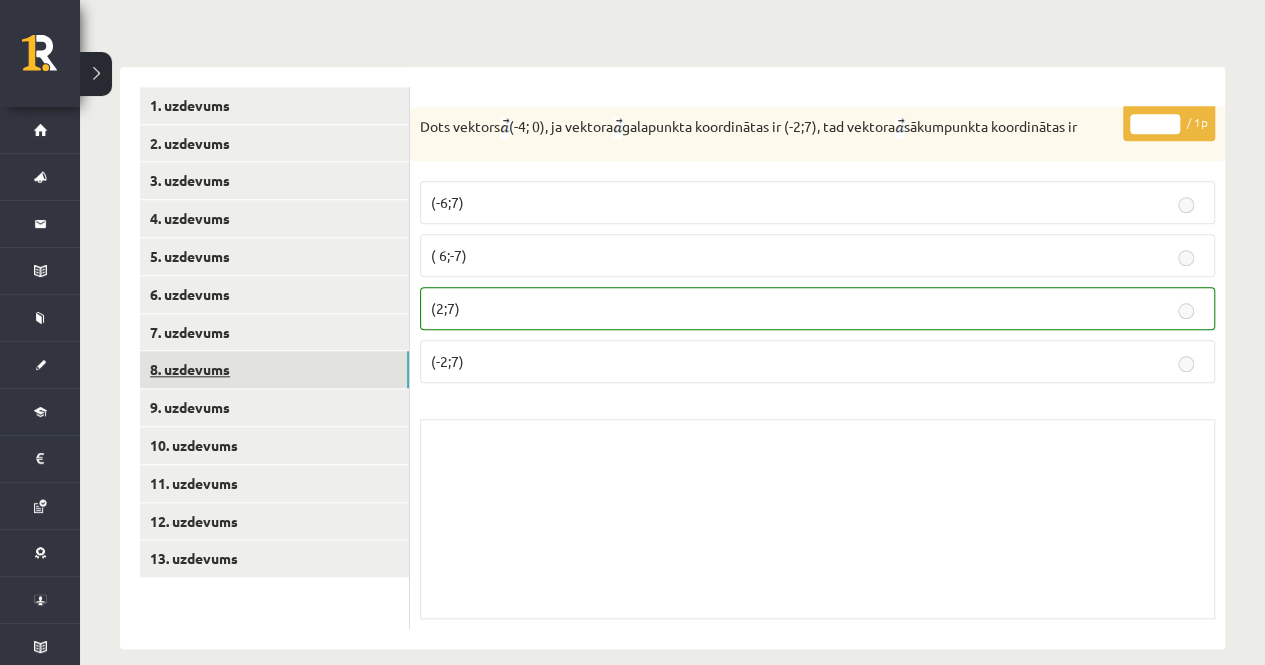 click on "8. uzdevums" at bounding box center [274, 369] 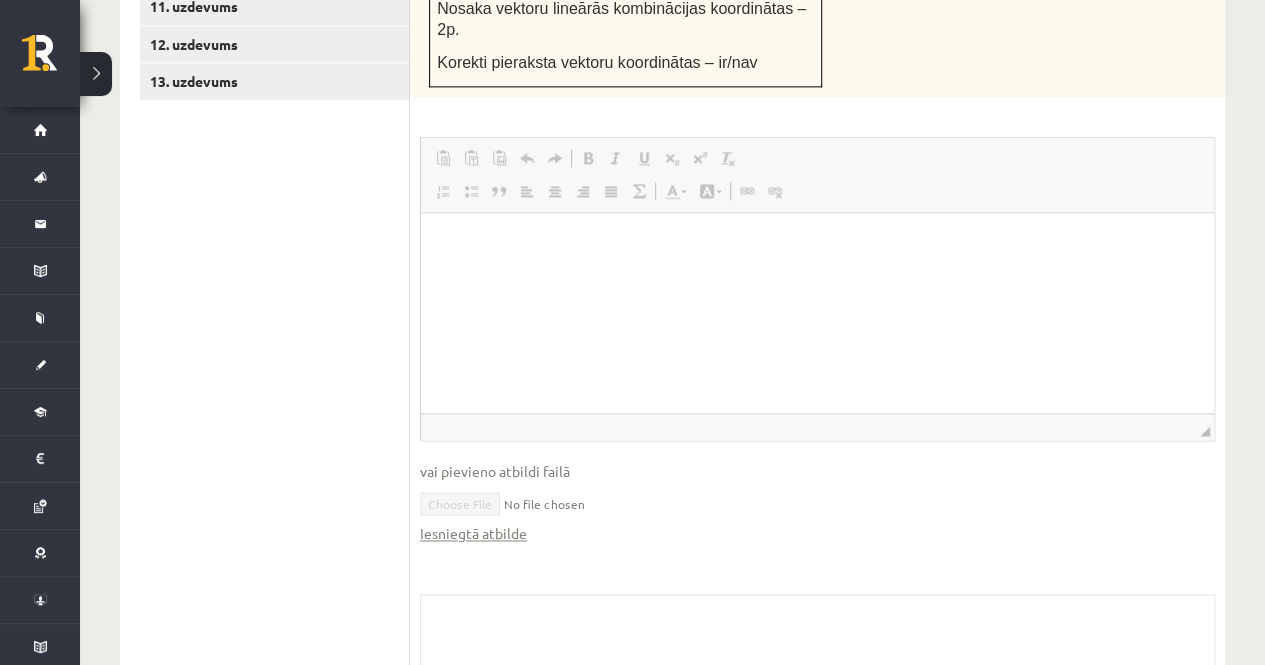 scroll, scrollTop: 1290, scrollLeft: 0, axis: vertical 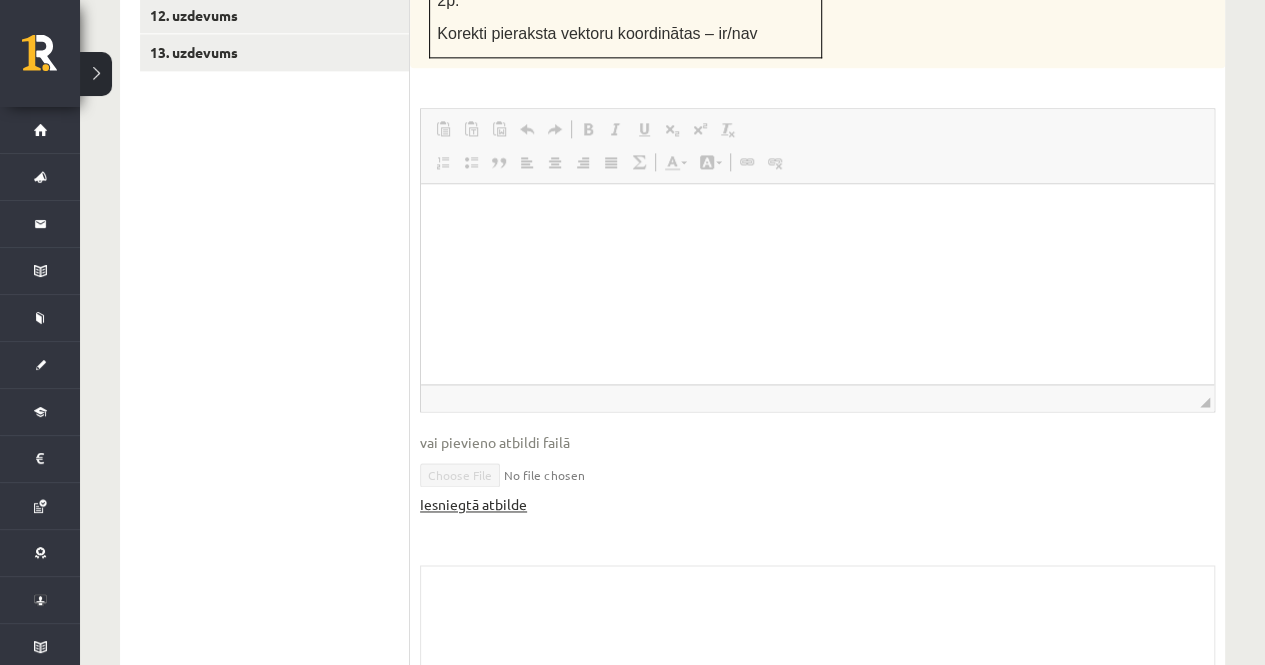 click on "Iesniegtā atbilde" at bounding box center [473, 504] 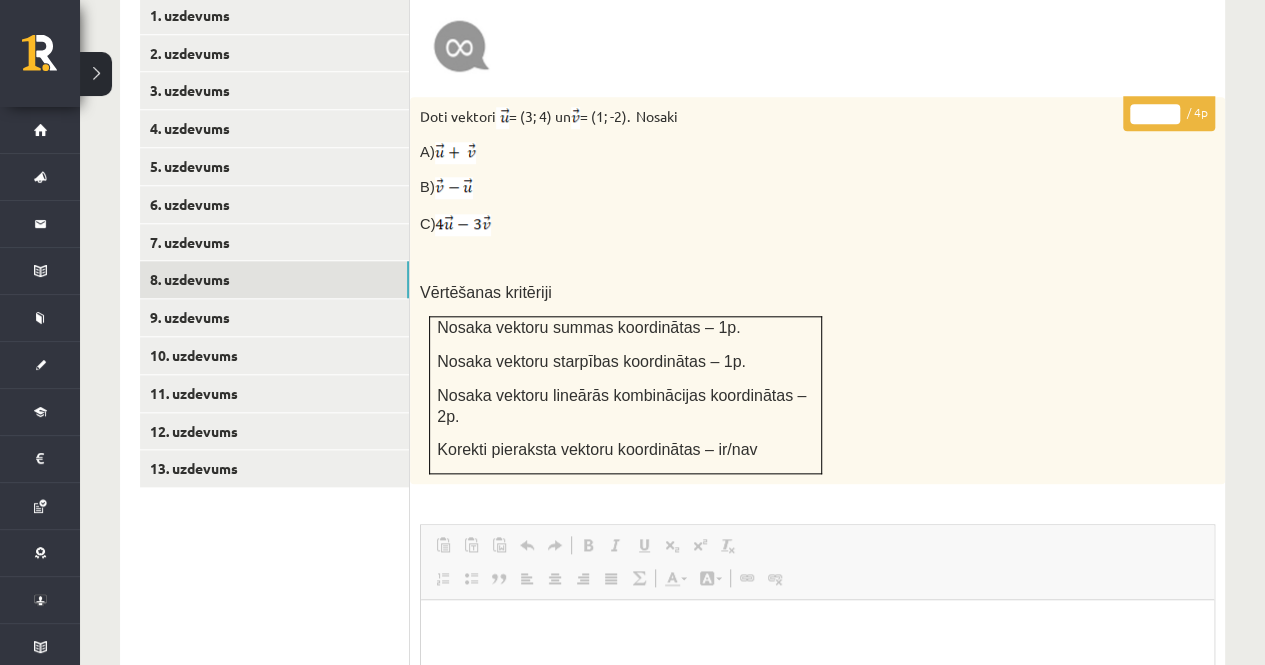 scroll, scrollTop: 875, scrollLeft: 0, axis: vertical 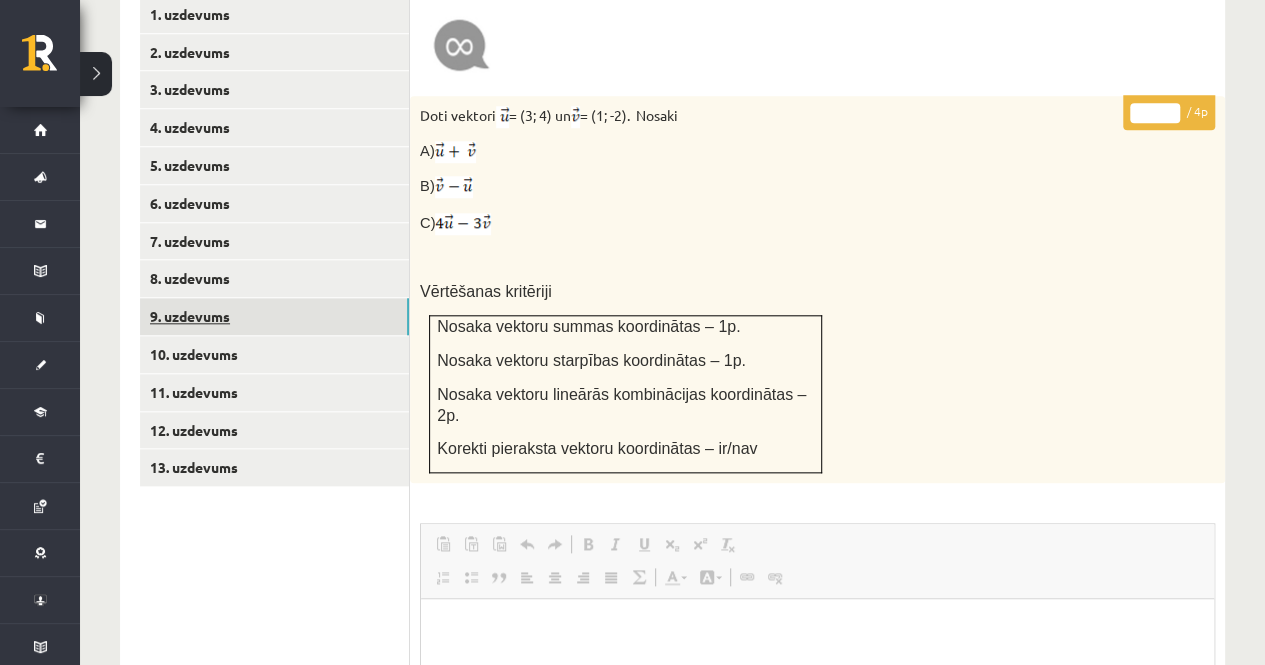 click on "9. uzdevums" at bounding box center [274, 316] 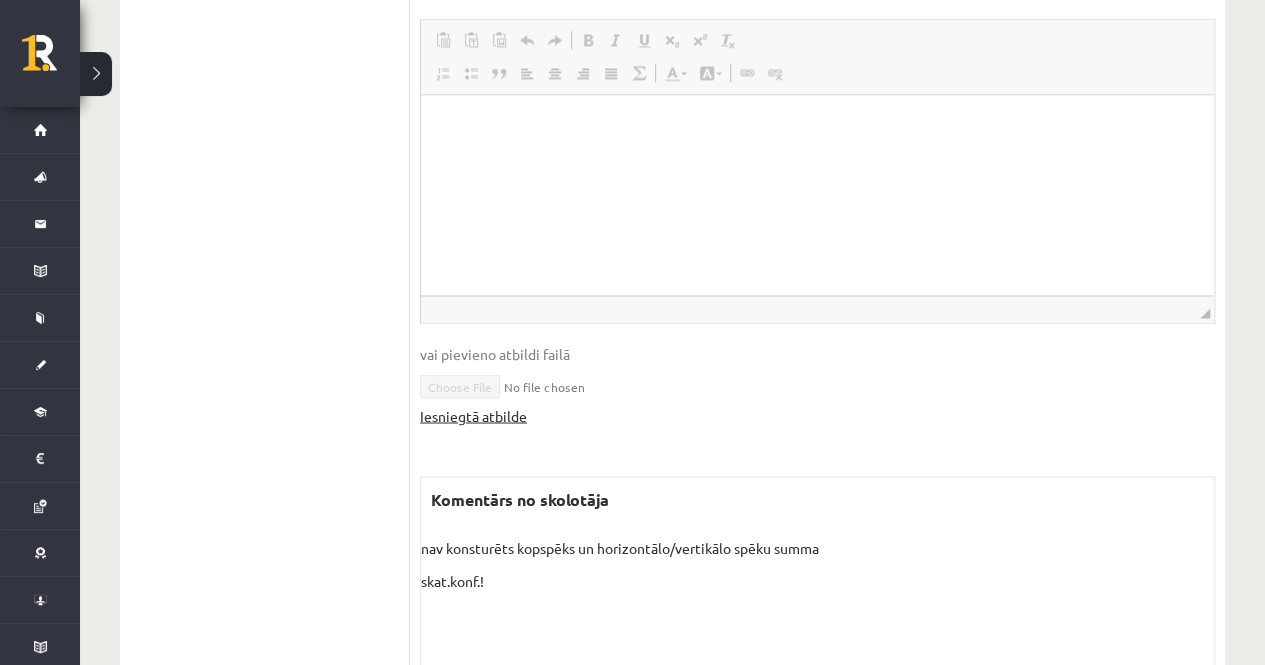scroll, scrollTop: 1554, scrollLeft: 0, axis: vertical 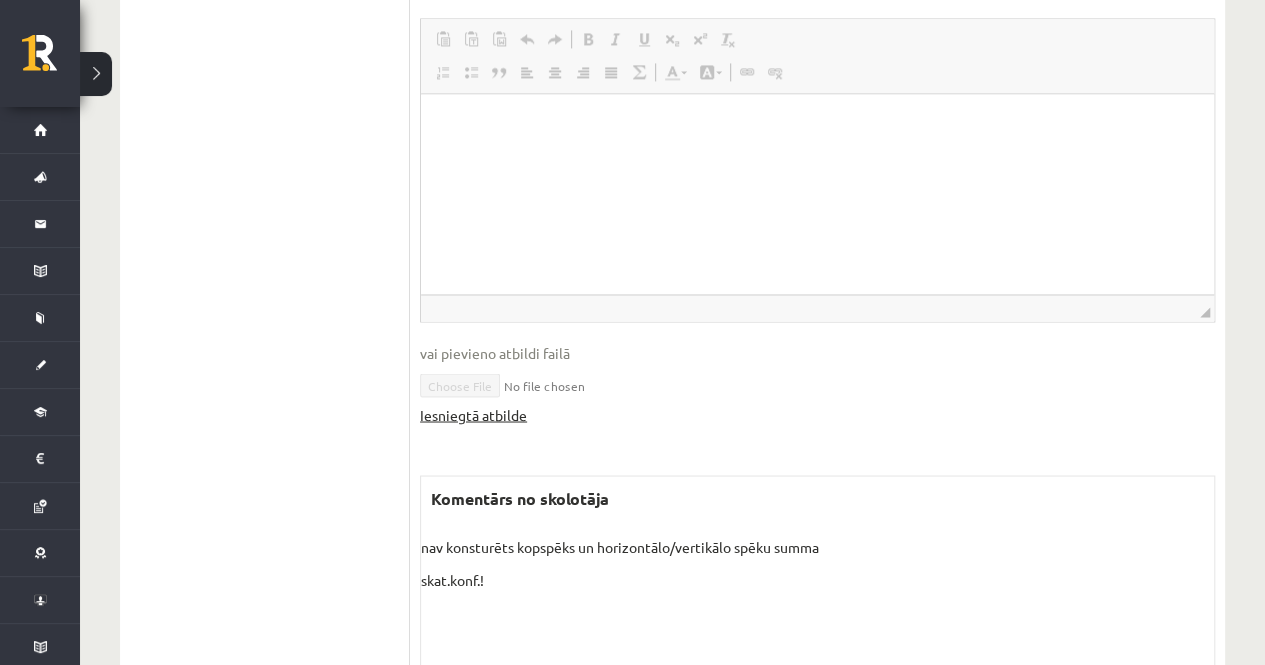 click on "Iesniegtā atbilde" at bounding box center (473, 414) 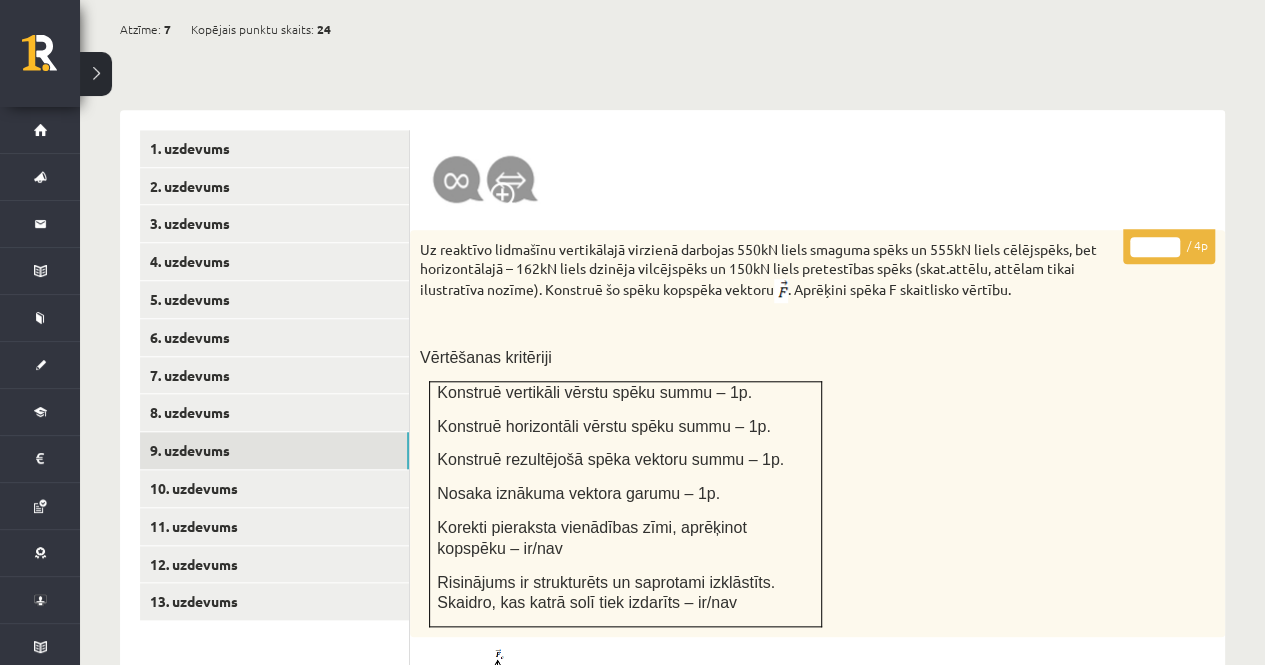 scroll, scrollTop: 740, scrollLeft: 0, axis: vertical 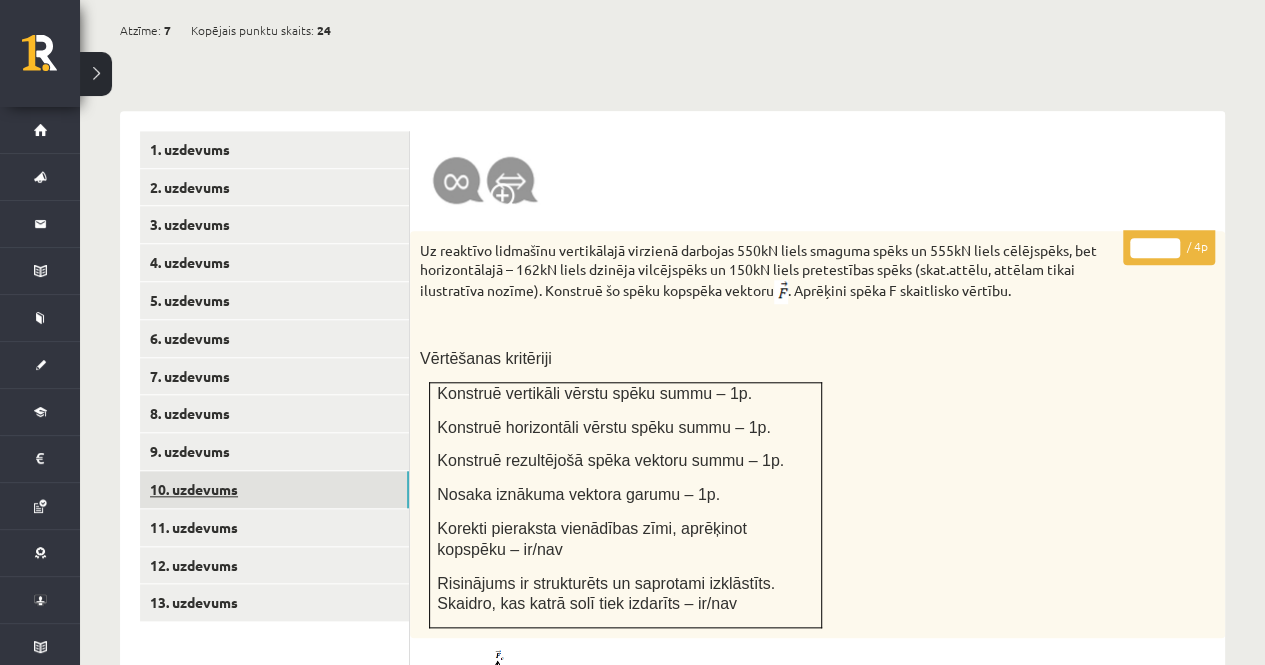 click on "10. uzdevums" at bounding box center [274, 489] 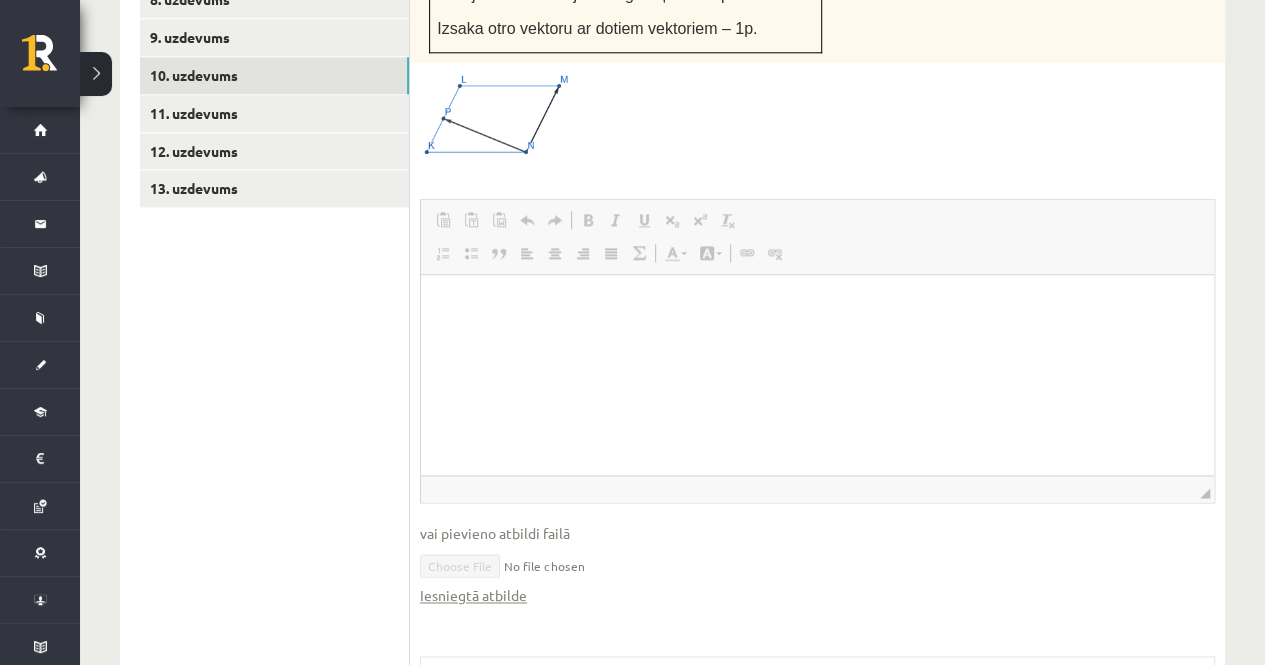 scroll, scrollTop: 1285, scrollLeft: 0, axis: vertical 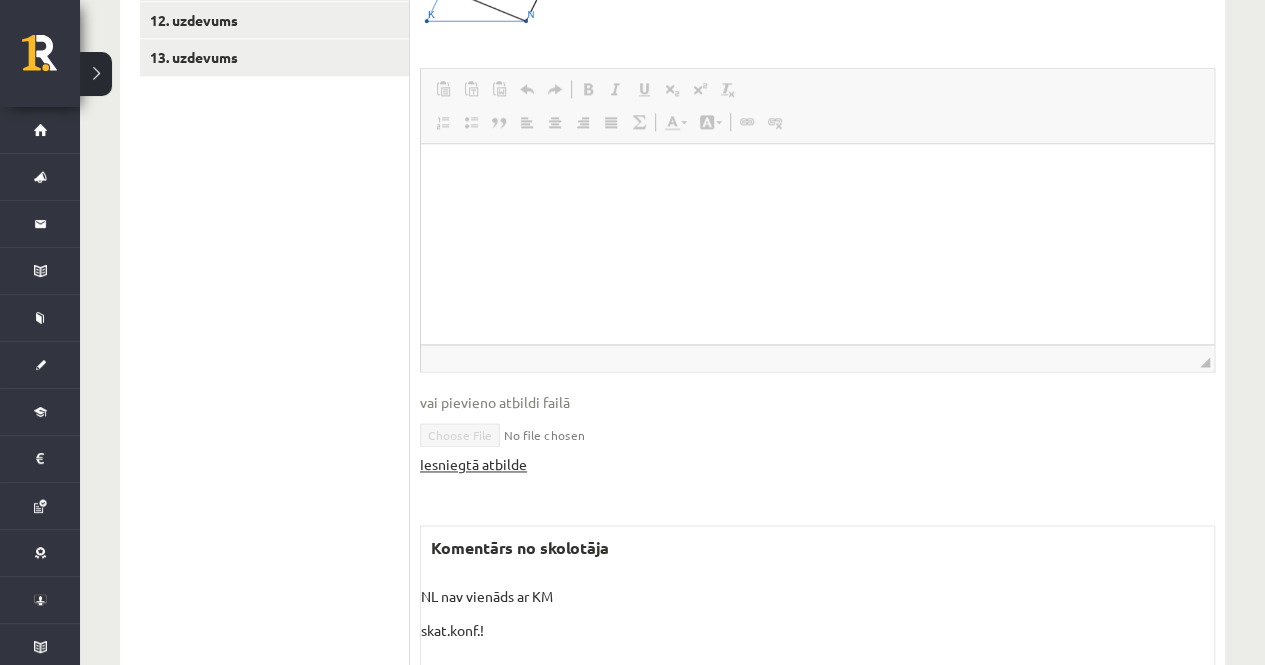 click on "Iesniegtā atbilde" at bounding box center (473, 464) 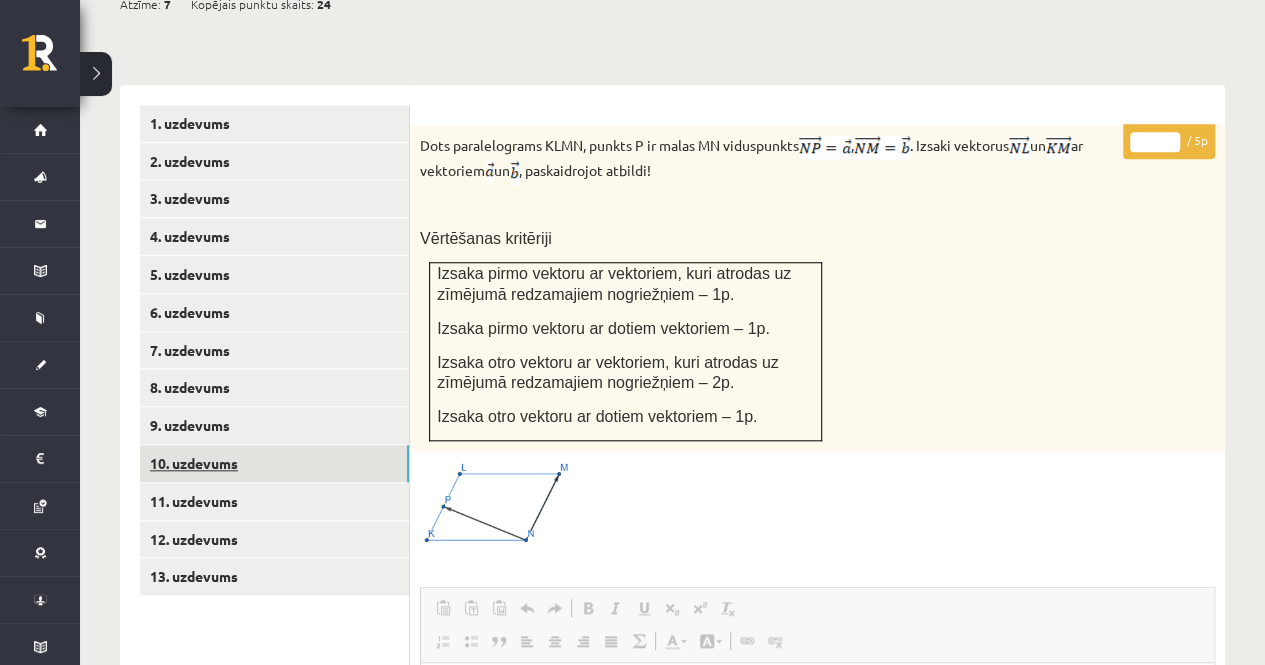 scroll, scrollTop: 765, scrollLeft: 0, axis: vertical 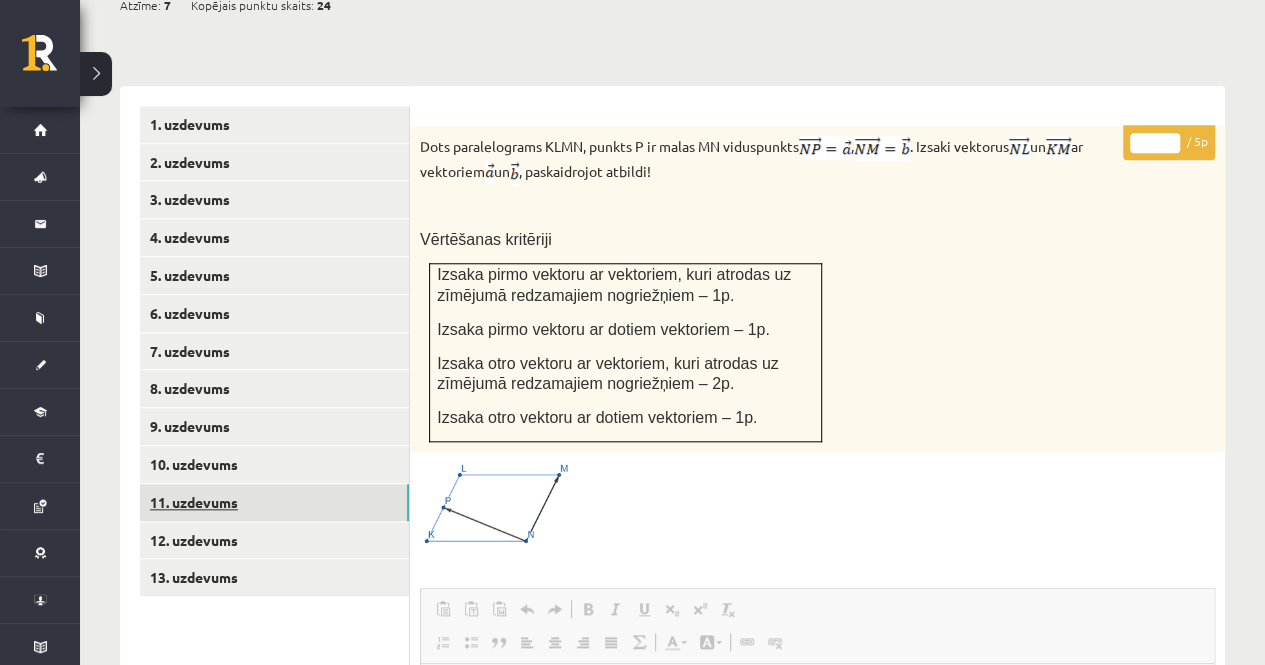 click on "11. uzdevums" at bounding box center [274, 502] 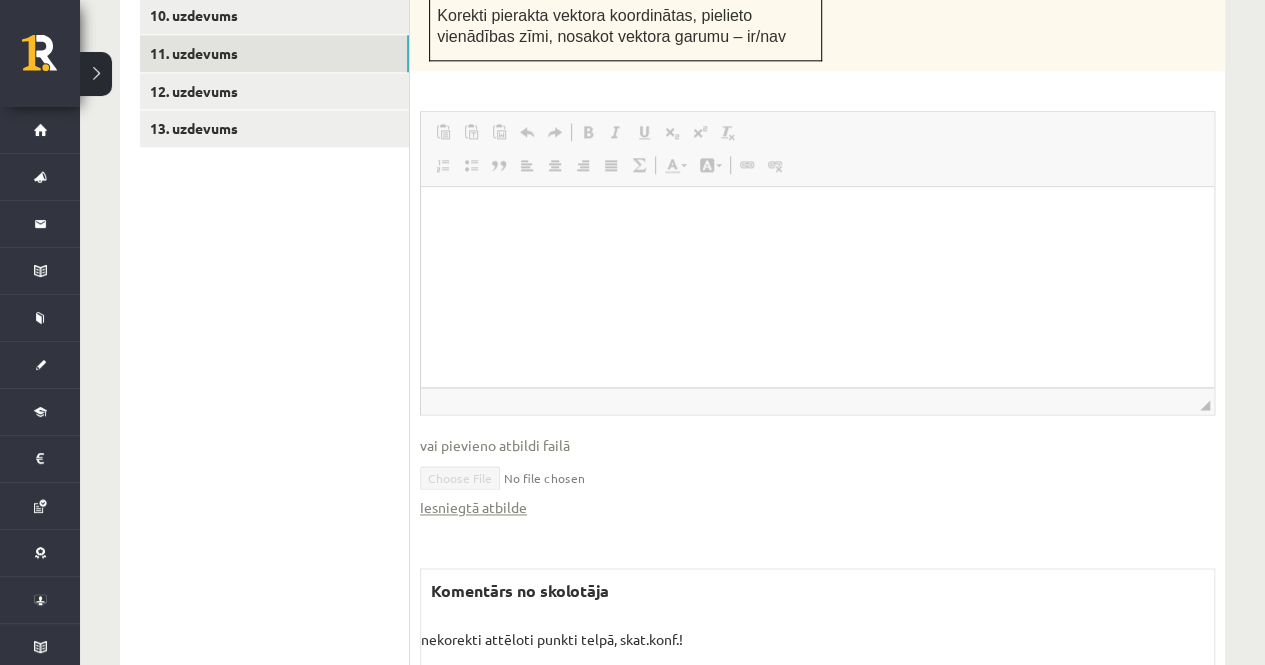 scroll, scrollTop: 1215, scrollLeft: 0, axis: vertical 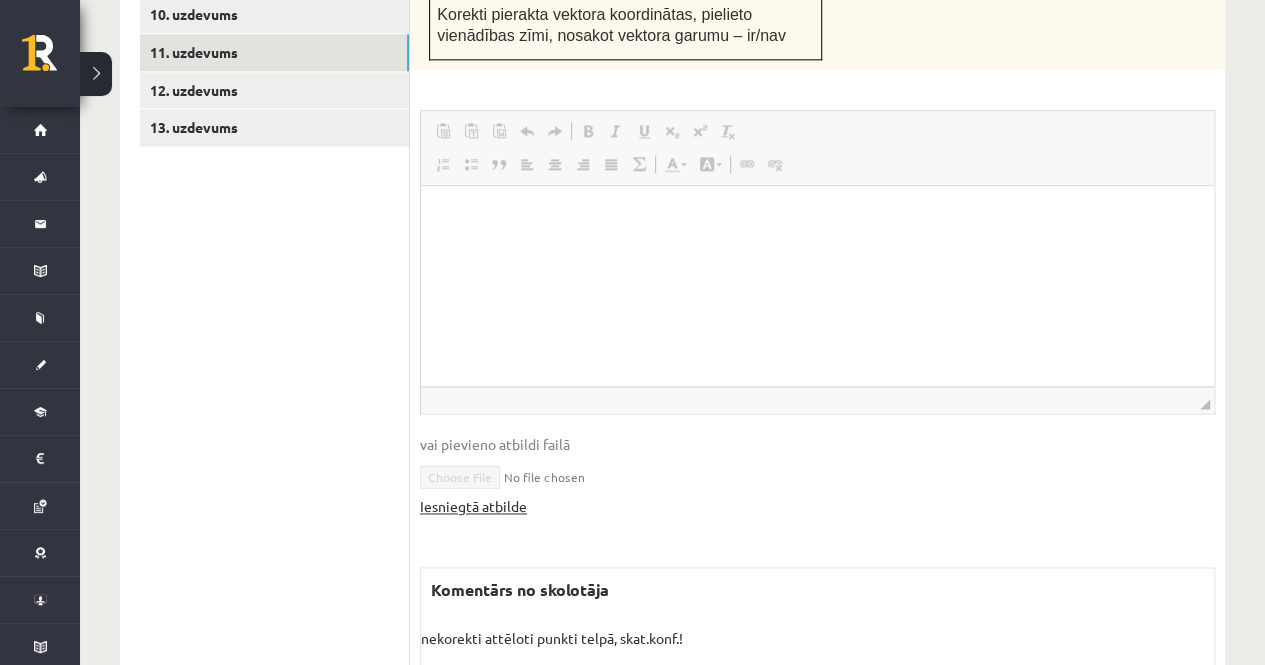 click on "Iesniegtā atbilde" at bounding box center (473, 506) 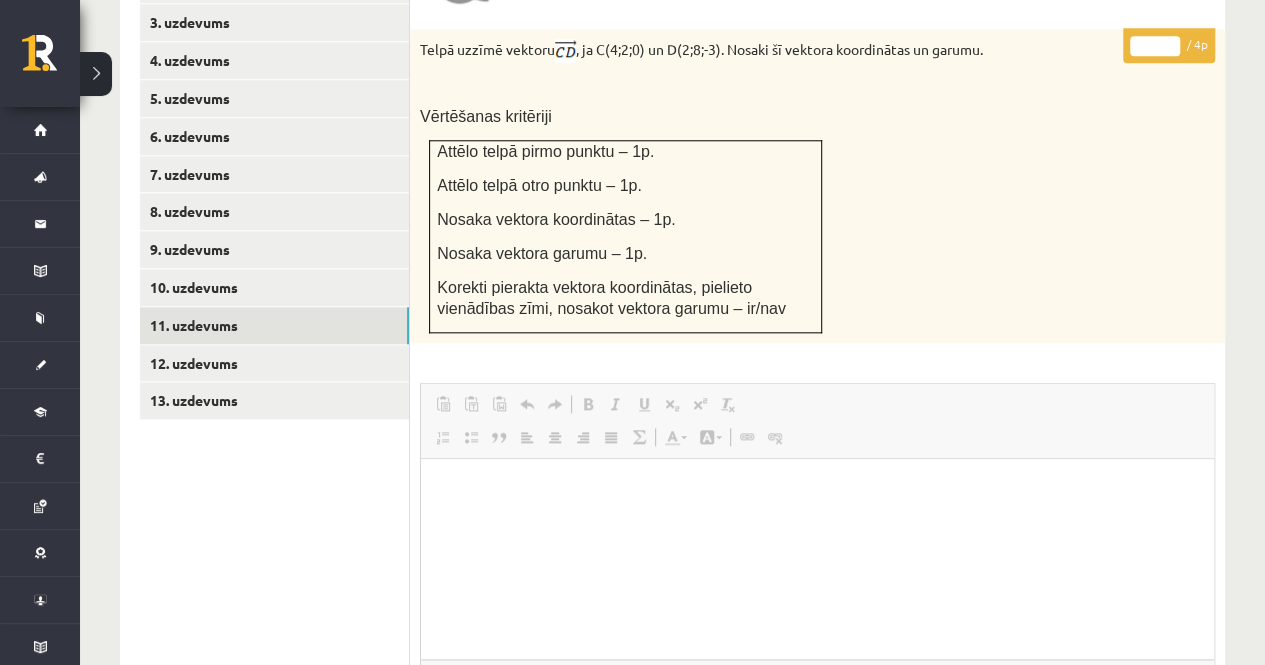scroll, scrollTop: 935, scrollLeft: 0, axis: vertical 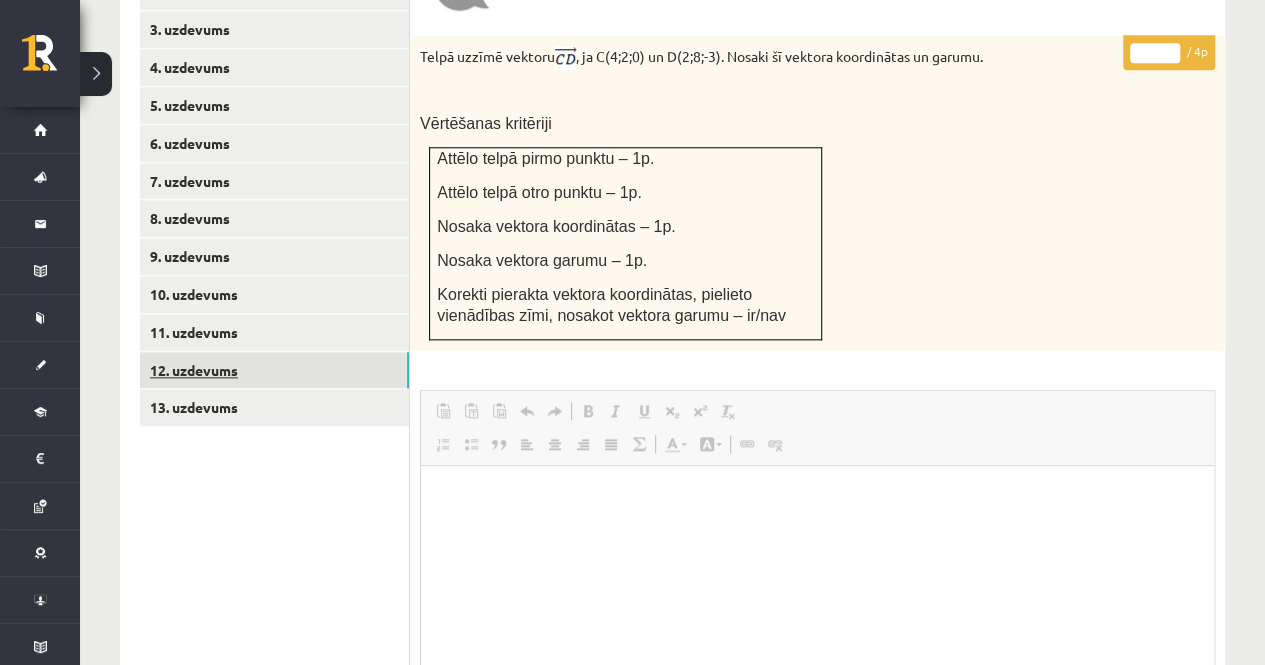 click on "12. uzdevums" at bounding box center (274, 370) 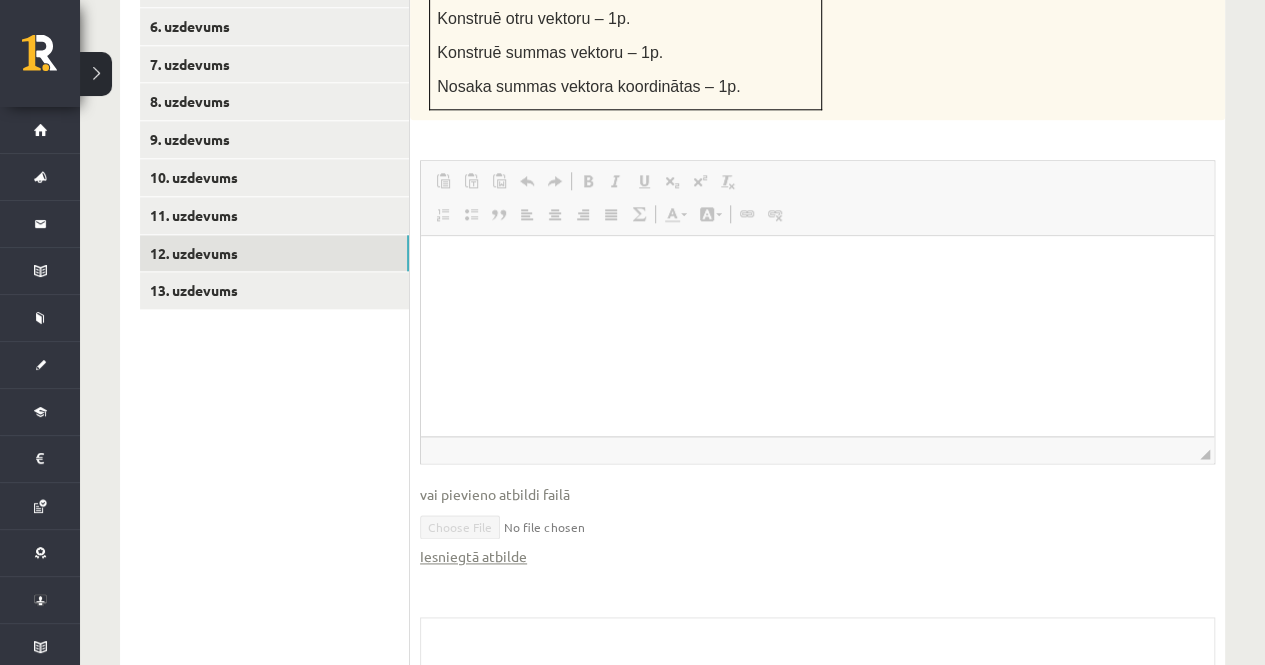 scroll, scrollTop: 1053, scrollLeft: 0, axis: vertical 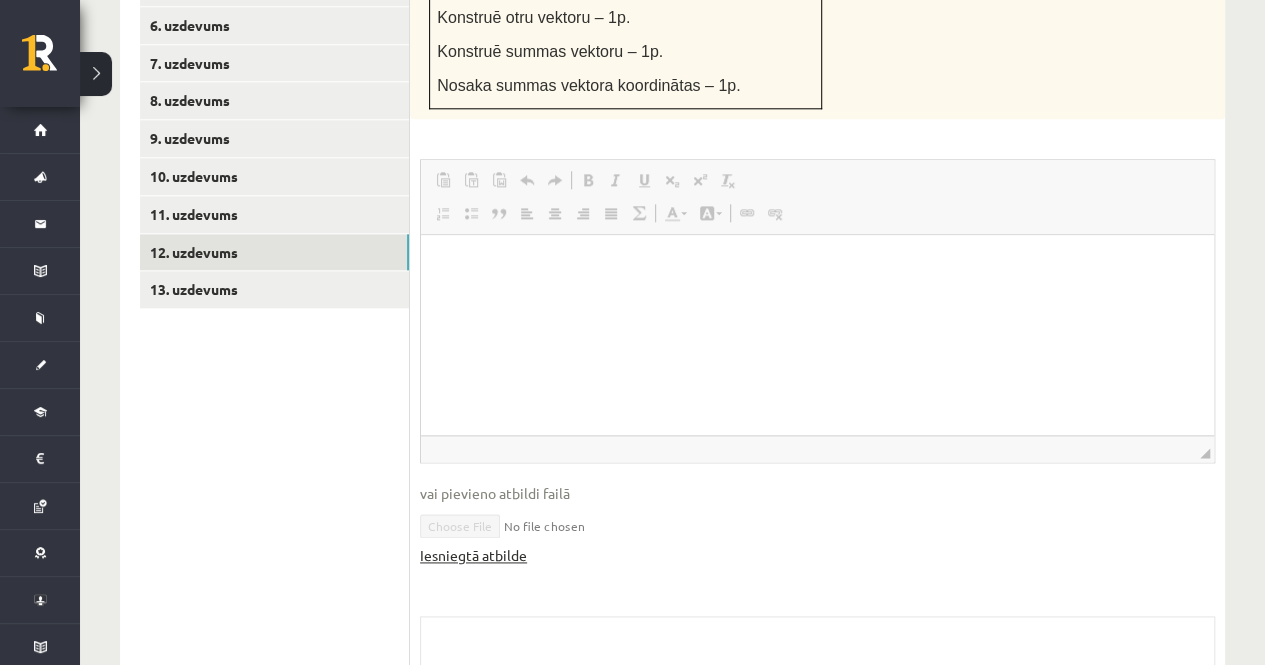 click on "Iesniegtā atbilde" at bounding box center [473, 555] 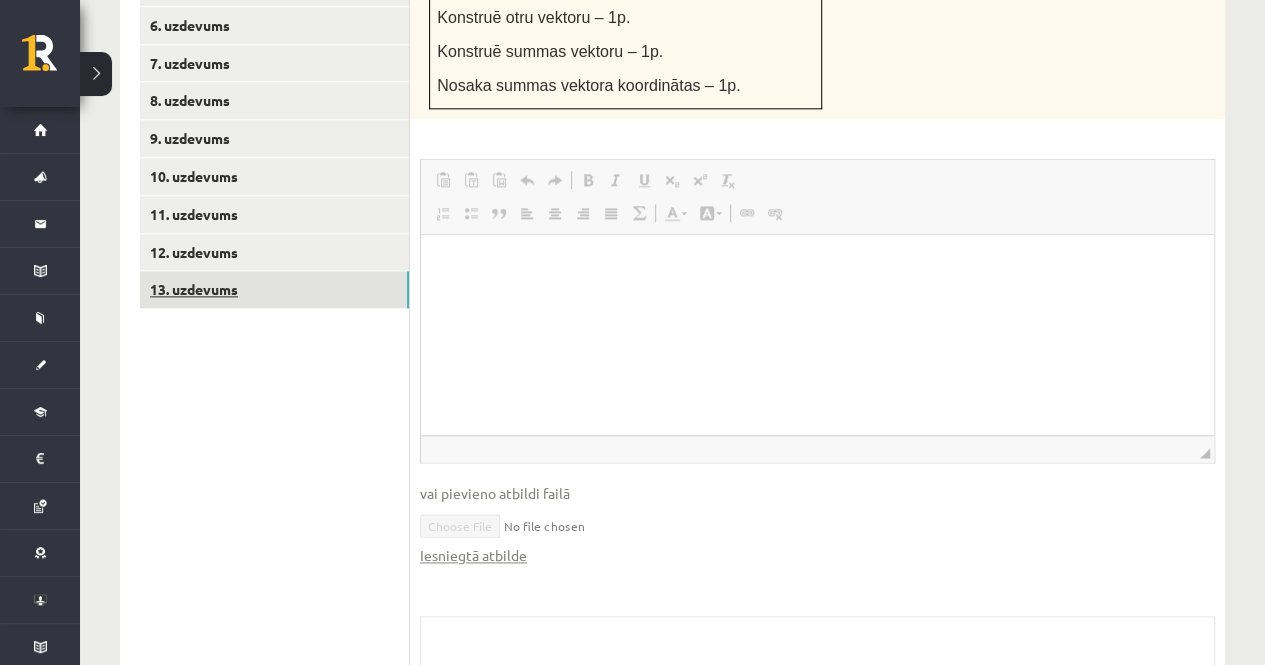click on "13. uzdevums" at bounding box center [274, 289] 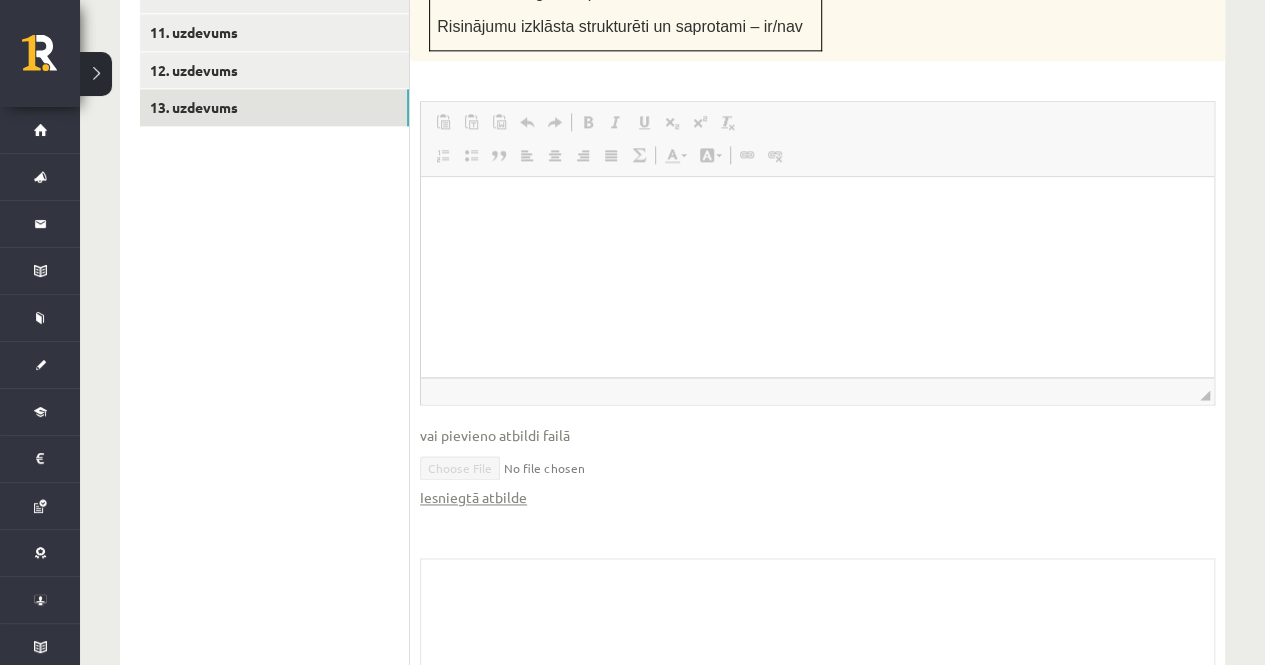 scroll, scrollTop: 1236, scrollLeft: 0, axis: vertical 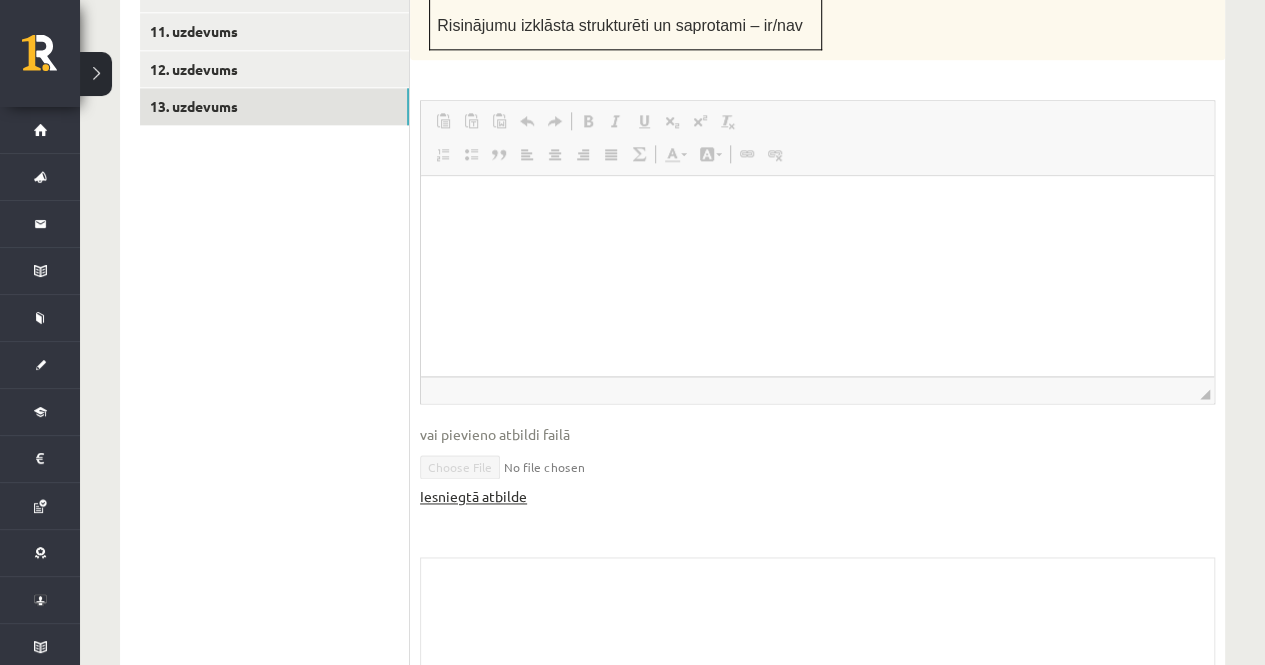 click on "Iesniegtā atbilde" at bounding box center [473, 496] 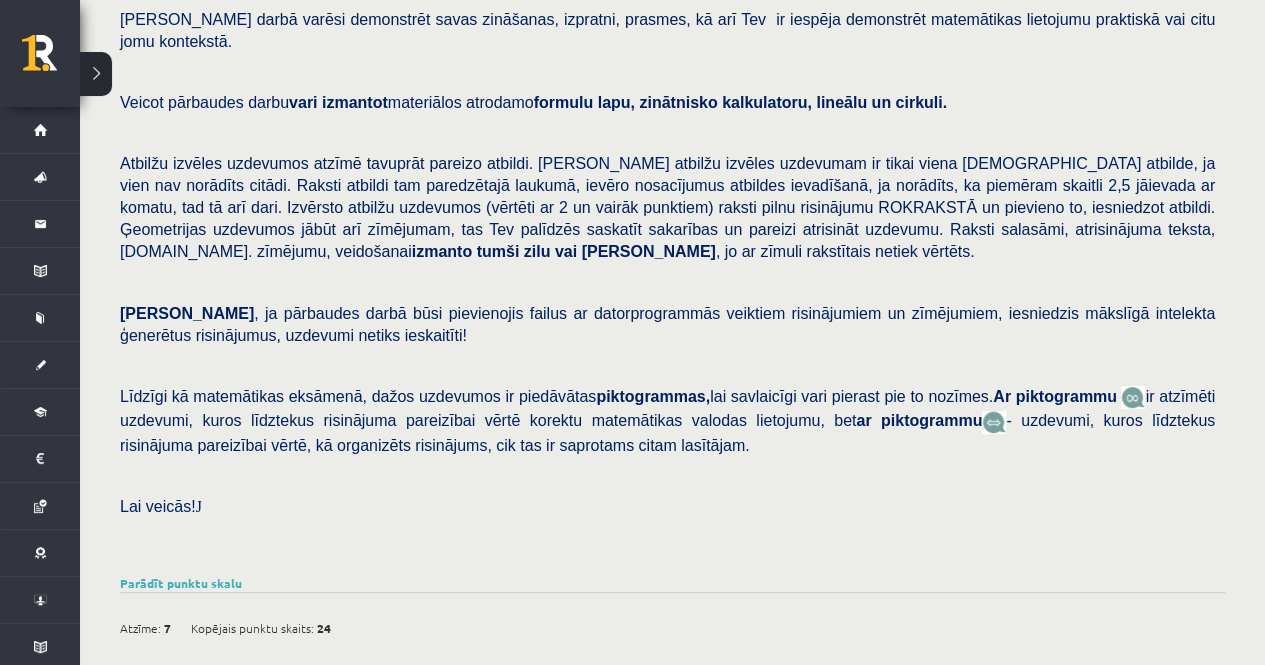 scroll, scrollTop: 0, scrollLeft: 0, axis: both 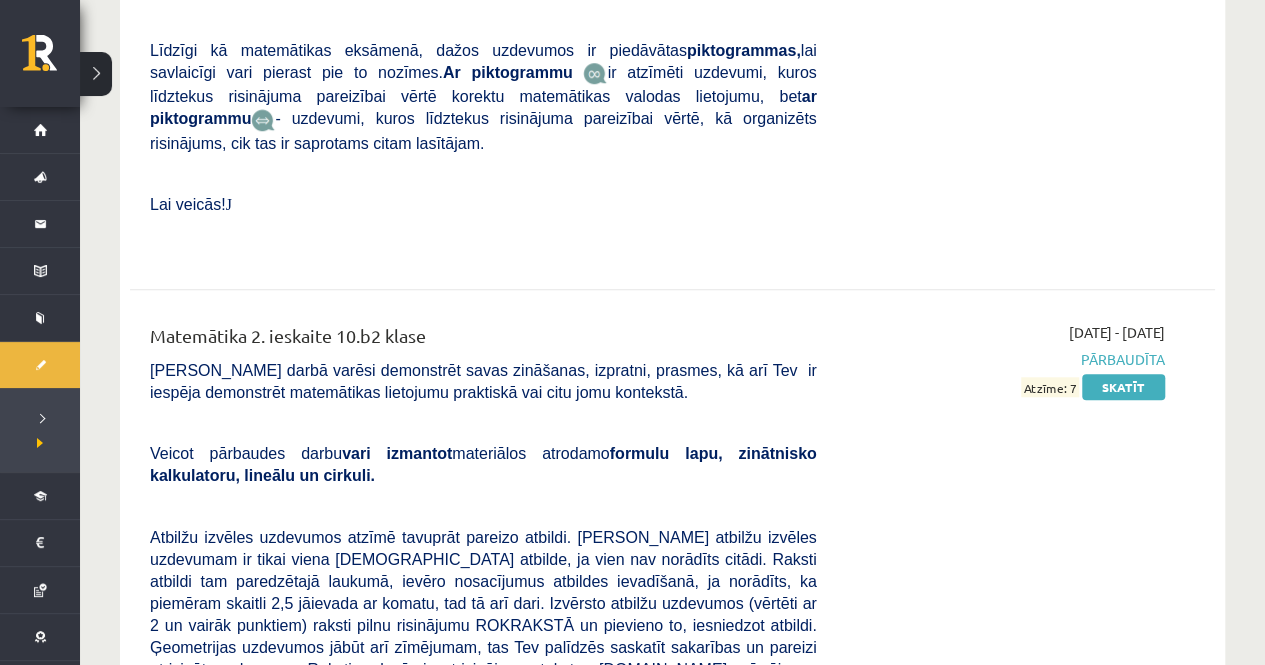 click on "Skatīt" at bounding box center [1123, 1194] 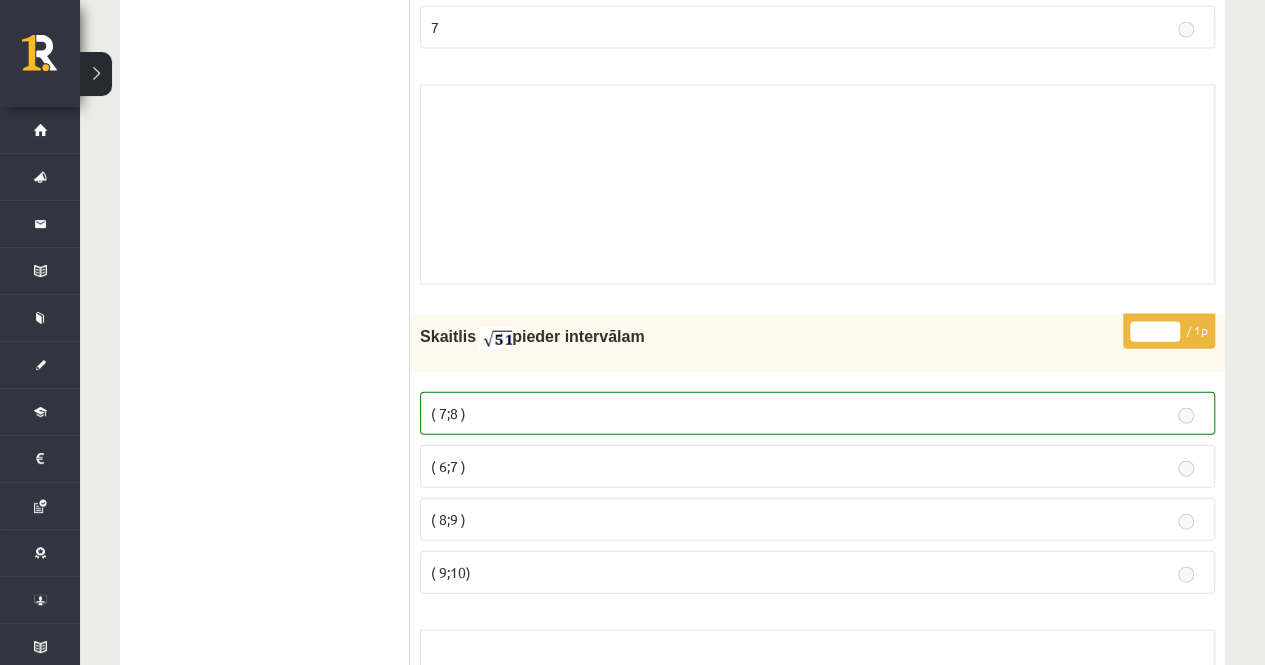 scroll, scrollTop: 13377, scrollLeft: 0, axis: vertical 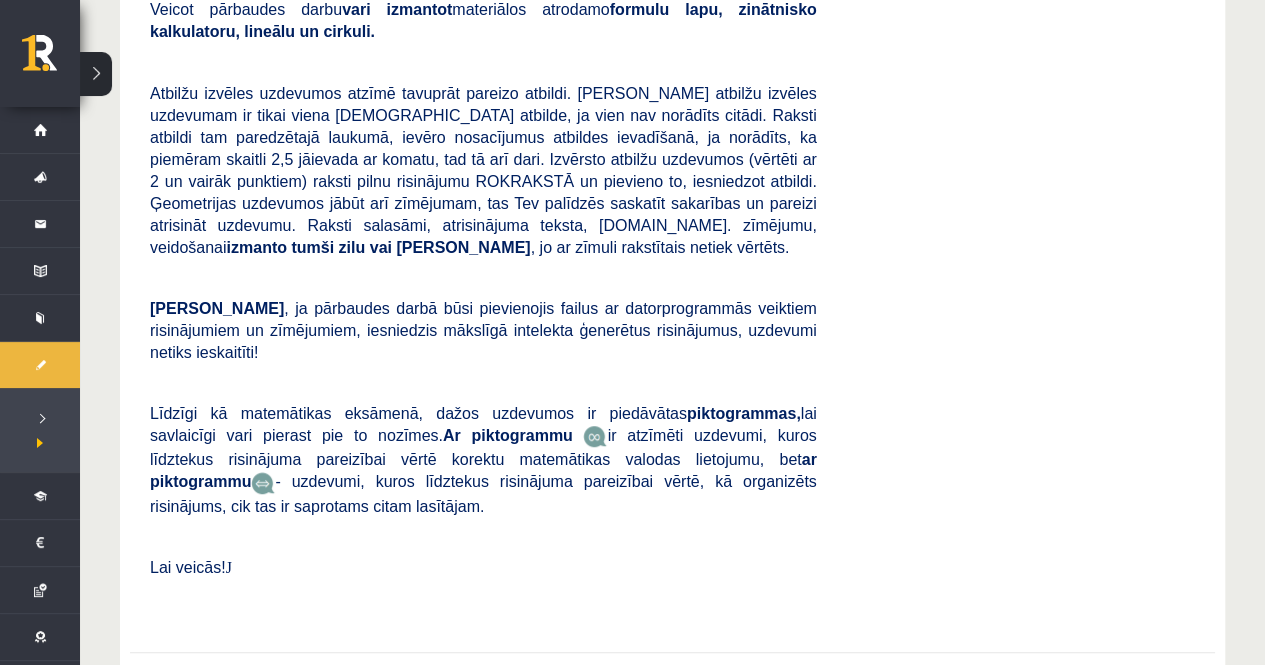 click on "Skatīt" at bounding box center (1123, 750) 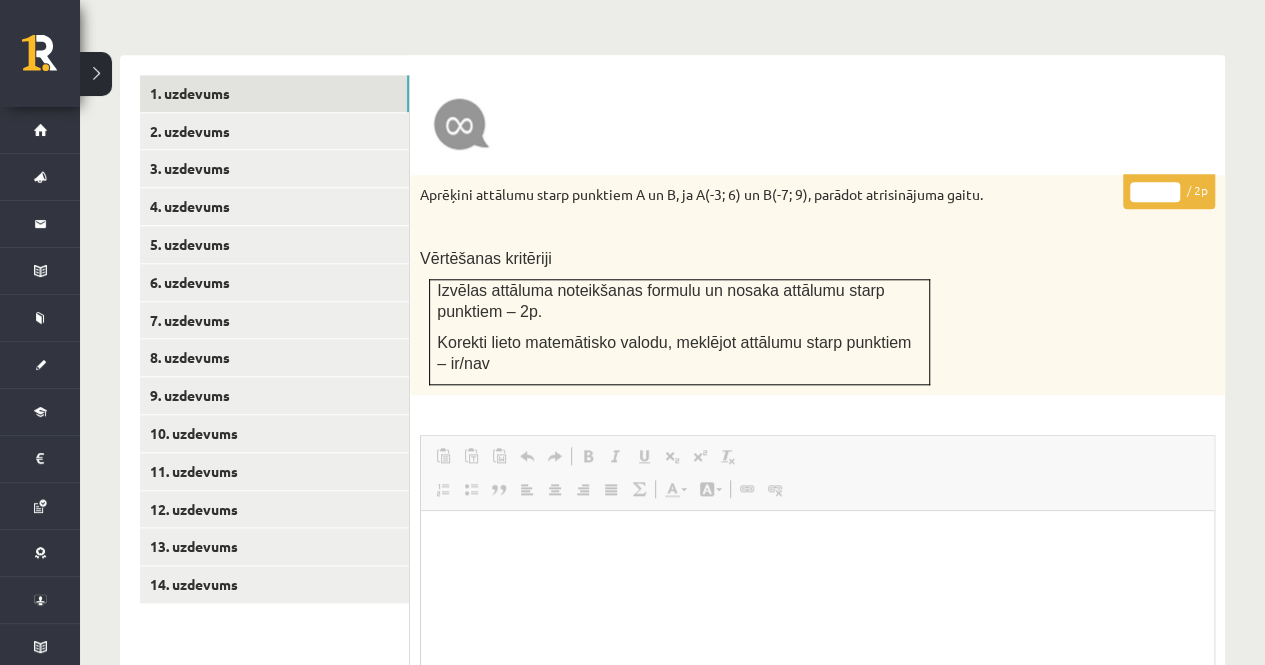 scroll, scrollTop: 804, scrollLeft: 0, axis: vertical 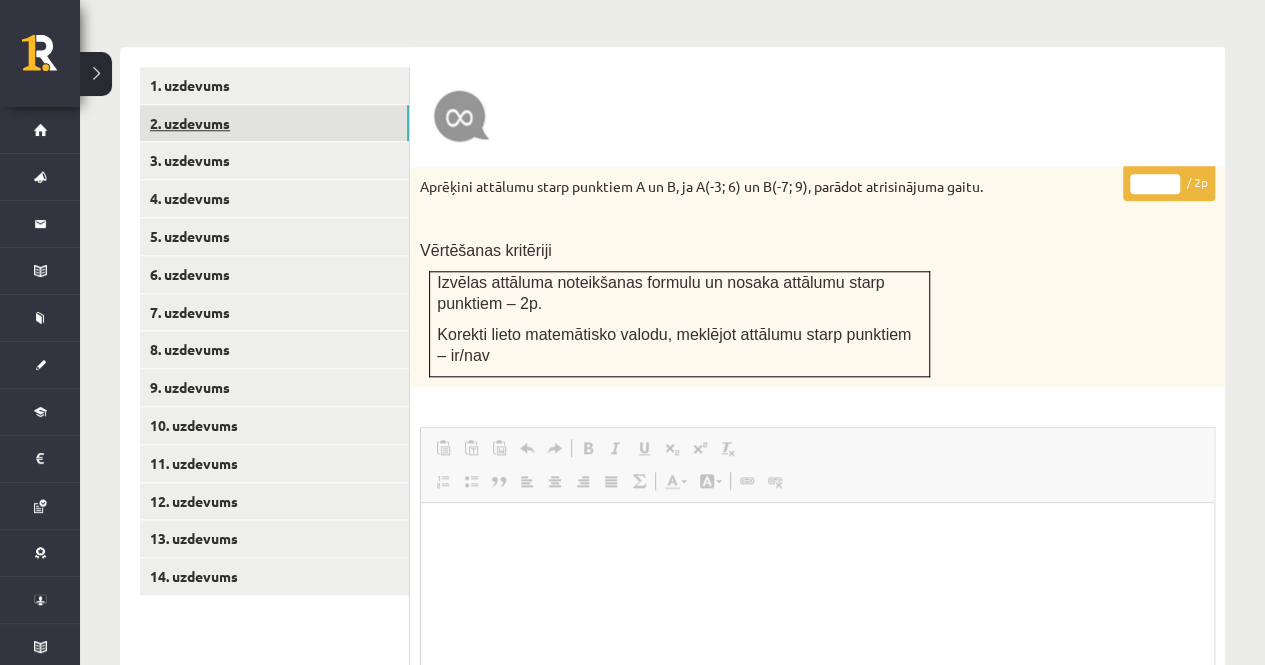 click on "2. uzdevums" at bounding box center [274, 123] 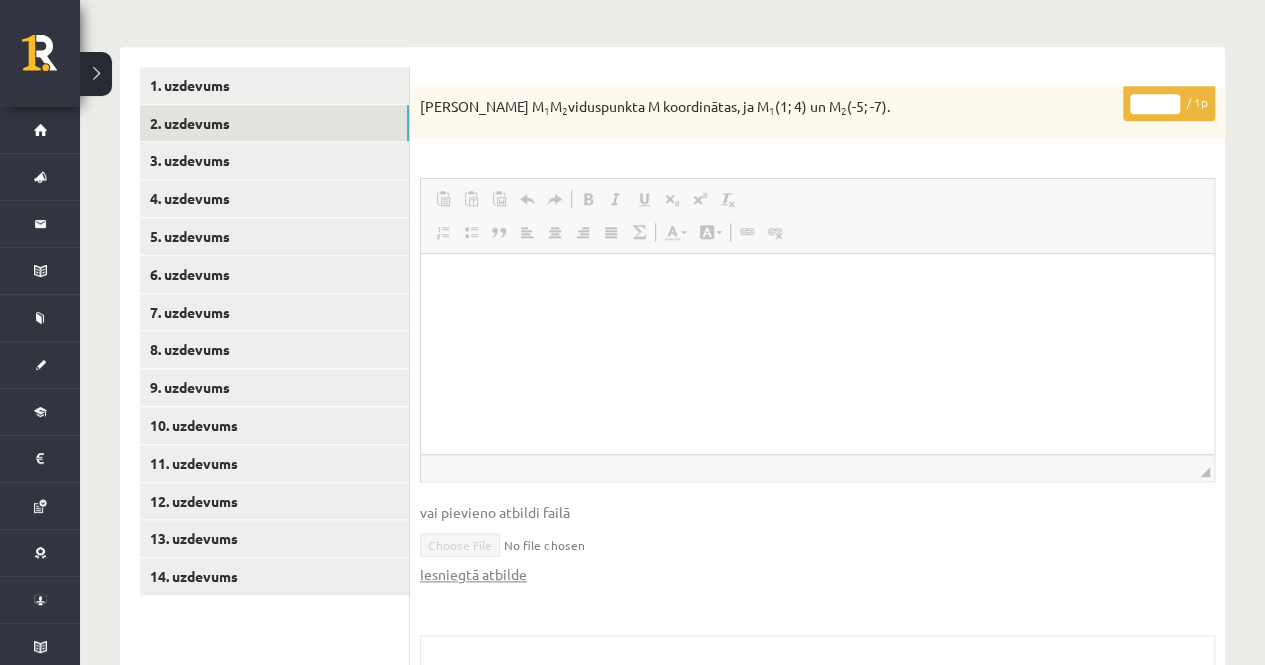 scroll, scrollTop: 0, scrollLeft: 0, axis: both 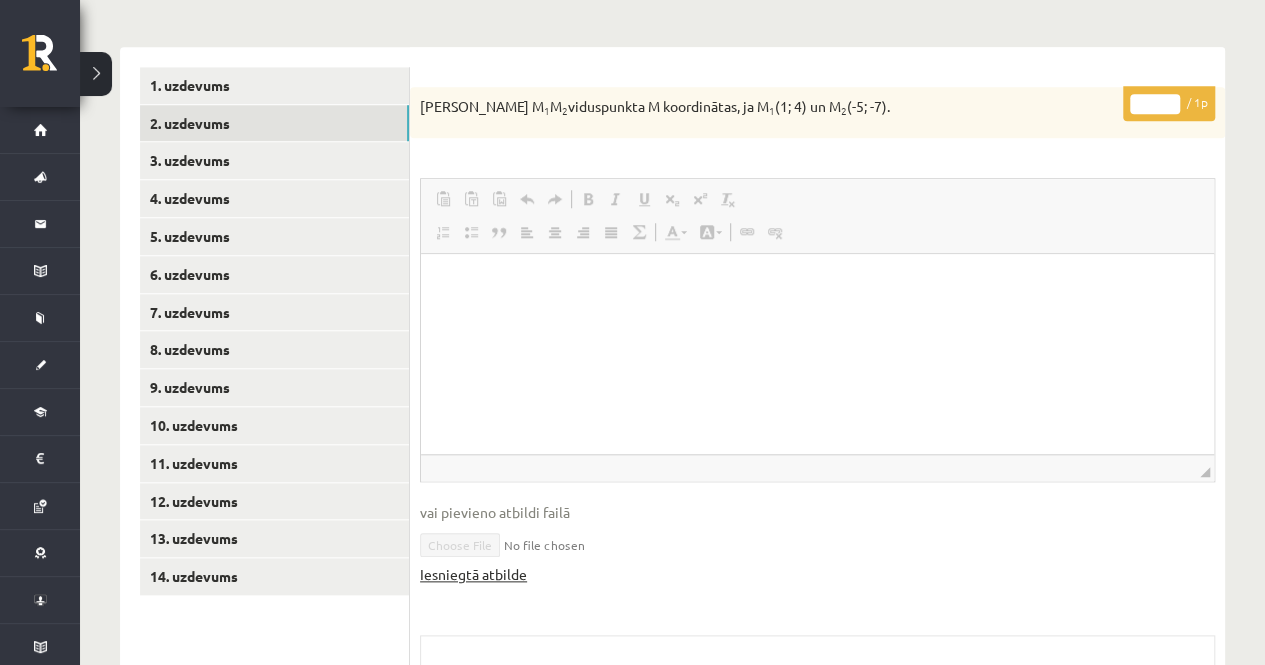 click on "Iesniegtā atbilde" at bounding box center [473, 574] 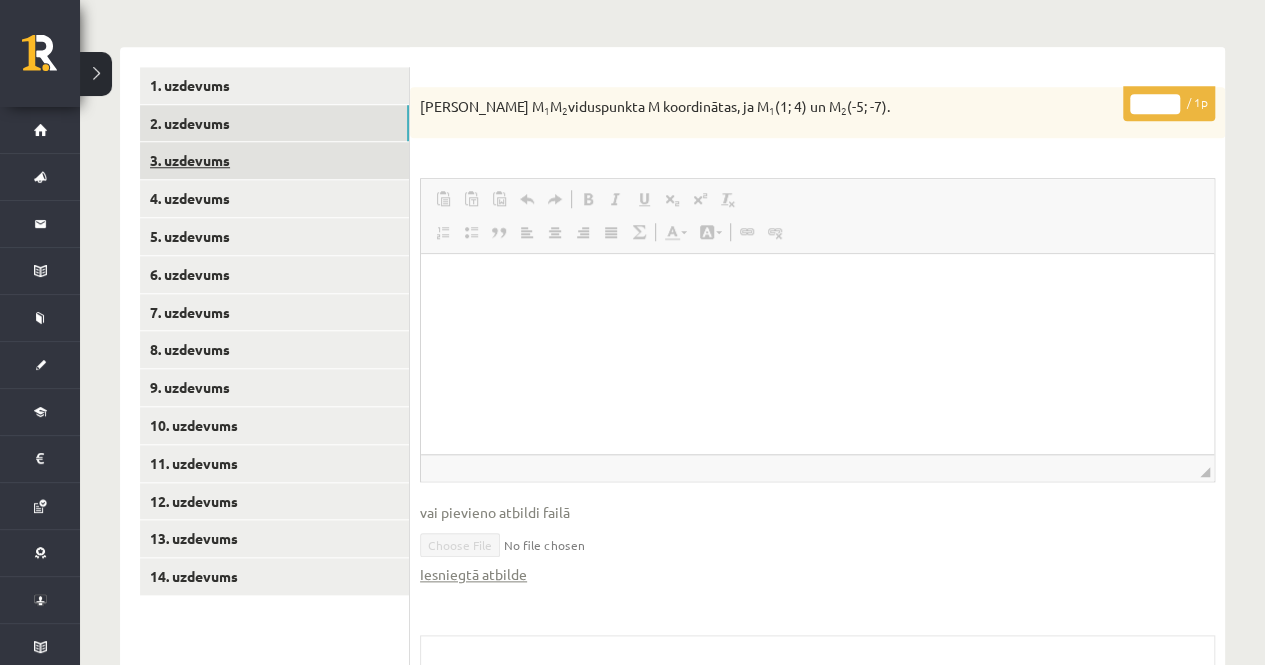 click on "3. uzdevums" at bounding box center (274, 160) 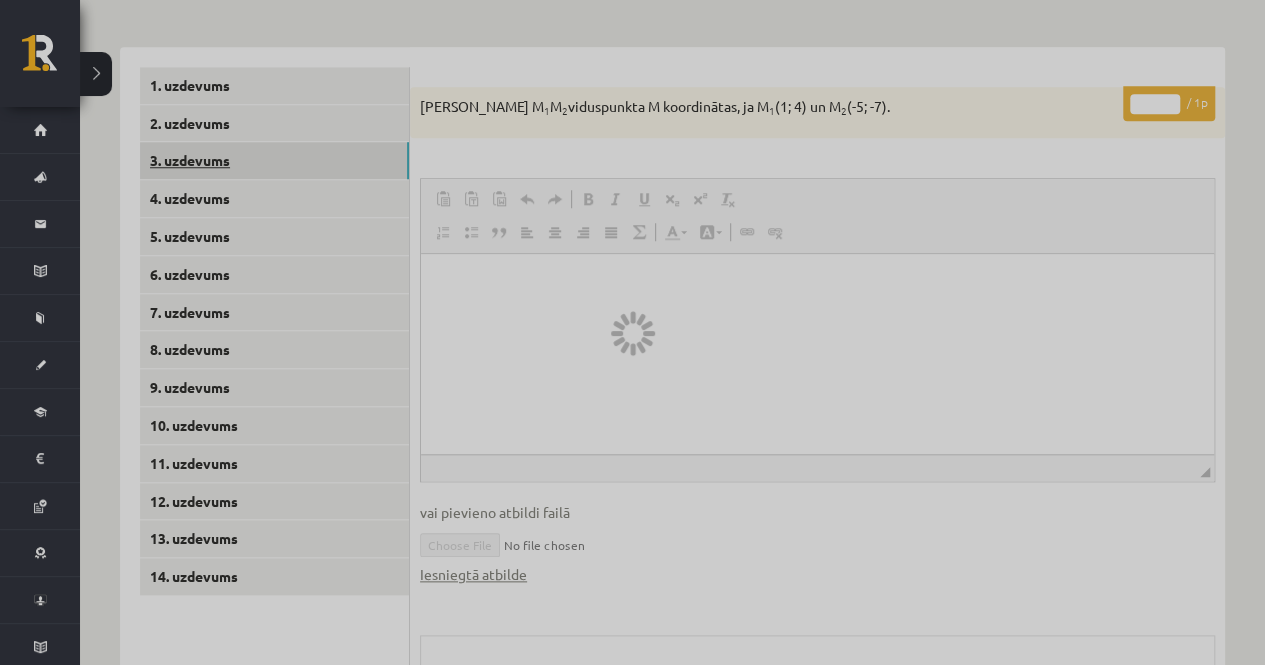 scroll, scrollTop: 774, scrollLeft: 0, axis: vertical 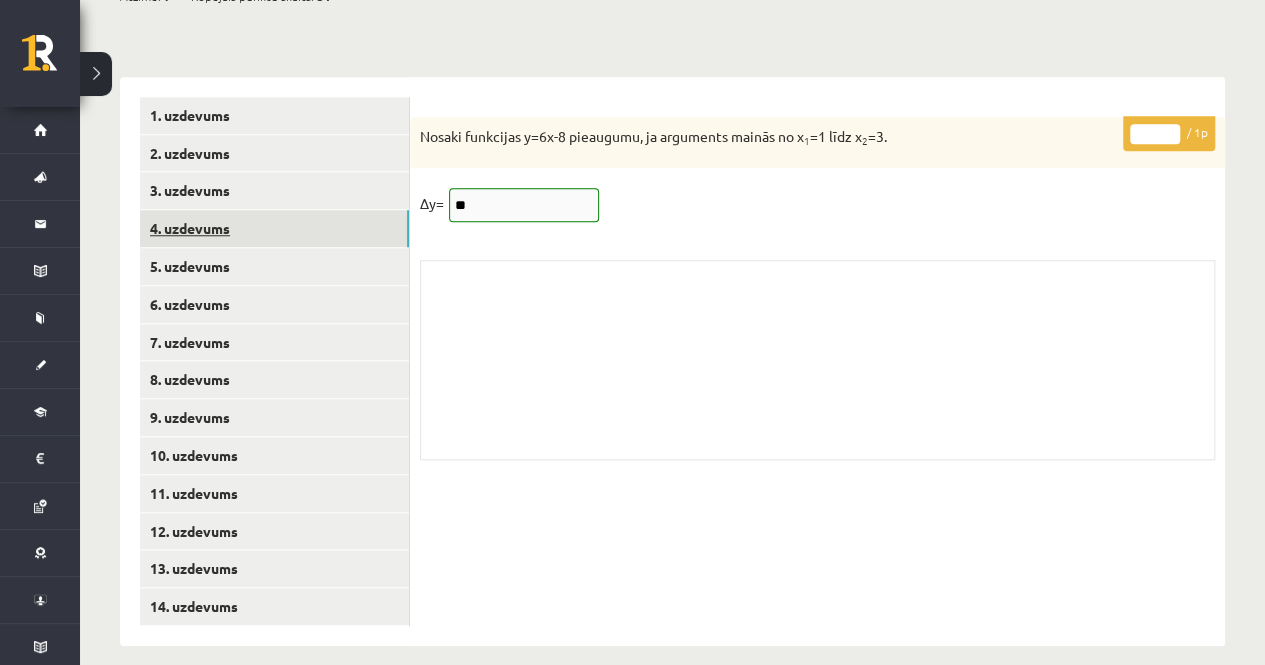 click on "4. uzdevums" at bounding box center (274, 228) 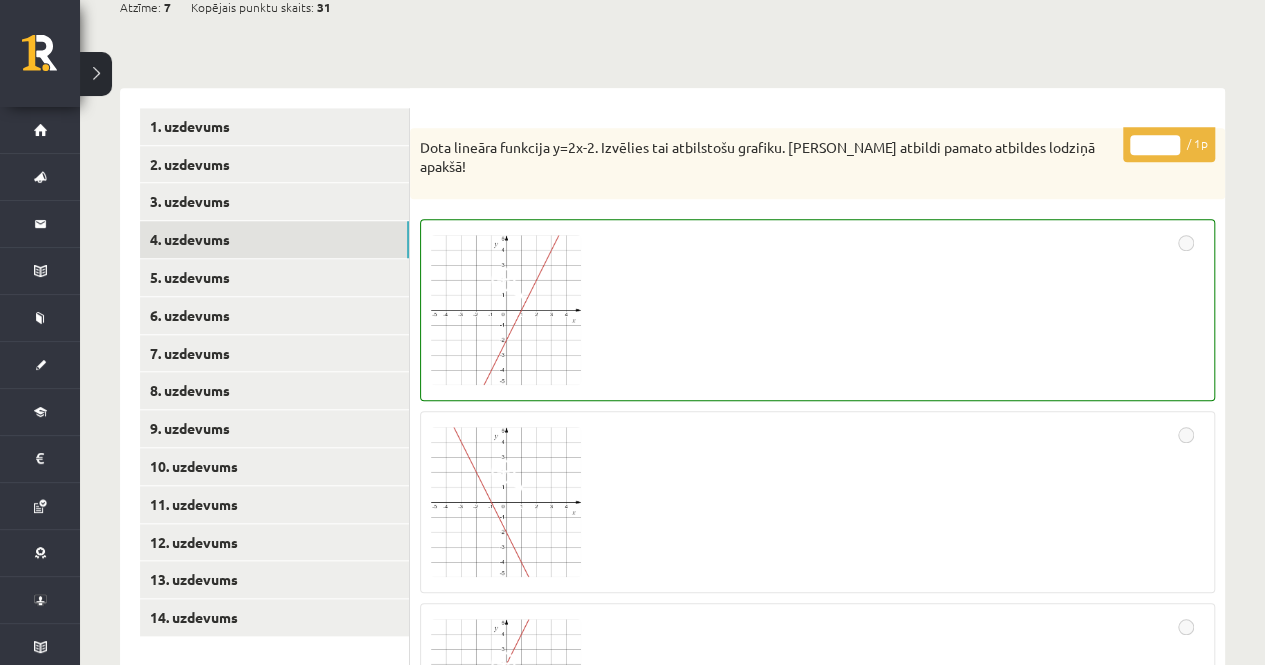 scroll, scrollTop: 762, scrollLeft: 0, axis: vertical 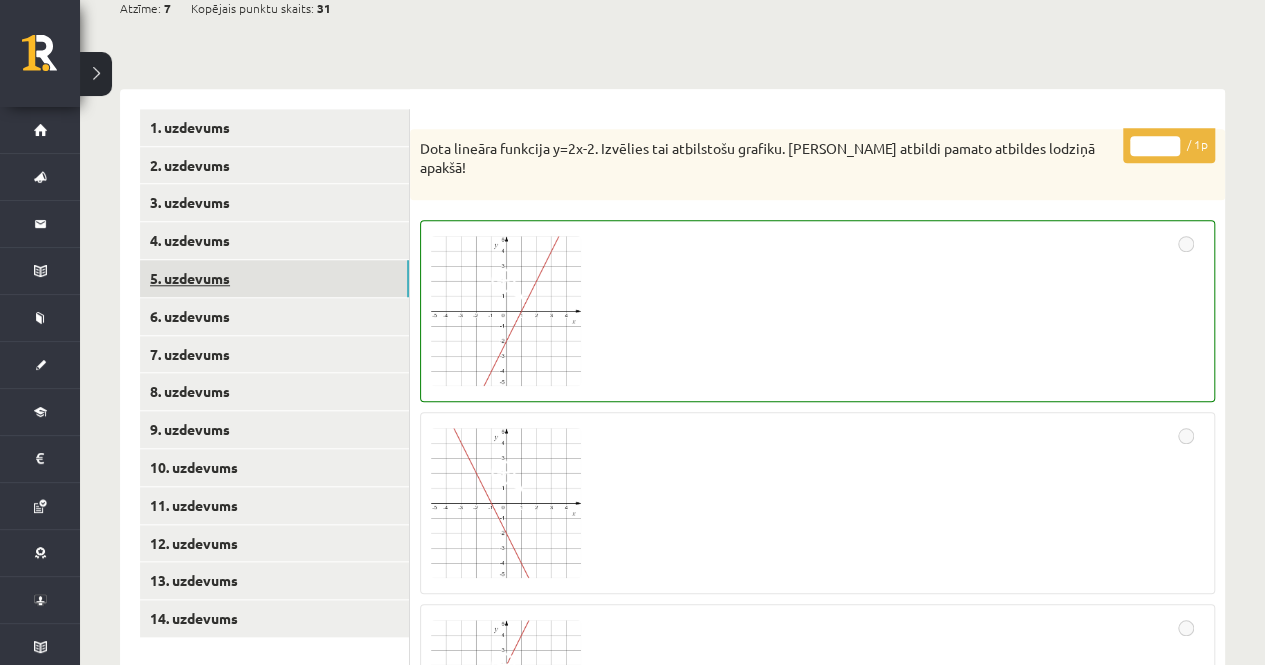 click on "5. uzdevums" at bounding box center [274, 278] 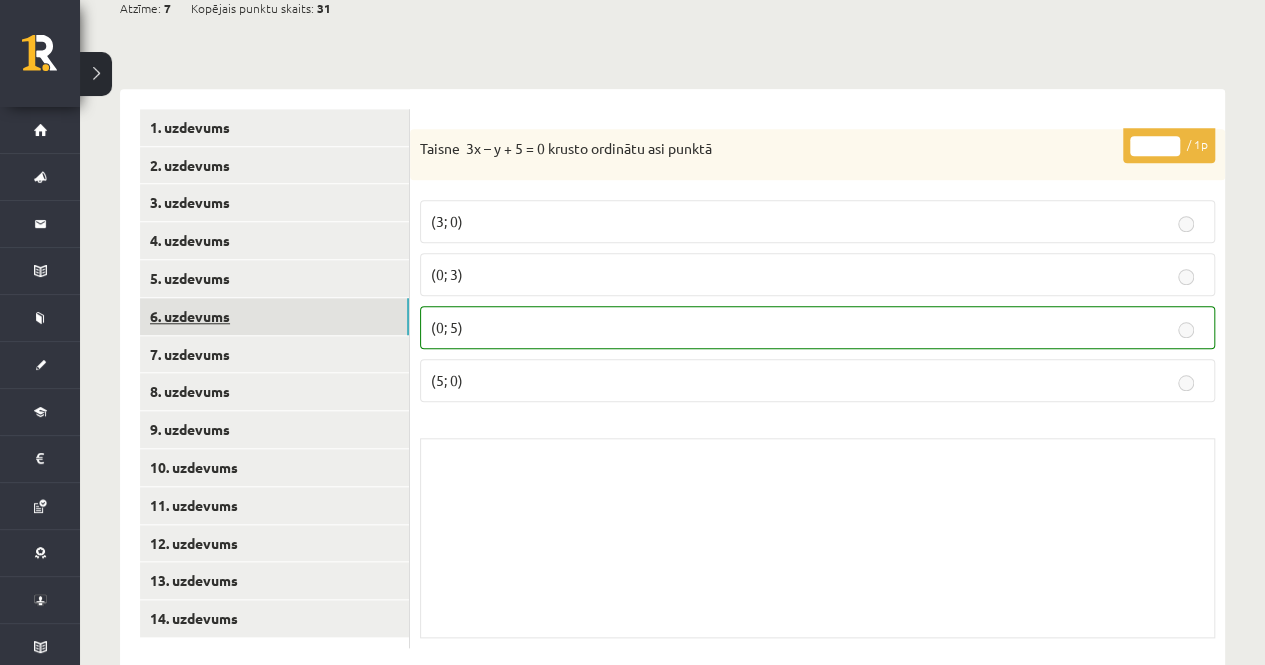click on "6. uzdevums" at bounding box center [274, 316] 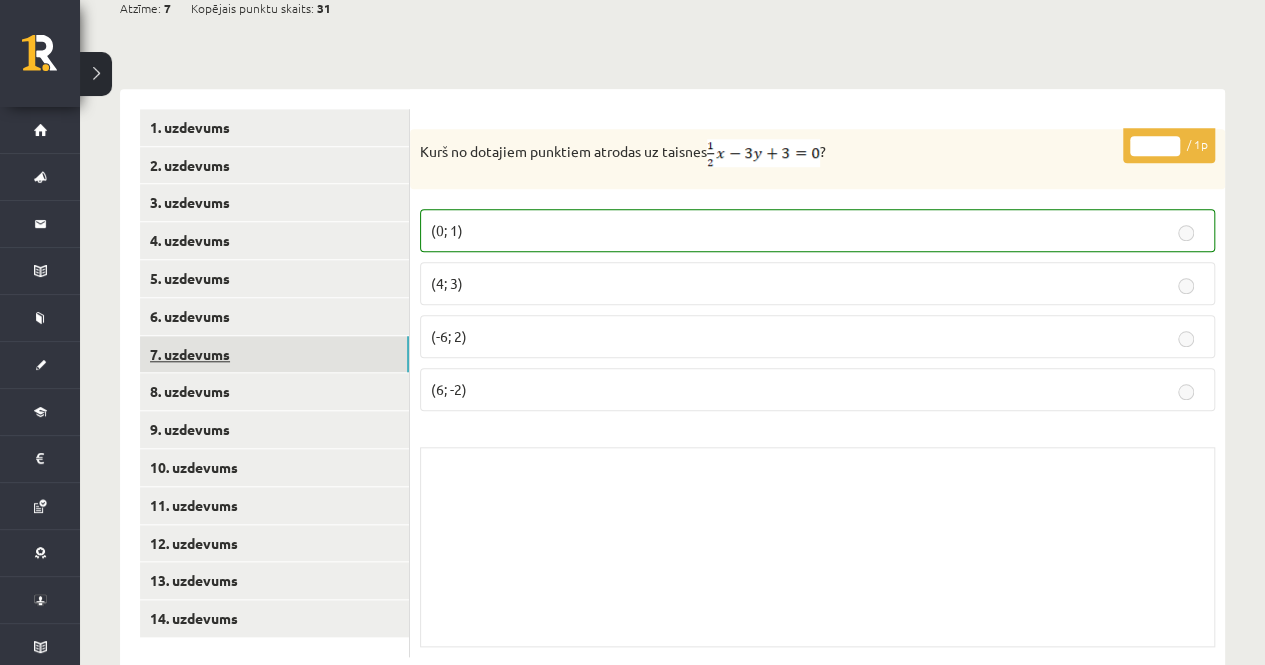 click on "7. uzdevums" at bounding box center (274, 354) 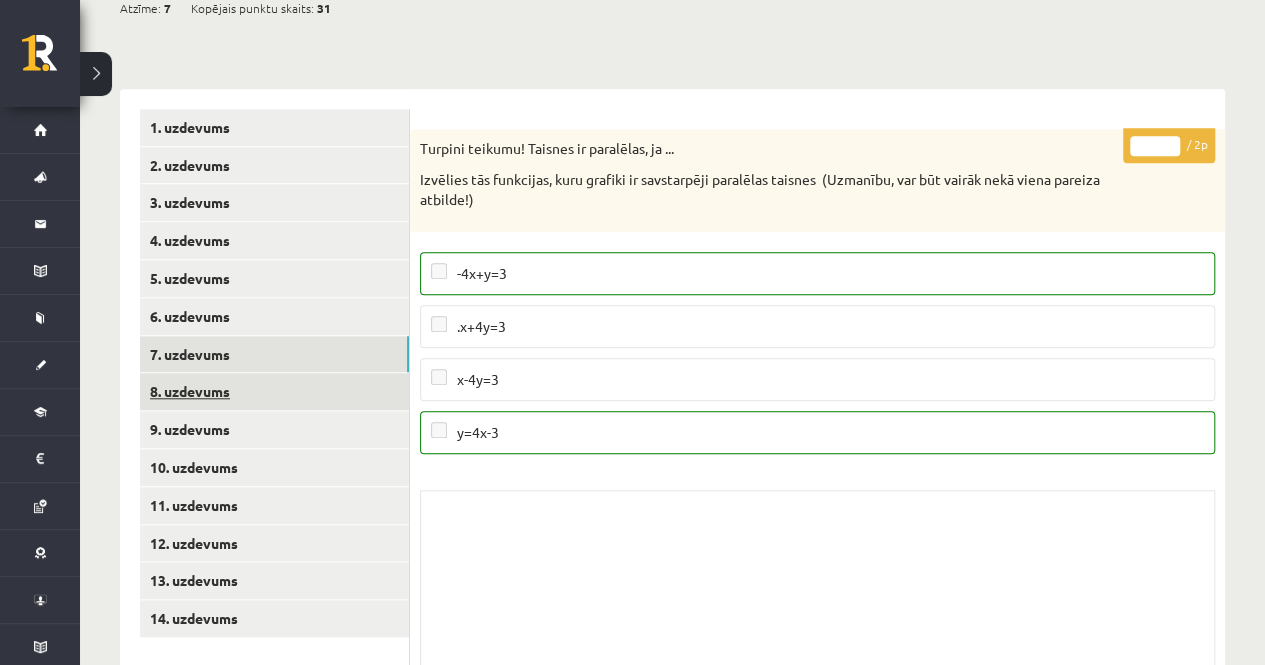 scroll, scrollTop: 0, scrollLeft: 0, axis: both 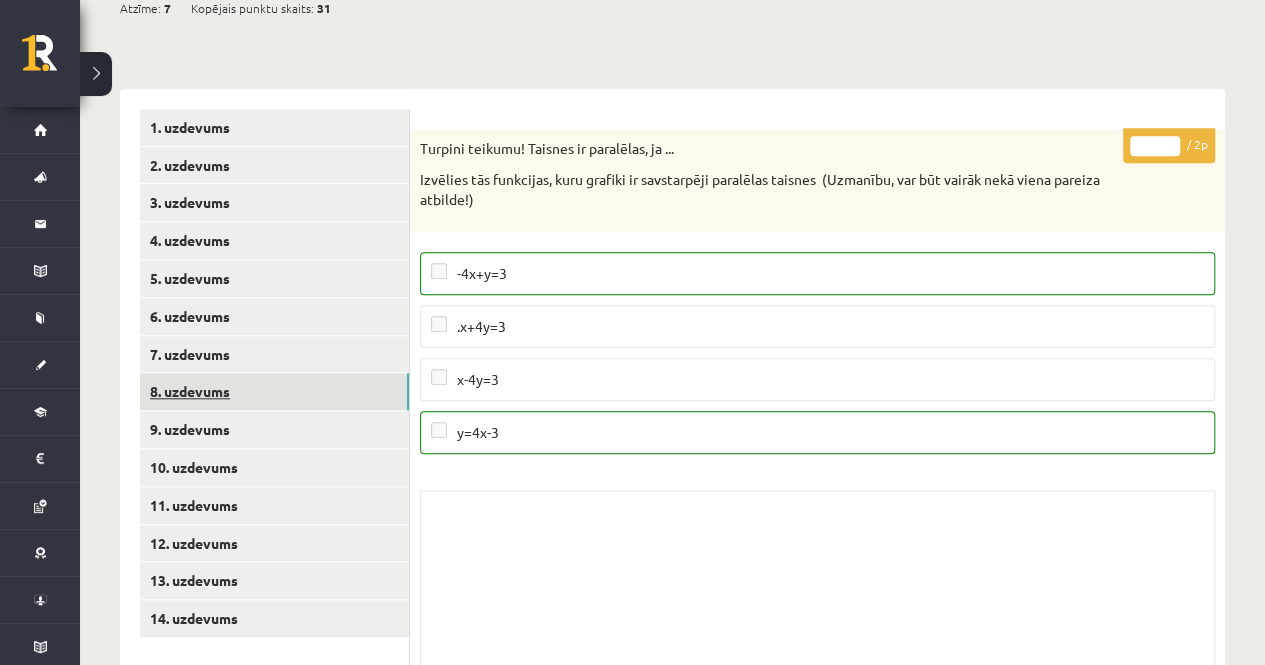 click on "8. uzdevums" at bounding box center [274, 391] 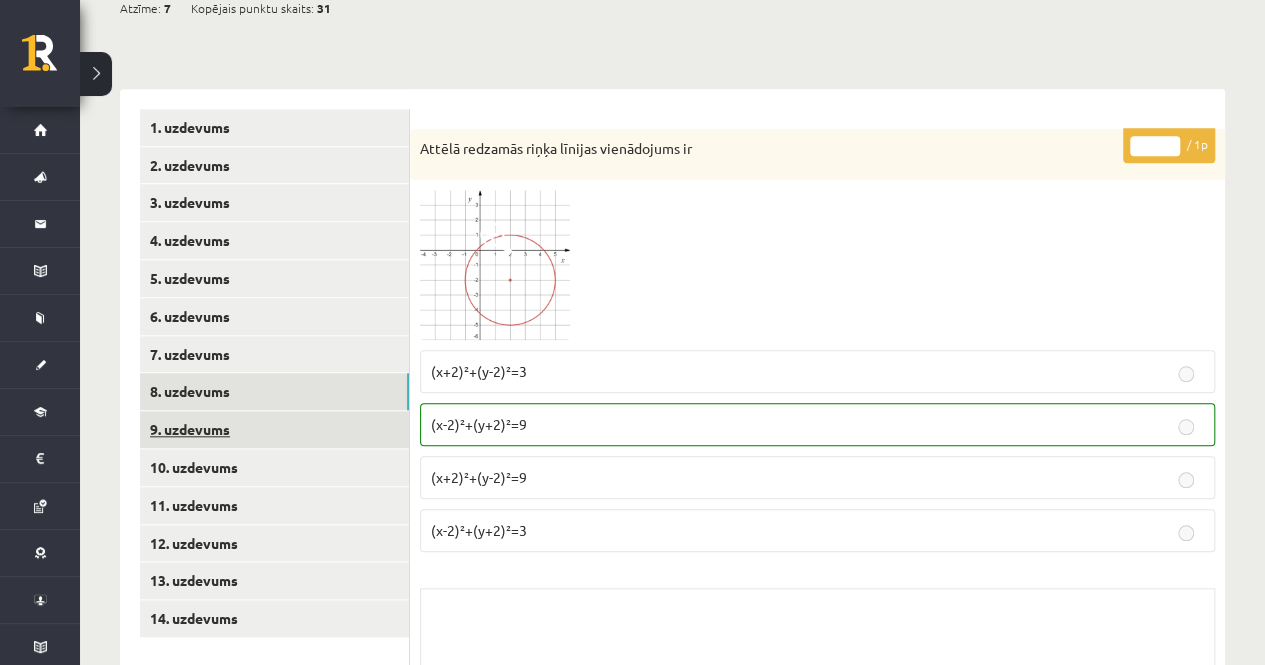 click on "9. uzdevums" at bounding box center [274, 429] 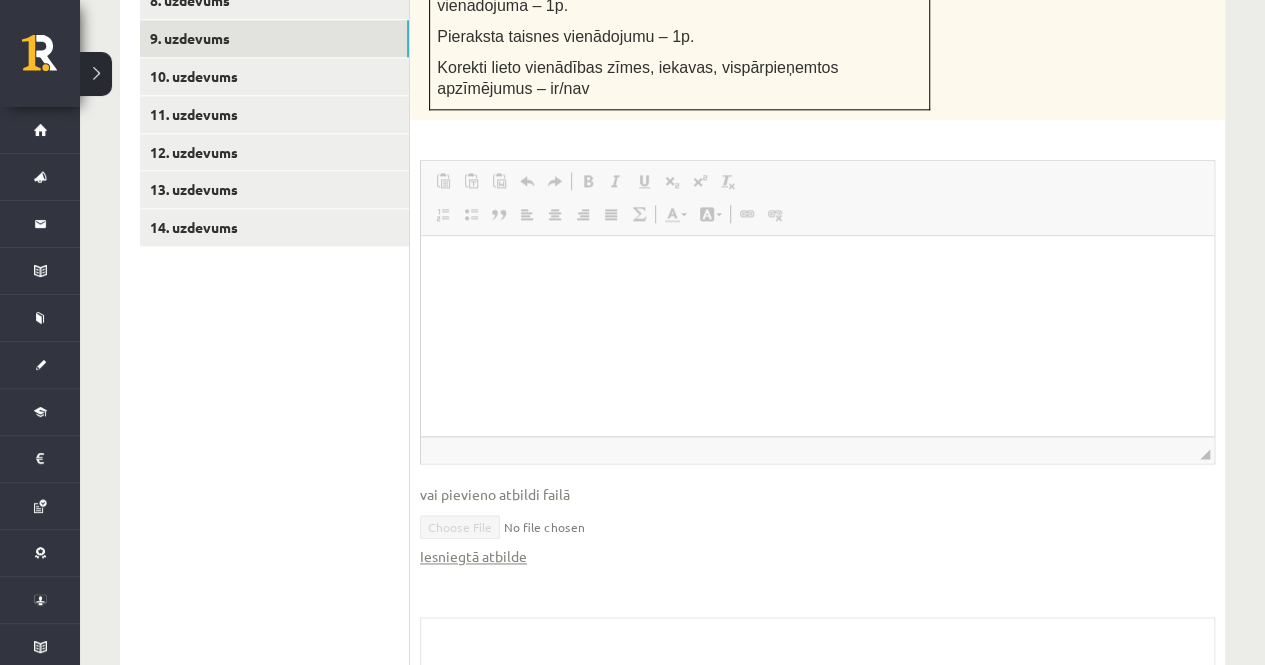 scroll, scrollTop: 1154, scrollLeft: 0, axis: vertical 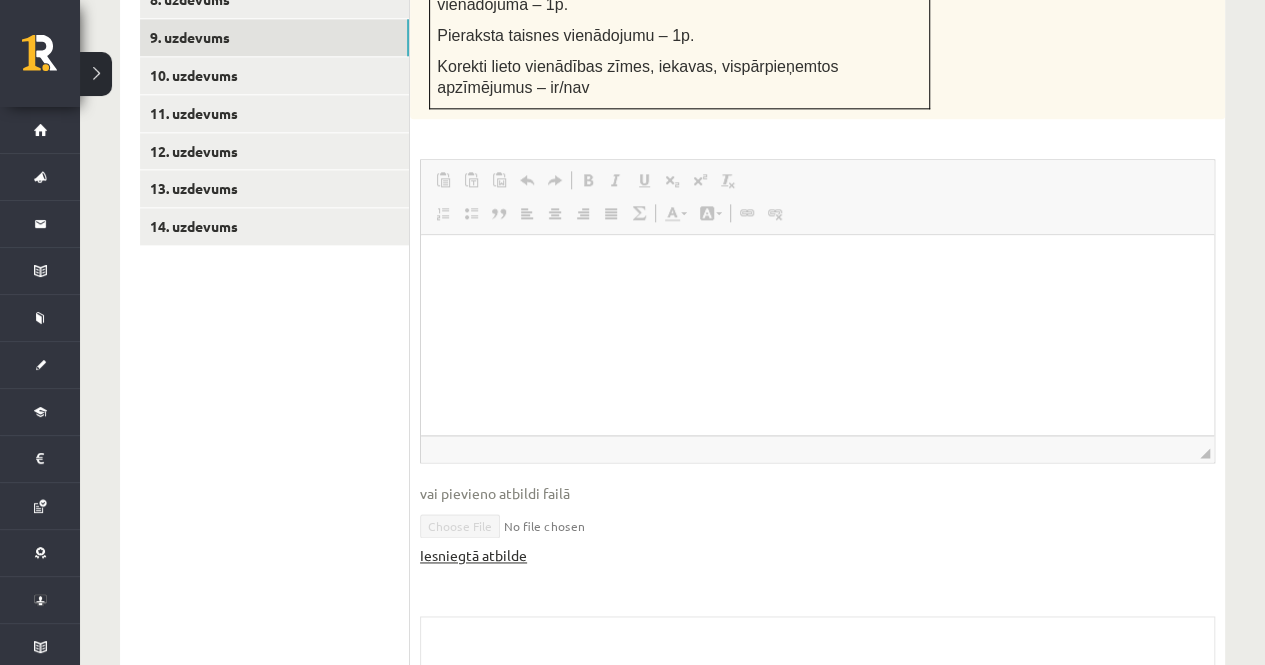 click on "Iesniegtā atbilde" at bounding box center [473, 555] 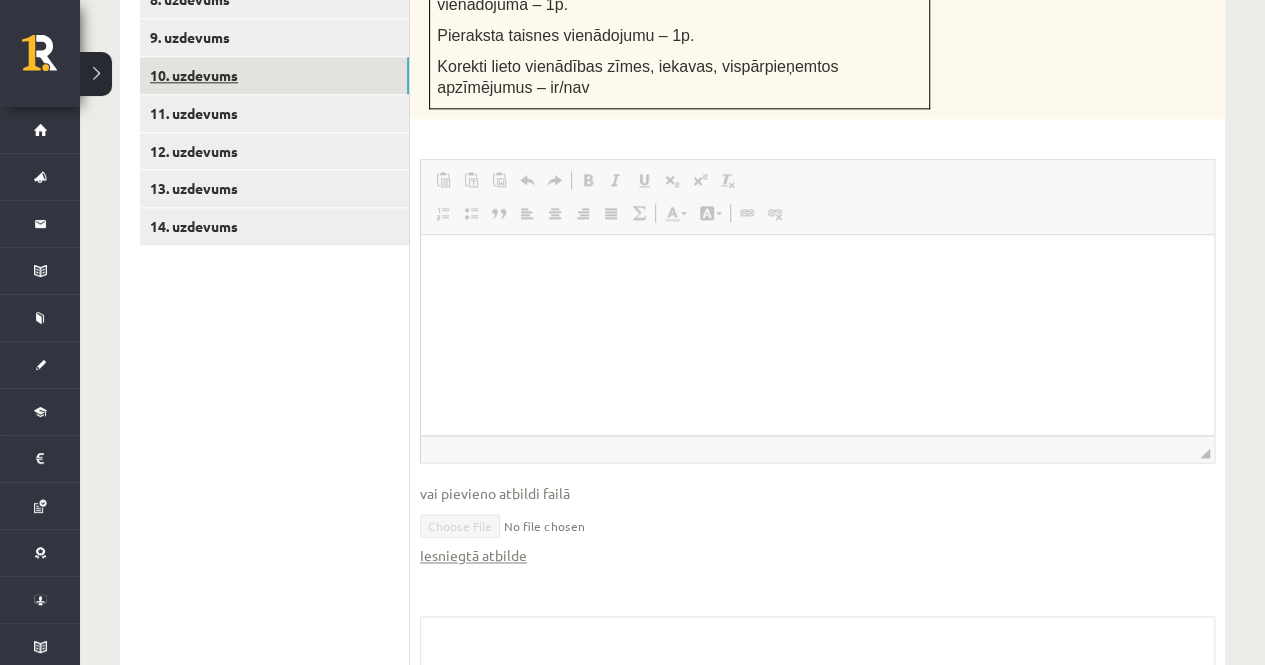 click on "10. uzdevums" at bounding box center [274, 75] 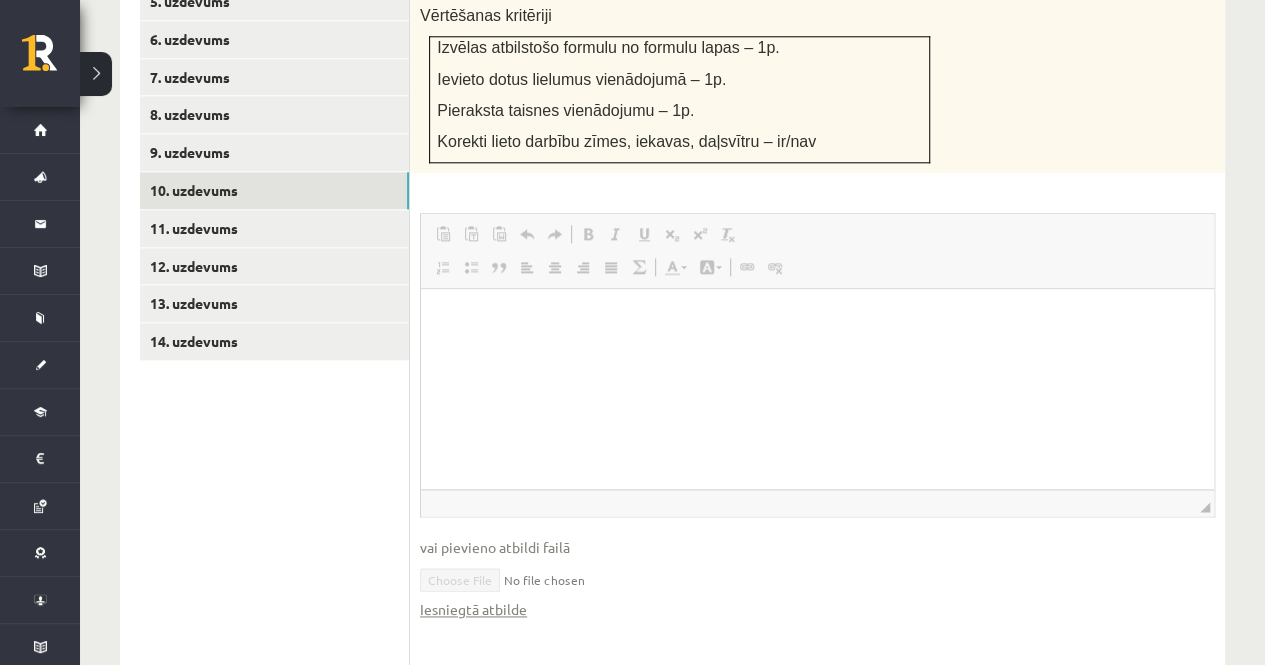 scroll, scrollTop: 1057, scrollLeft: 0, axis: vertical 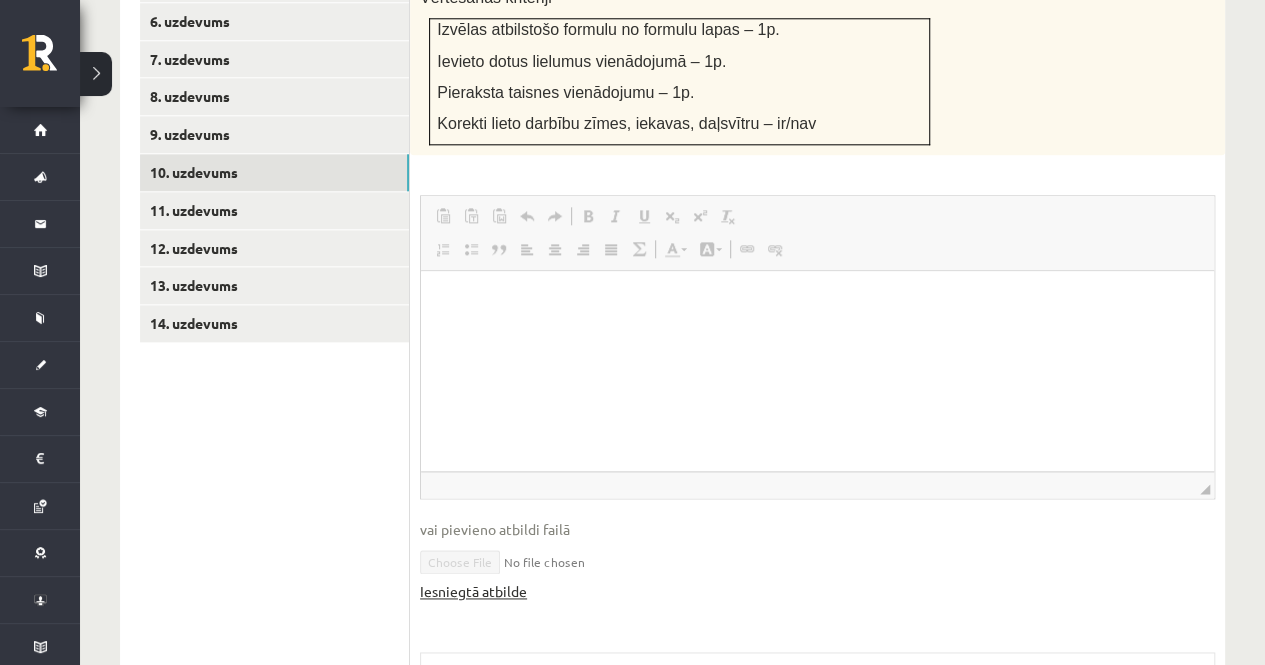 click on "Iesniegtā atbilde" at bounding box center (473, 591) 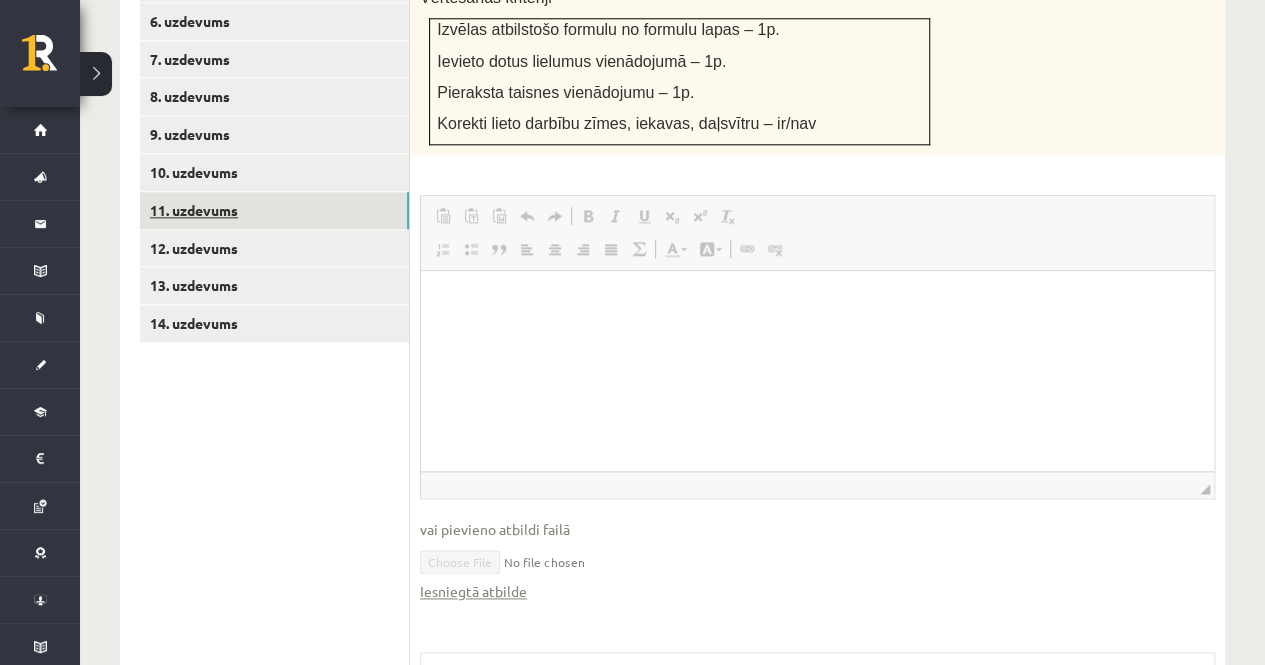 click on "11. uzdevums" at bounding box center (274, 210) 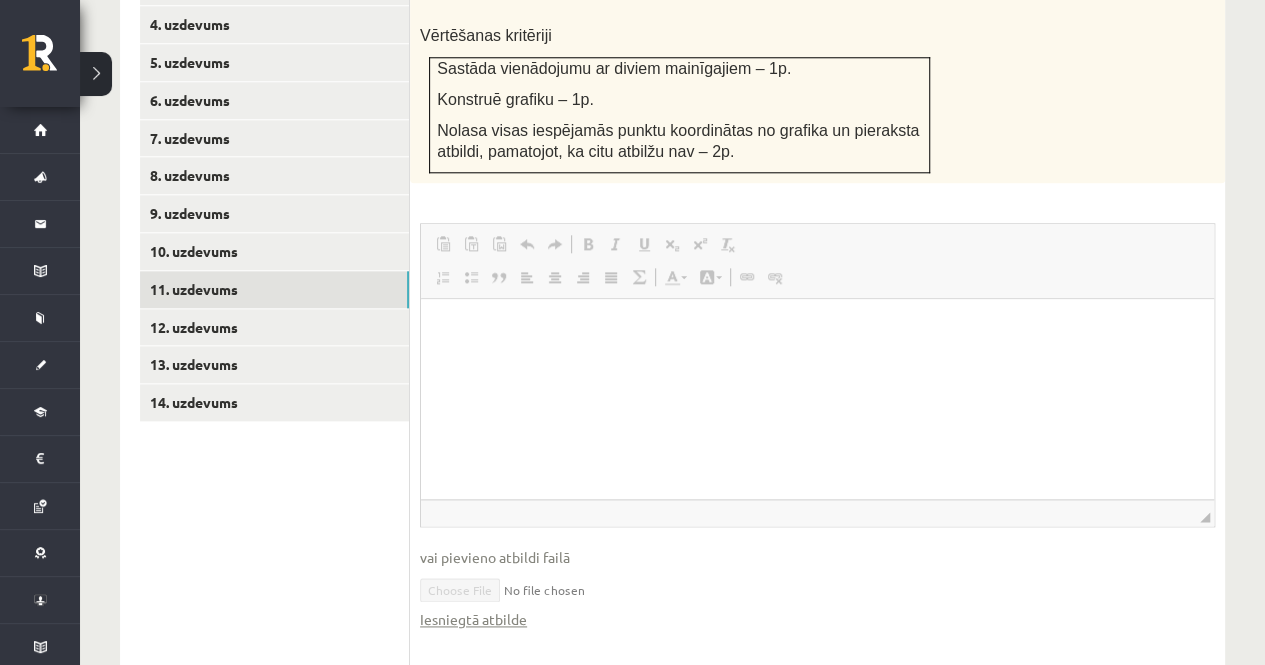 scroll, scrollTop: 978, scrollLeft: 0, axis: vertical 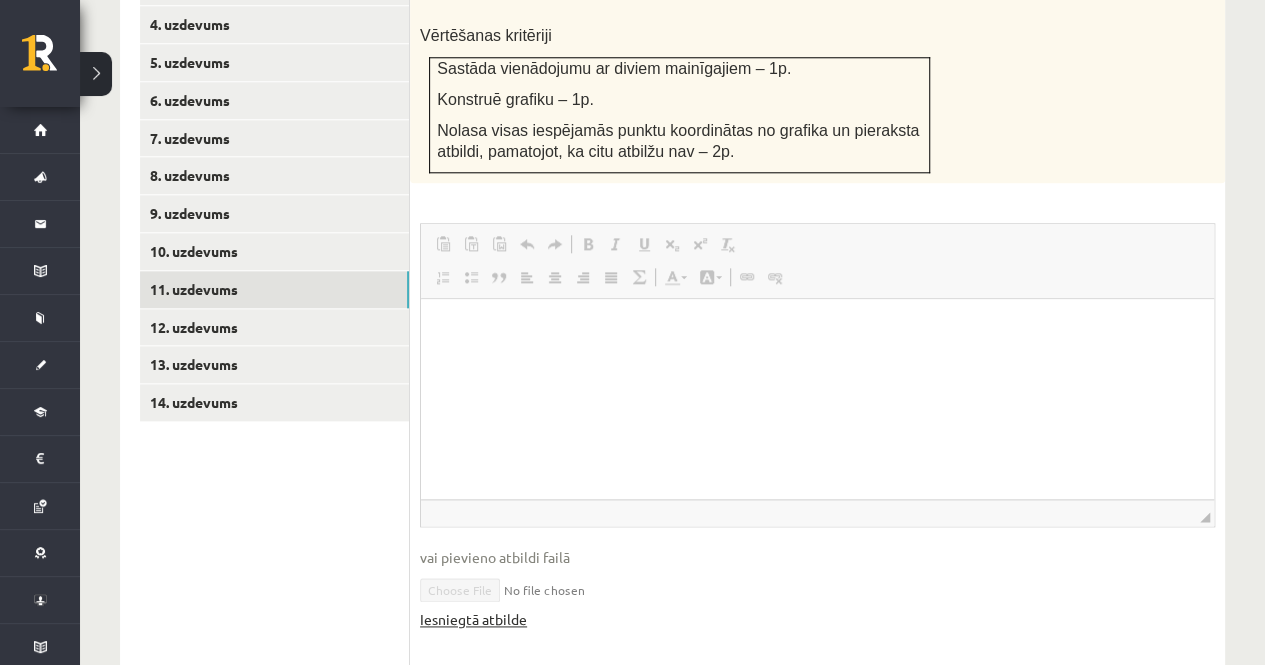click on "Iesniegtā atbilde" at bounding box center [473, 619] 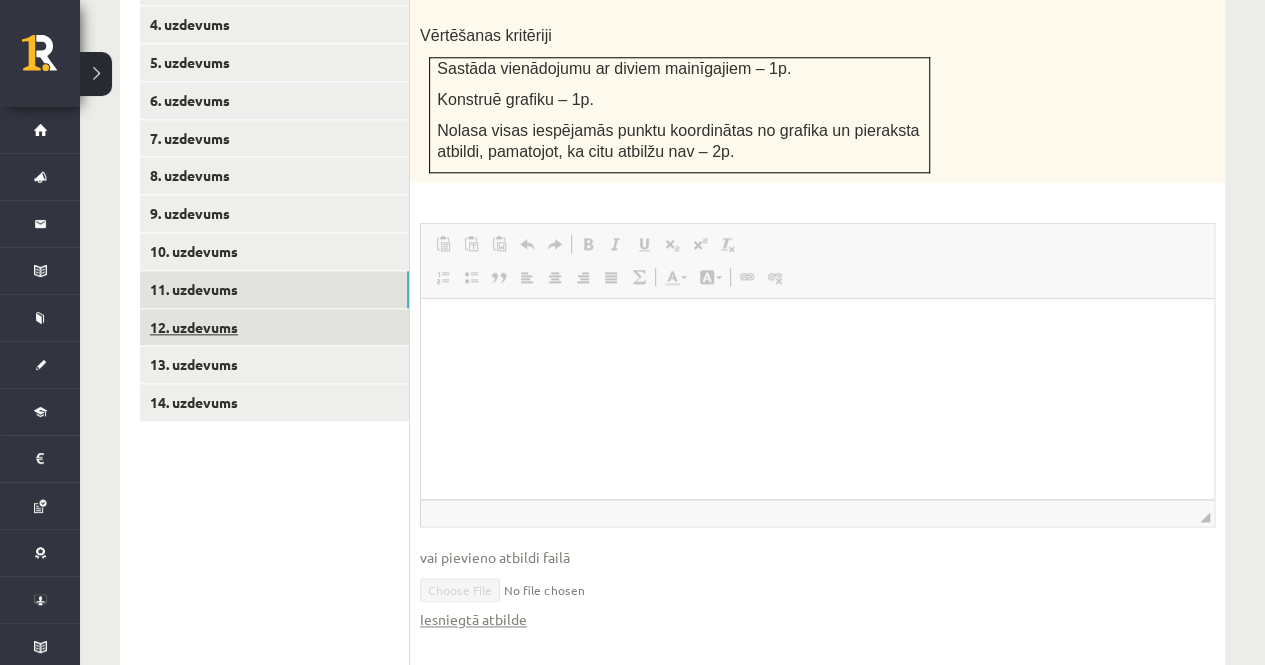 click on "12. uzdevums" at bounding box center (274, 327) 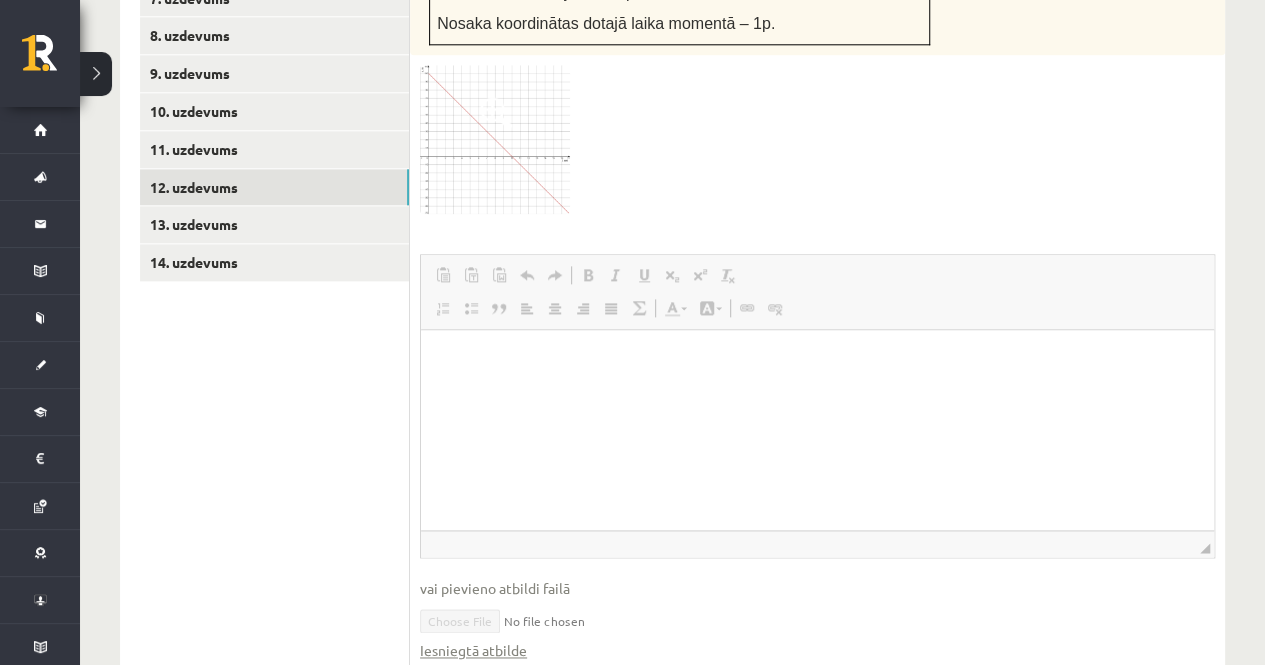 scroll, scrollTop: 1120, scrollLeft: 0, axis: vertical 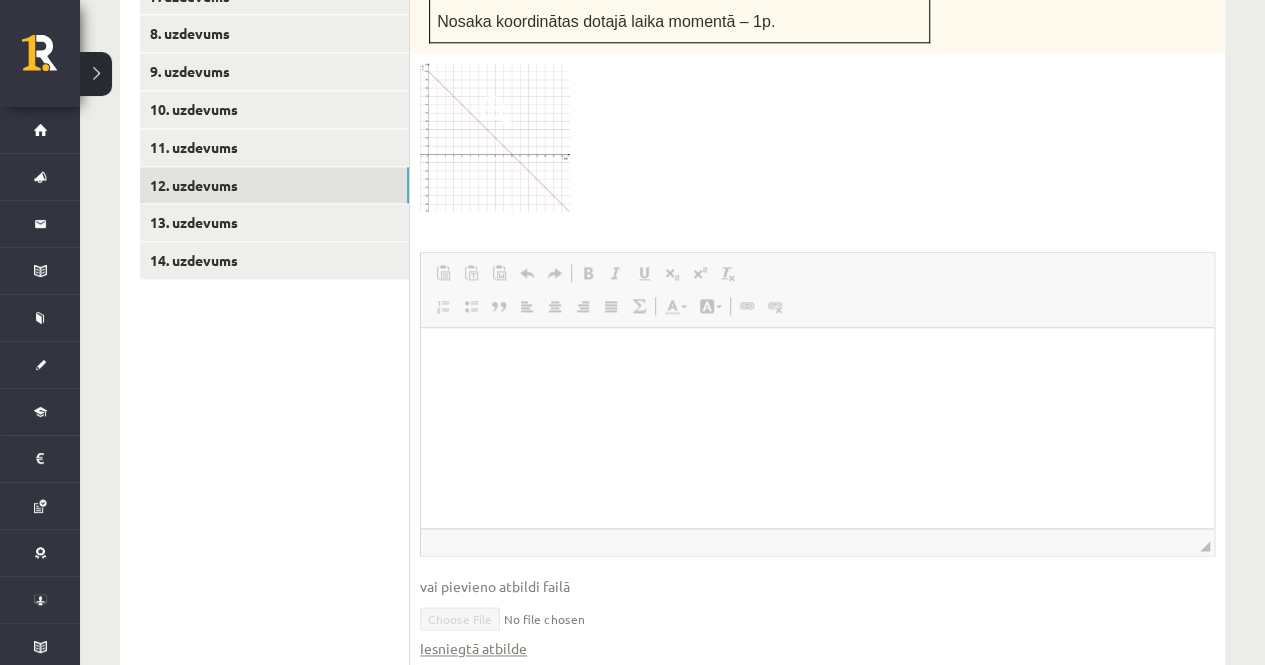 click at bounding box center (495, 137) 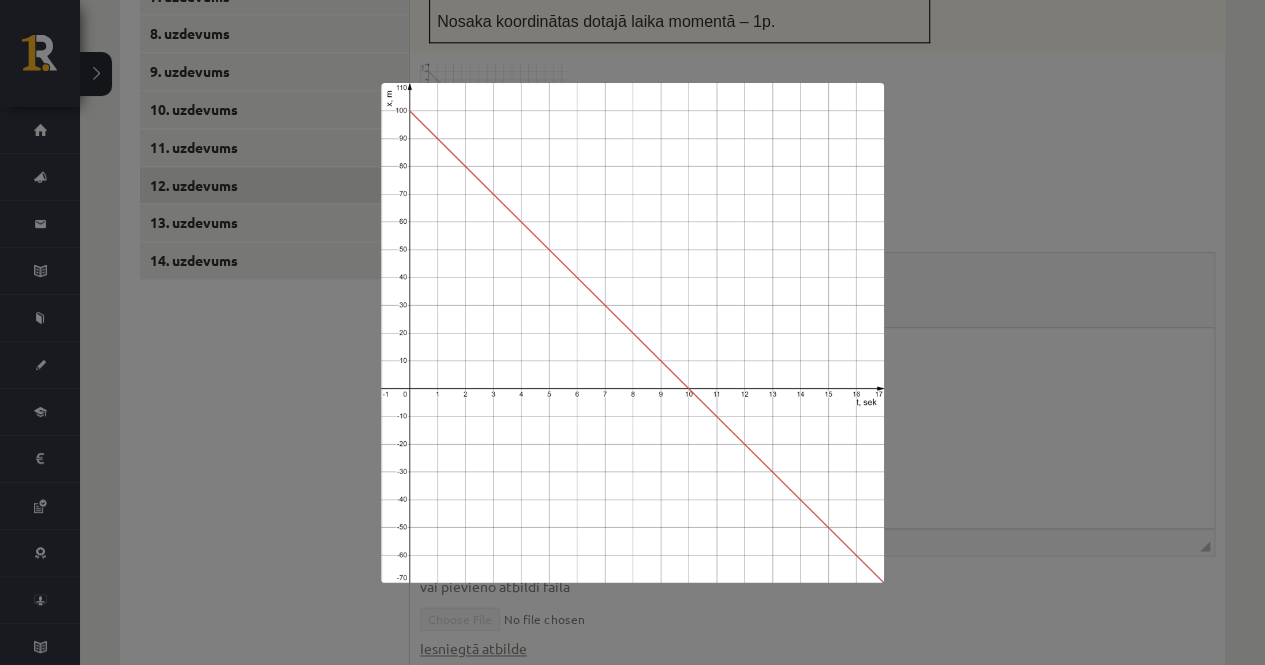 click at bounding box center [632, 332] 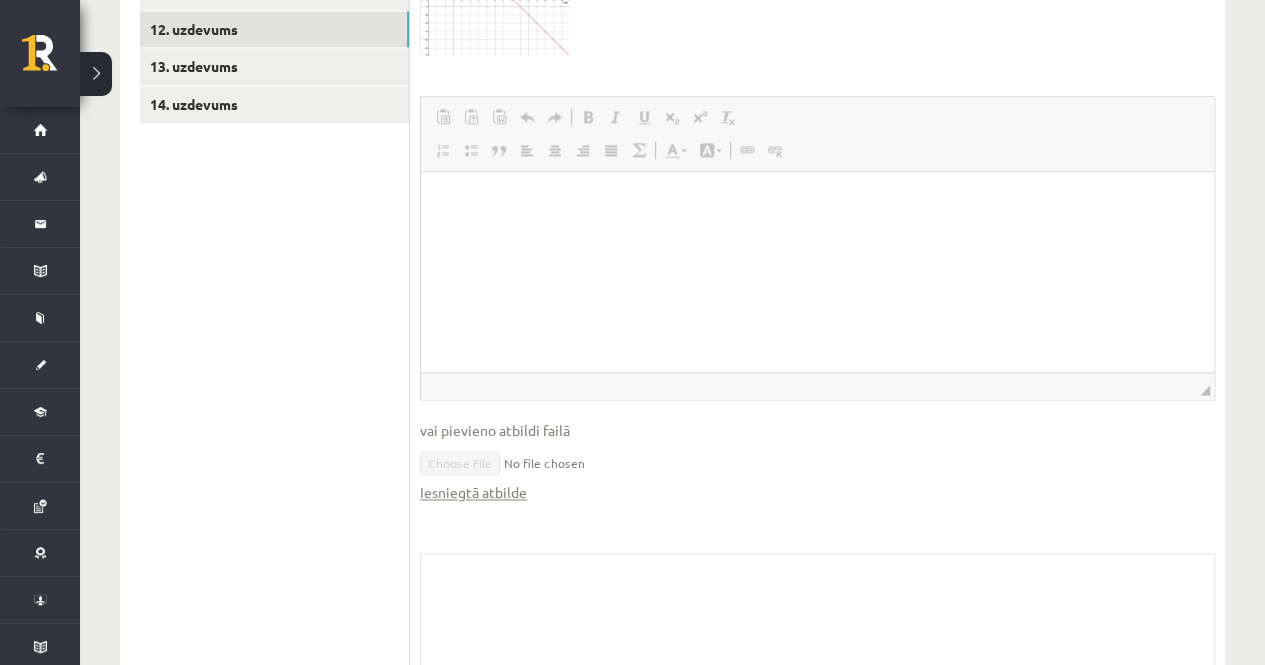 scroll, scrollTop: 1278, scrollLeft: 0, axis: vertical 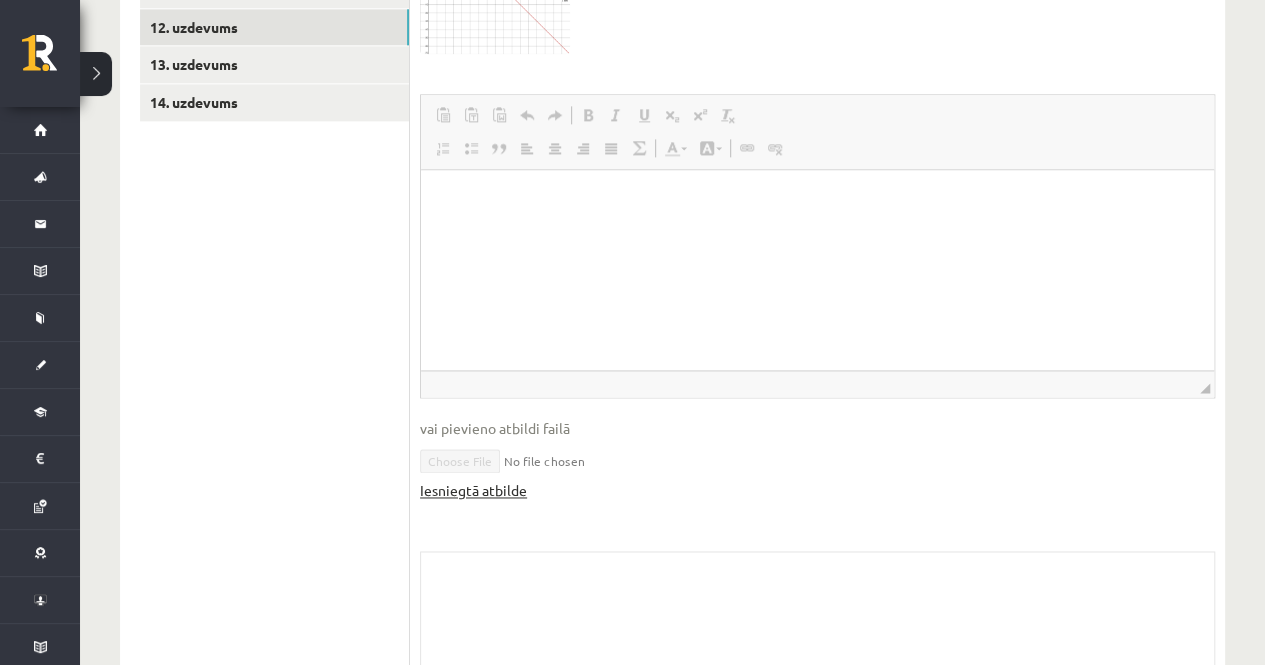 click on "Iesniegtā atbilde" at bounding box center [473, 490] 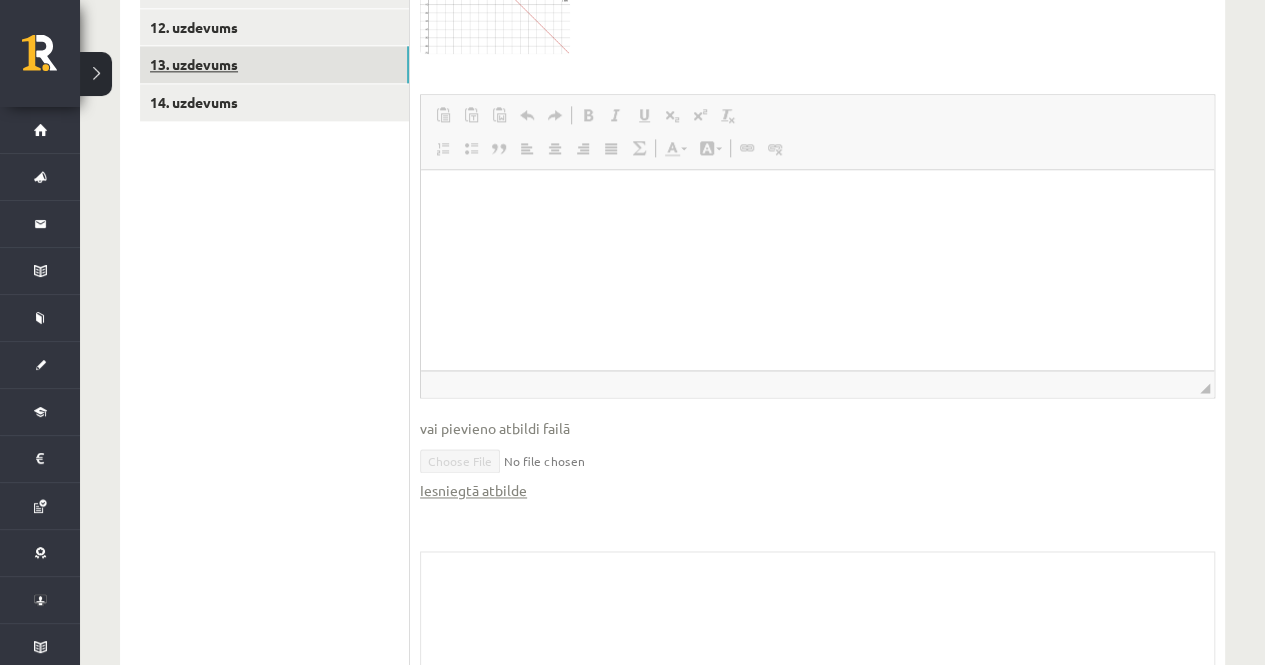 click on "13. uzdevums" at bounding box center [274, 64] 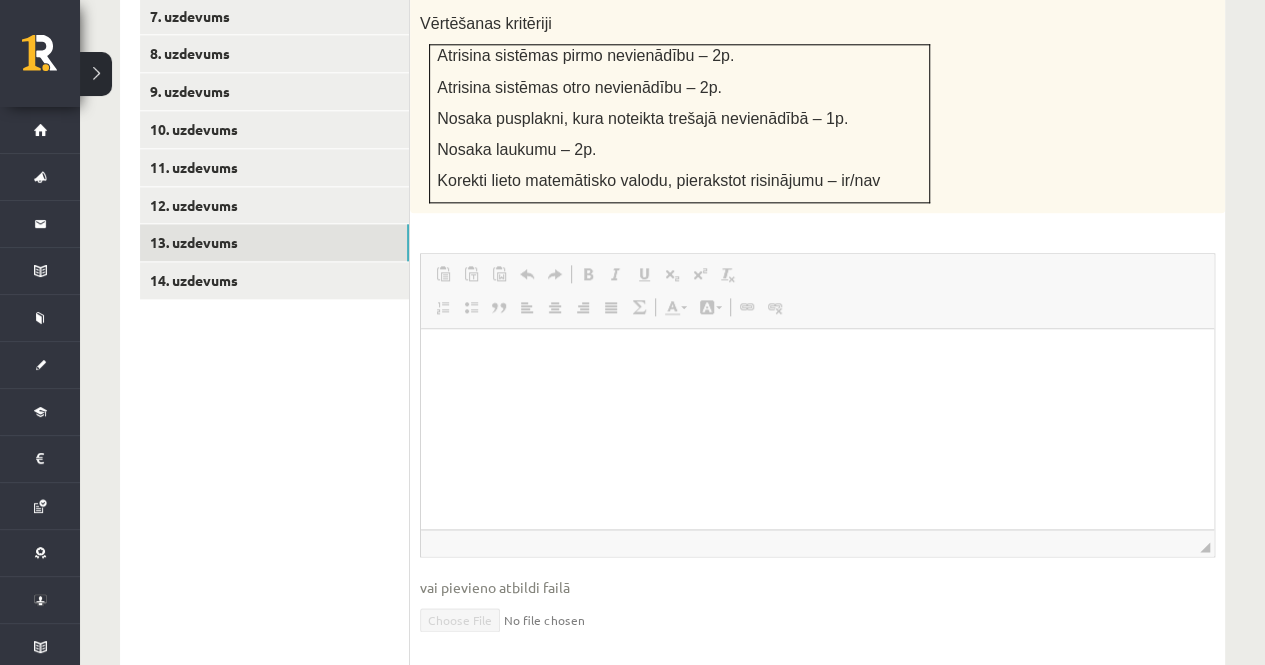 scroll, scrollTop: 1064, scrollLeft: 0, axis: vertical 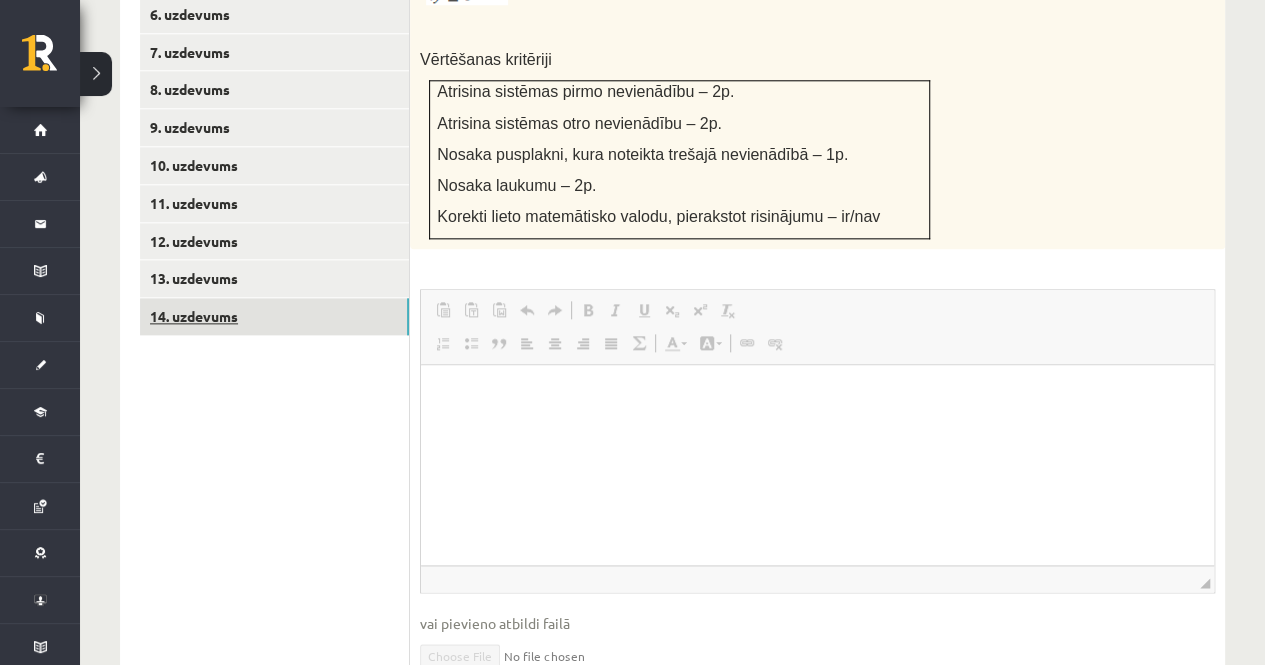 click on "14. uzdevums" at bounding box center (274, 316) 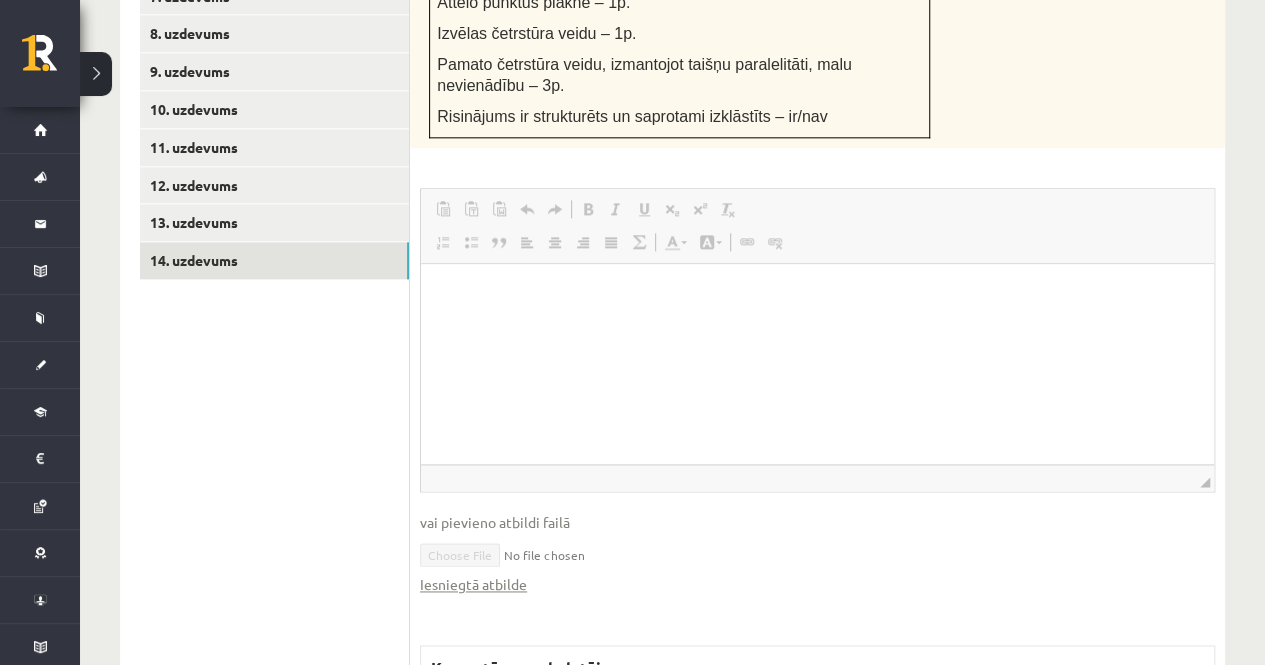 scroll, scrollTop: 1160, scrollLeft: 0, axis: vertical 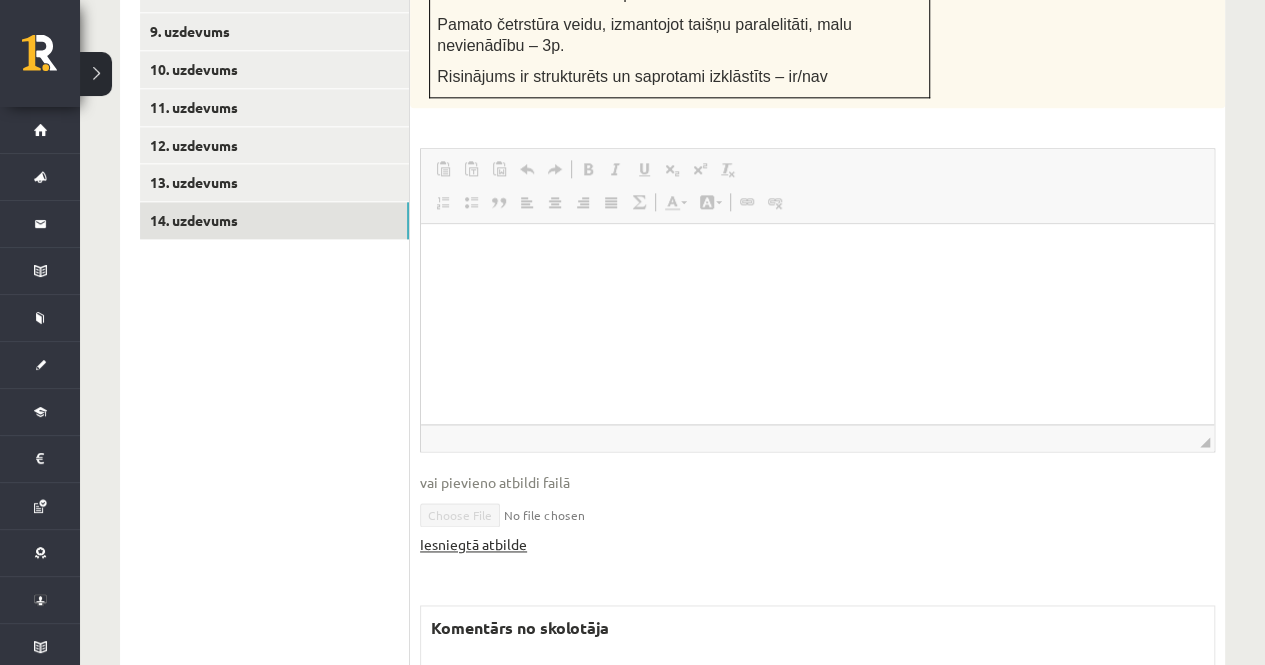click on "Iesniegtā atbilde" at bounding box center [473, 544] 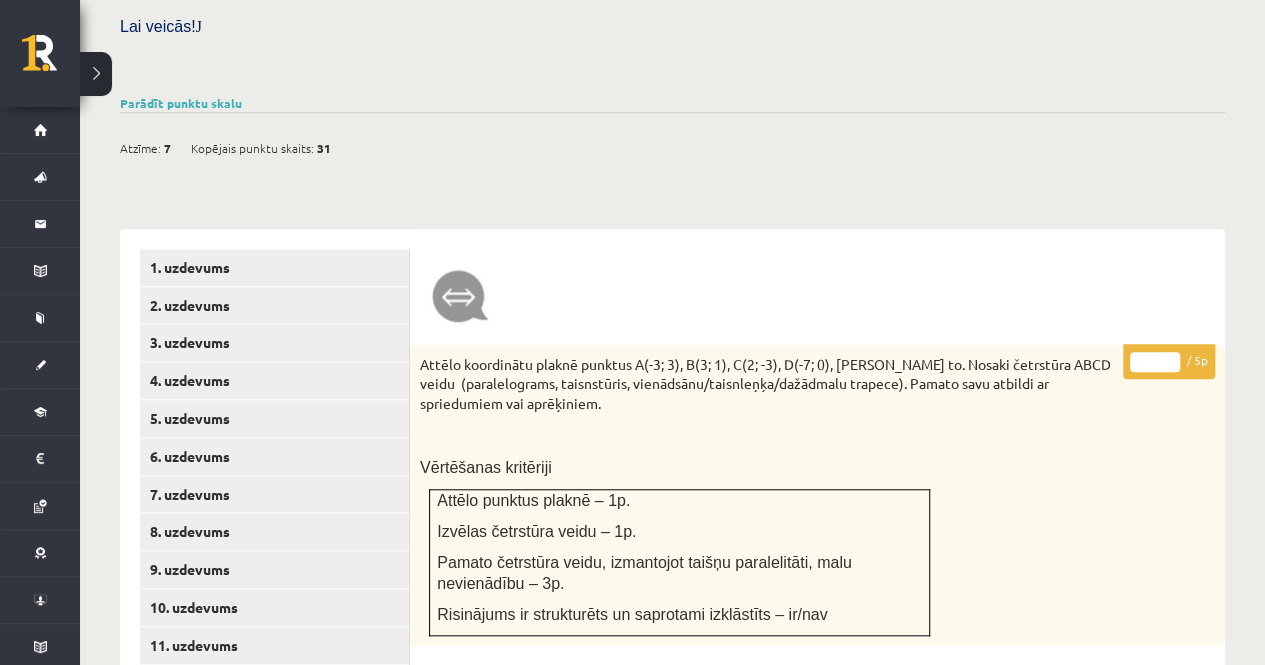 scroll, scrollTop: 574, scrollLeft: 0, axis: vertical 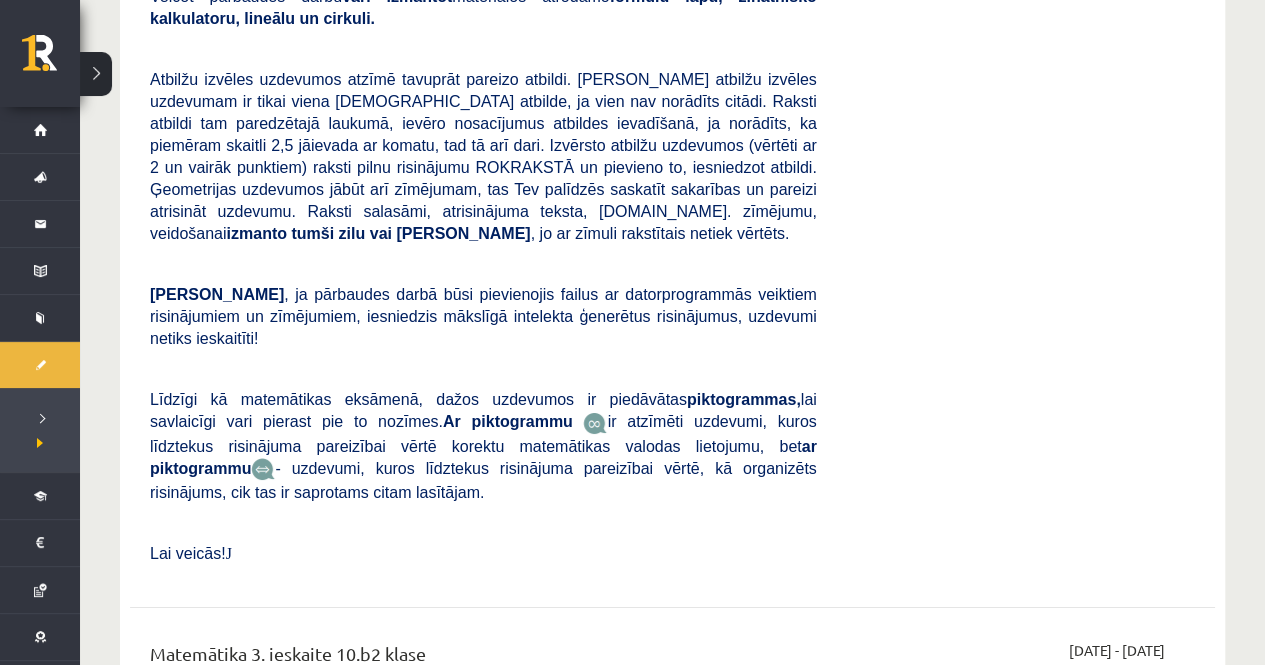 click on "Skatīt" at bounding box center (1123, 705) 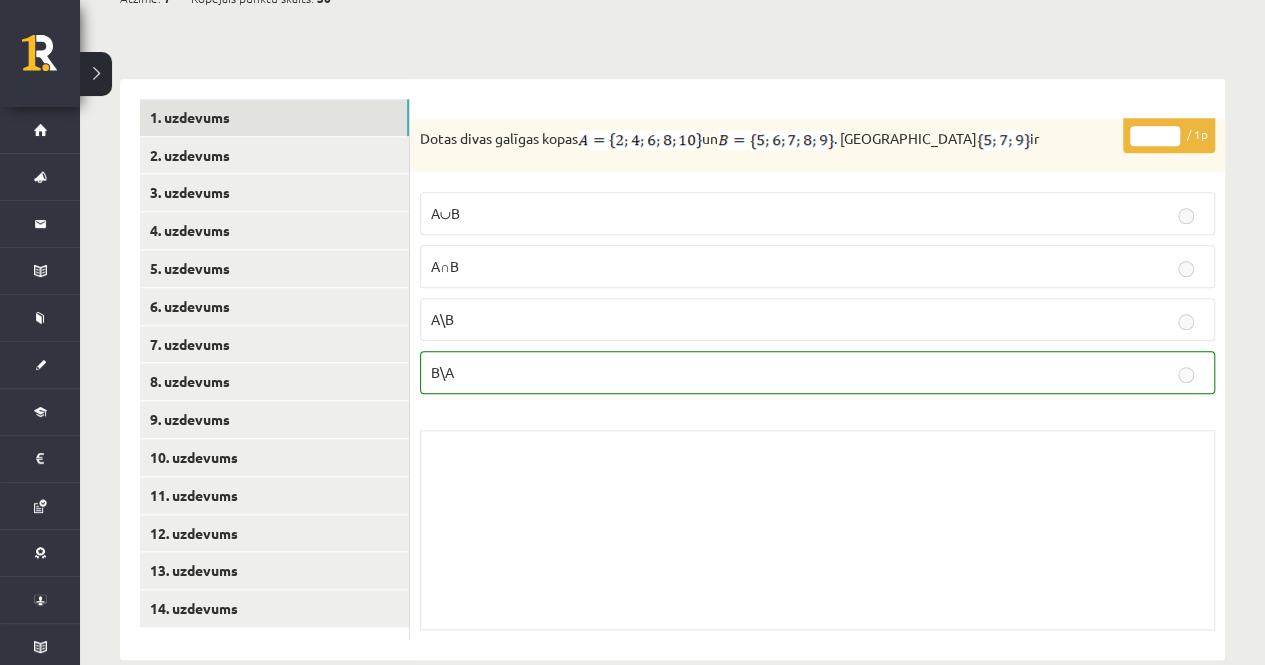 scroll, scrollTop: 773, scrollLeft: 0, axis: vertical 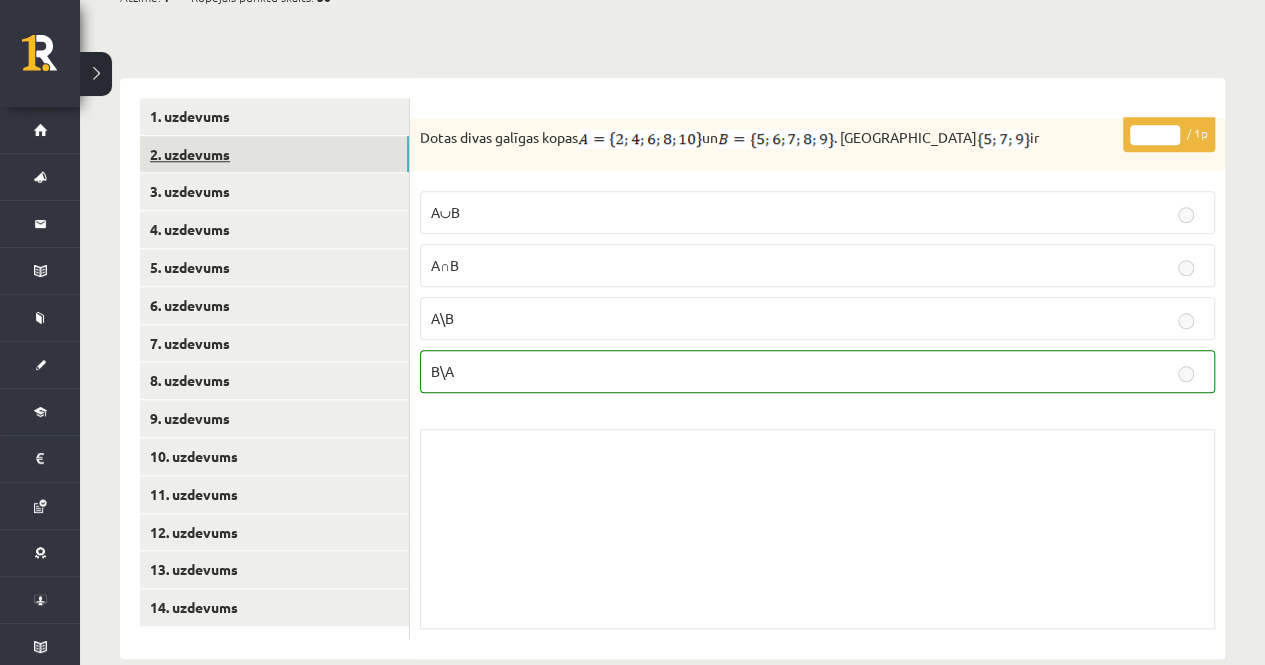click on "2. uzdevums" at bounding box center [274, 154] 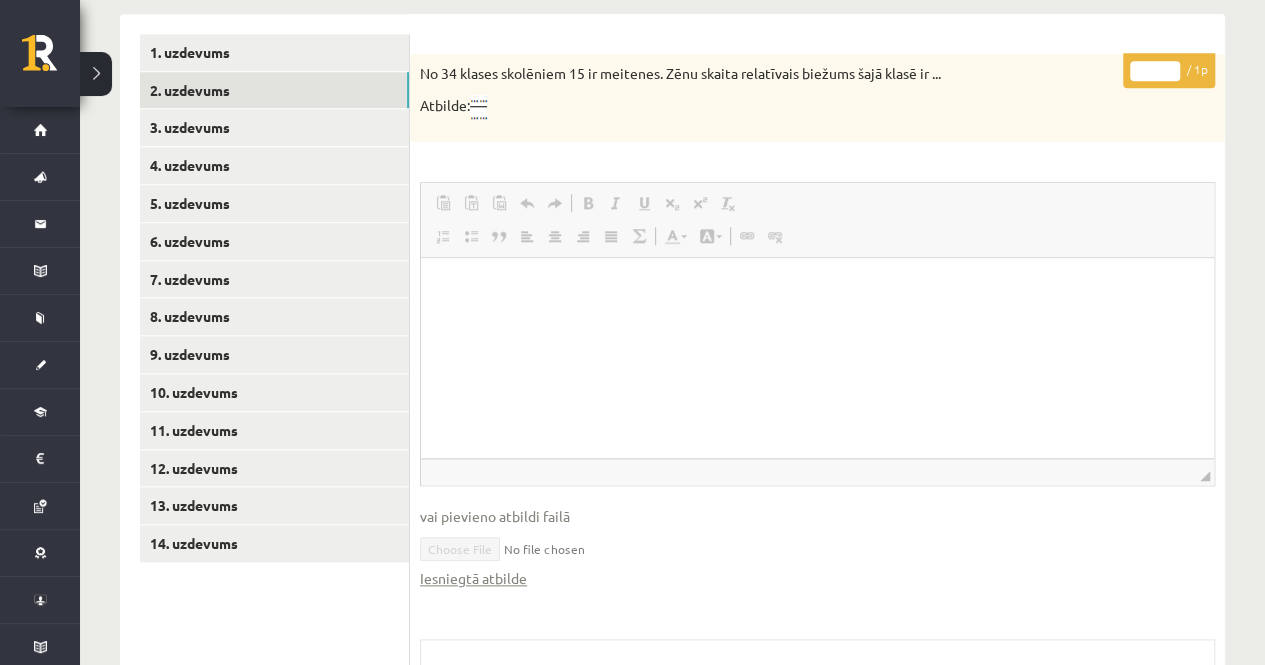 scroll, scrollTop: 843, scrollLeft: 0, axis: vertical 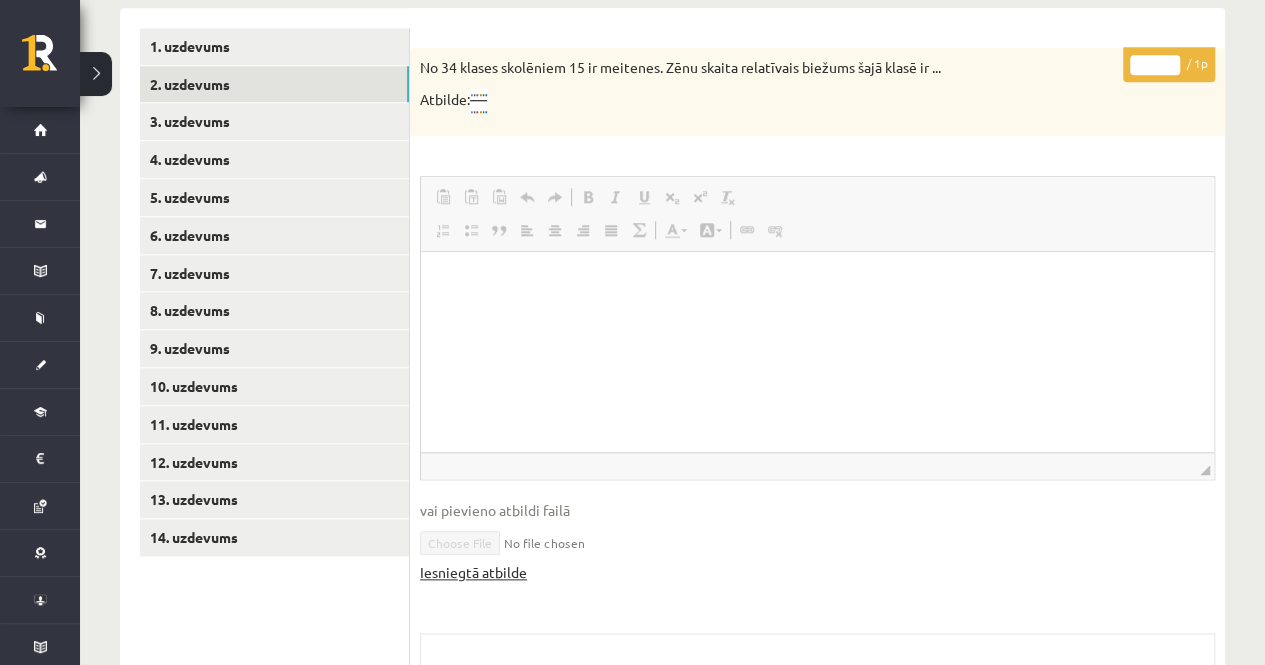 click on "Iesniegtā atbilde" at bounding box center [473, 572] 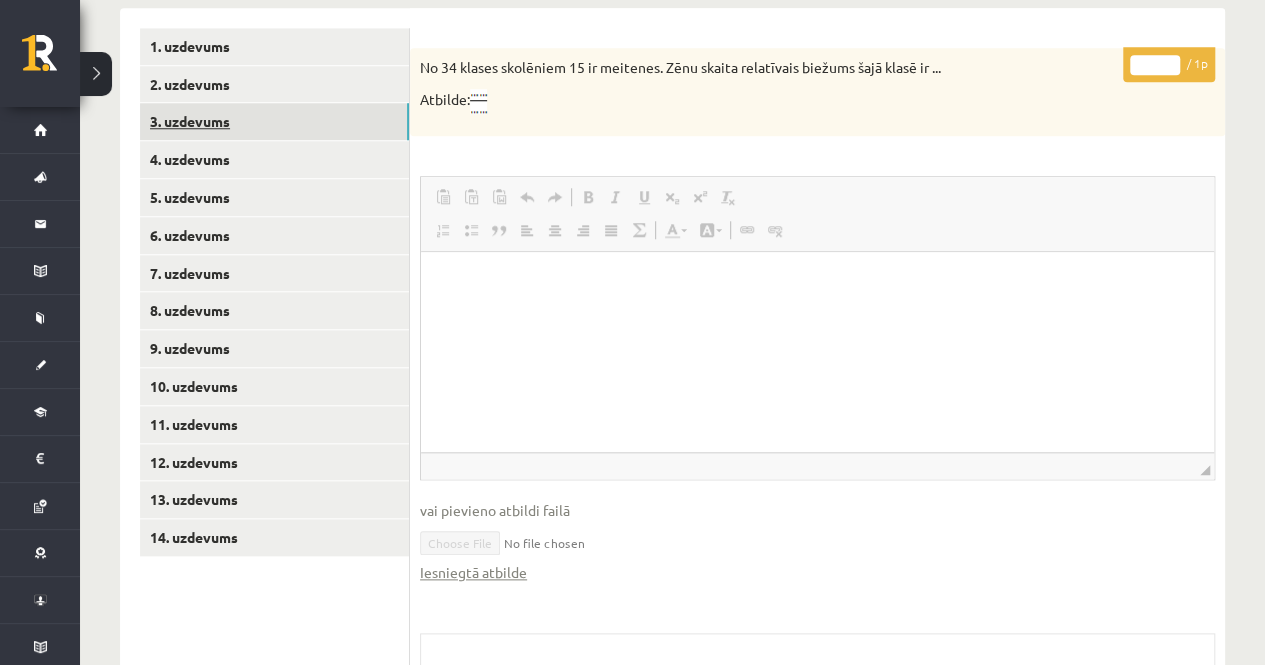 click on "3. uzdevums" at bounding box center (274, 121) 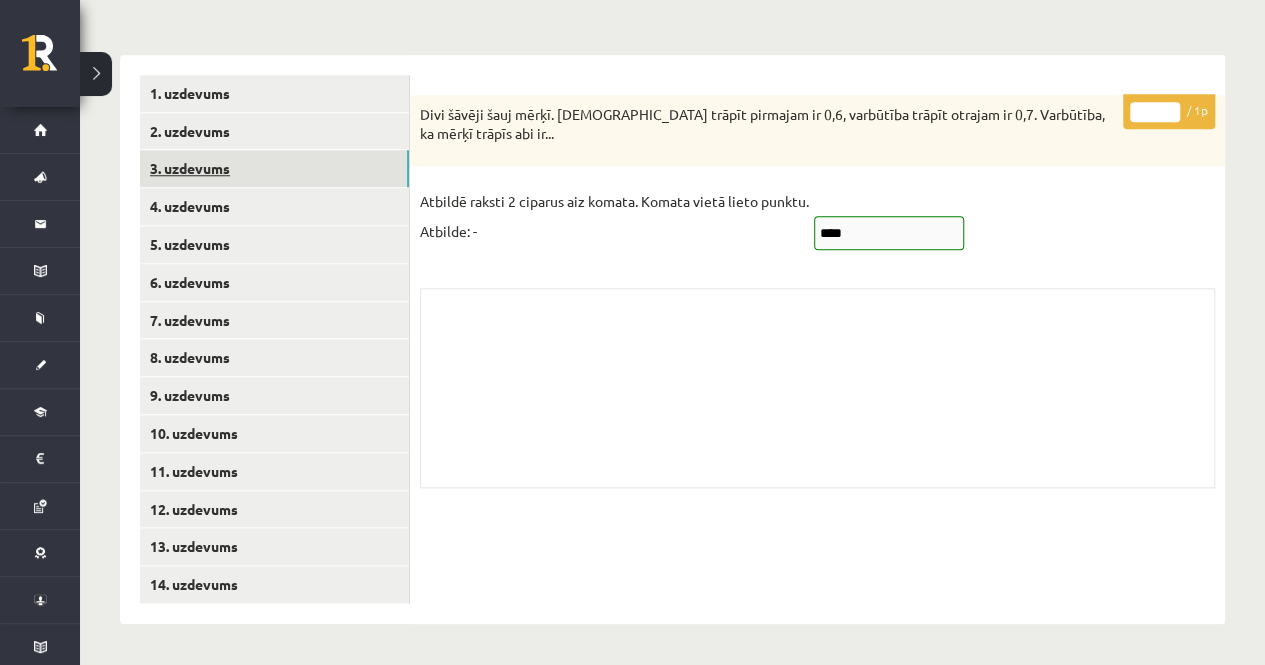 scroll, scrollTop: 774, scrollLeft: 0, axis: vertical 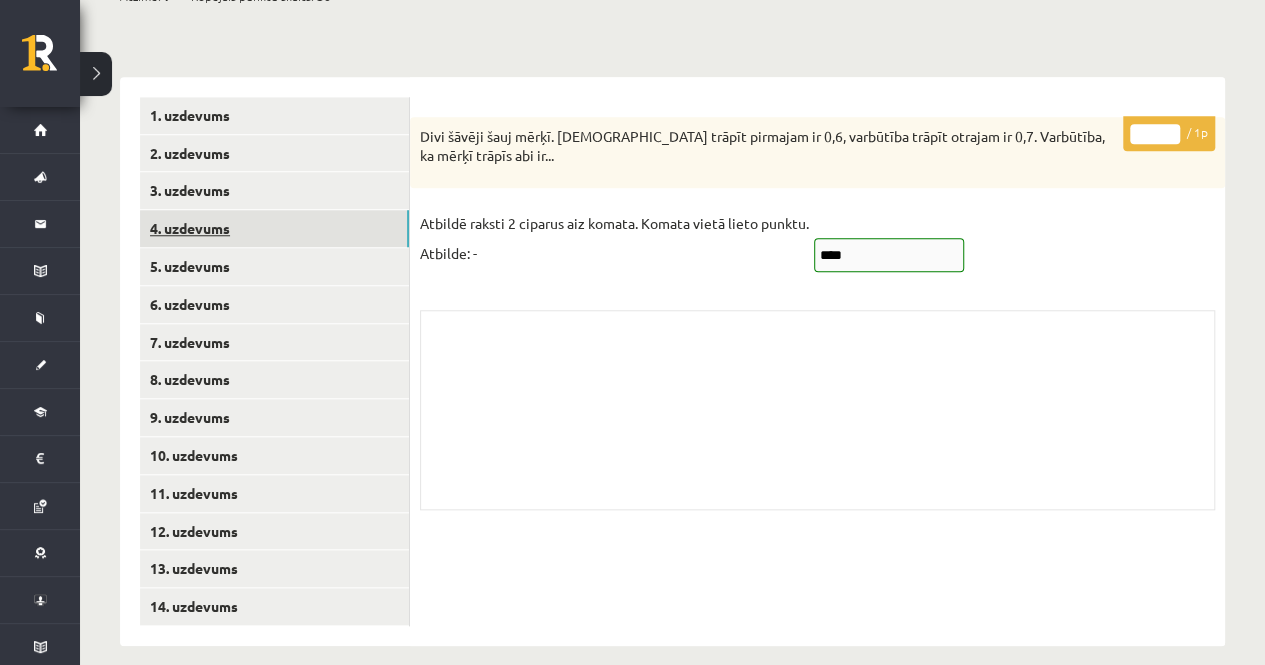 click on "4. uzdevums" at bounding box center [274, 228] 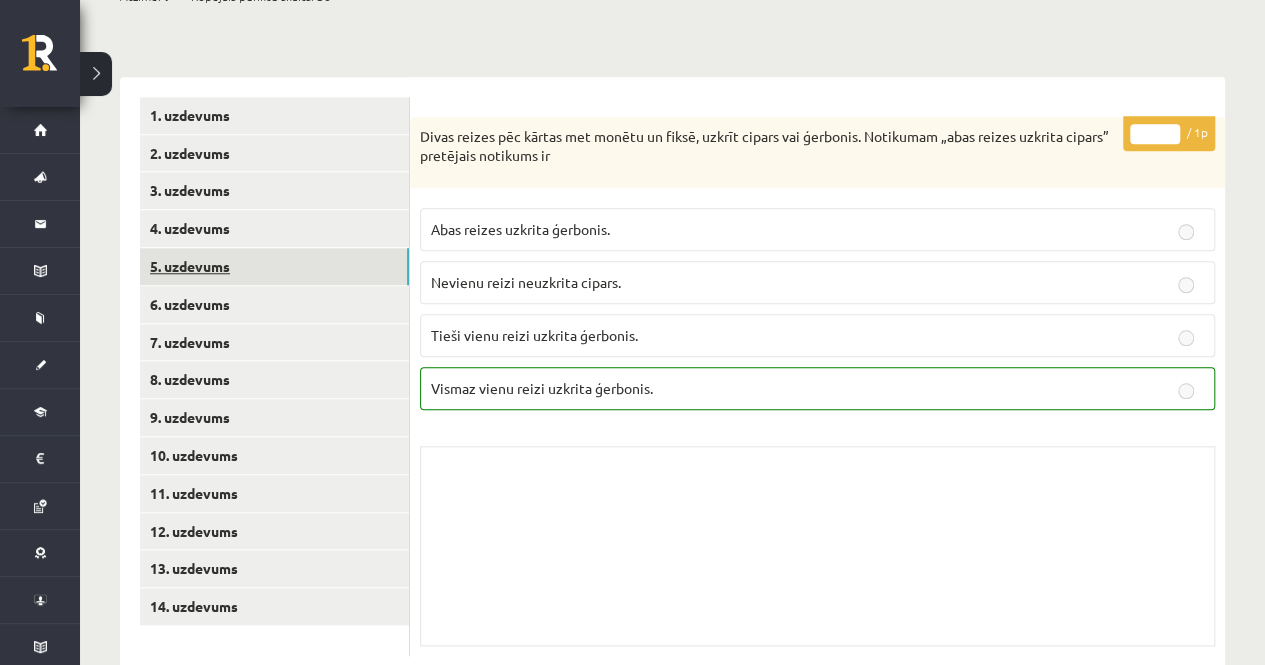 click on "5. uzdevums" at bounding box center [274, 266] 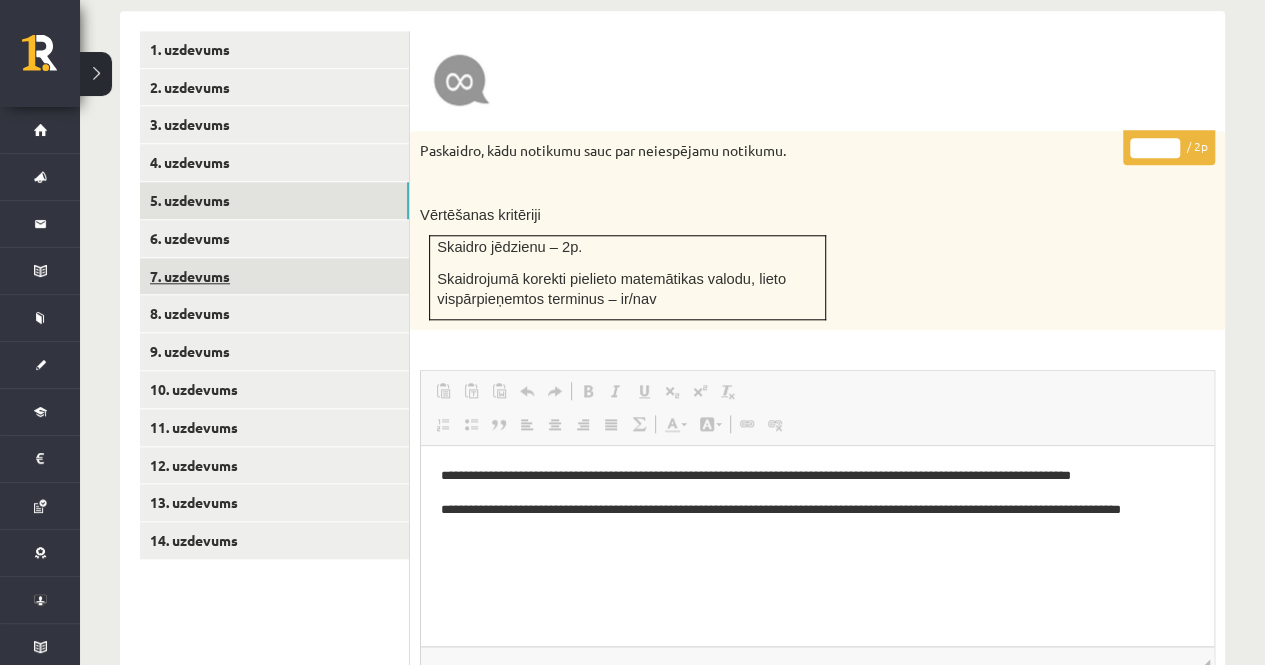 scroll, scrollTop: 836, scrollLeft: 0, axis: vertical 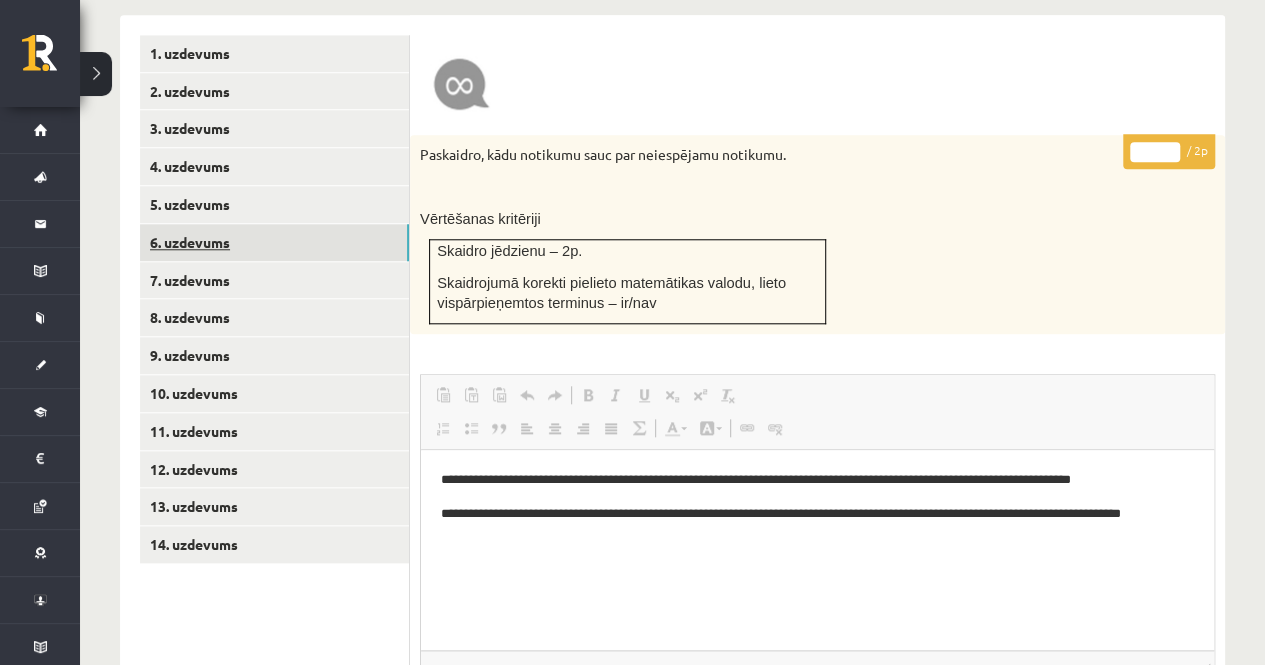 click on "6. uzdevums" at bounding box center (274, 242) 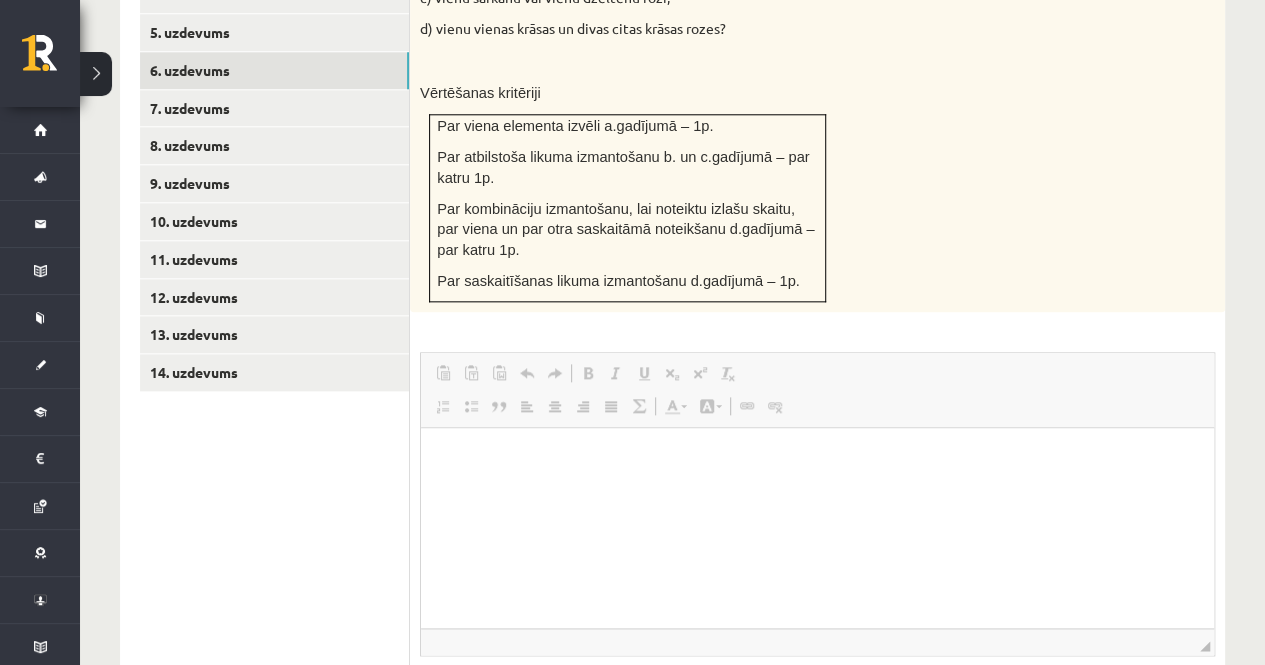 scroll, scrollTop: 1136, scrollLeft: 0, axis: vertical 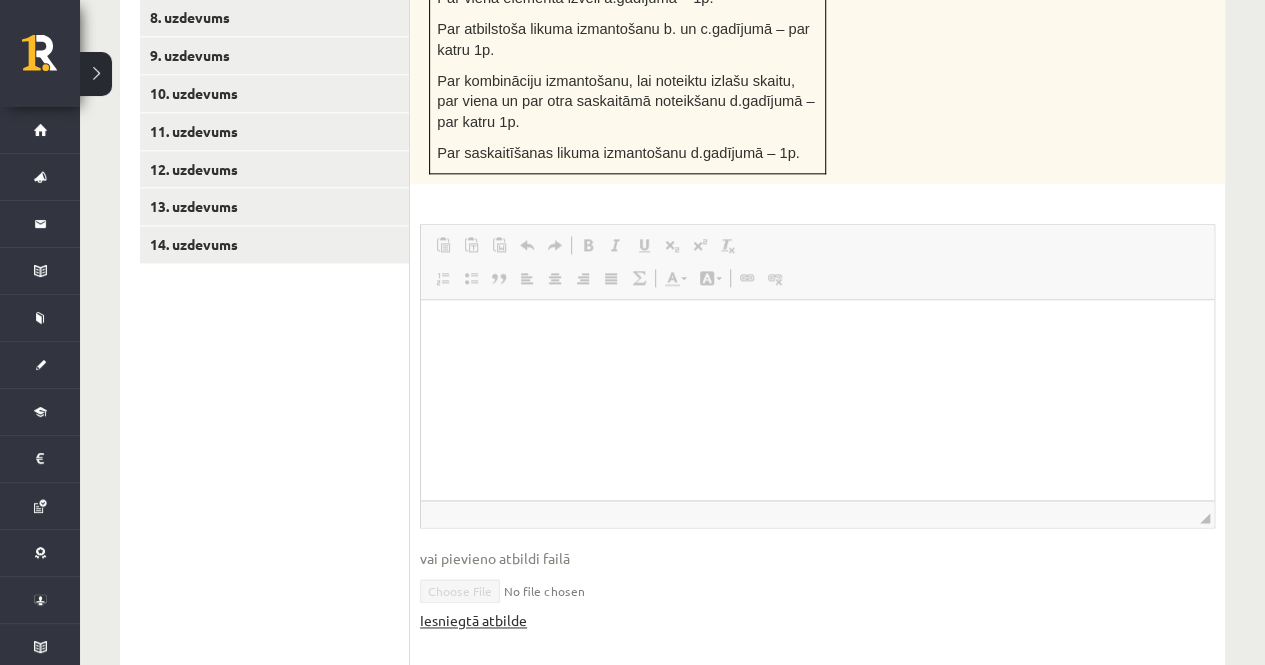 click on "Iesniegtā atbilde" at bounding box center [473, 620] 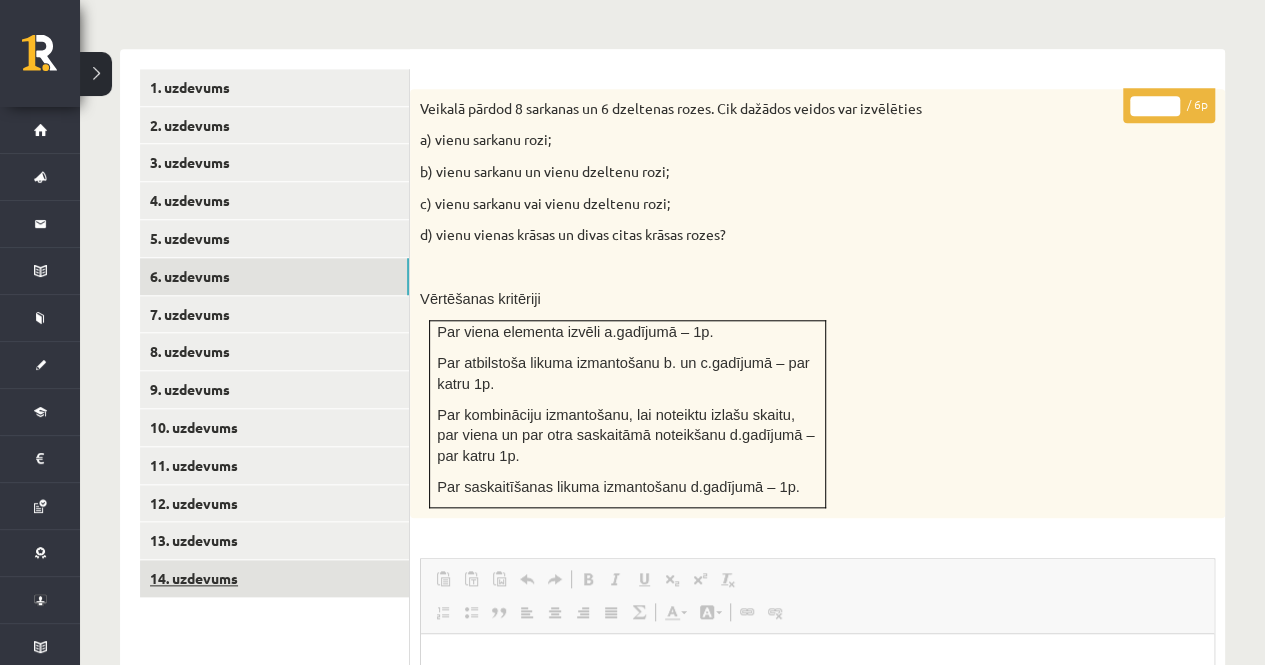 scroll, scrollTop: 800, scrollLeft: 0, axis: vertical 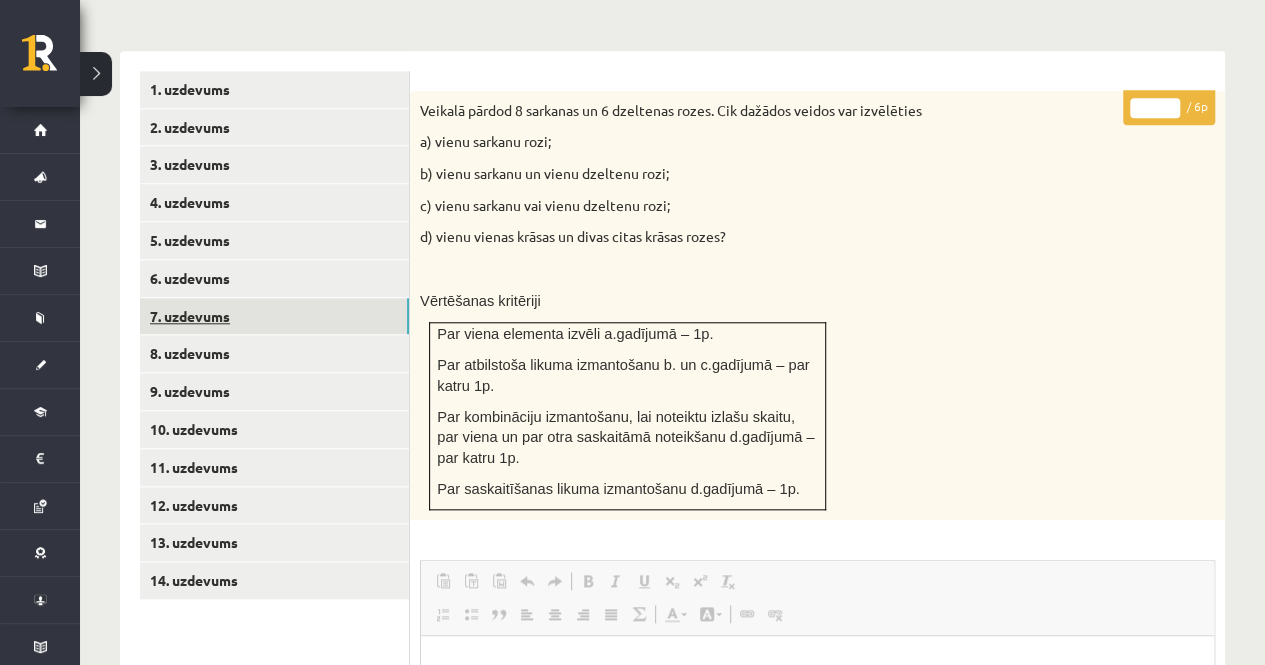 click on "7. uzdevums" at bounding box center (274, 316) 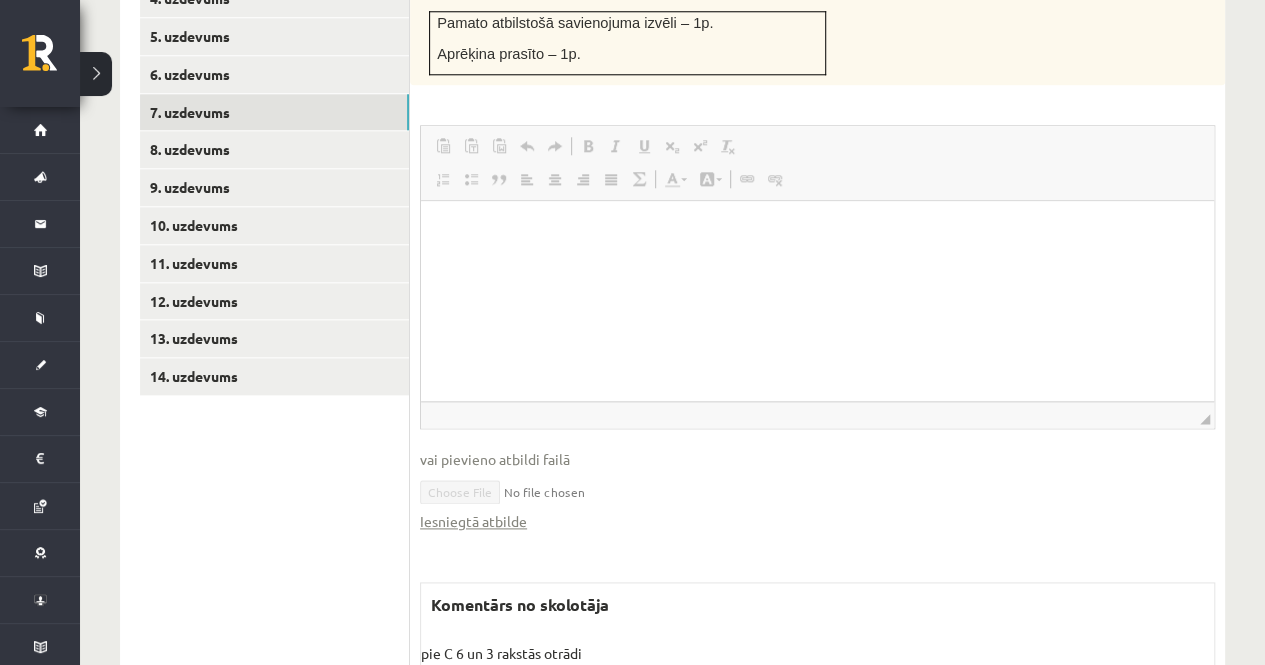 scroll, scrollTop: 1006, scrollLeft: 0, axis: vertical 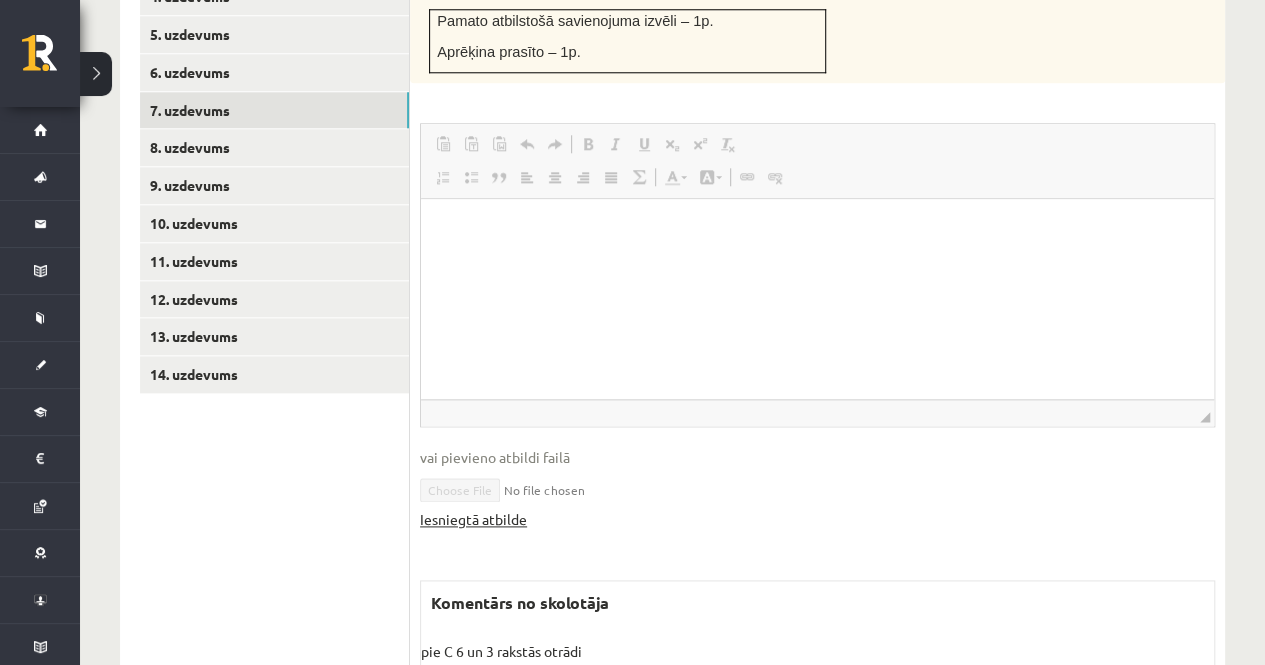 click on "Iesniegtā atbilde" at bounding box center [473, 519] 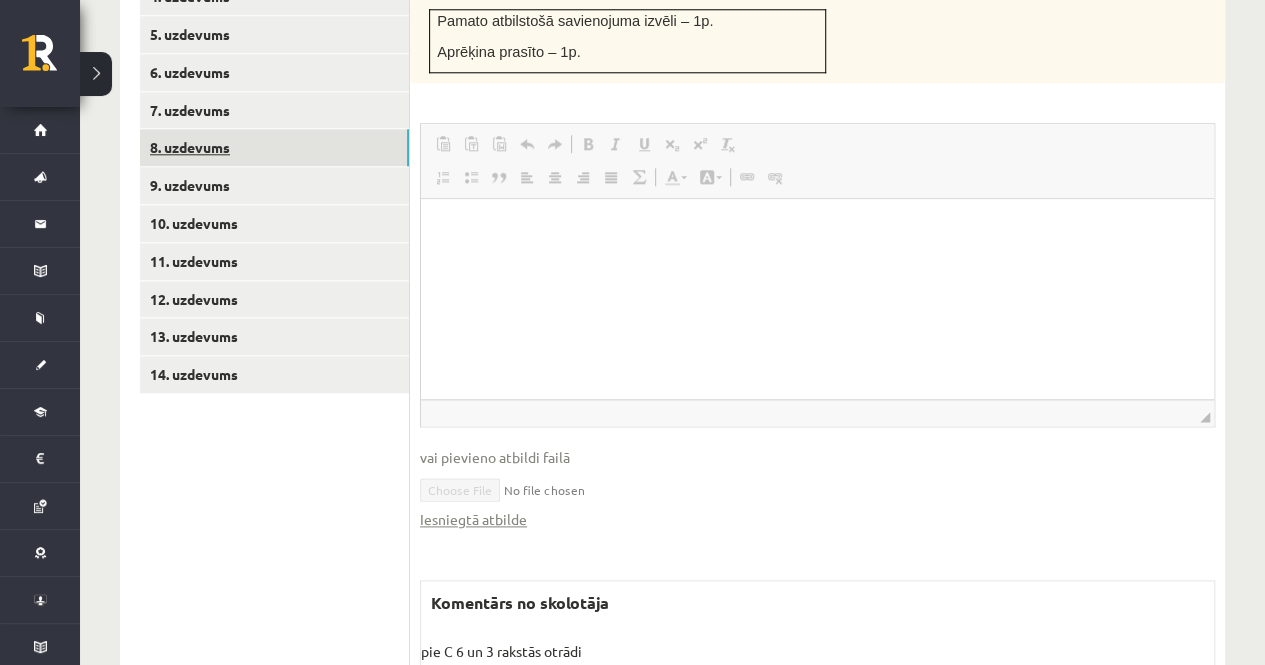 click on "8. uzdevums" at bounding box center (274, 147) 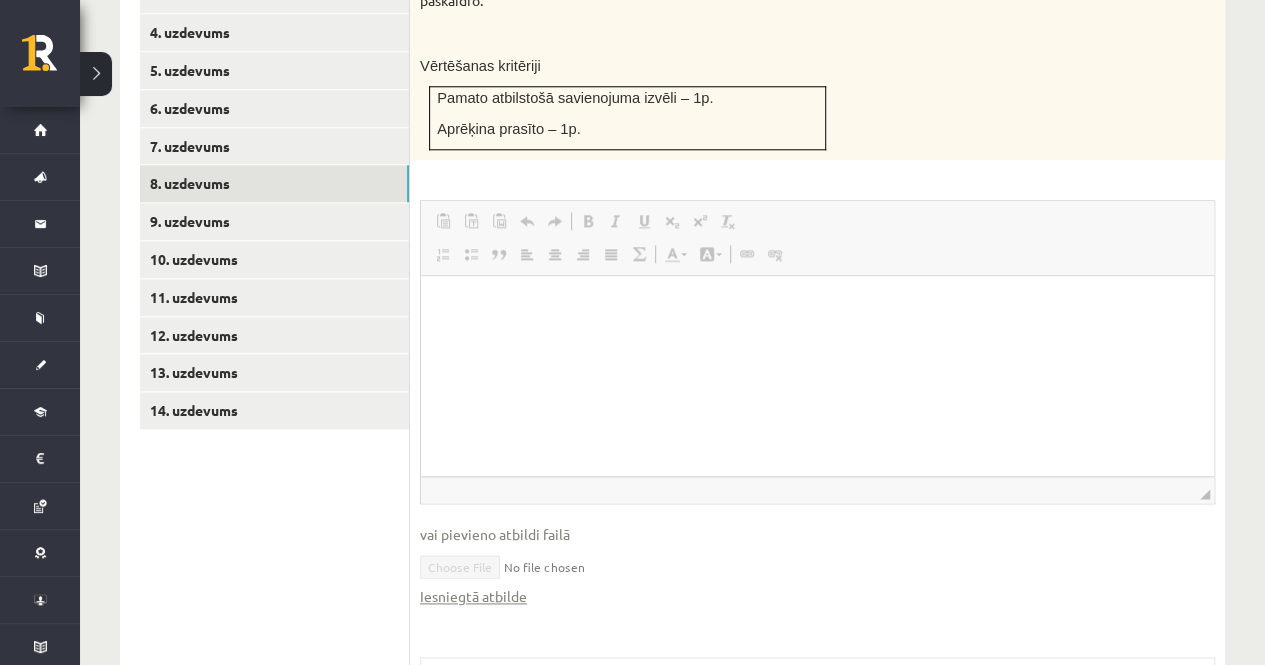 scroll, scrollTop: 972, scrollLeft: 0, axis: vertical 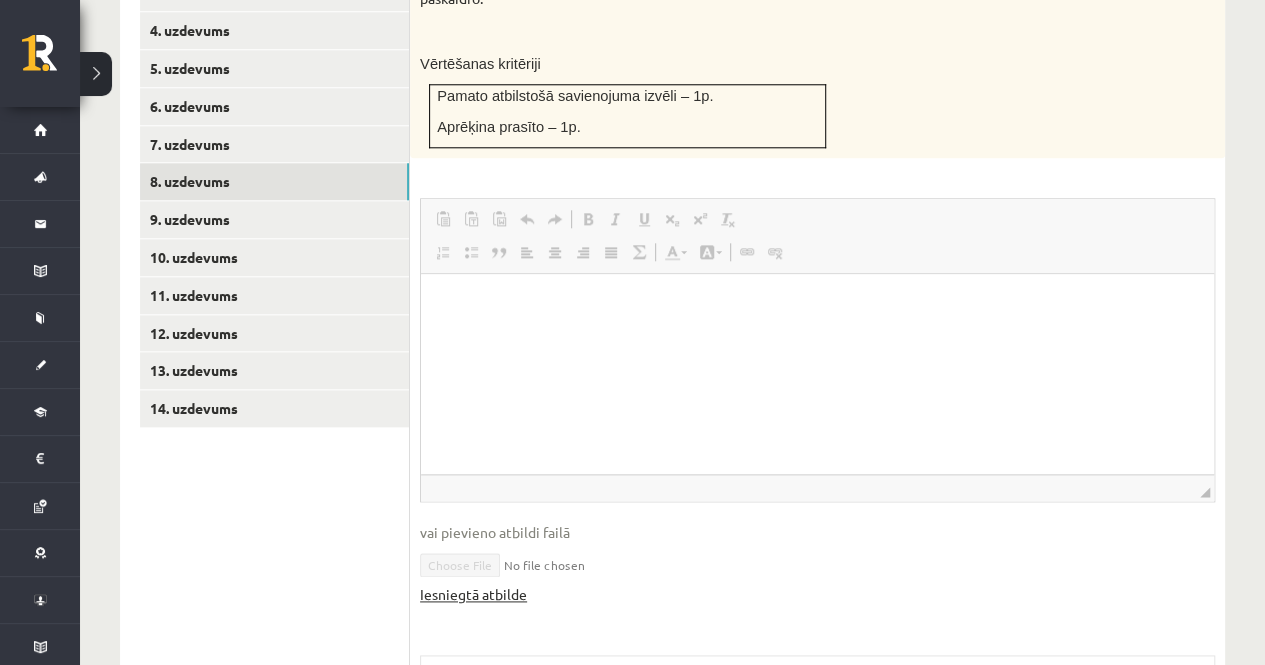 click on "Iesniegtā atbilde" at bounding box center [473, 594] 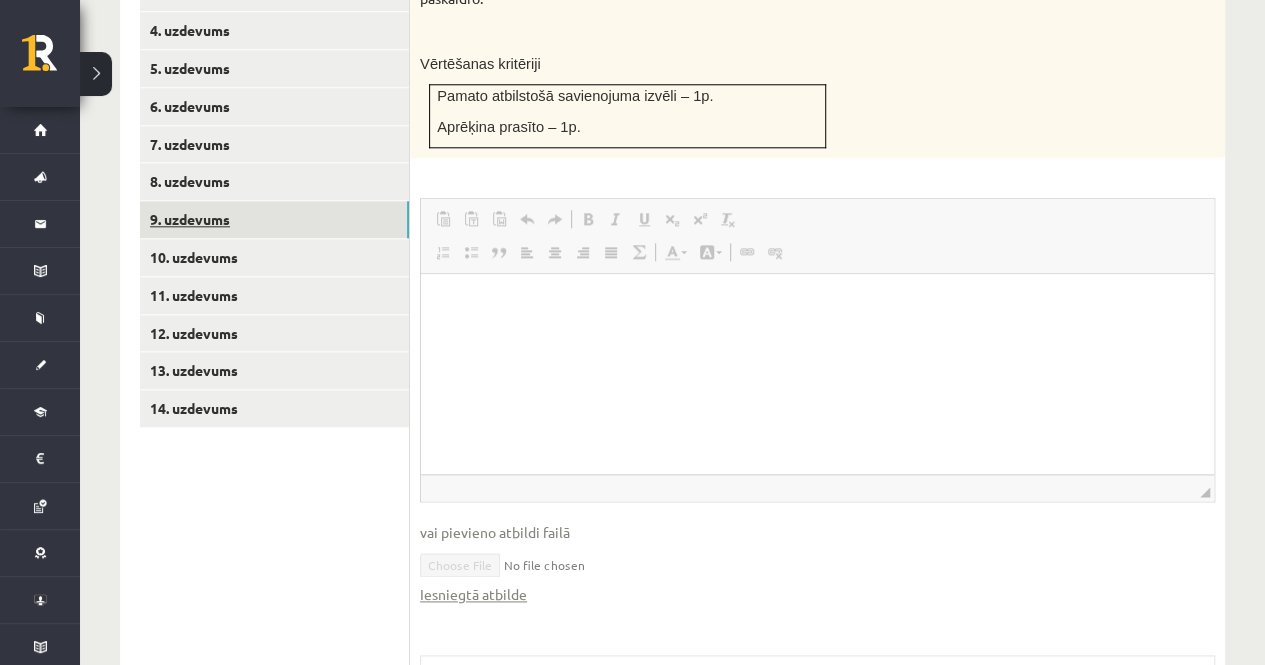 click on "9. uzdevums" at bounding box center [274, 219] 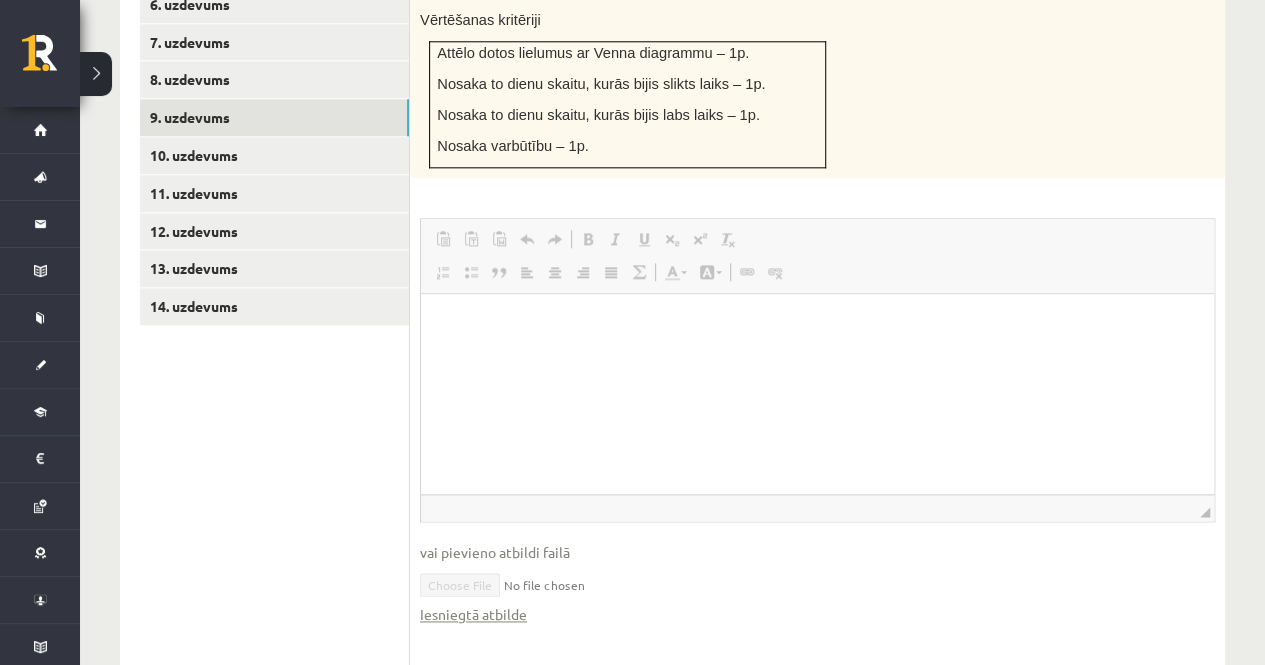 scroll, scrollTop: 1130, scrollLeft: 0, axis: vertical 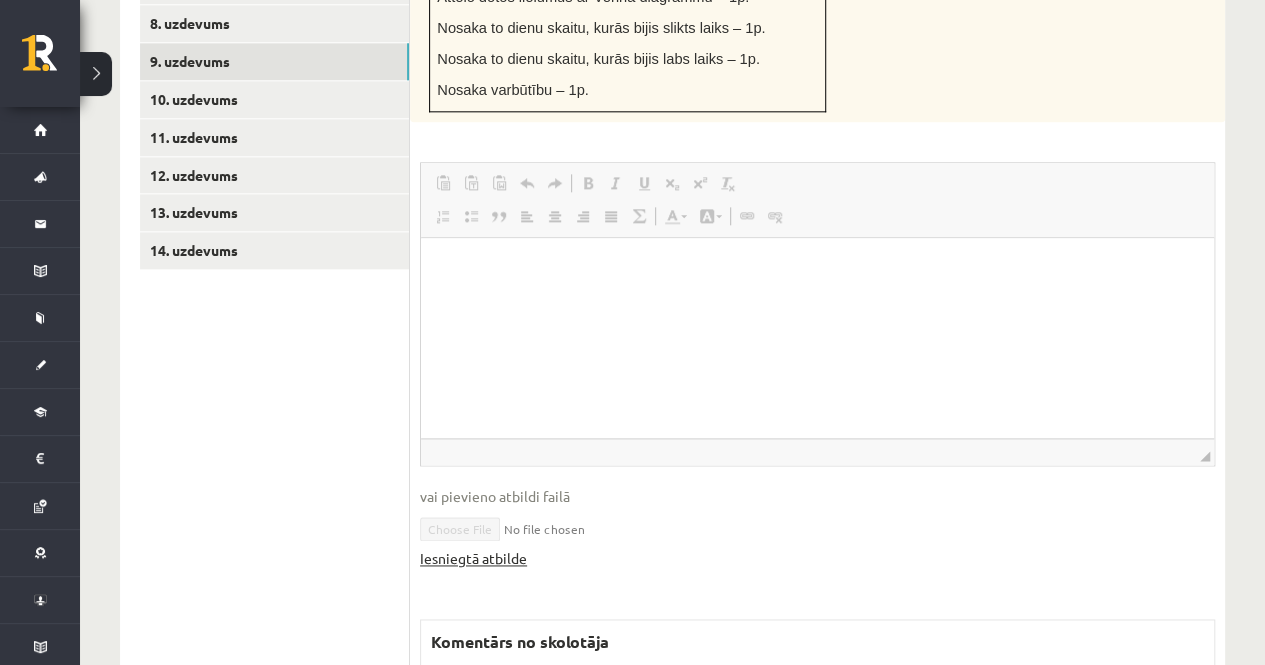 click on "Iesniegtā atbilde" at bounding box center (473, 558) 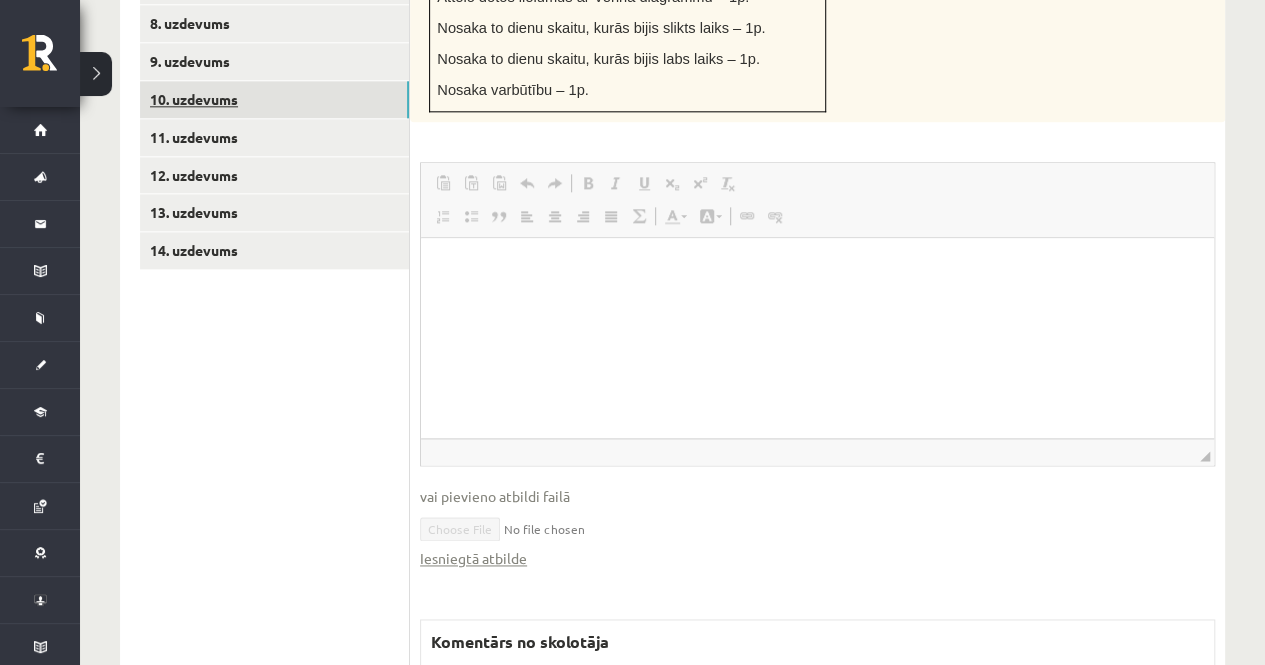 click on "10. uzdevums" at bounding box center [274, 99] 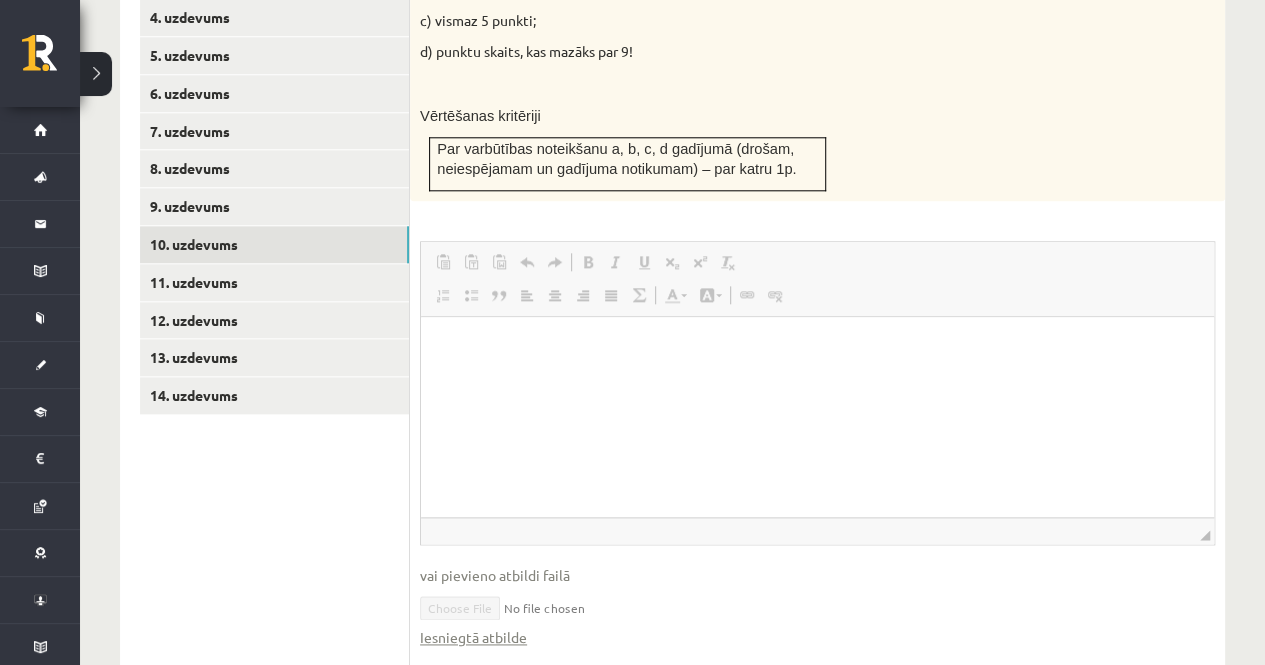 scroll, scrollTop: 986, scrollLeft: 0, axis: vertical 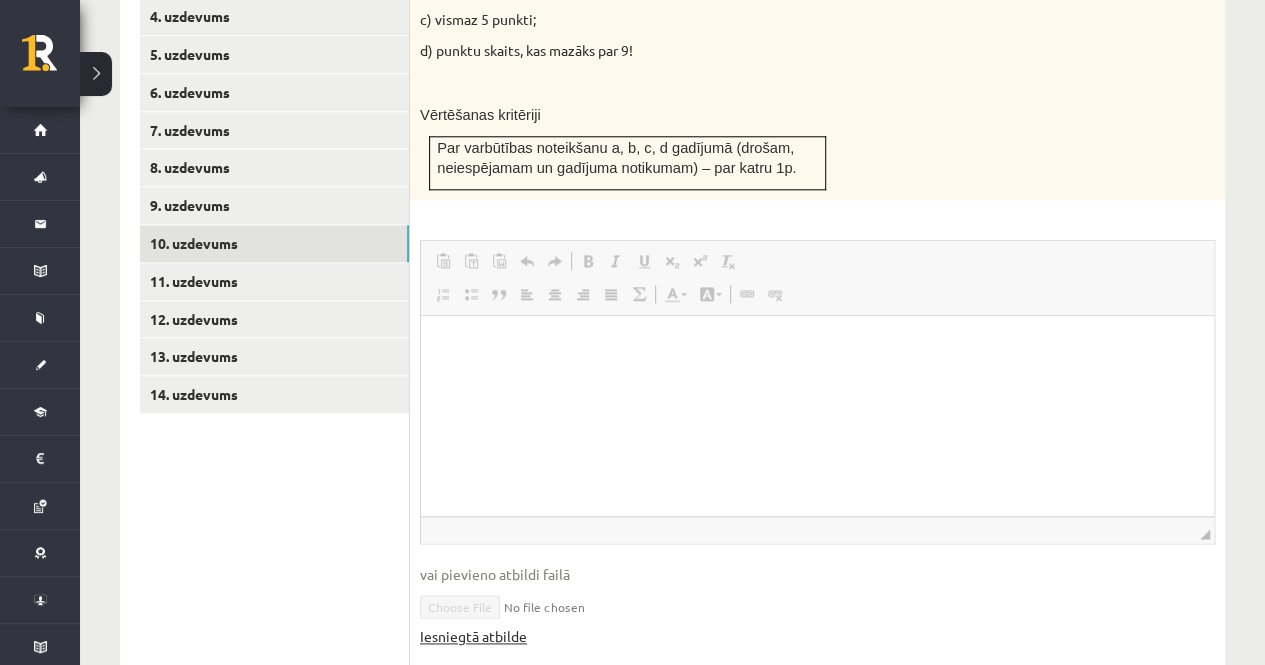 click on "Iesniegtā atbilde" at bounding box center (473, 636) 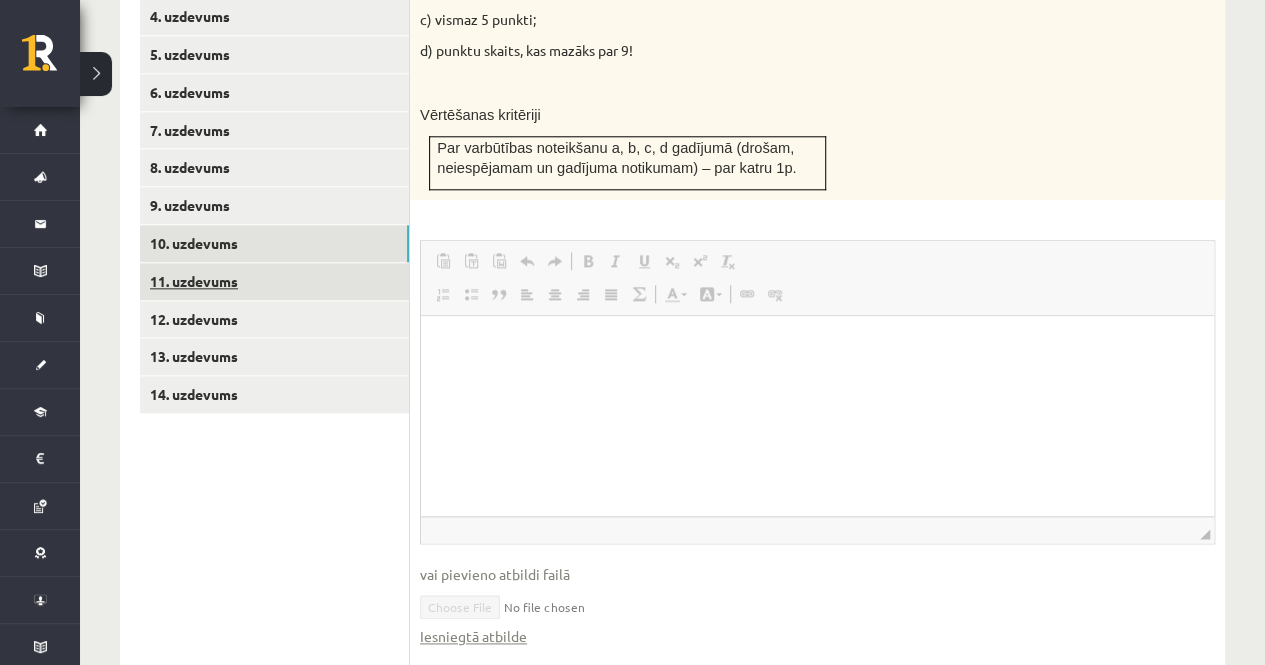 click on "11. uzdevums" at bounding box center [274, 281] 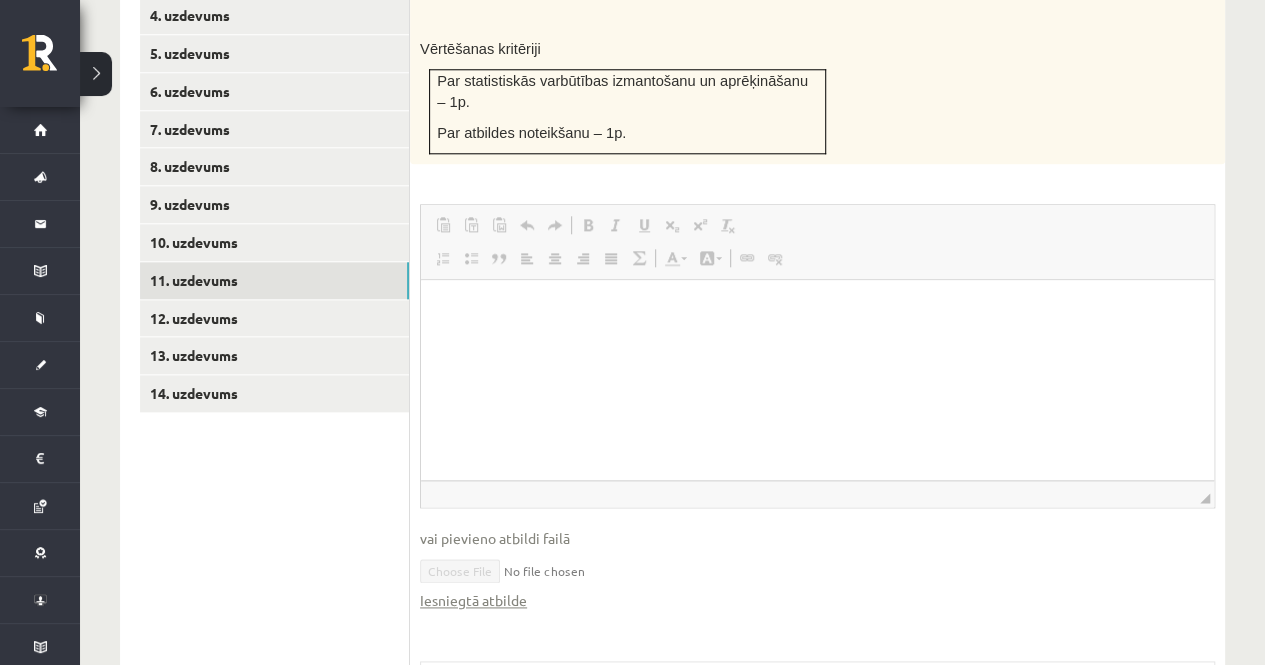 scroll, scrollTop: 990, scrollLeft: 0, axis: vertical 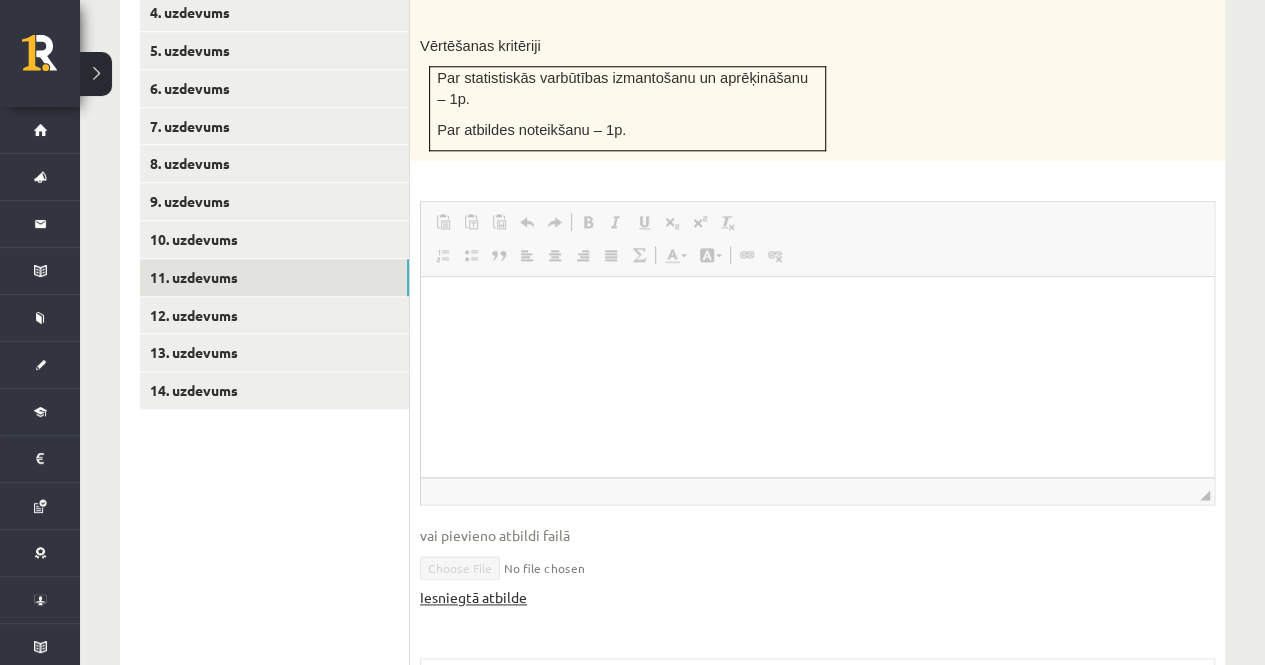 click on "Iesniegtā atbilde" at bounding box center [473, 597] 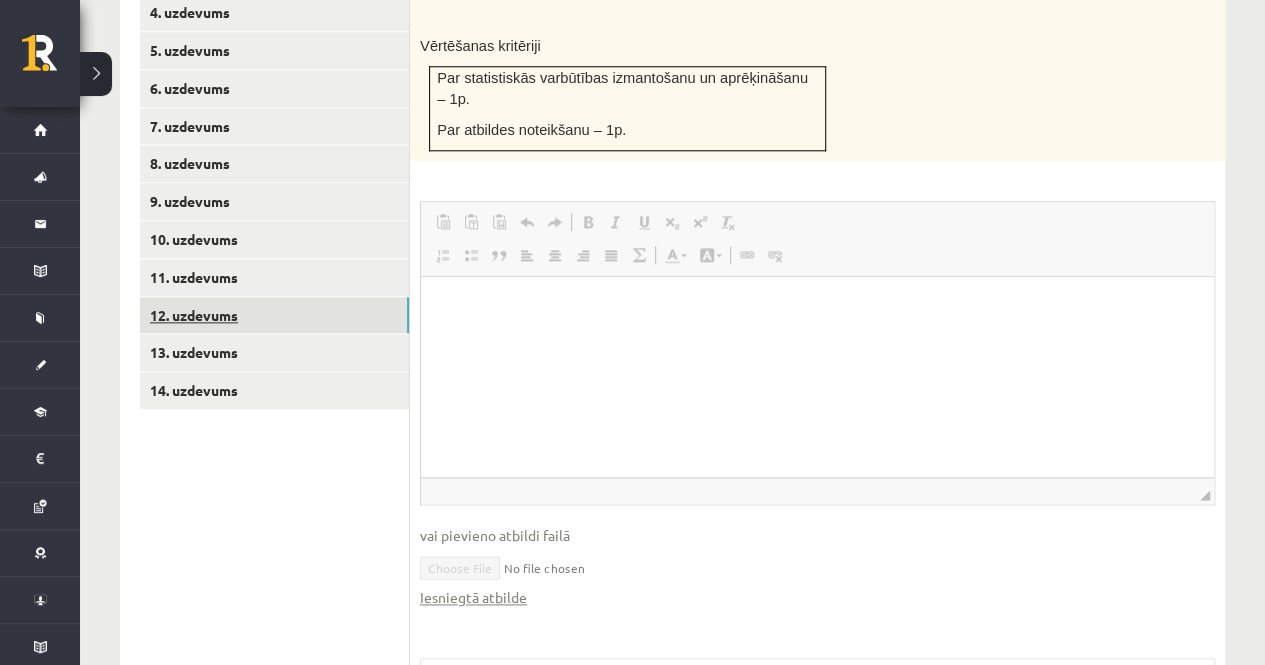 click on "12. uzdevums" at bounding box center [274, 315] 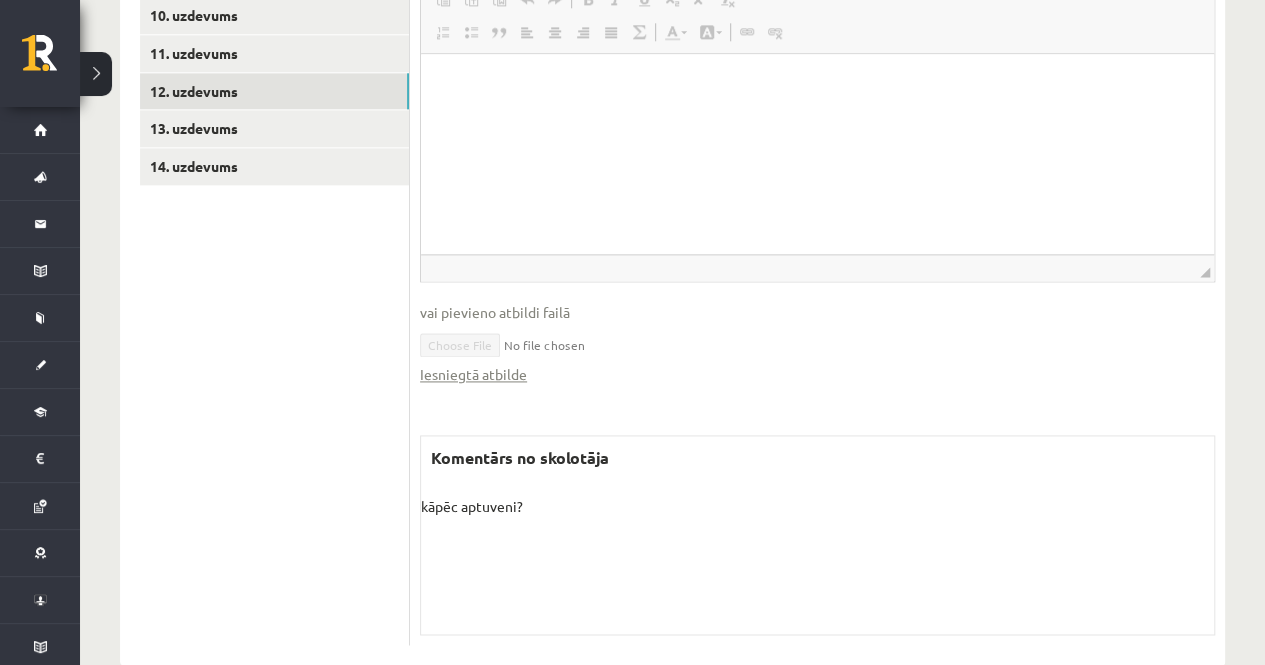 scroll, scrollTop: 1217, scrollLeft: 0, axis: vertical 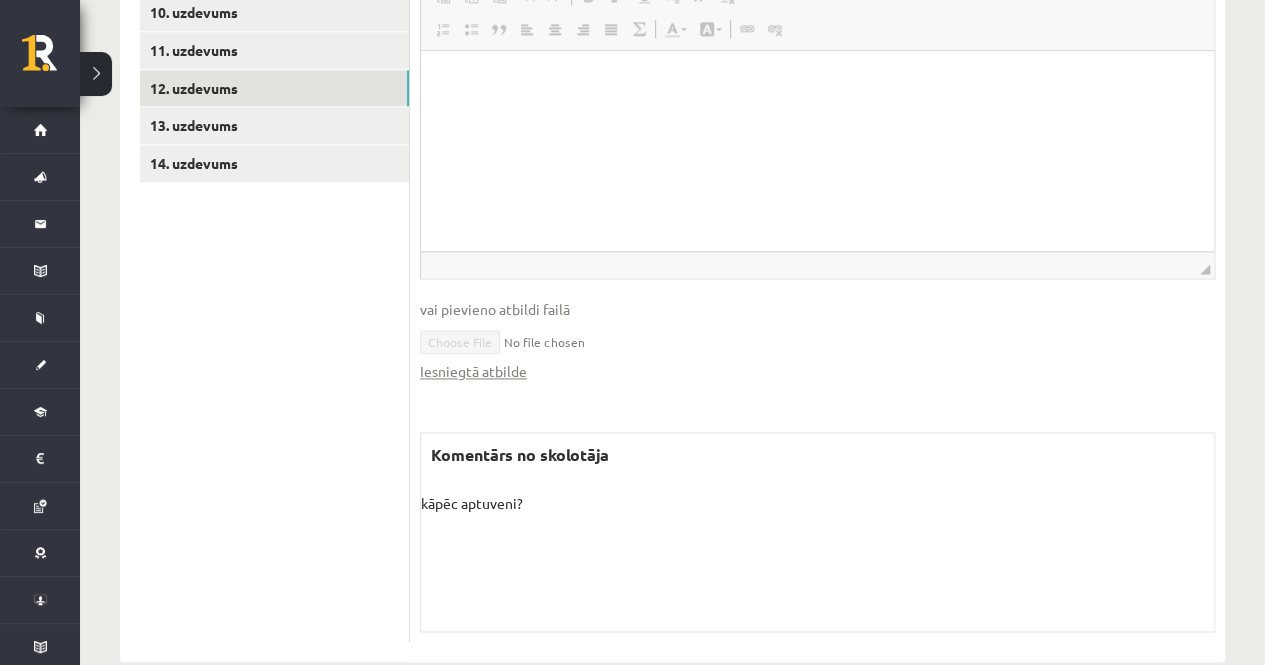 click on "Rich Text Editor, wiswyg-editor-user-answer-47363868577300 Editor toolbars   Paste  Keyboard shortcut Ctrl+V   Paste as plain text  Keyboard shortcut Ctrl+Shift+V   Paste from Word   Undo  Keyboard shortcut Ctrl+Z   Redo  Keyboard shortcut Ctrl+Y   Bold  Keyboard shortcut Ctrl+B   Italic  Keyboard shortcut Ctrl+I   Underline  Keyboard shortcut Ctrl+U   Subscript   Superscript   Remove Format   Insert/Remove Numbered List   Insert/Remove Bulleted List   Block Quote   Align Left   Center   Align Right   Justify   Math   Text Color   Background Color   Link  Keyboard shortcut Ctrl+K   Unlink Press ALT 0 for help ◢ Elements path
vai pievieno atbildi failā
Iesniegtā atbilde" at bounding box center (817, 188) 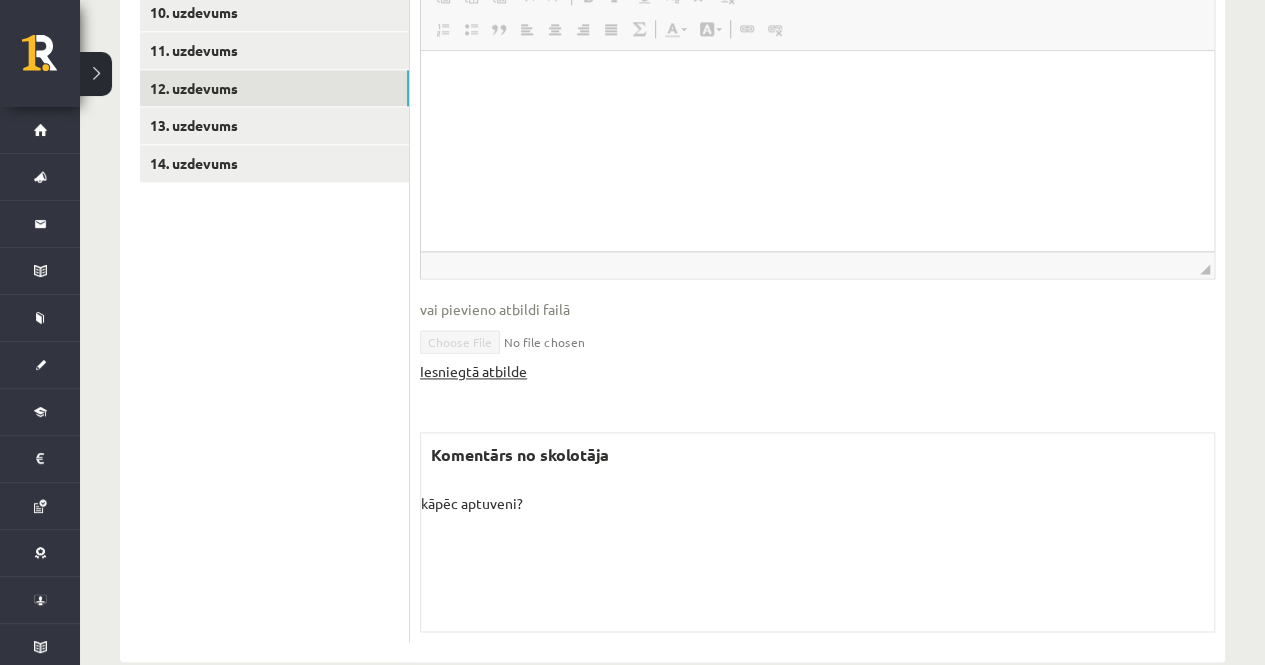 click on "Iesniegtā atbilde" at bounding box center (473, 371) 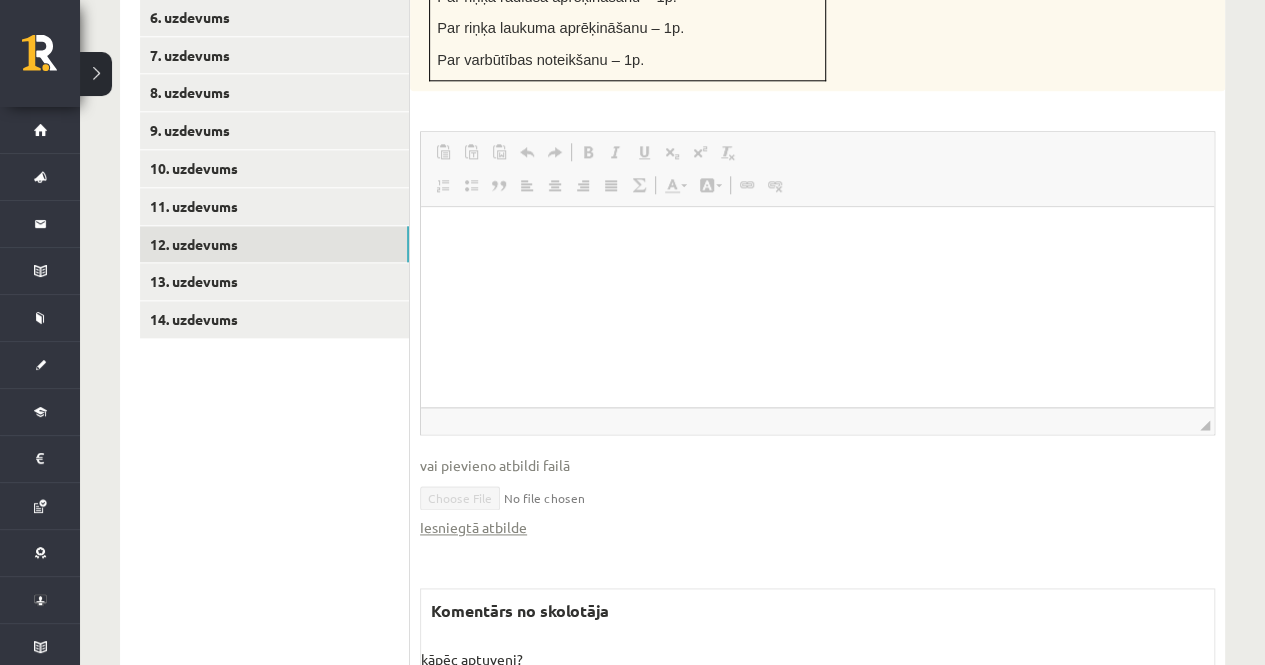 scroll, scrollTop: 1025, scrollLeft: 0, axis: vertical 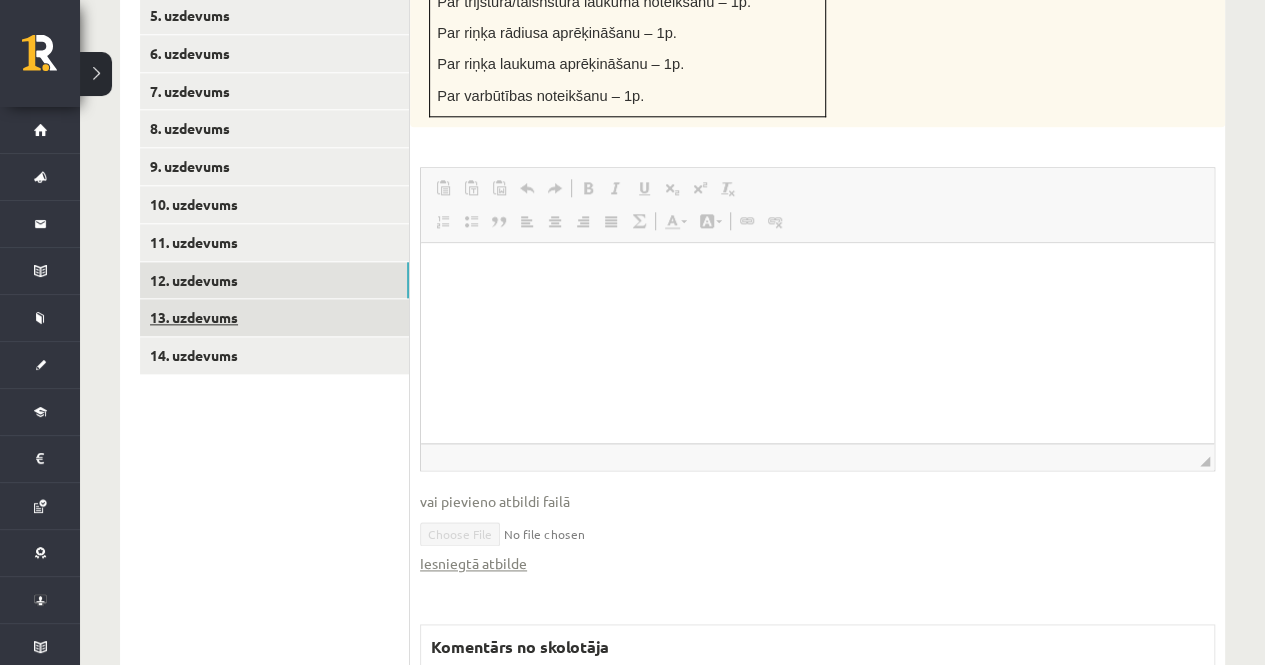 click on "13. uzdevums" at bounding box center (274, 317) 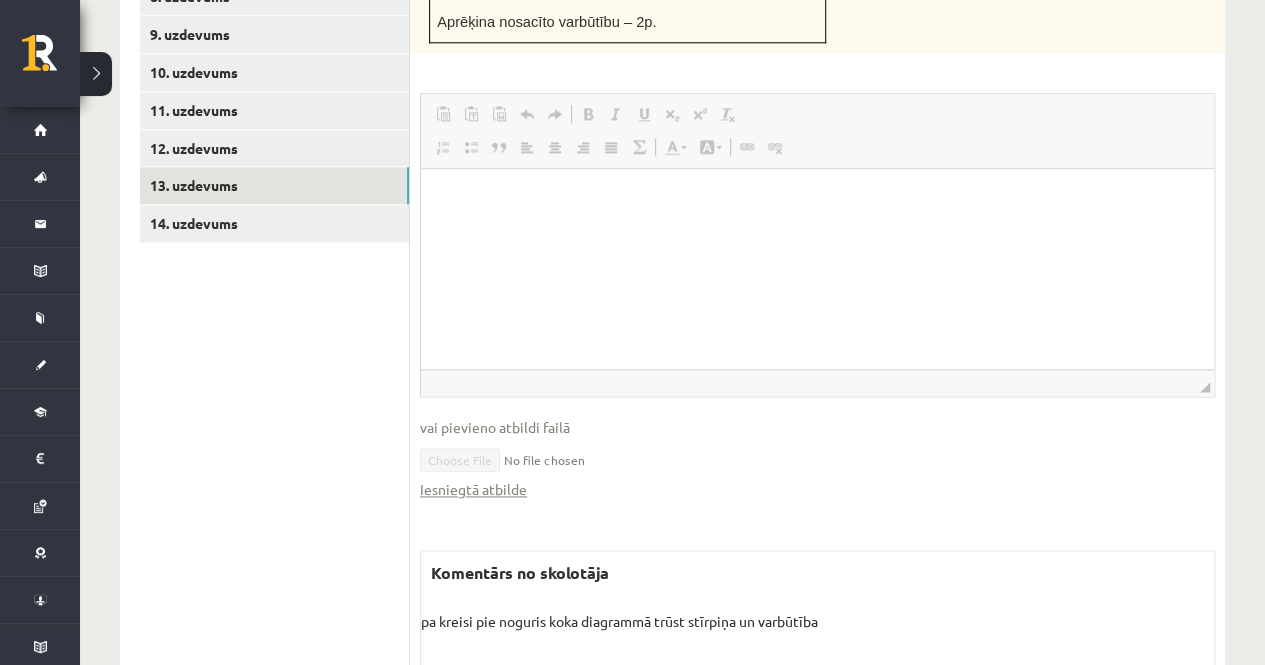 scroll, scrollTop: 1179, scrollLeft: 0, axis: vertical 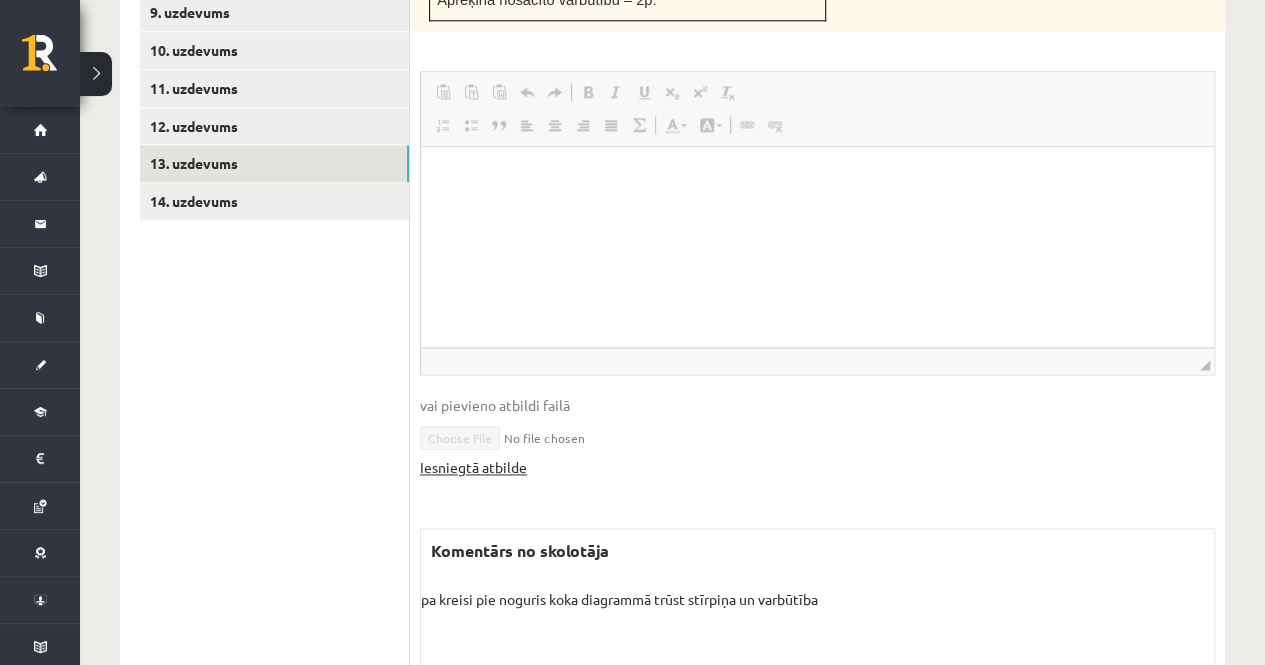 click on "Iesniegtā atbilde" at bounding box center [473, 467] 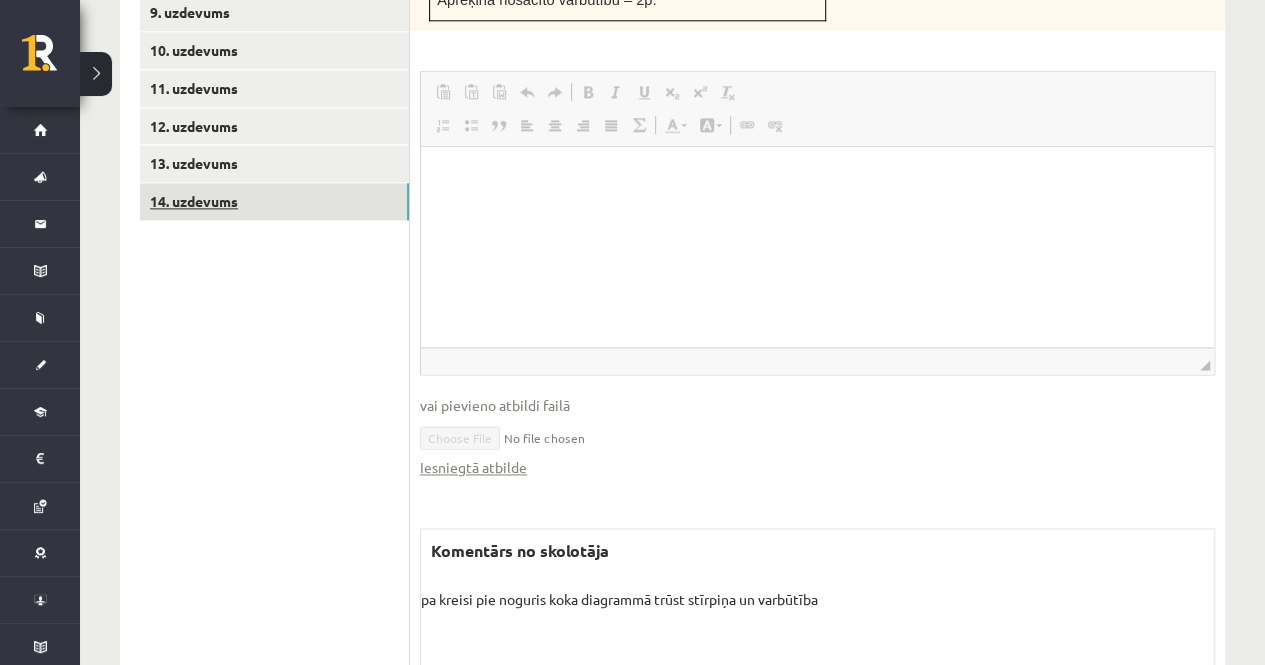 click on "14. uzdevums" at bounding box center (274, 201) 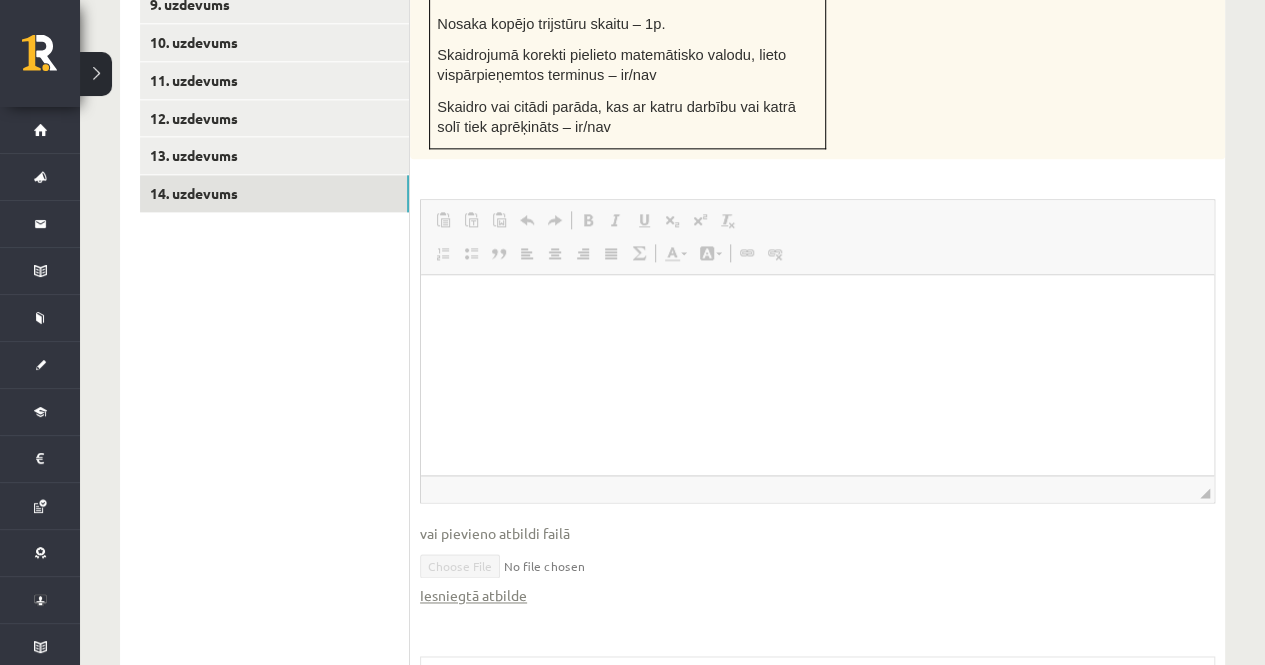 scroll, scrollTop: 1188, scrollLeft: 0, axis: vertical 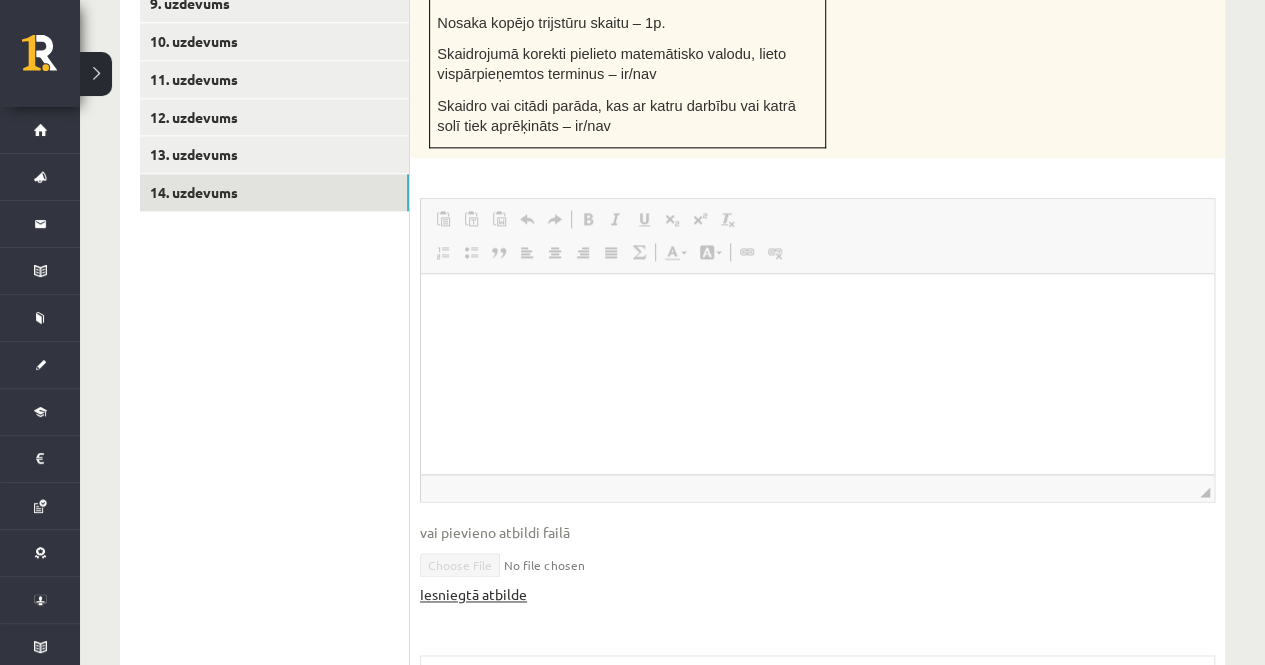 click on "Iesniegtā atbilde" at bounding box center (473, 594) 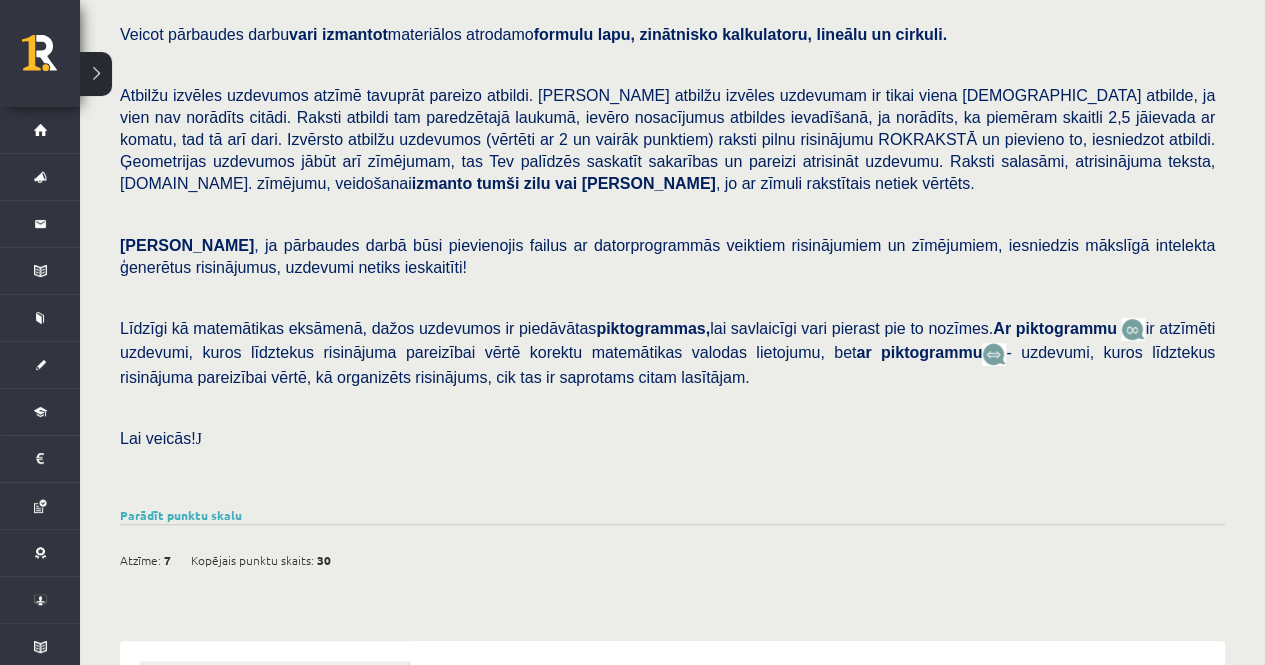 scroll, scrollTop: 0, scrollLeft: 0, axis: both 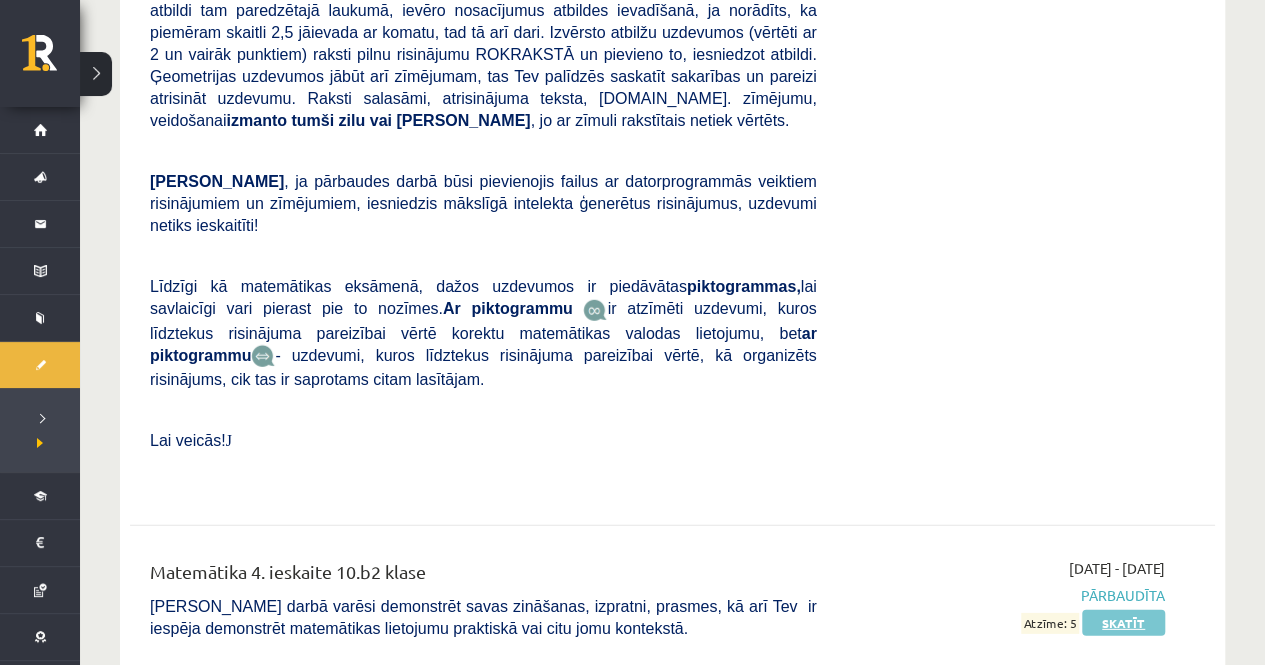 click on "Skatīt" at bounding box center (1123, 623) 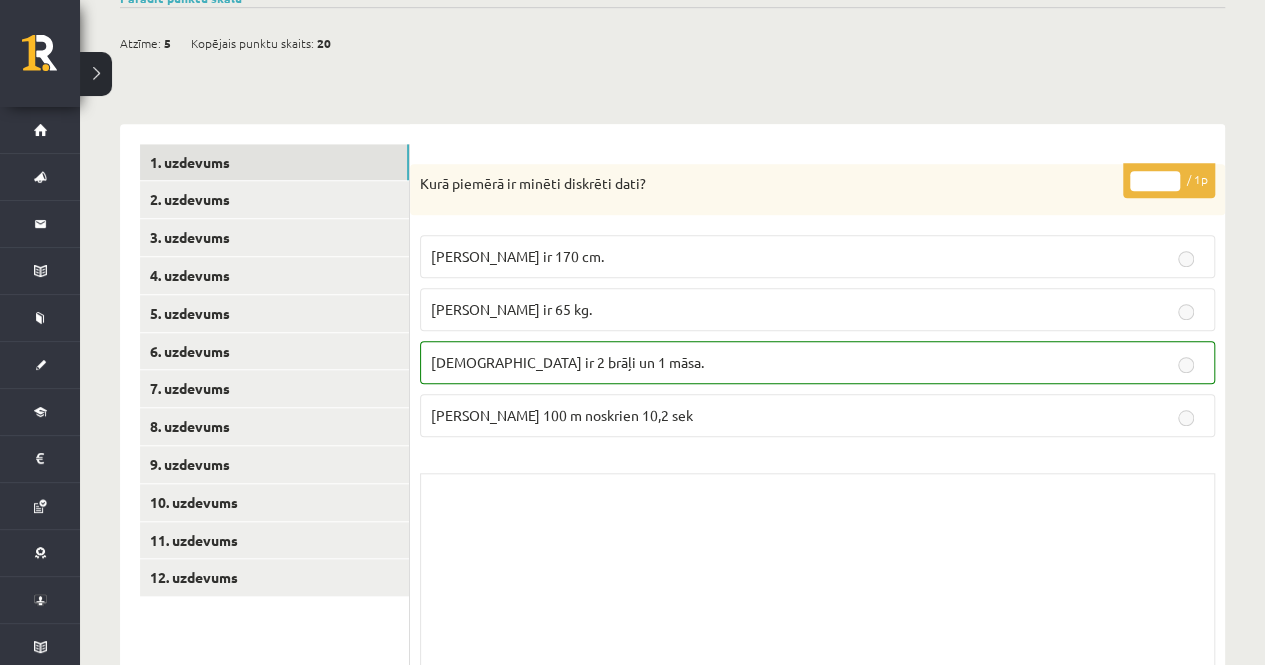 scroll, scrollTop: 695, scrollLeft: 0, axis: vertical 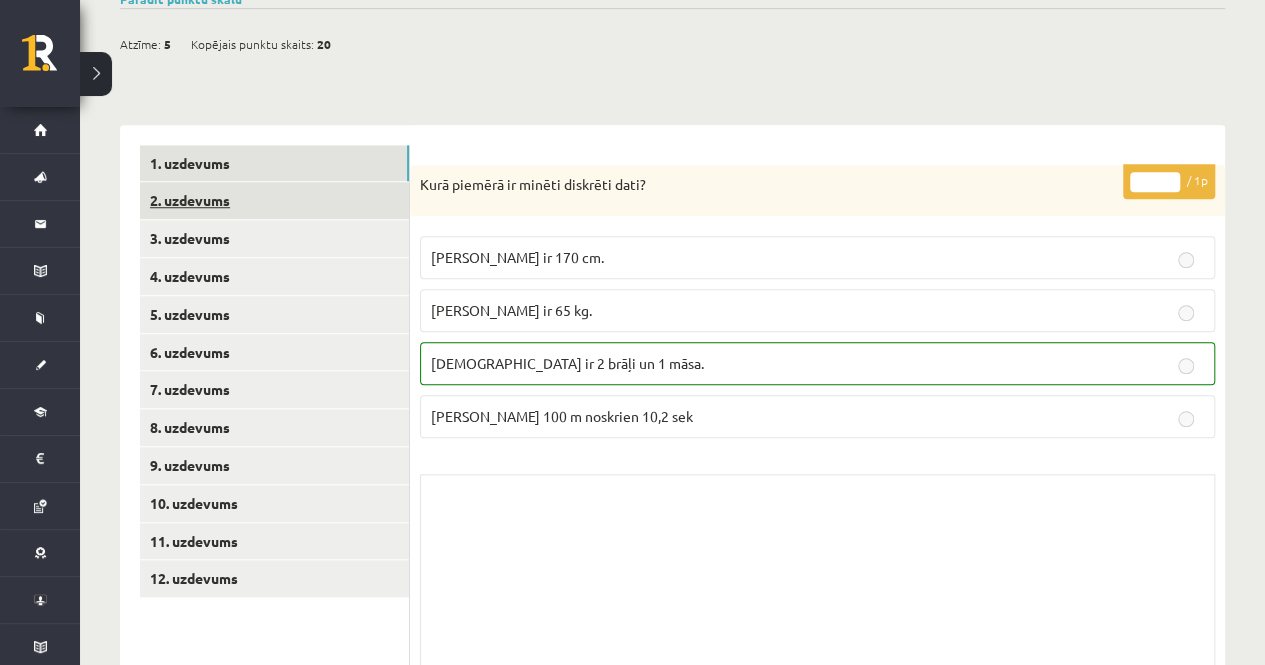 click on "2. uzdevums" at bounding box center (274, 200) 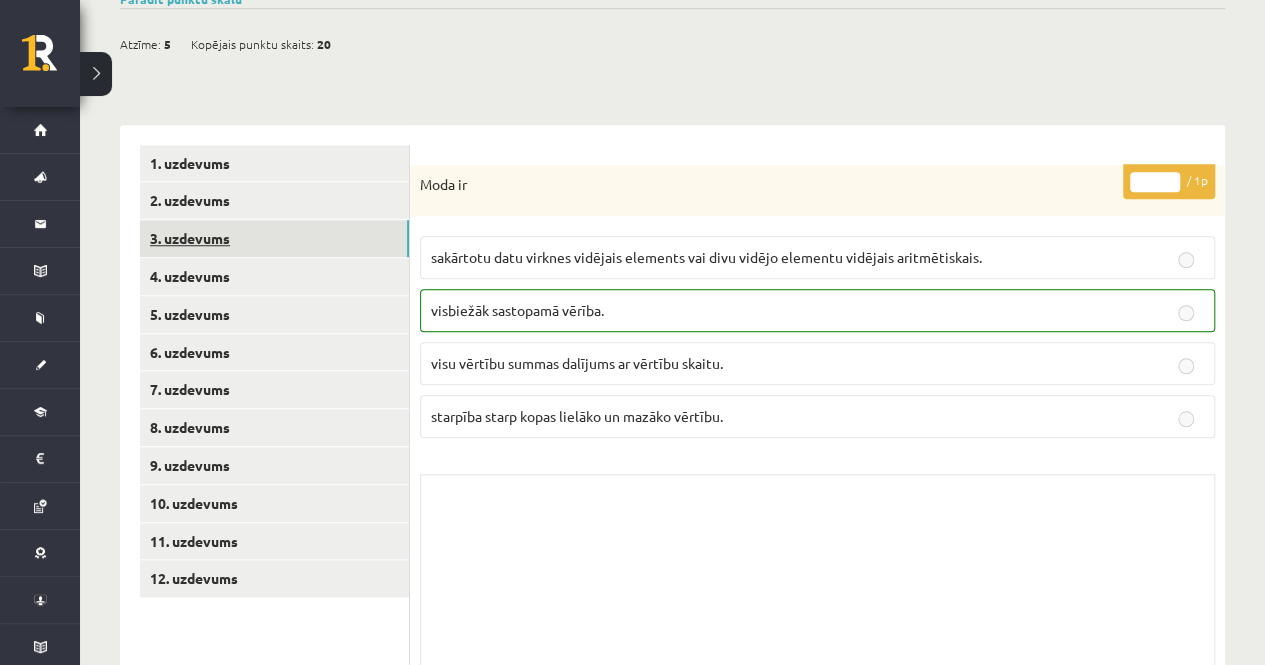 click on "3. uzdevums" at bounding box center (274, 238) 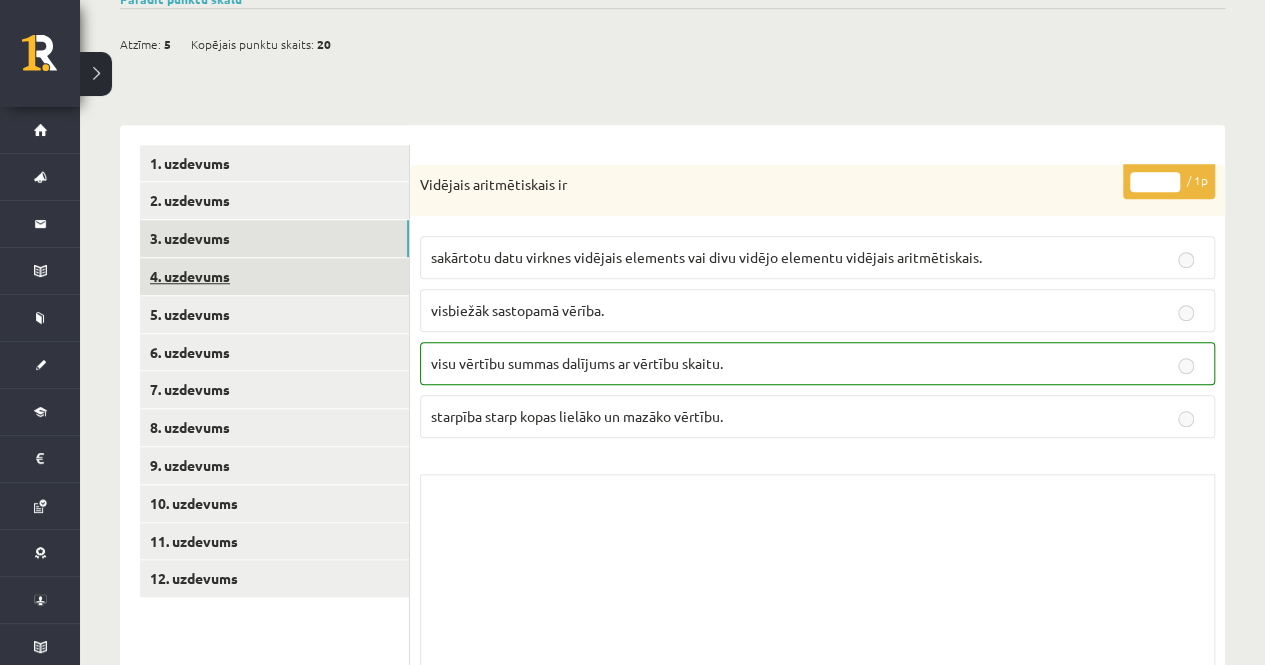 click on "4. uzdevums" at bounding box center (274, 276) 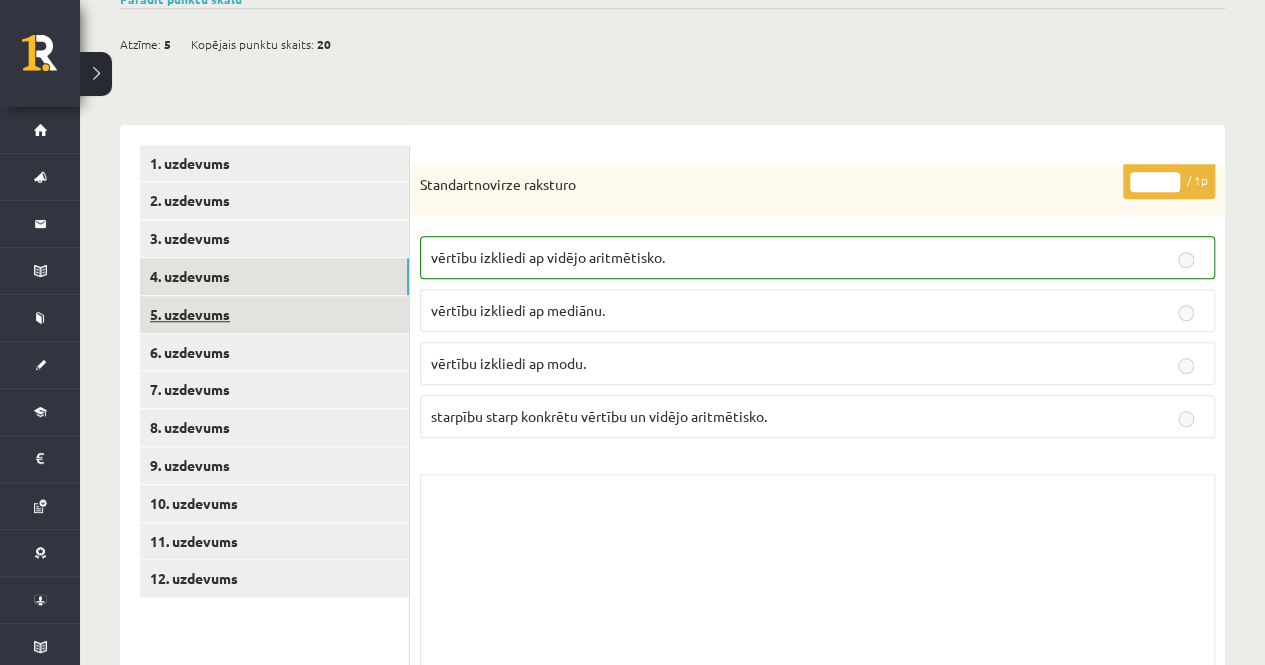 click on "5. uzdevums" at bounding box center [274, 314] 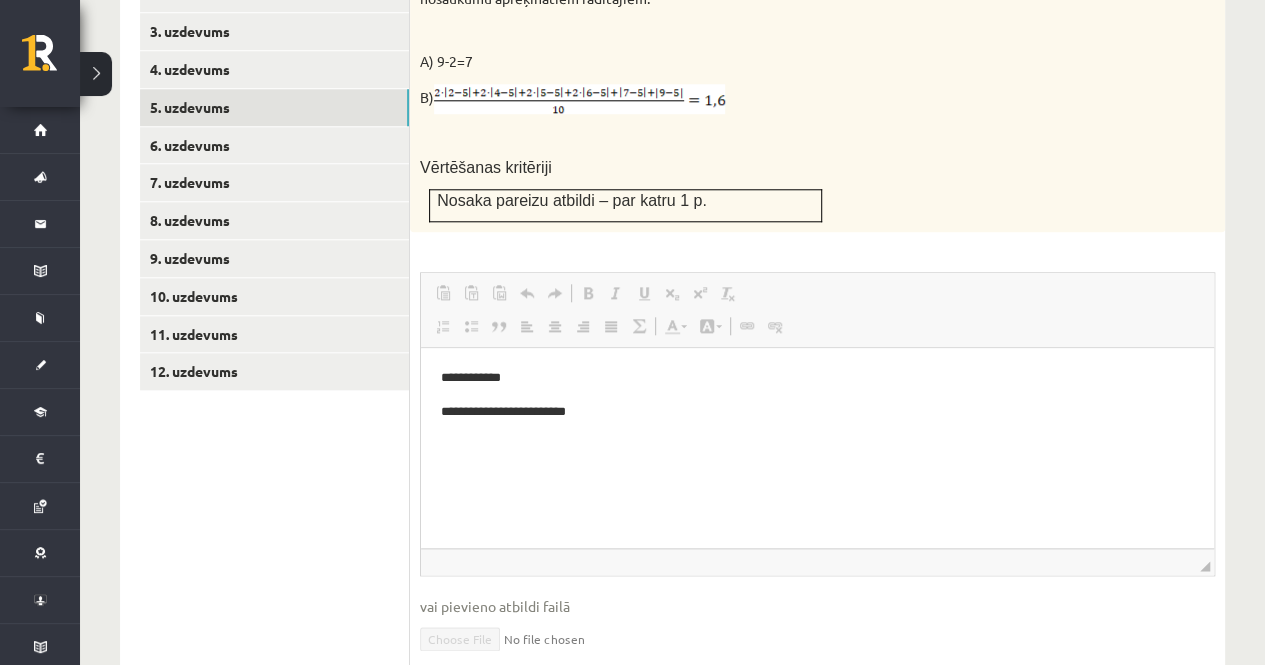 scroll, scrollTop: 915, scrollLeft: 0, axis: vertical 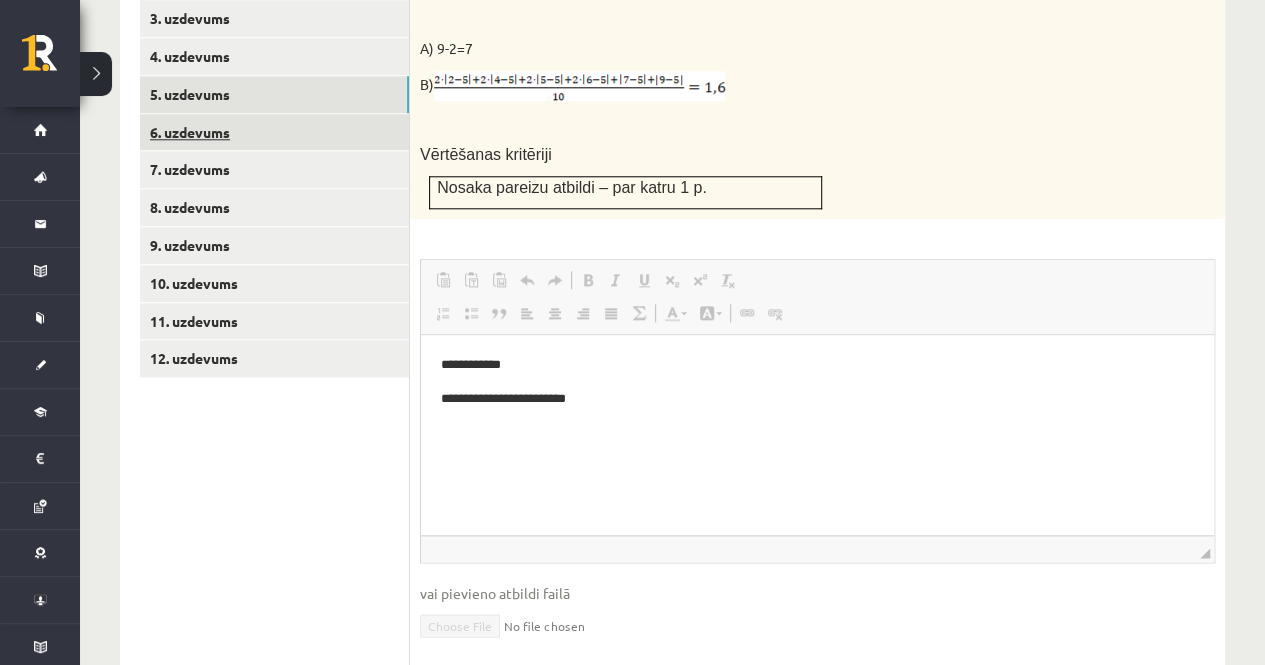 click on "6. uzdevums" at bounding box center (274, 132) 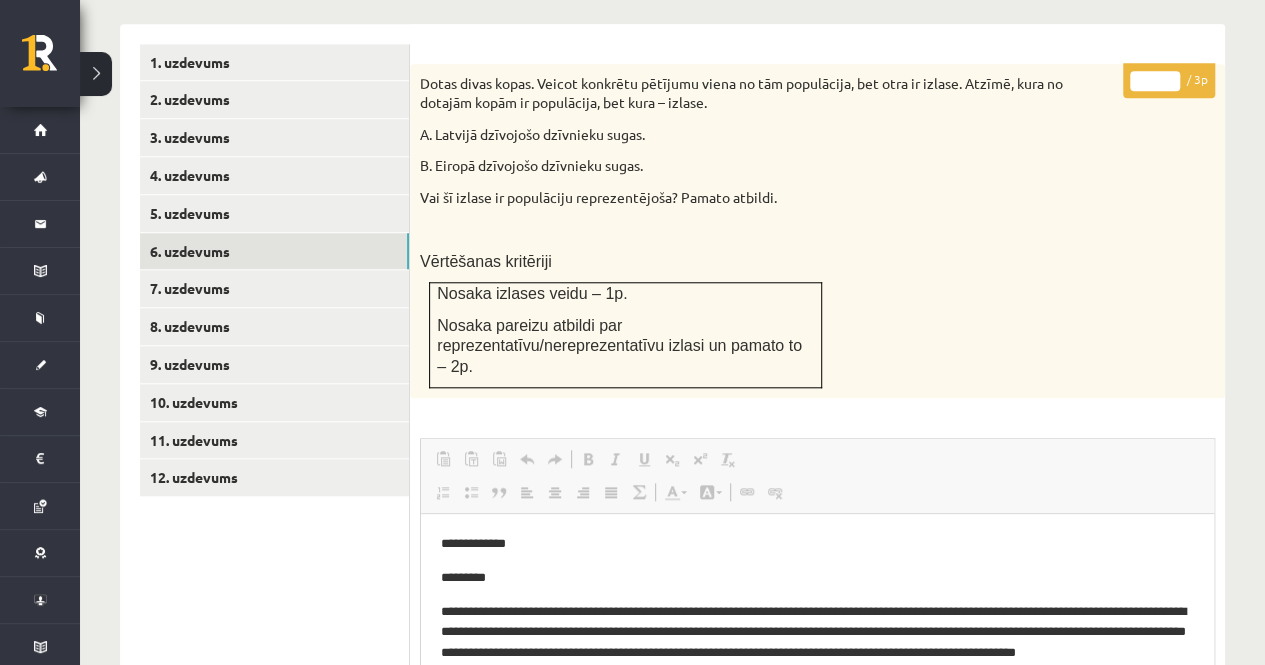 scroll, scrollTop: 791, scrollLeft: 0, axis: vertical 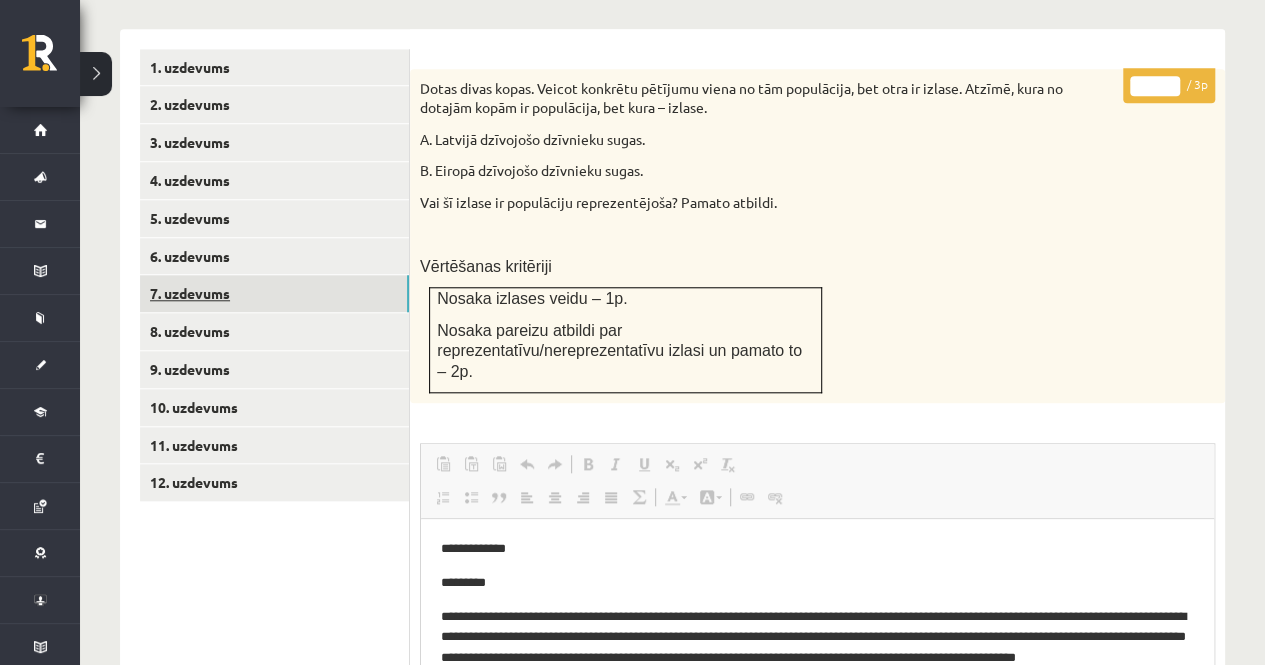 click on "7. uzdevums" at bounding box center [274, 293] 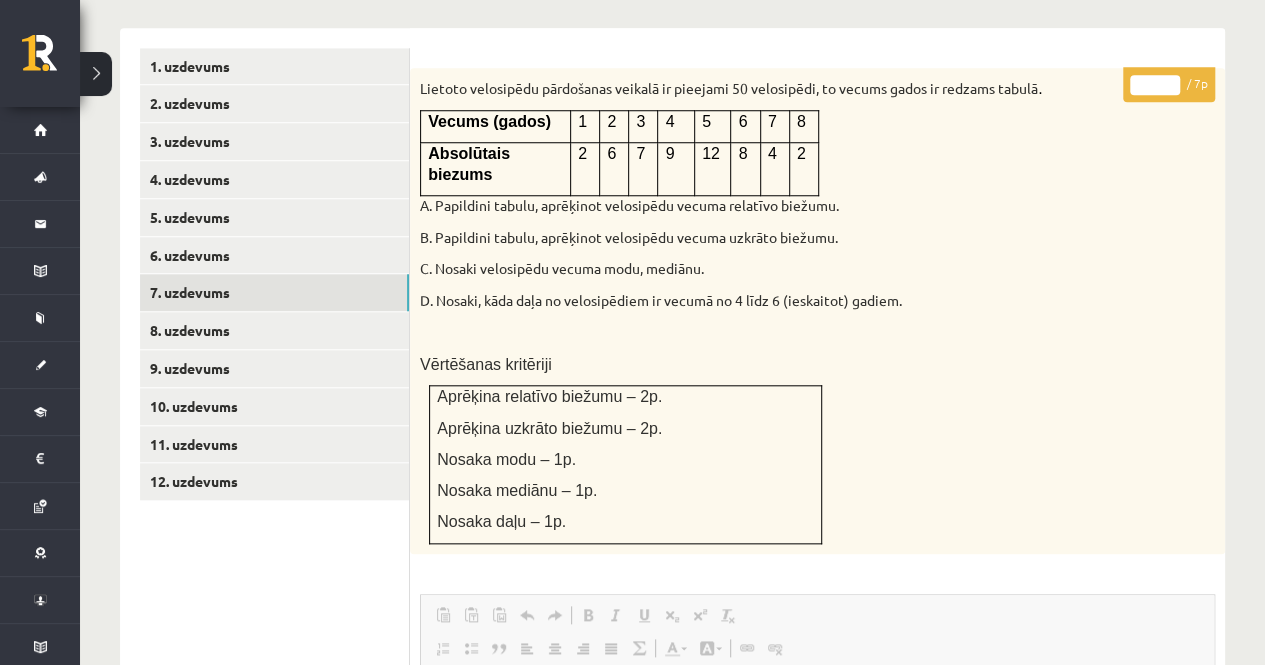 scroll, scrollTop: 788, scrollLeft: 0, axis: vertical 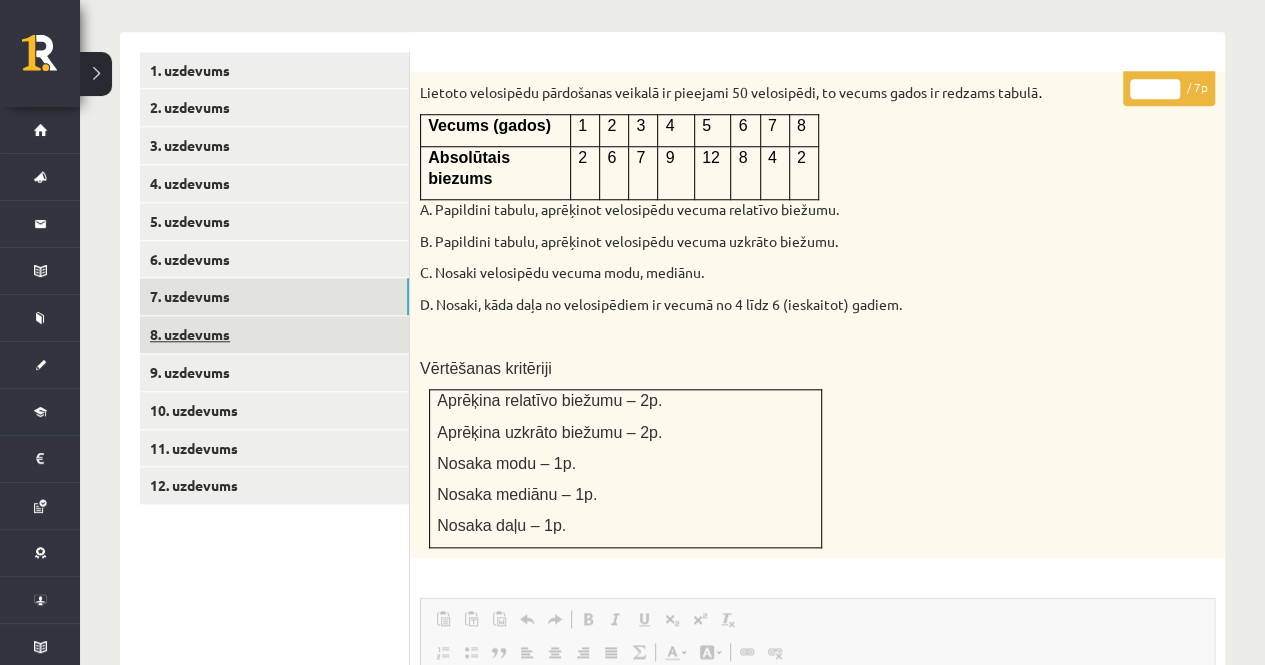 click on "8. uzdevums" at bounding box center (274, 334) 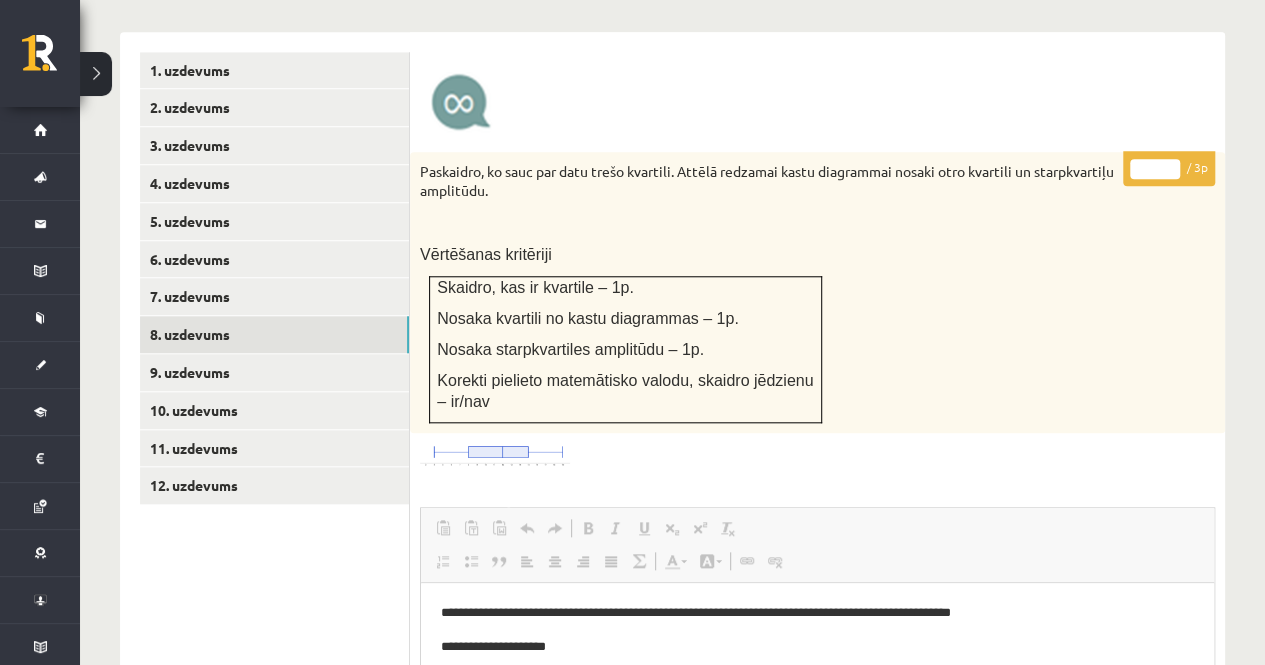 scroll, scrollTop: 786, scrollLeft: 0, axis: vertical 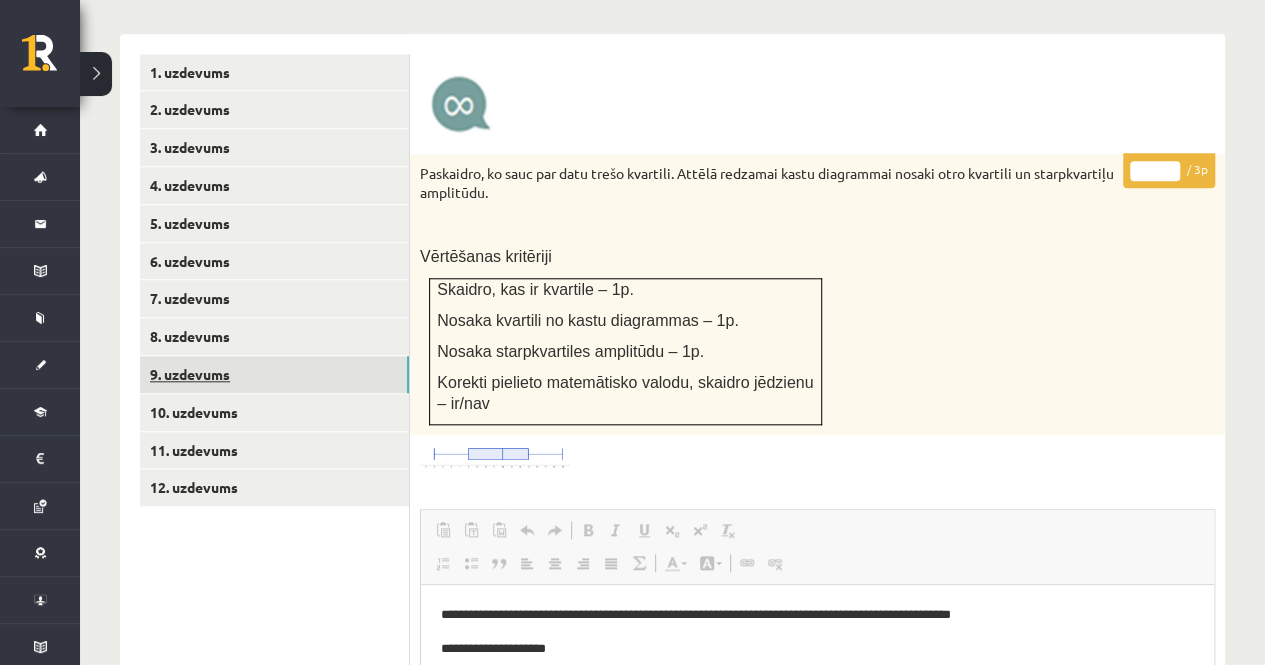 click on "9. uzdevums" at bounding box center [274, 374] 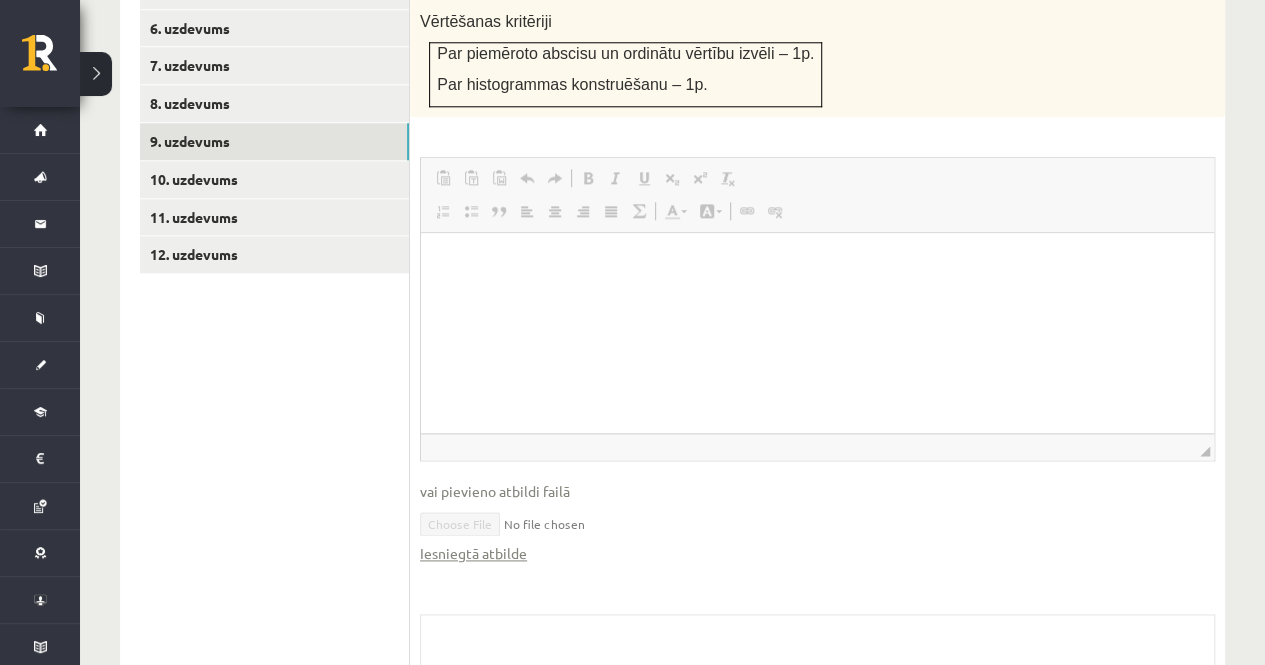 scroll, scrollTop: 1020, scrollLeft: 0, axis: vertical 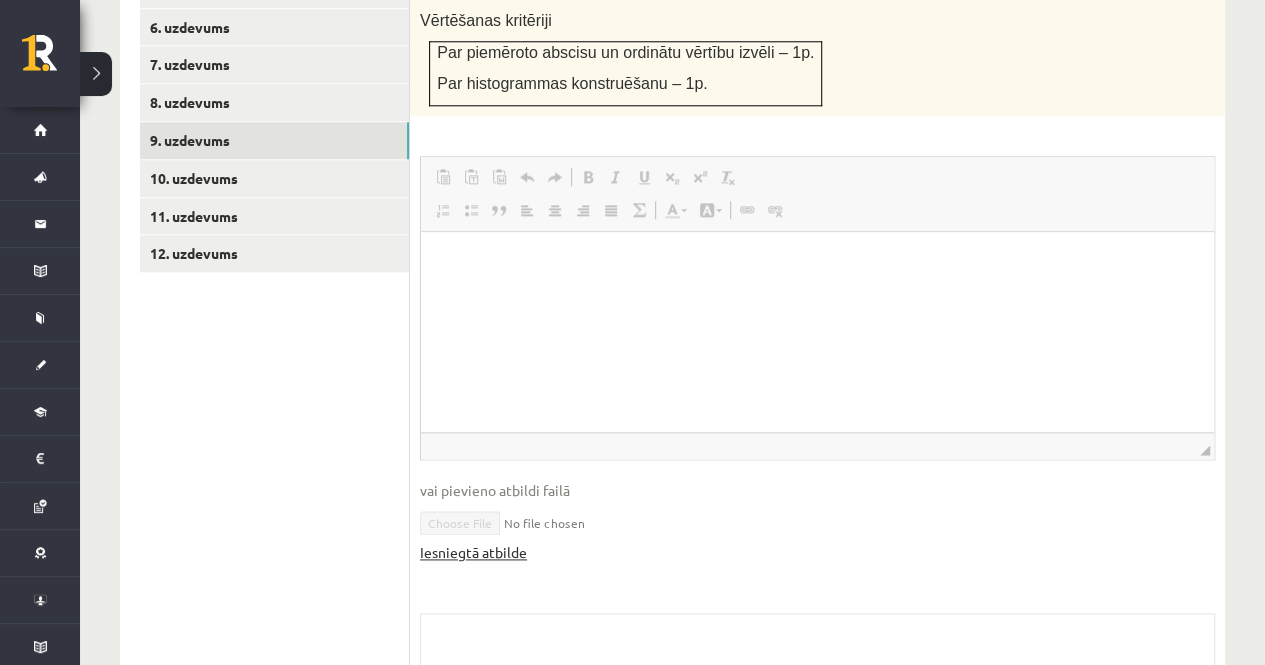 click on "Iesniegtā atbilde" at bounding box center [473, 552] 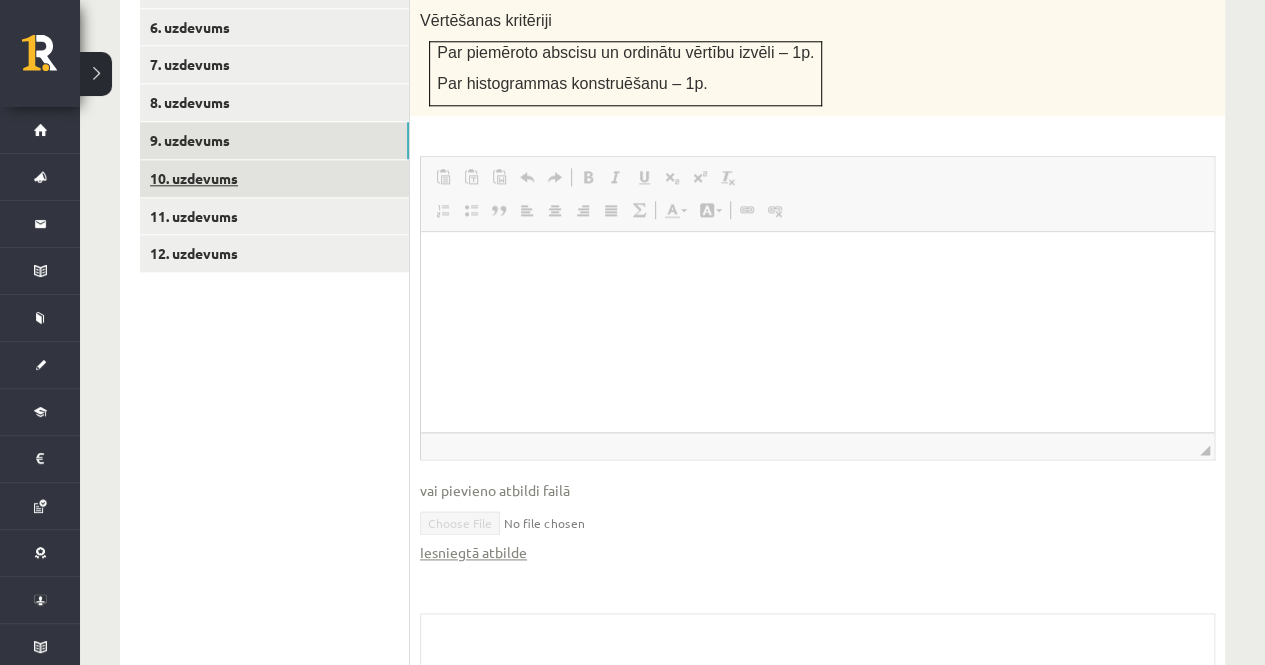 click on "10. uzdevums" at bounding box center (274, 178) 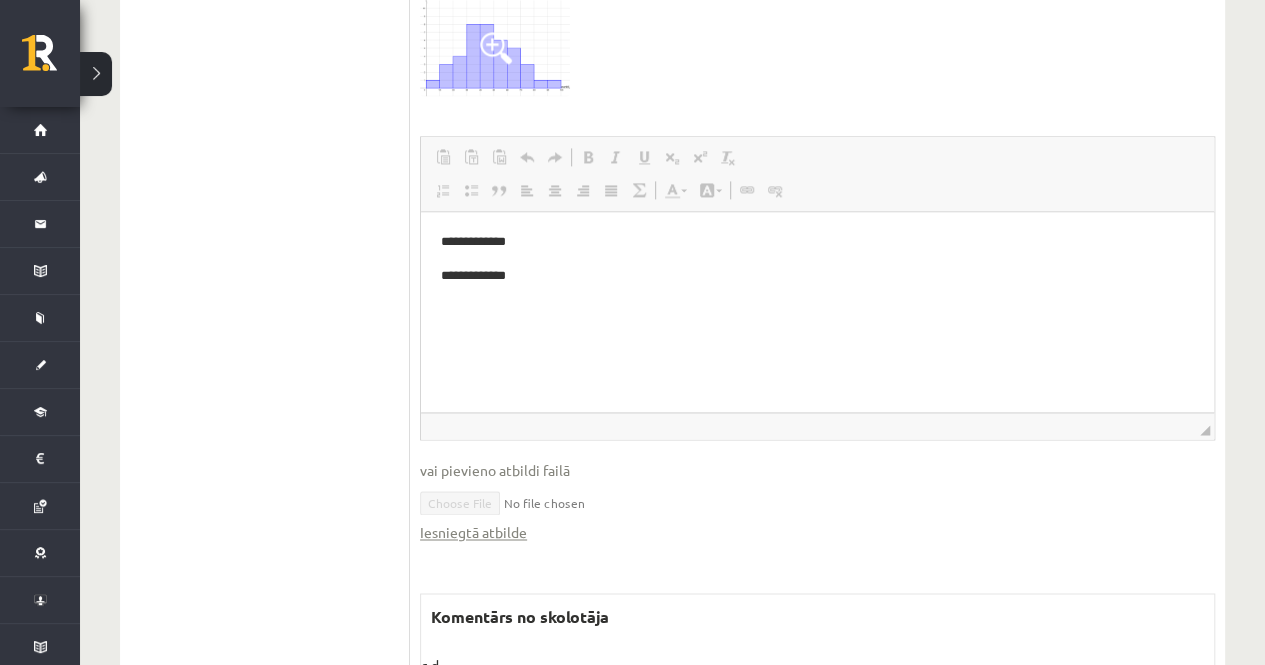 scroll, scrollTop: 1342, scrollLeft: 0, axis: vertical 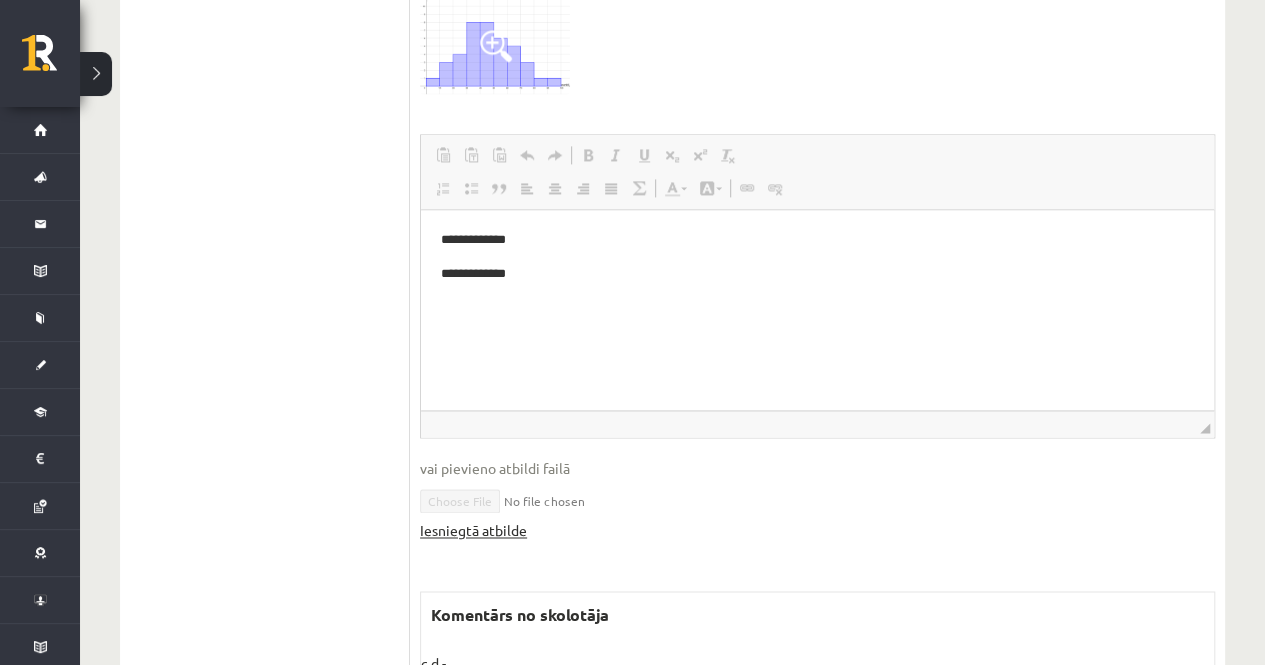 click on "Iesniegtā atbilde" at bounding box center (473, 530) 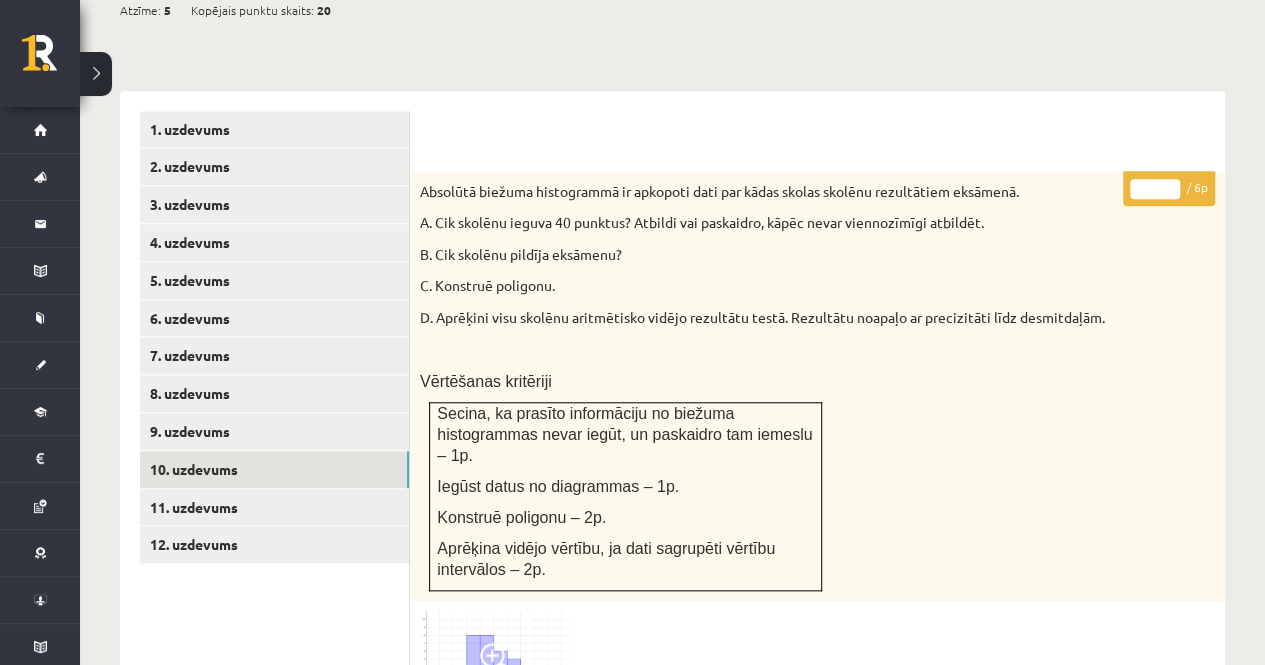scroll, scrollTop: 695, scrollLeft: 0, axis: vertical 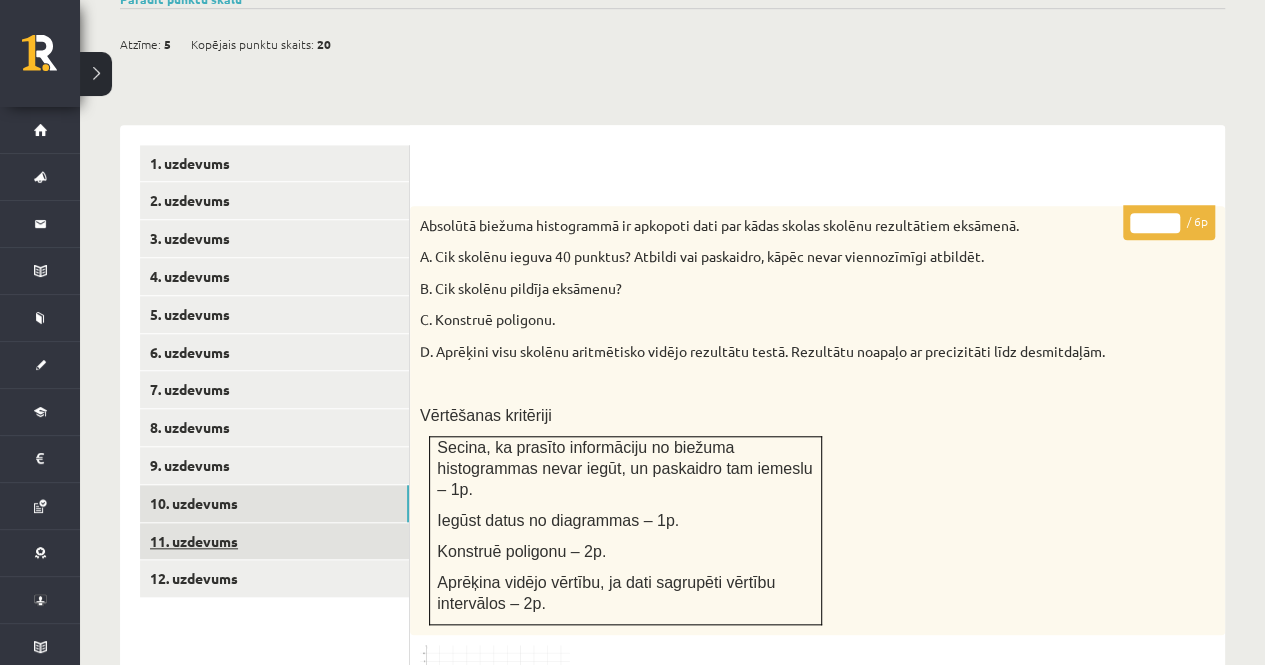 click on "11. uzdevums" at bounding box center [274, 541] 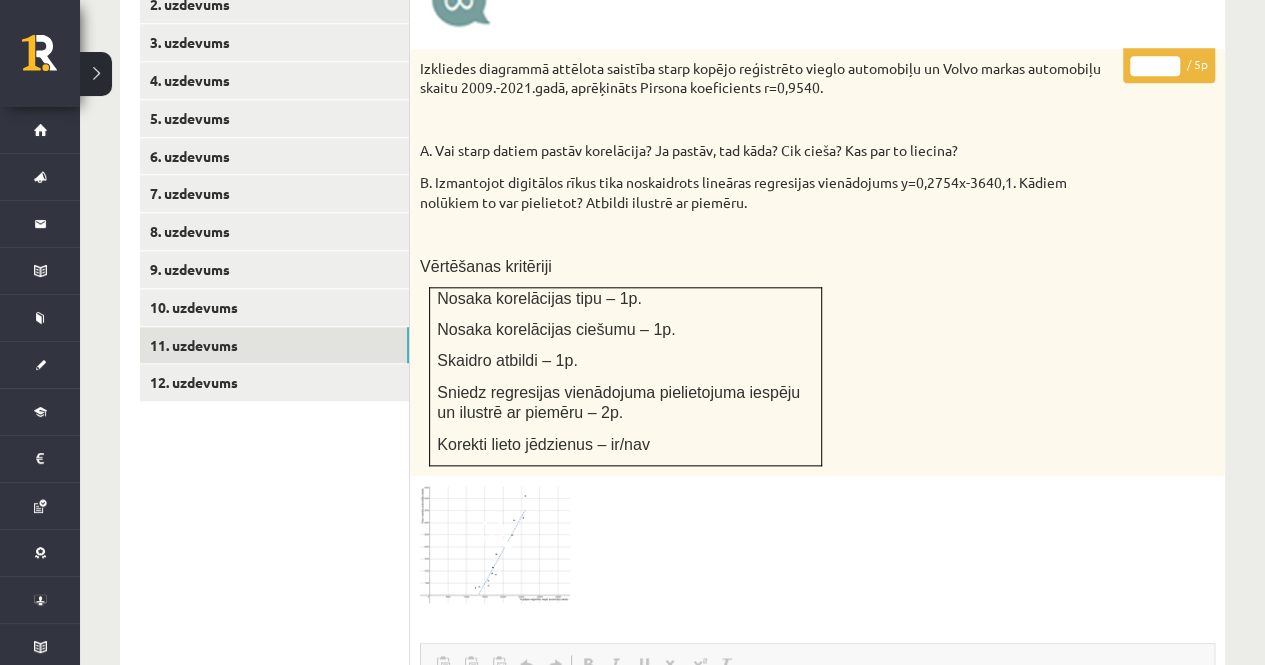 scroll, scrollTop: 892, scrollLeft: 0, axis: vertical 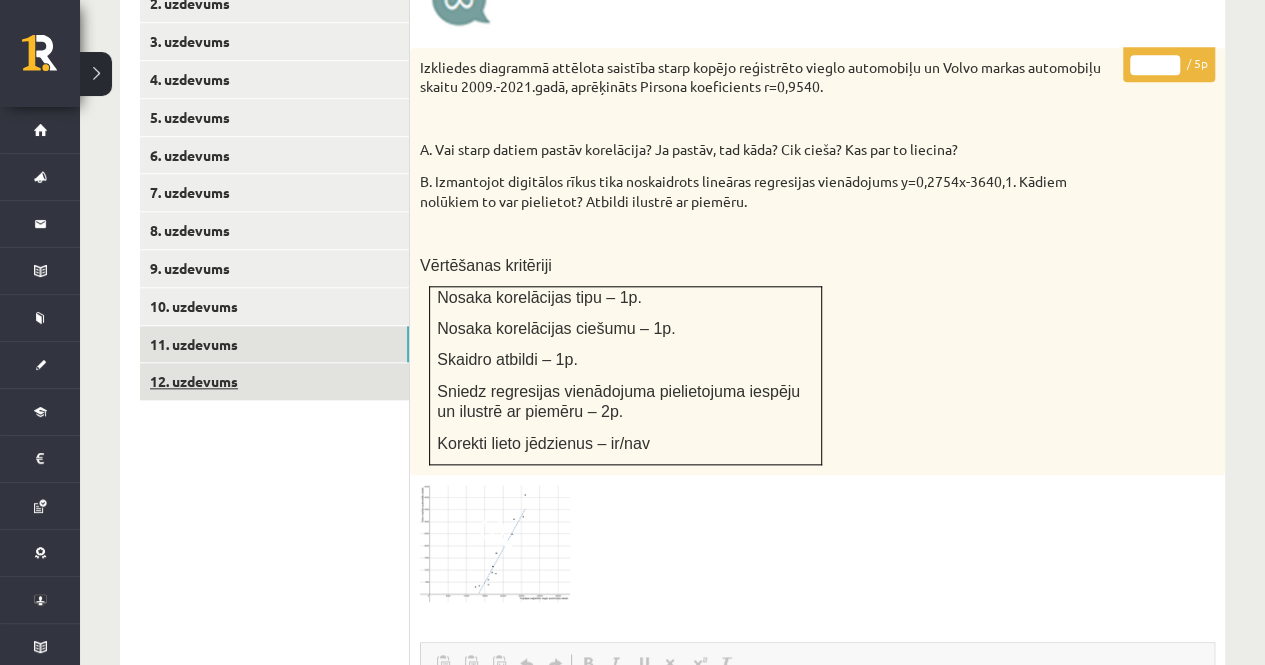 click on "12. uzdevums" at bounding box center [274, 381] 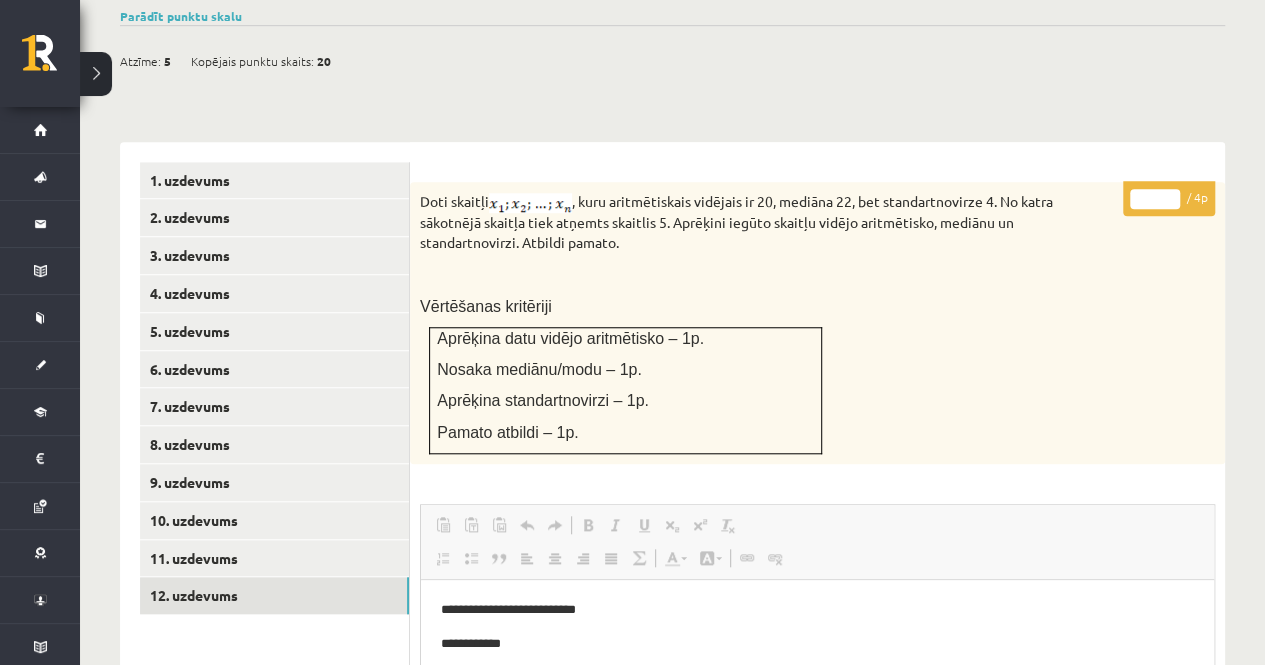 scroll, scrollTop: 672, scrollLeft: 0, axis: vertical 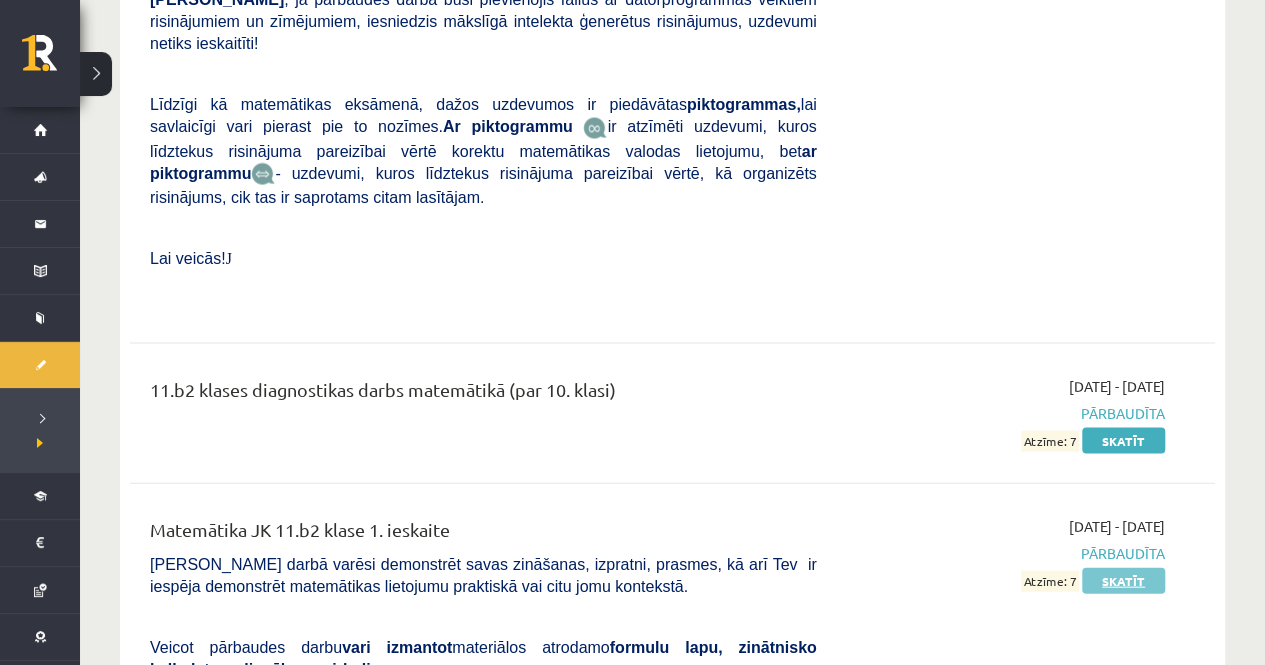 click on "Skatīt" at bounding box center [1123, 581] 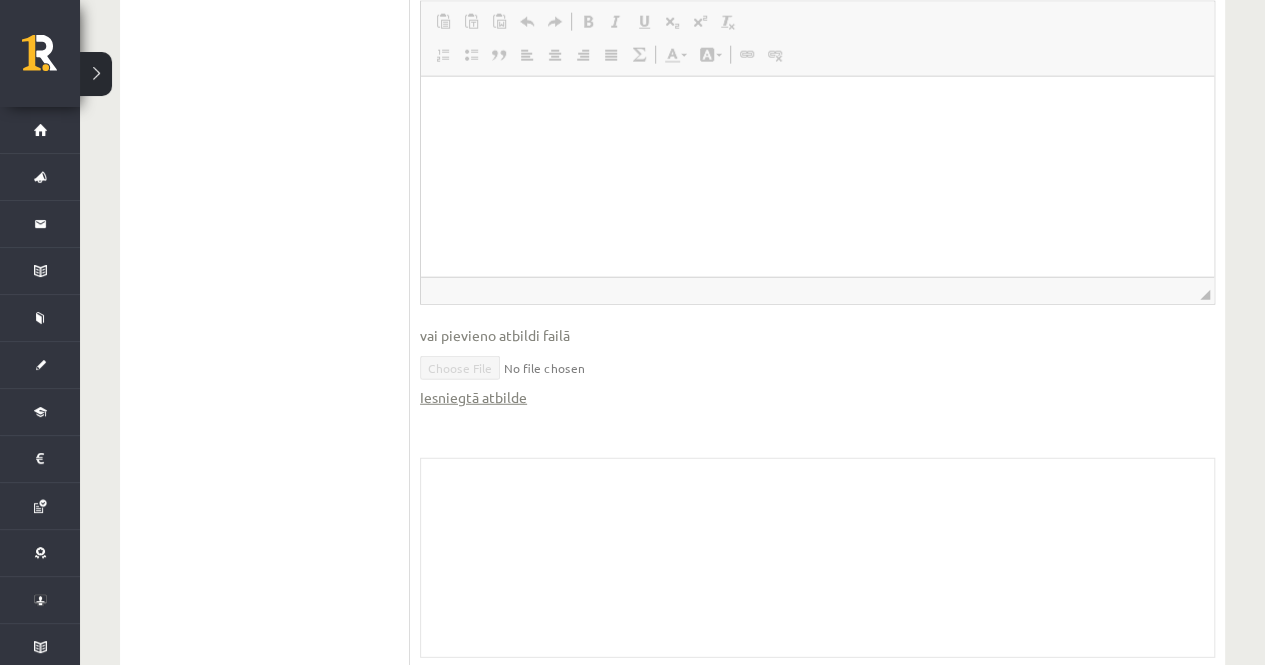 scroll, scrollTop: 2500, scrollLeft: 0, axis: vertical 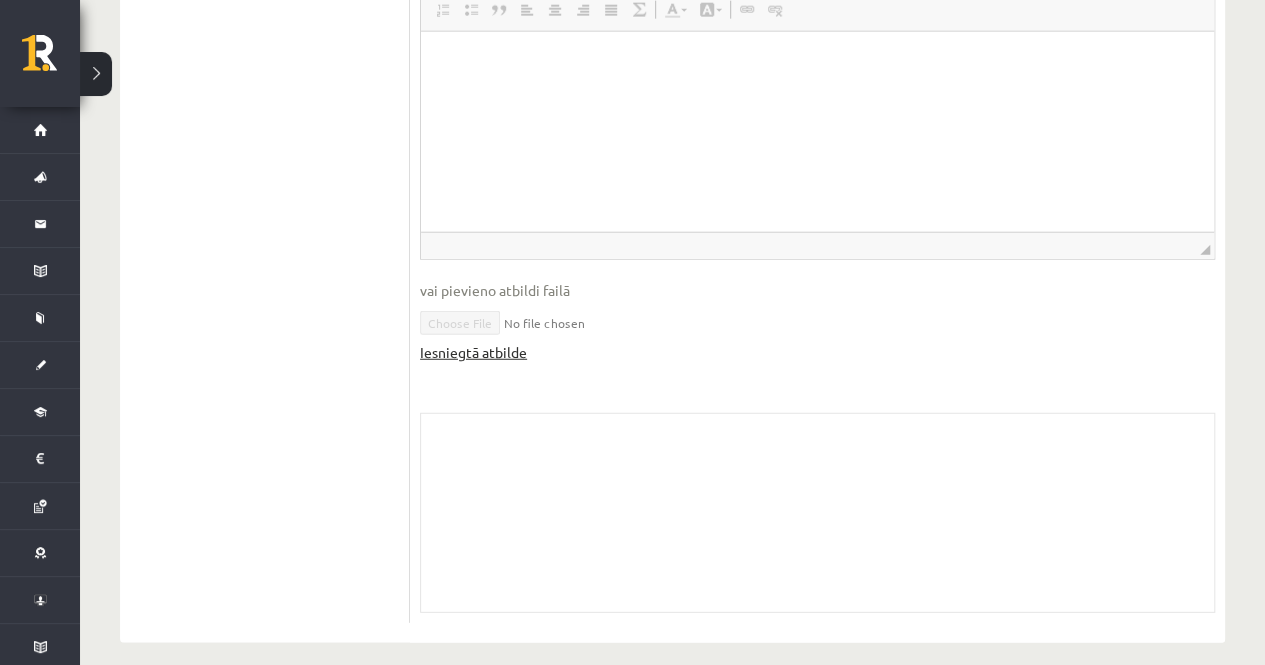 click on "Iesniegtā atbilde" at bounding box center [473, 352] 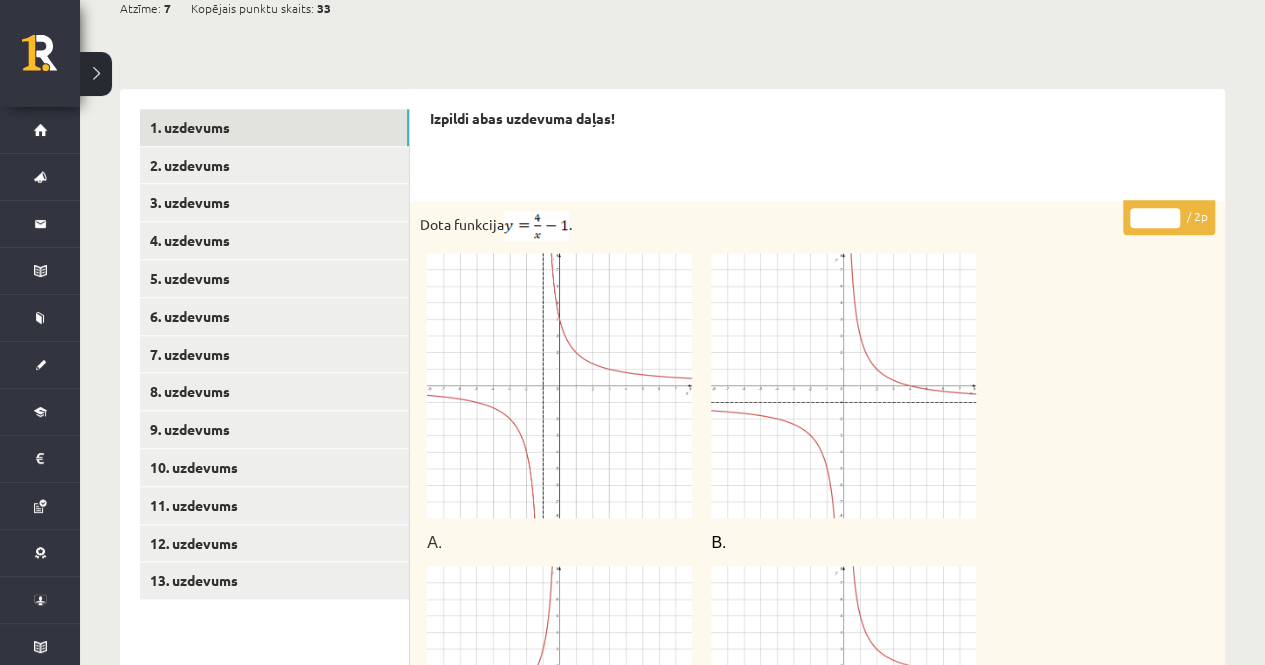 scroll, scrollTop: 775, scrollLeft: 0, axis: vertical 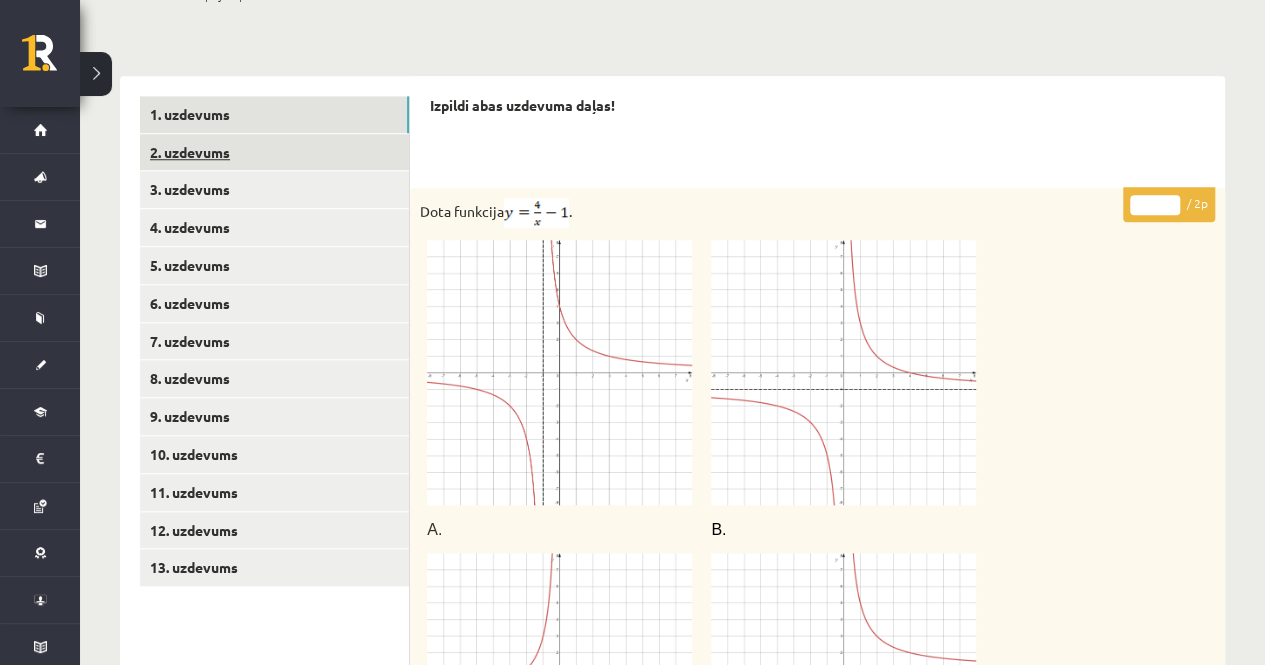 click on "2. uzdevums" at bounding box center [274, 152] 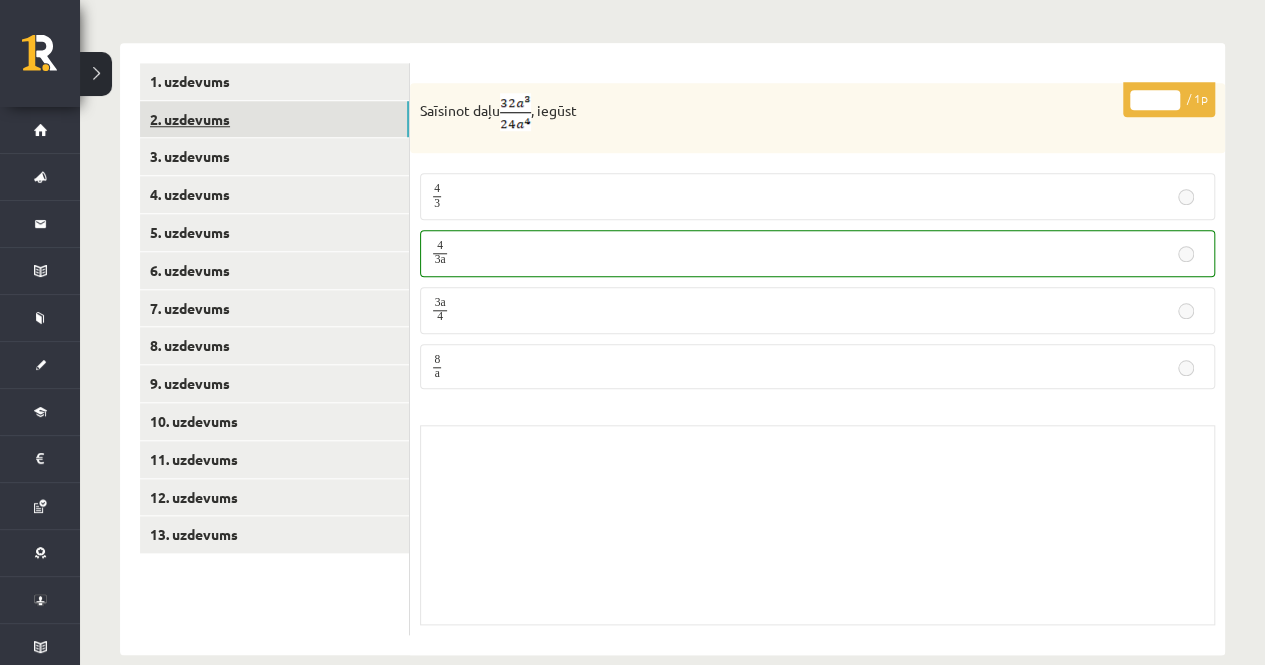 scroll, scrollTop: 813, scrollLeft: 0, axis: vertical 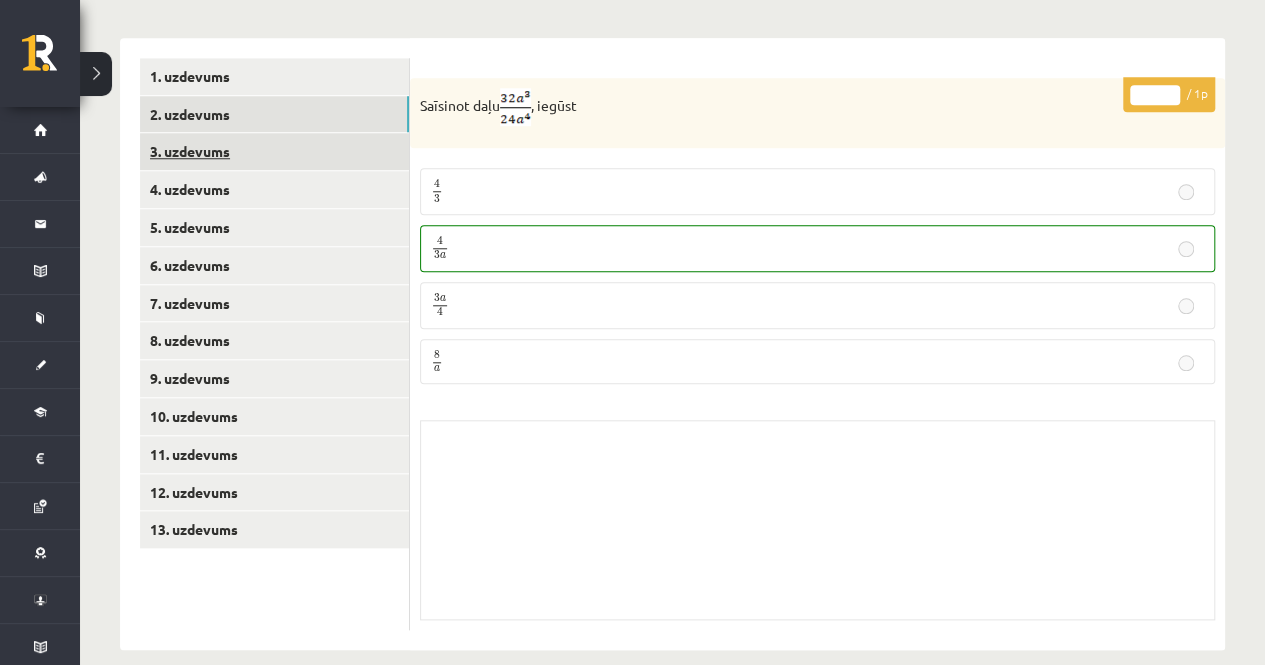 click on "3. uzdevums" at bounding box center (274, 151) 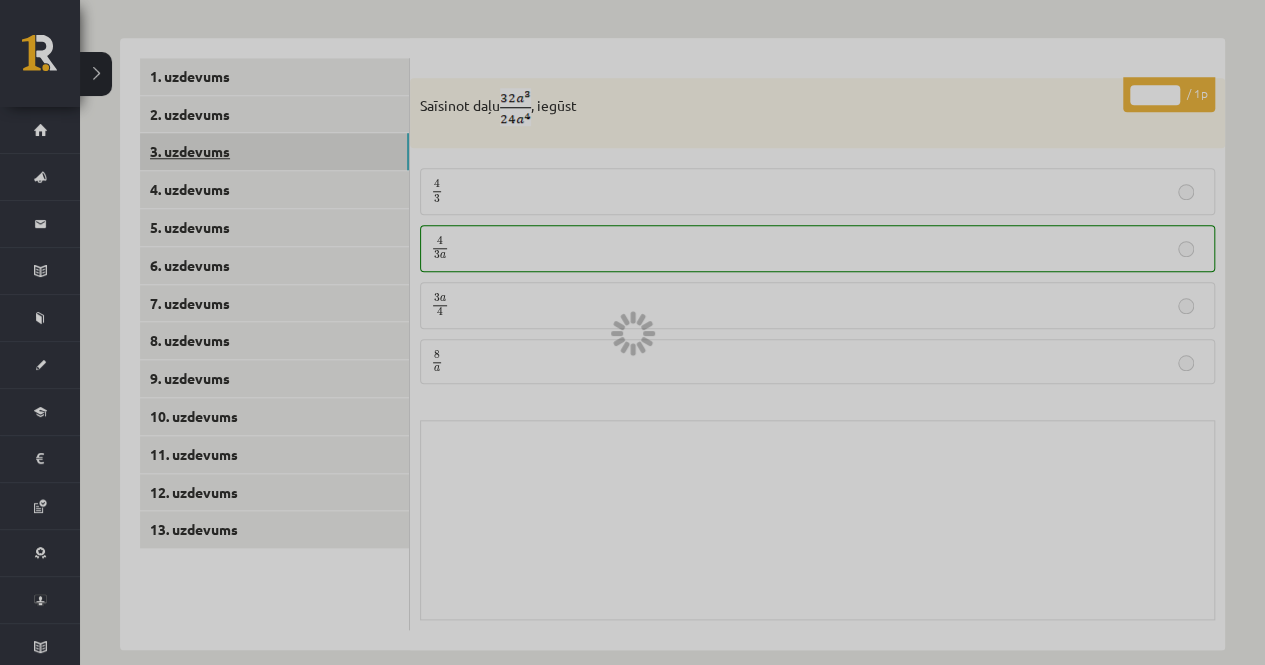 scroll, scrollTop: 802, scrollLeft: 0, axis: vertical 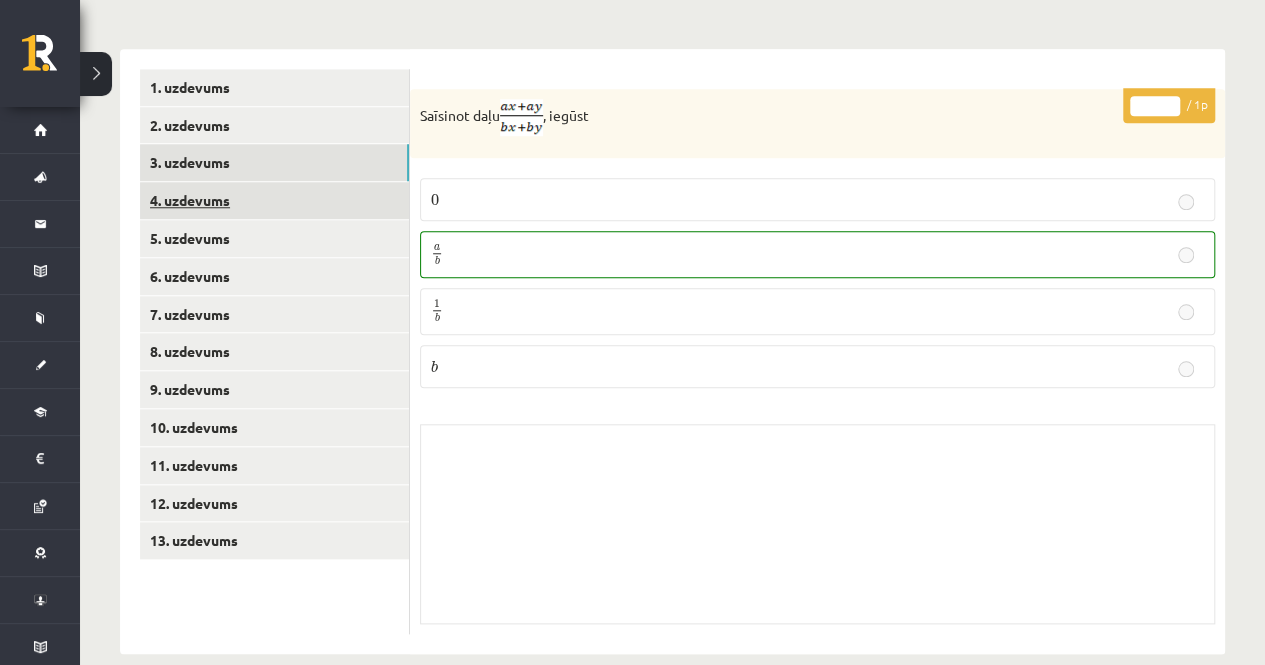 click on "4. uzdevums" at bounding box center [274, 200] 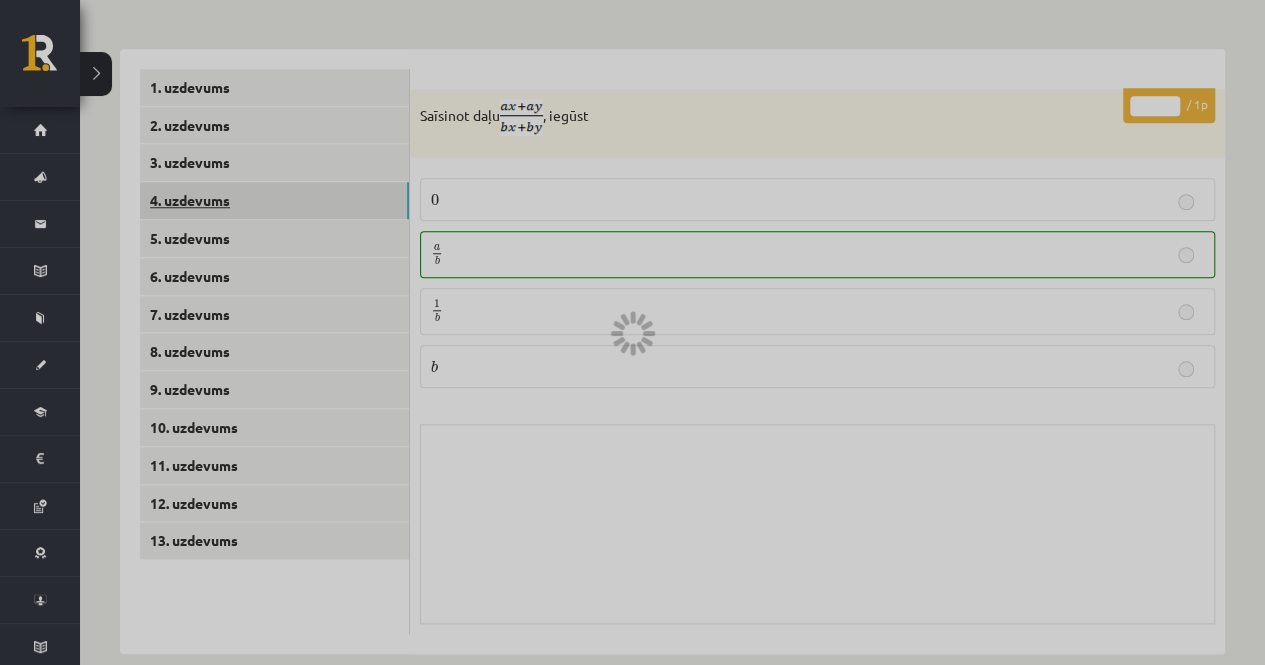 scroll, scrollTop: 781, scrollLeft: 0, axis: vertical 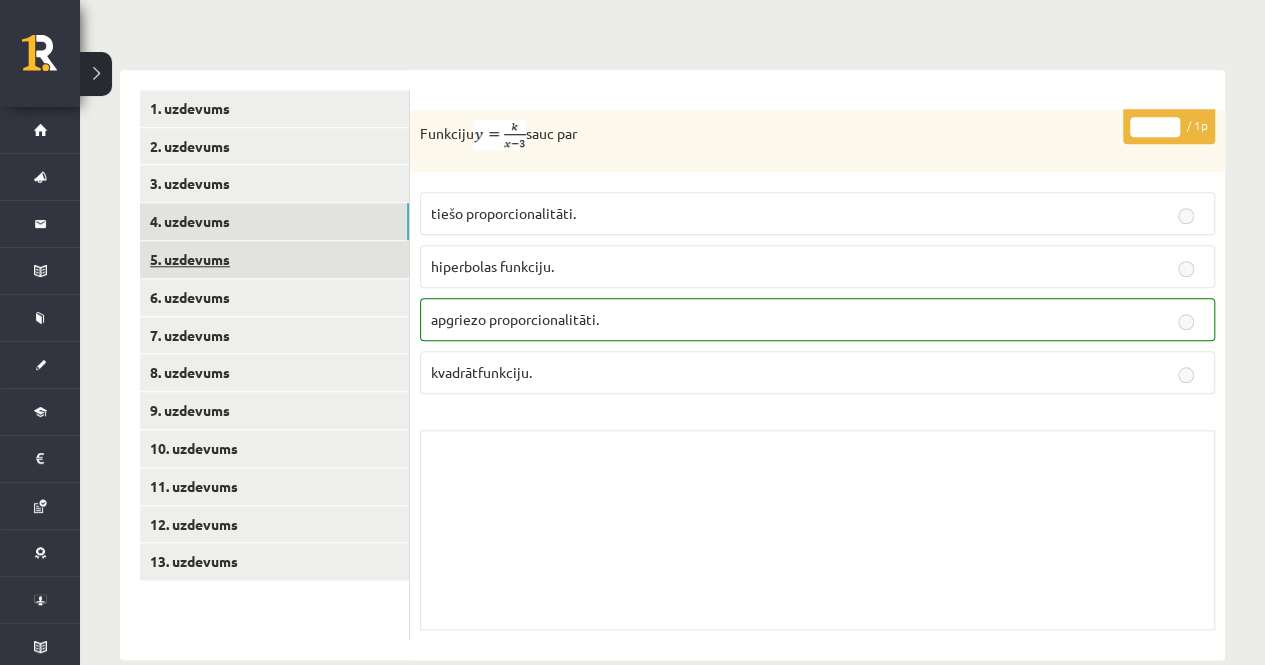 click on "5. uzdevums" at bounding box center (274, 259) 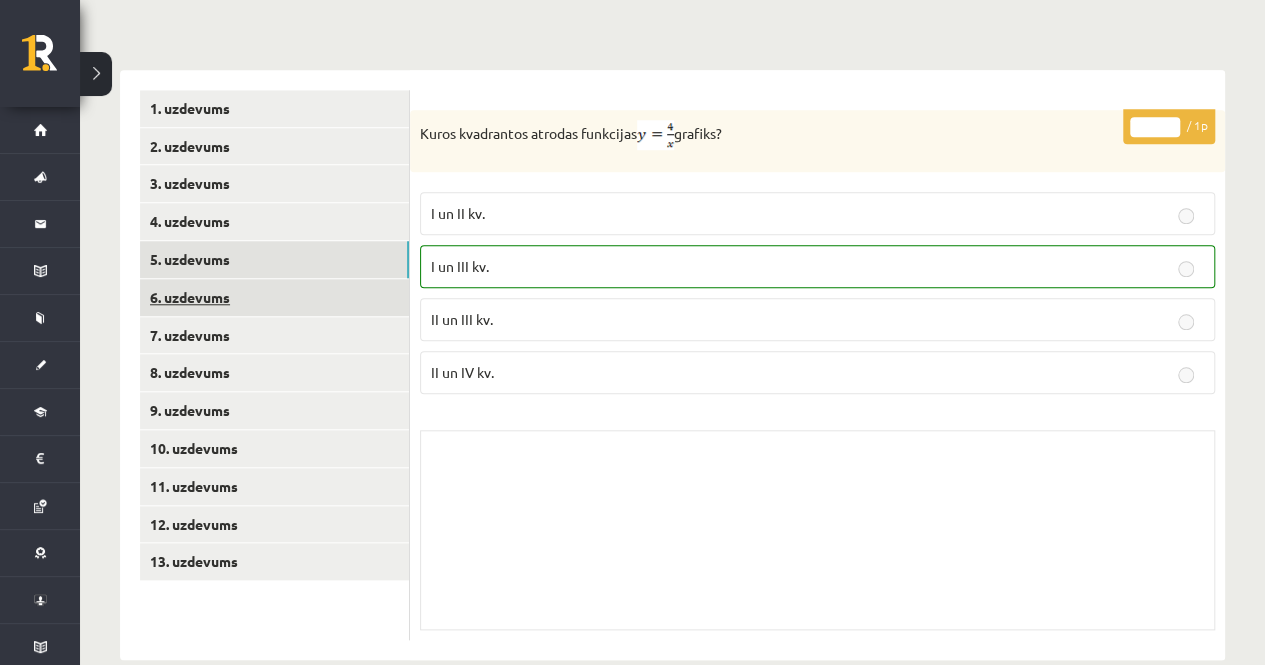 click on "6. uzdevums" at bounding box center (274, 297) 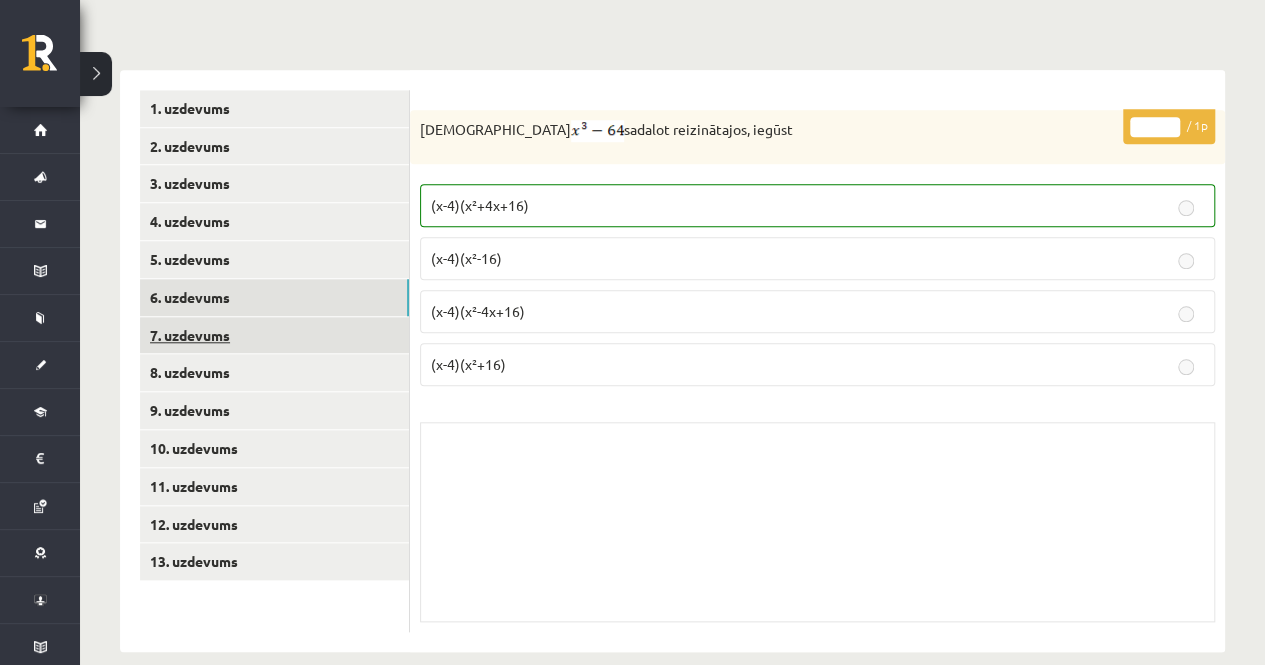 click on "7. uzdevums" at bounding box center (274, 335) 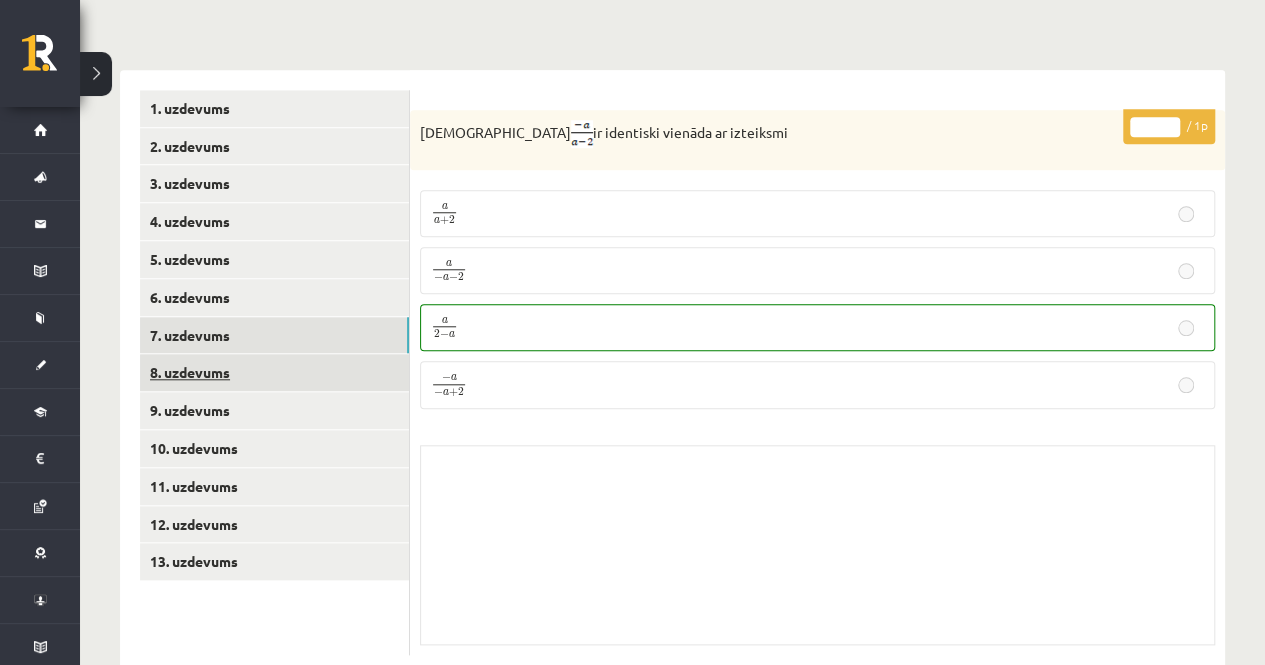 click on "8. uzdevums" at bounding box center (274, 372) 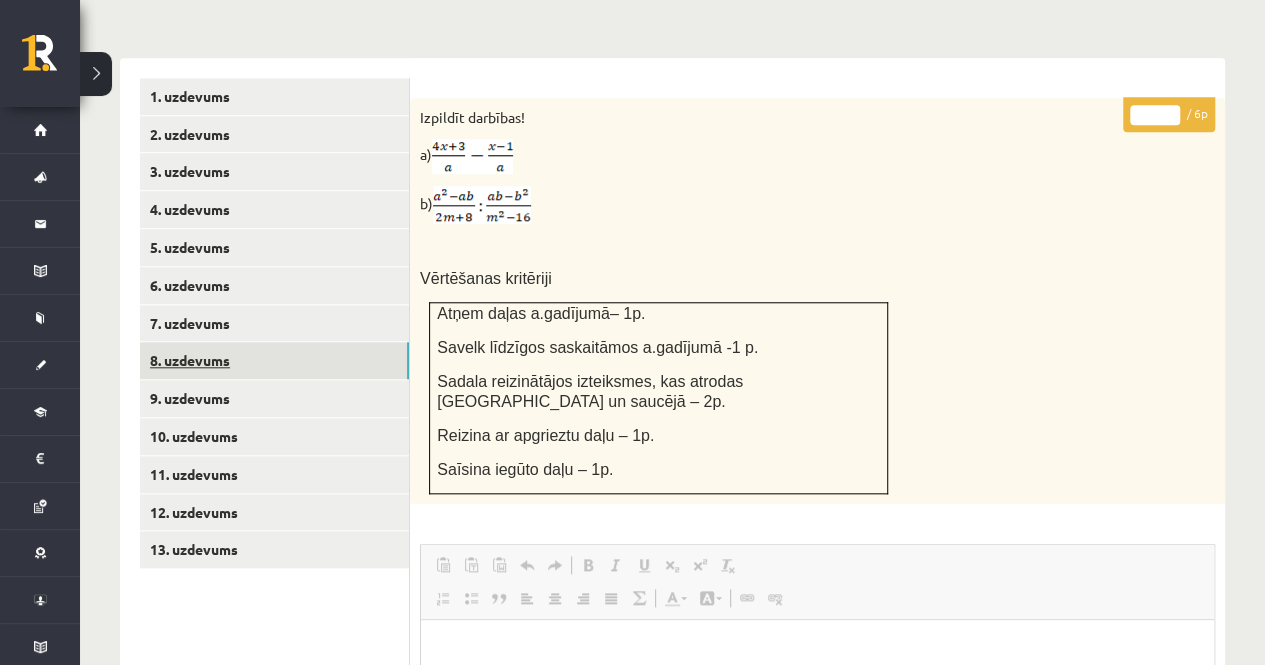 scroll, scrollTop: 795, scrollLeft: 0, axis: vertical 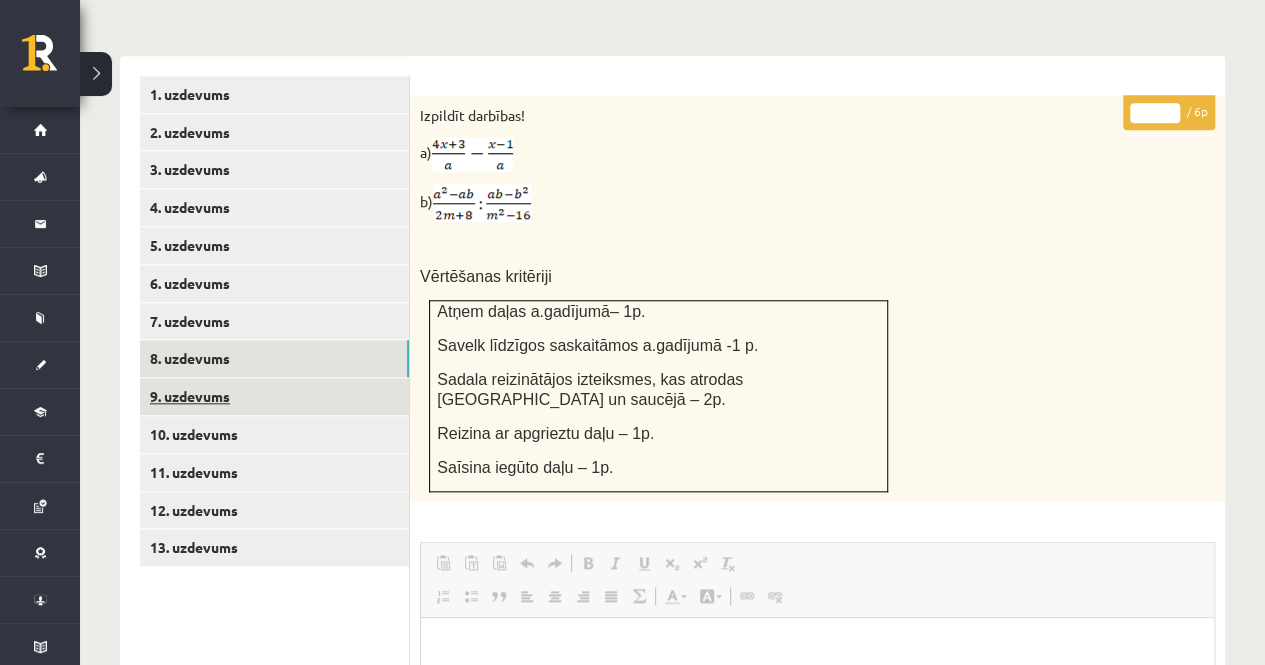 click on "9. uzdevums" at bounding box center (274, 396) 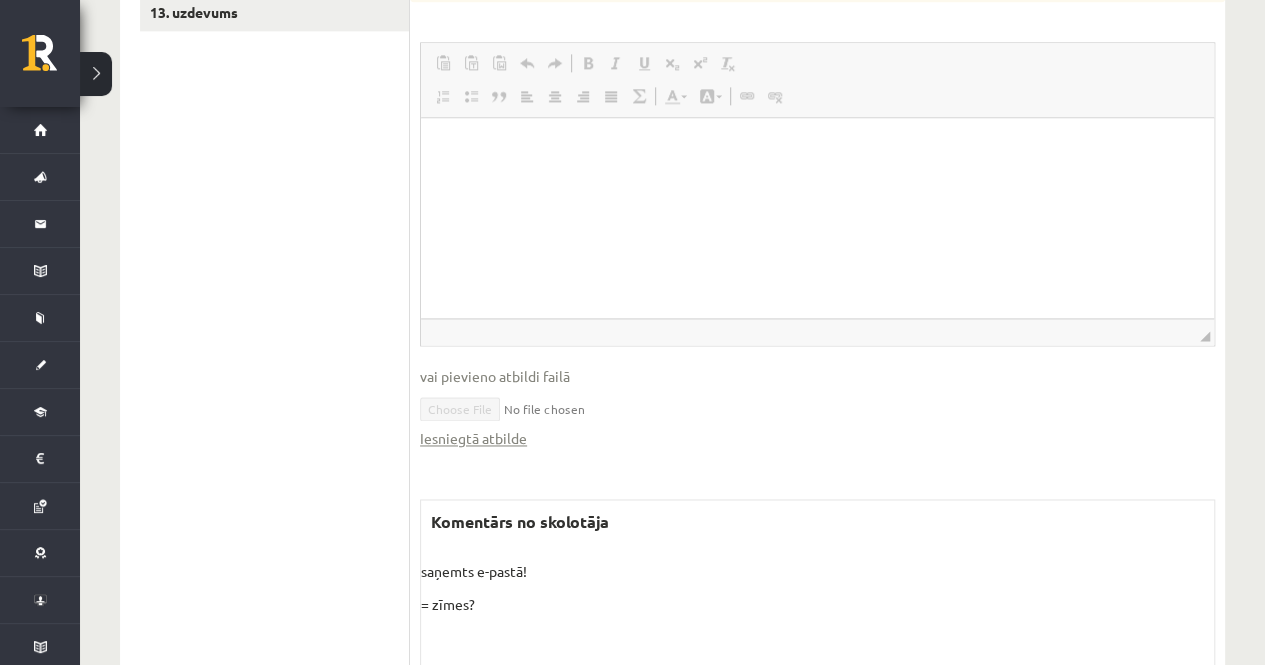 scroll, scrollTop: 1339, scrollLeft: 0, axis: vertical 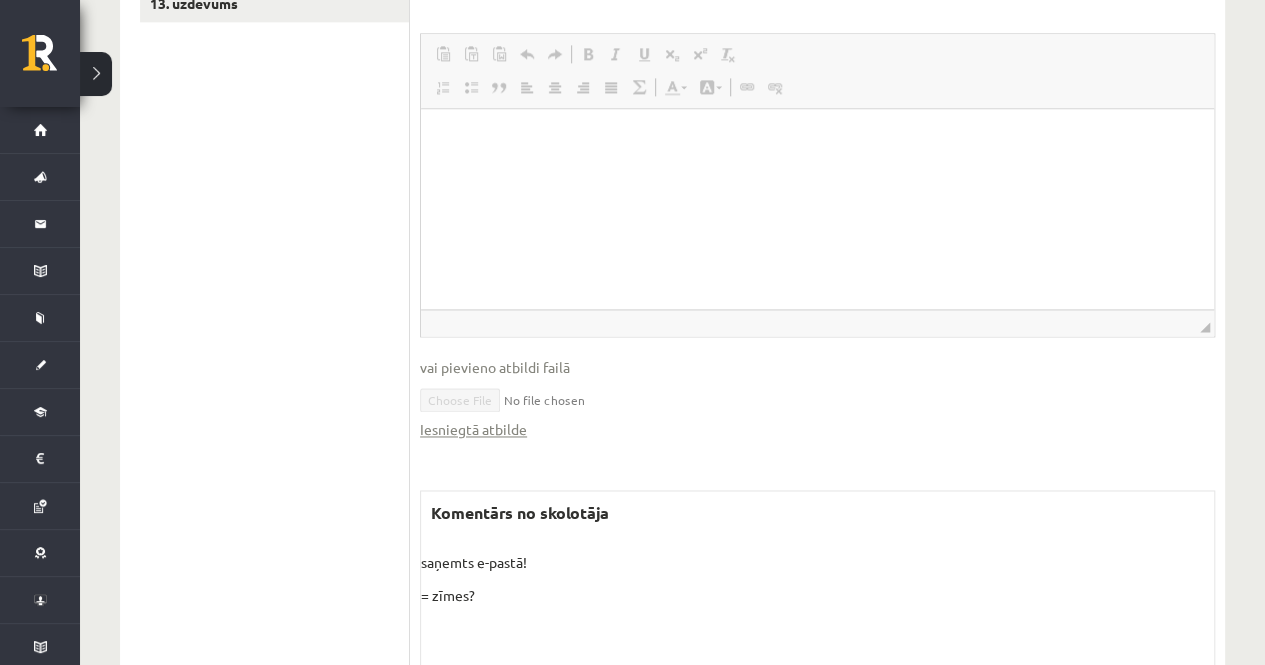 click on "Iesniegtā atbilde" at bounding box center (473, 429) 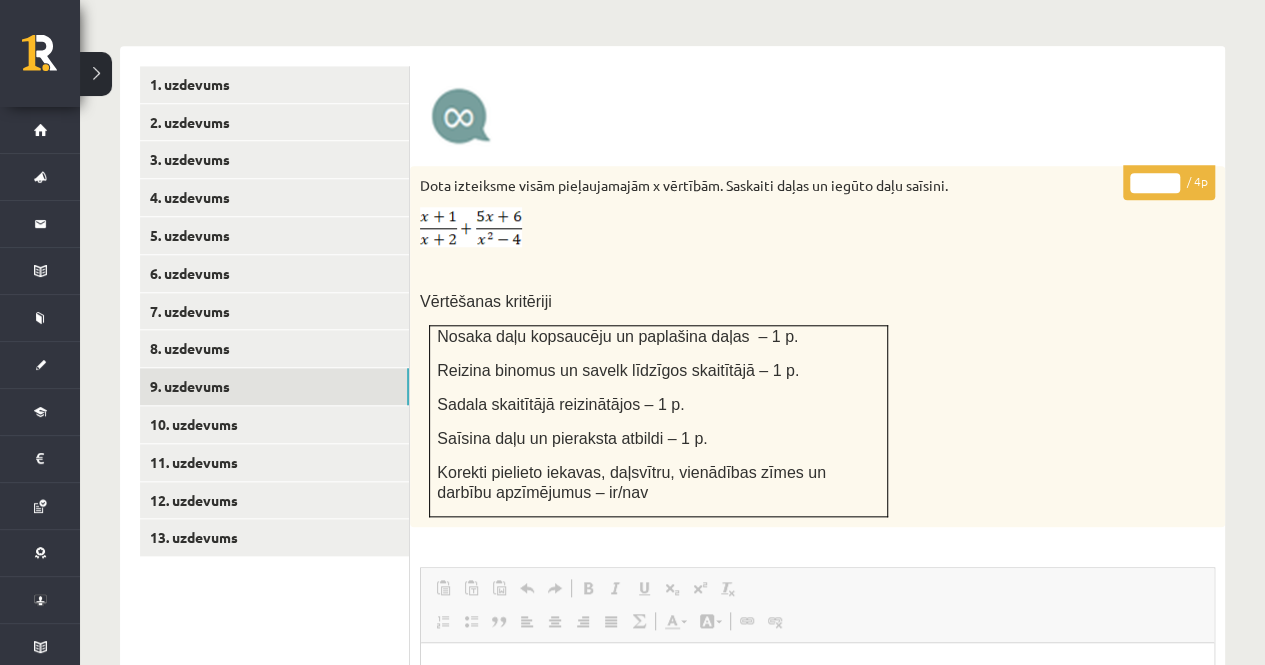 scroll, scrollTop: 798, scrollLeft: 0, axis: vertical 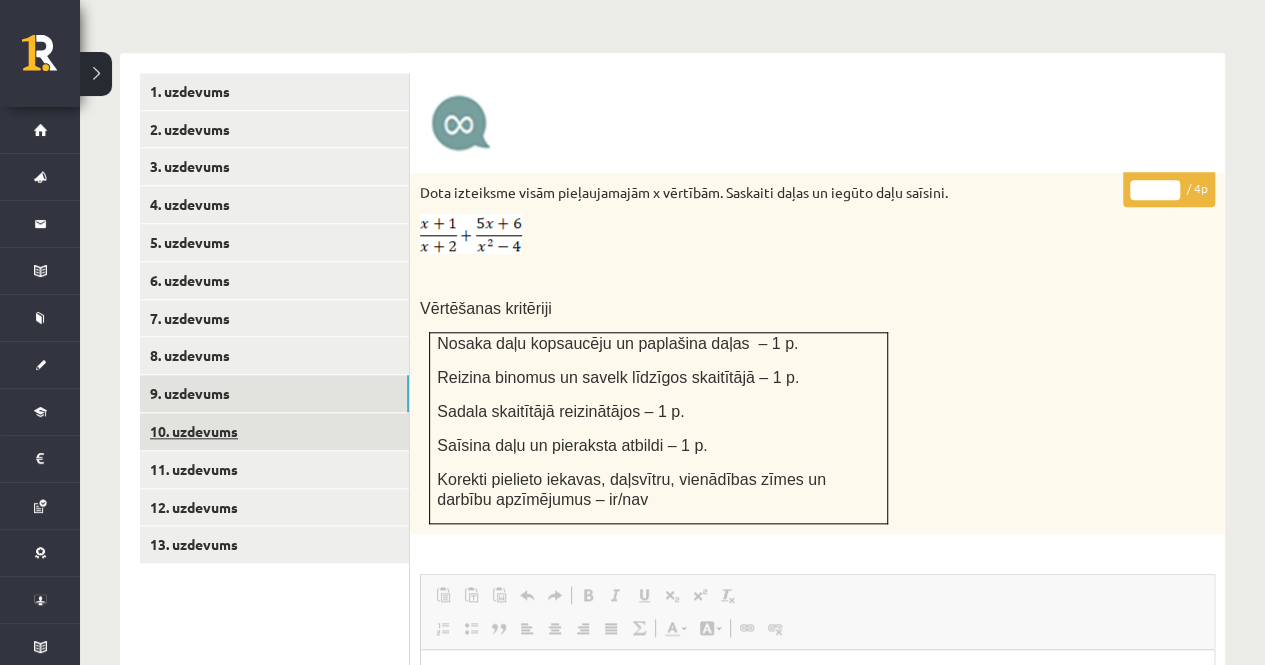 click on "10. uzdevums" at bounding box center [274, 431] 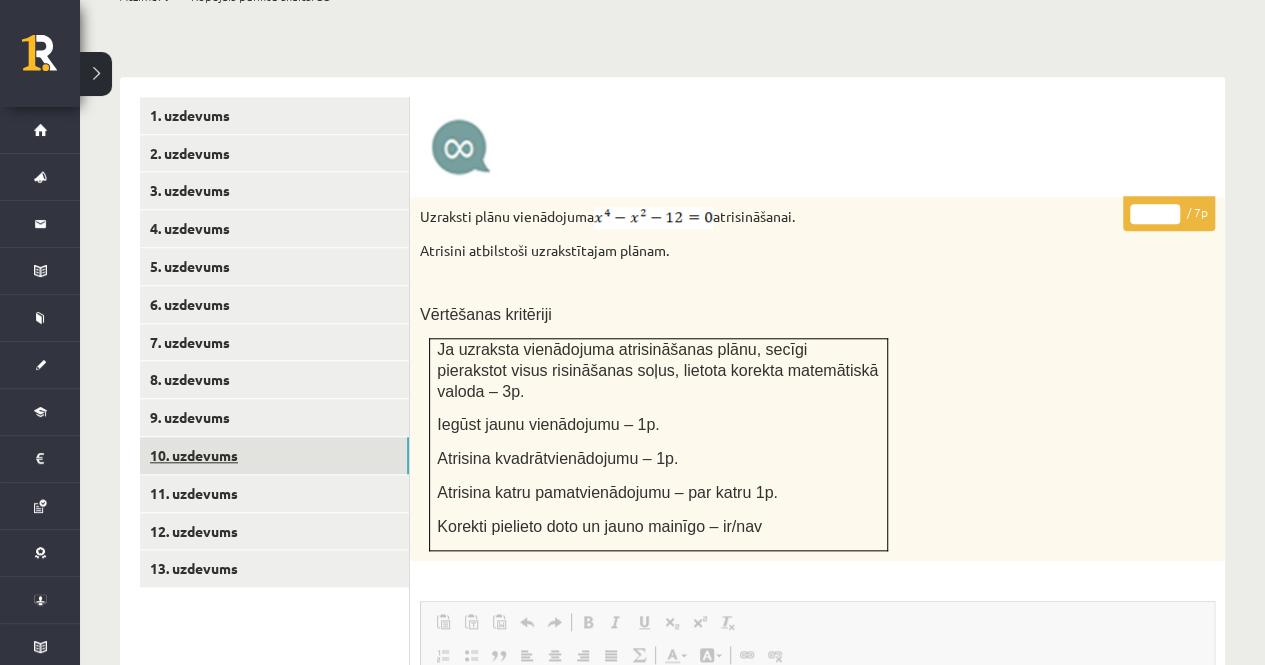 scroll, scrollTop: 770, scrollLeft: 0, axis: vertical 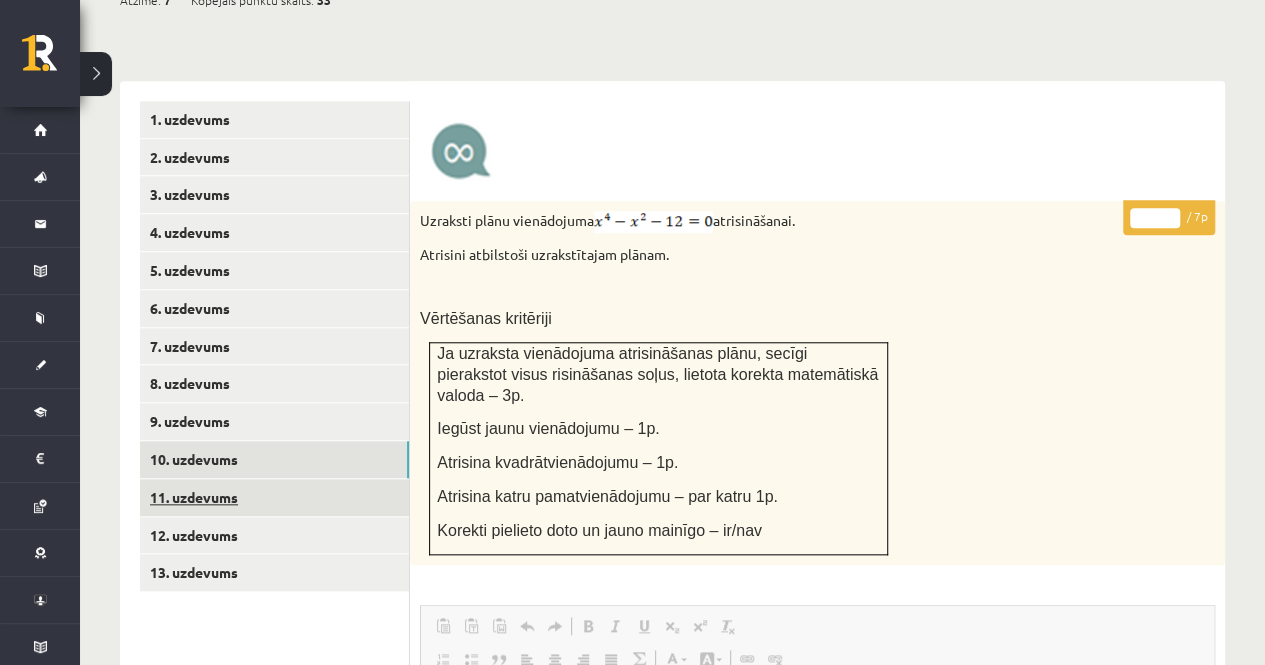 click on "11. uzdevums" at bounding box center [274, 497] 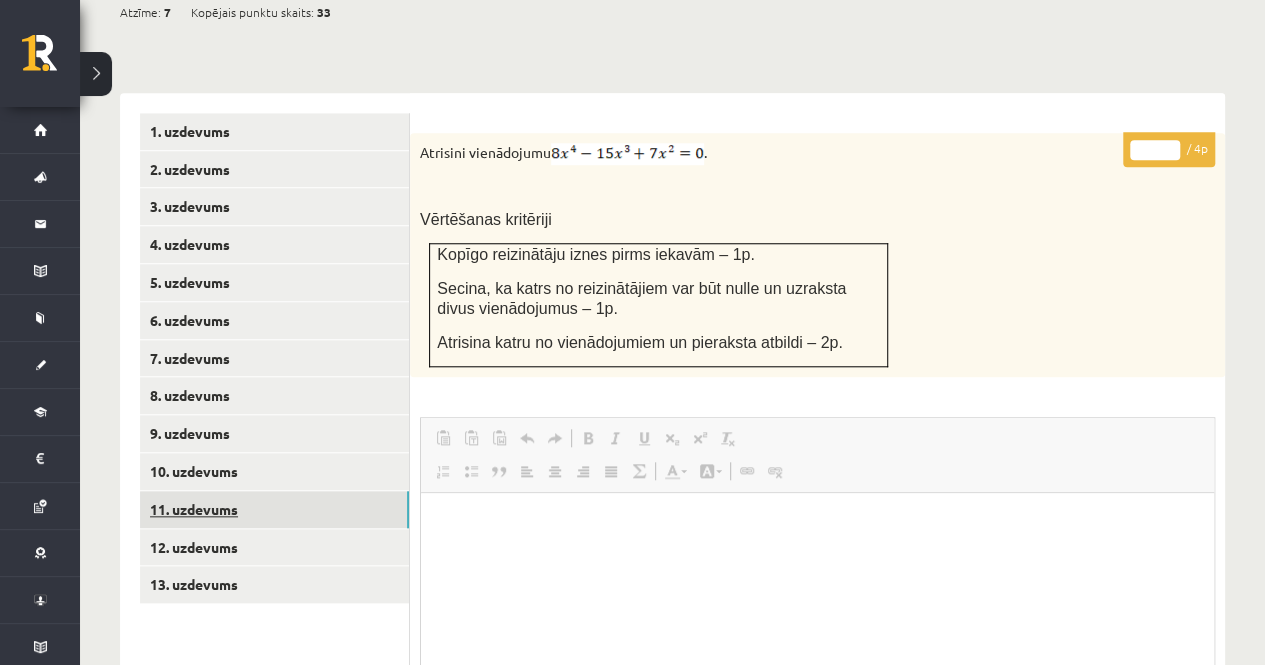 scroll, scrollTop: 755, scrollLeft: 0, axis: vertical 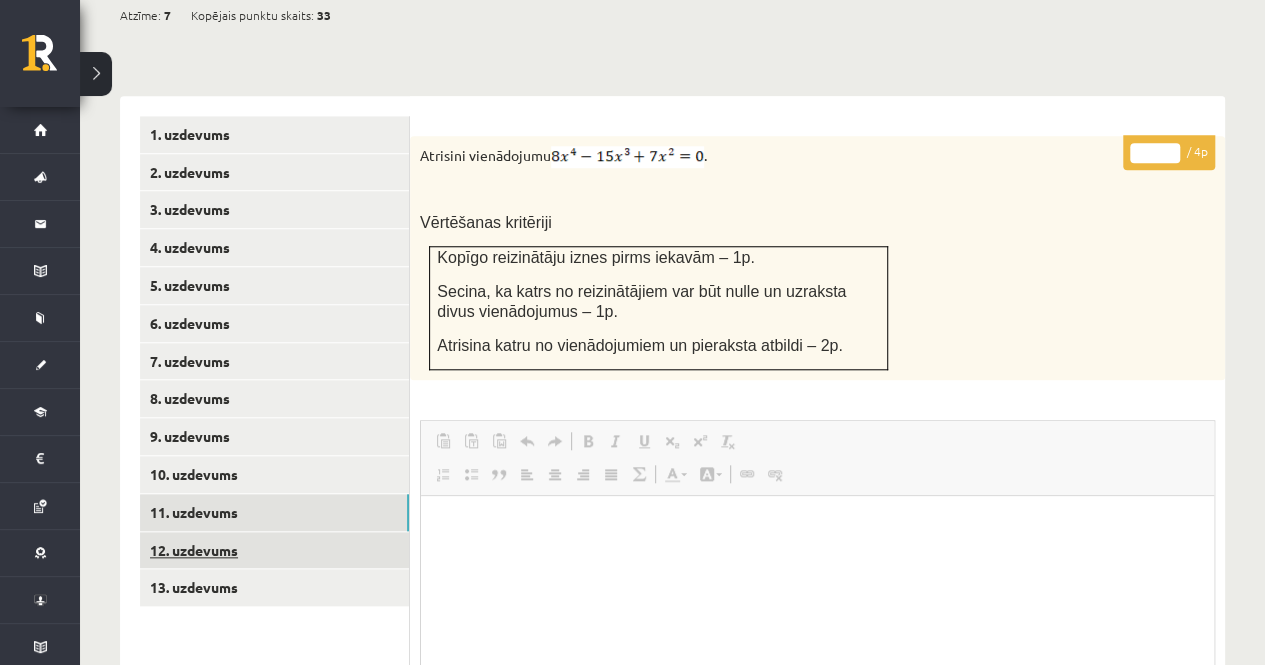 click on "12. uzdevums" at bounding box center (274, 550) 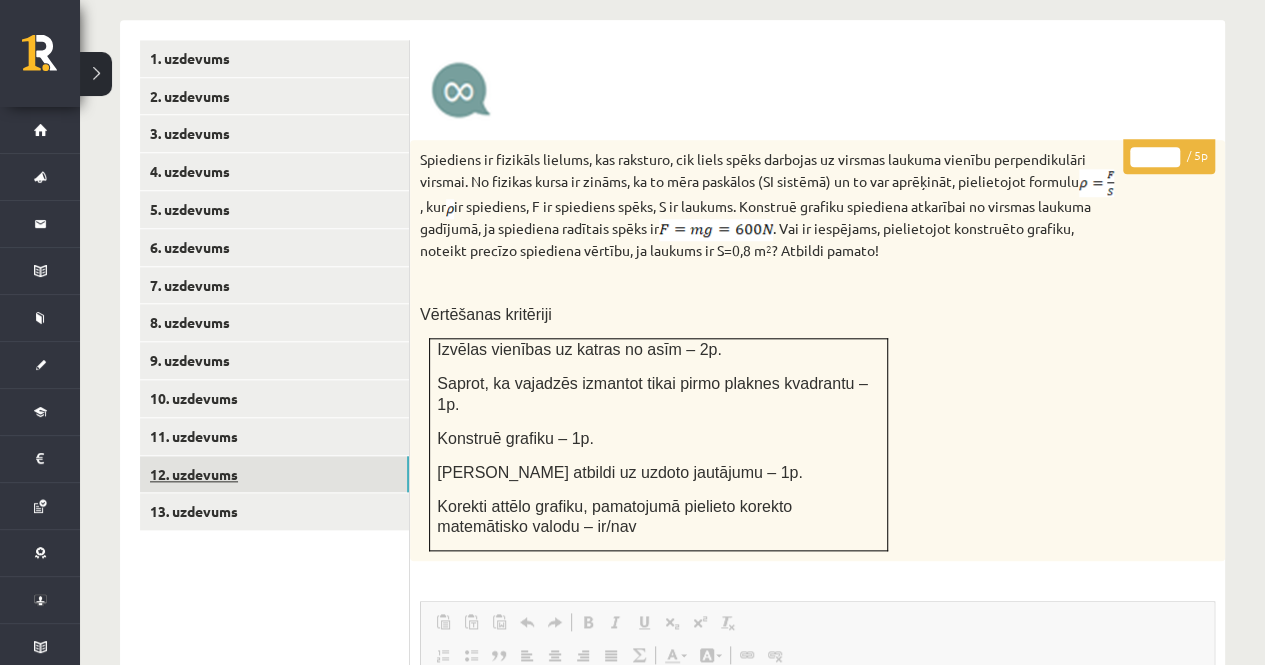 scroll, scrollTop: 765, scrollLeft: 0, axis: vertical 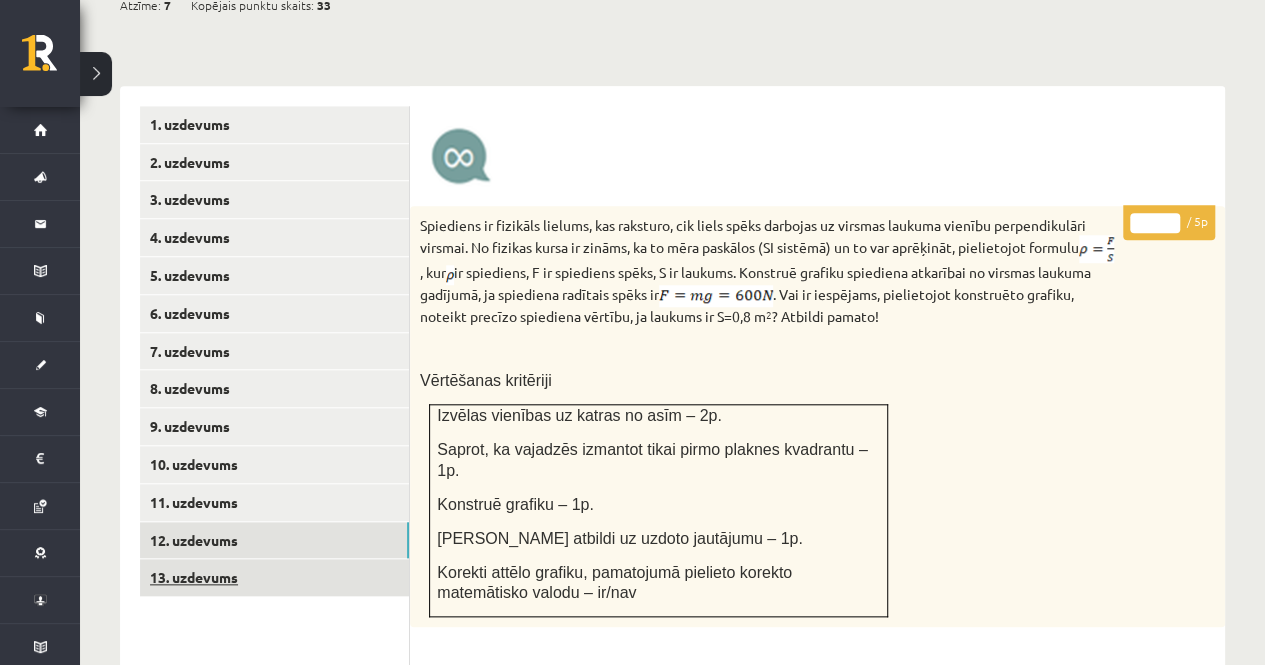 click on "13. uzdevums" at bounding box center [274, 577] 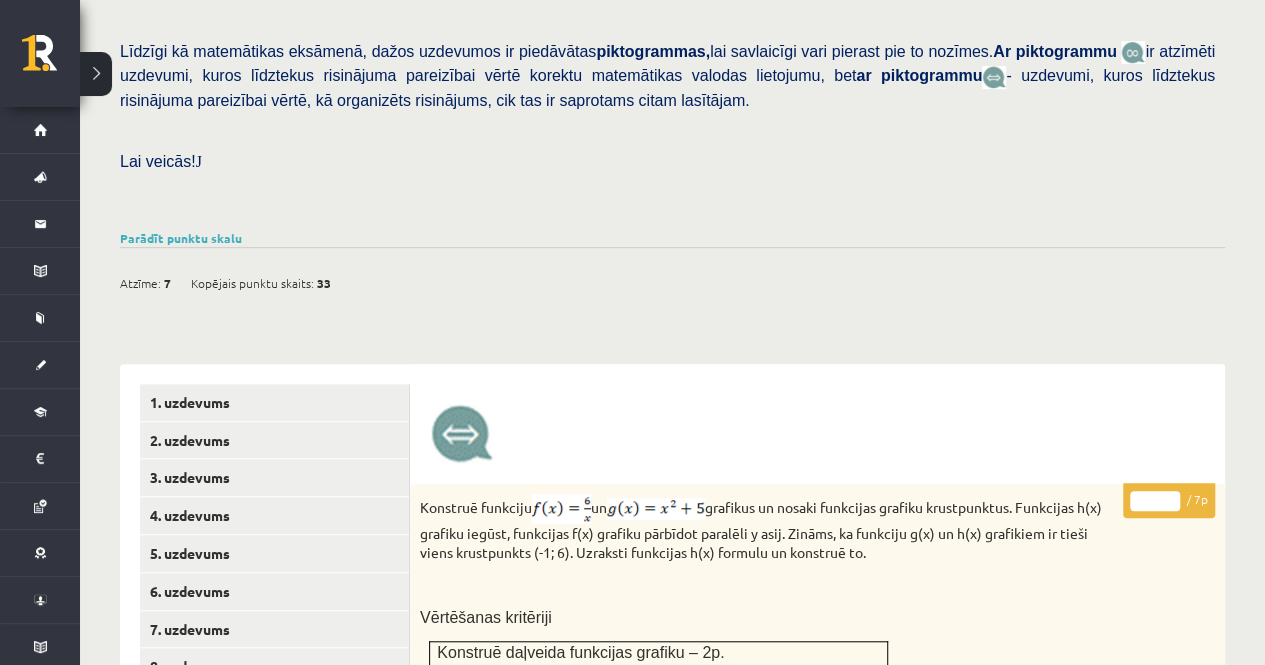 scroll, scrollTop: 486, scrollLeft: 0, axis: vertical 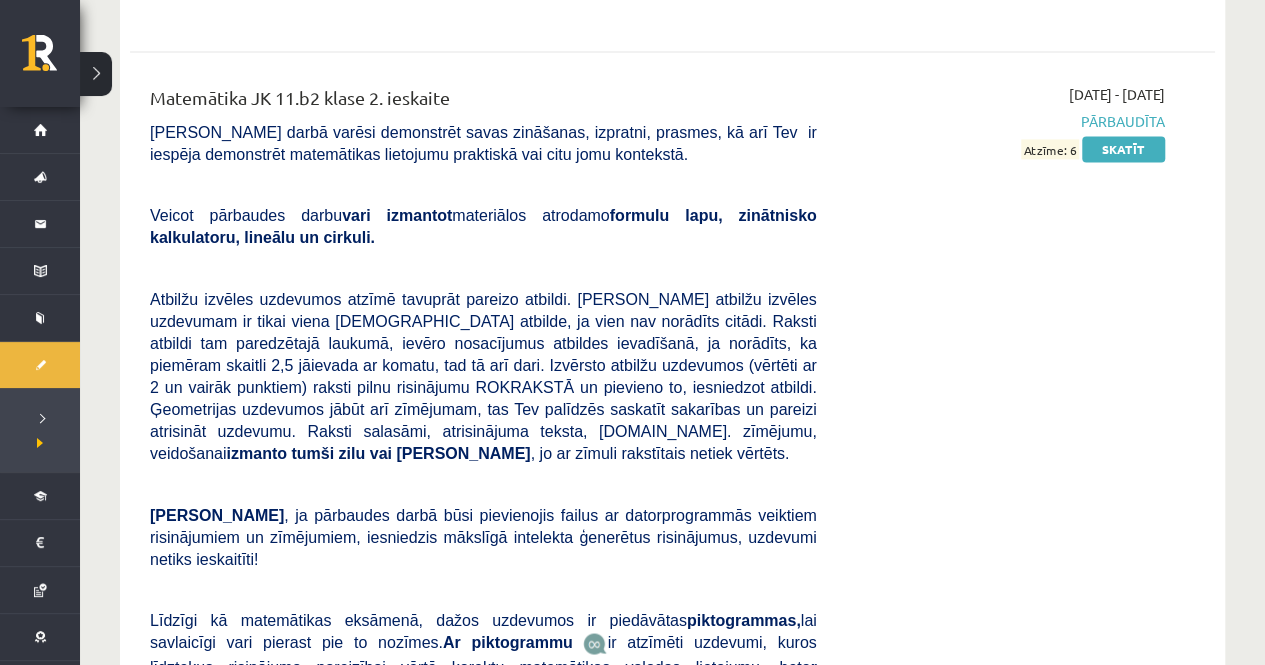 click on "Skatīt" at bounding box center (1123, 956) 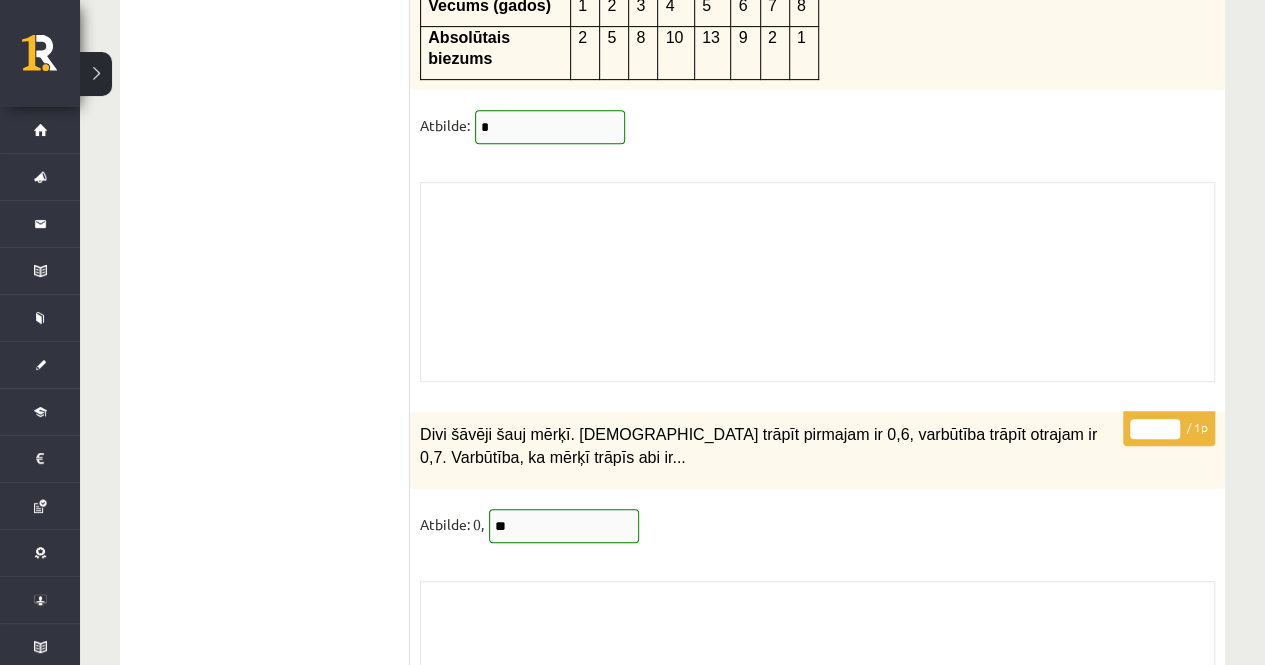 scroll, scrollTop: 15354, scrollLeft: 0, axis: vertical 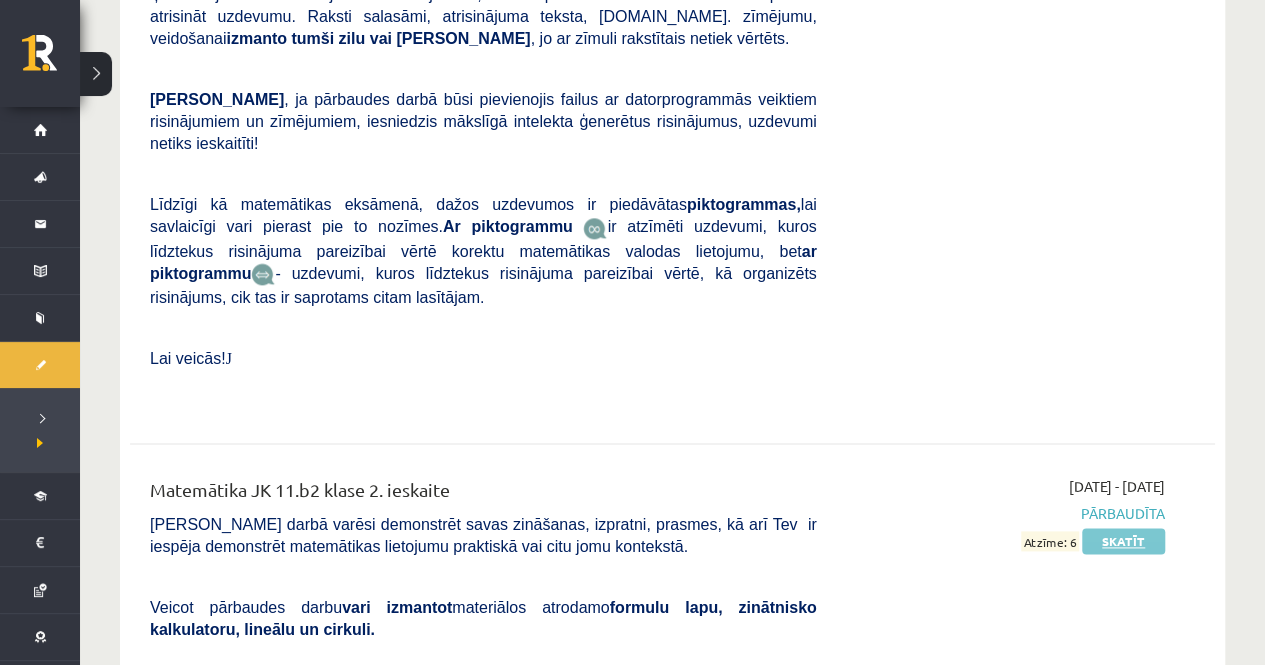 click on "Skatīt" at bounding box center [1123, 541] 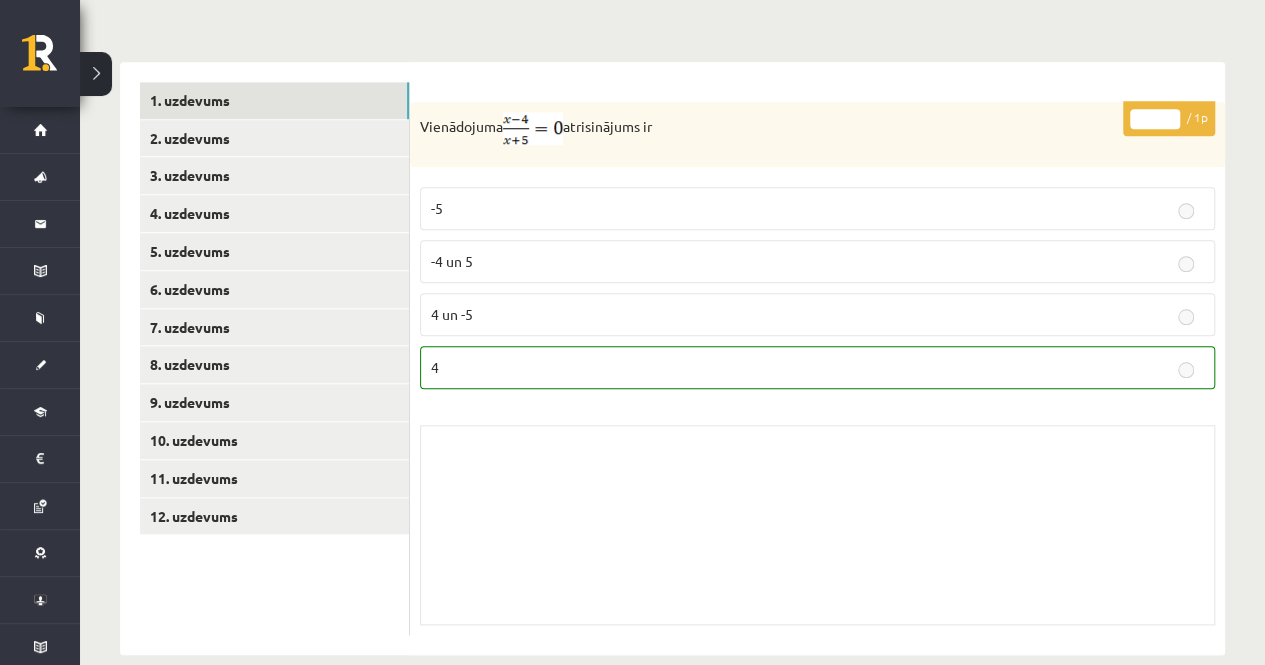 scroll, scrollTop: 791, scrollLeft: 0, axis: vertical 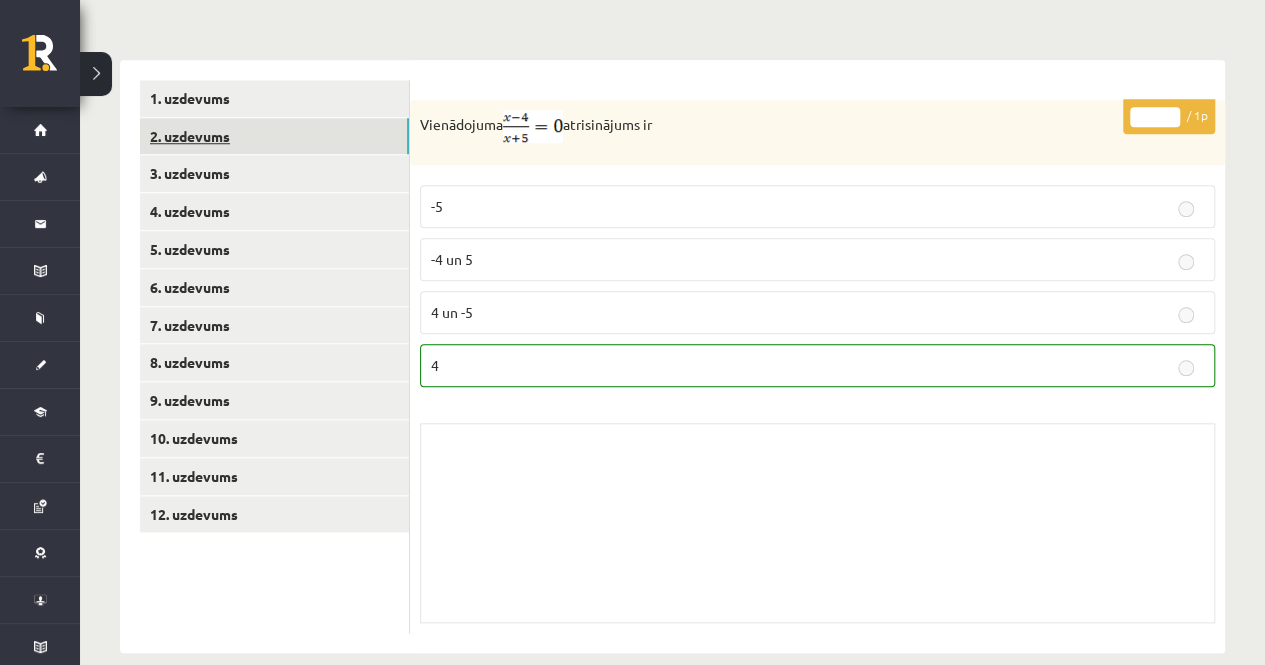 click on "2. uzdevums" at bounding box center [274, 136] 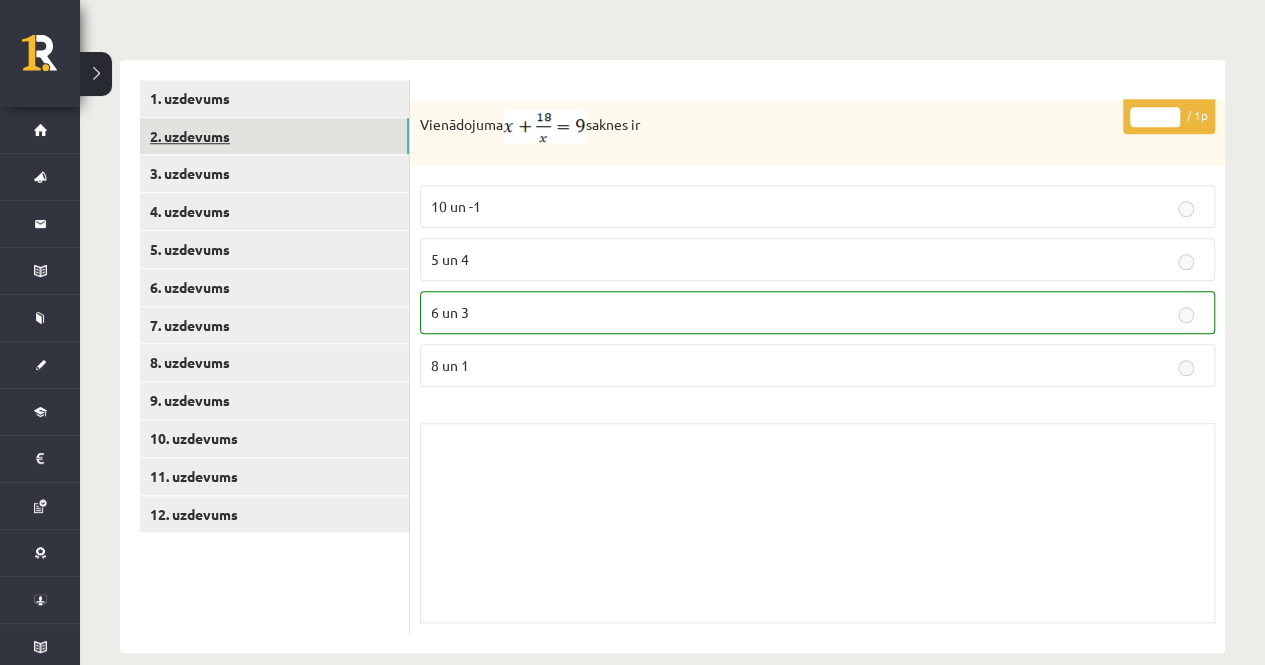 scroll, scrollTop: 780, scrollLeft: 0, axis: vertical 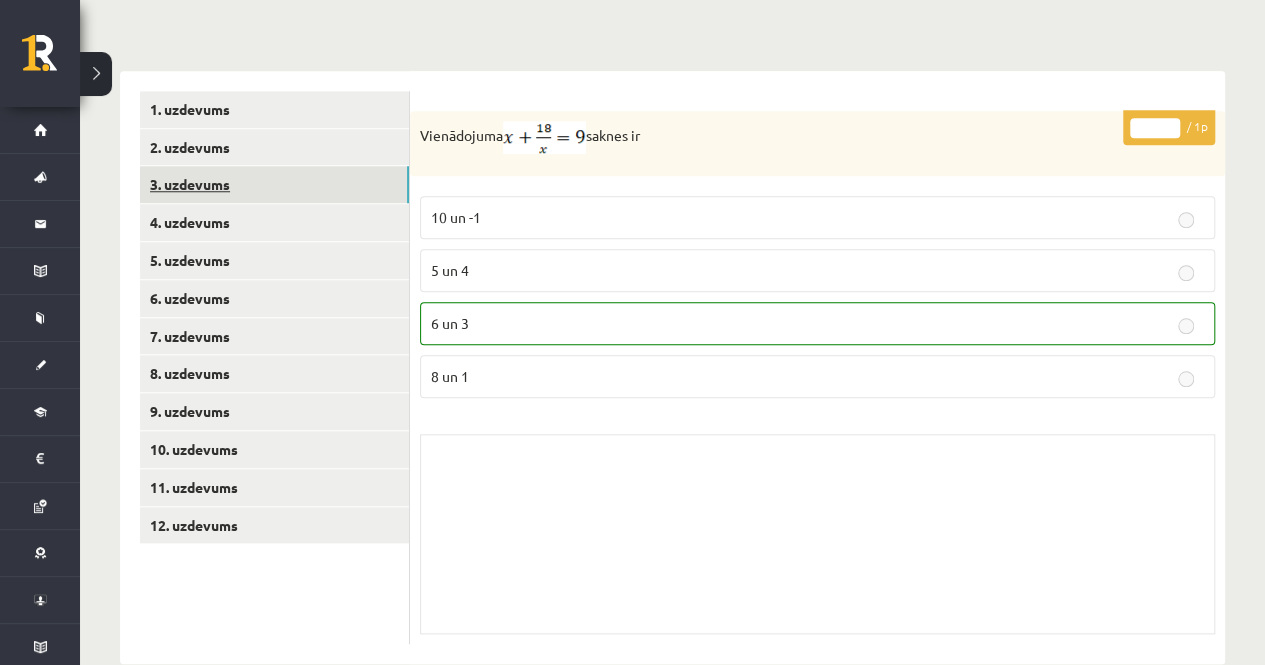 click on "3. uzdevums" at bounding box center [274, 184] 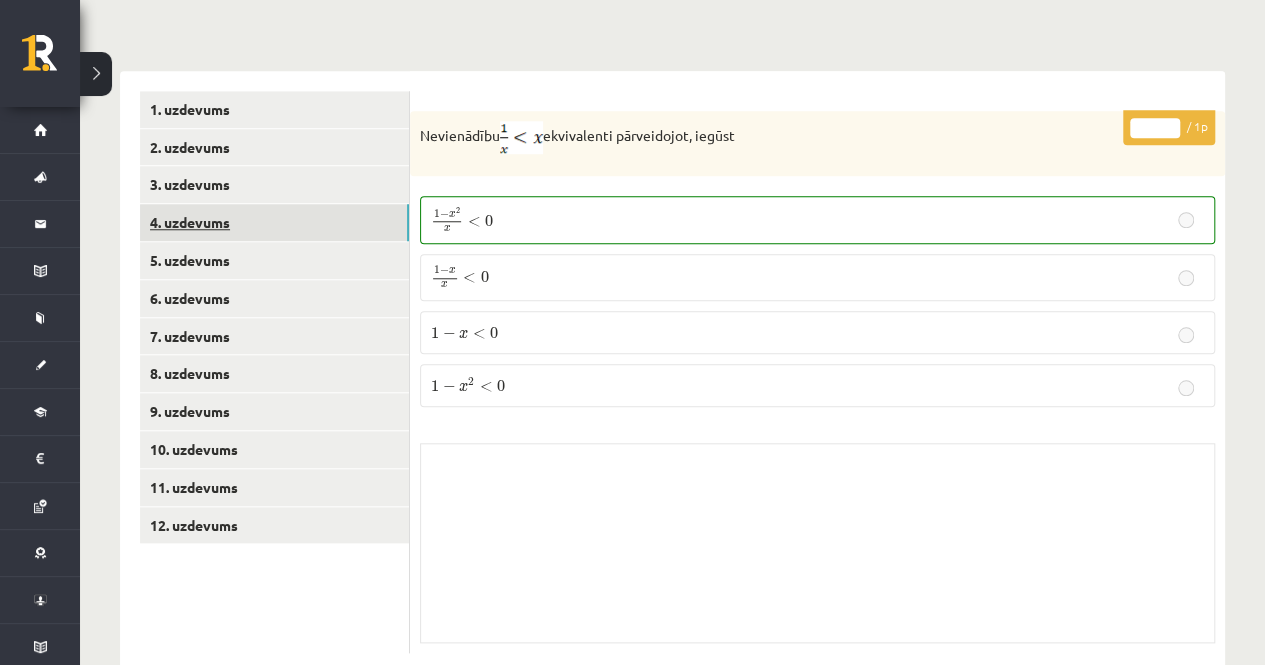click on "4. uzdevums" at bounding box center [274, 222] 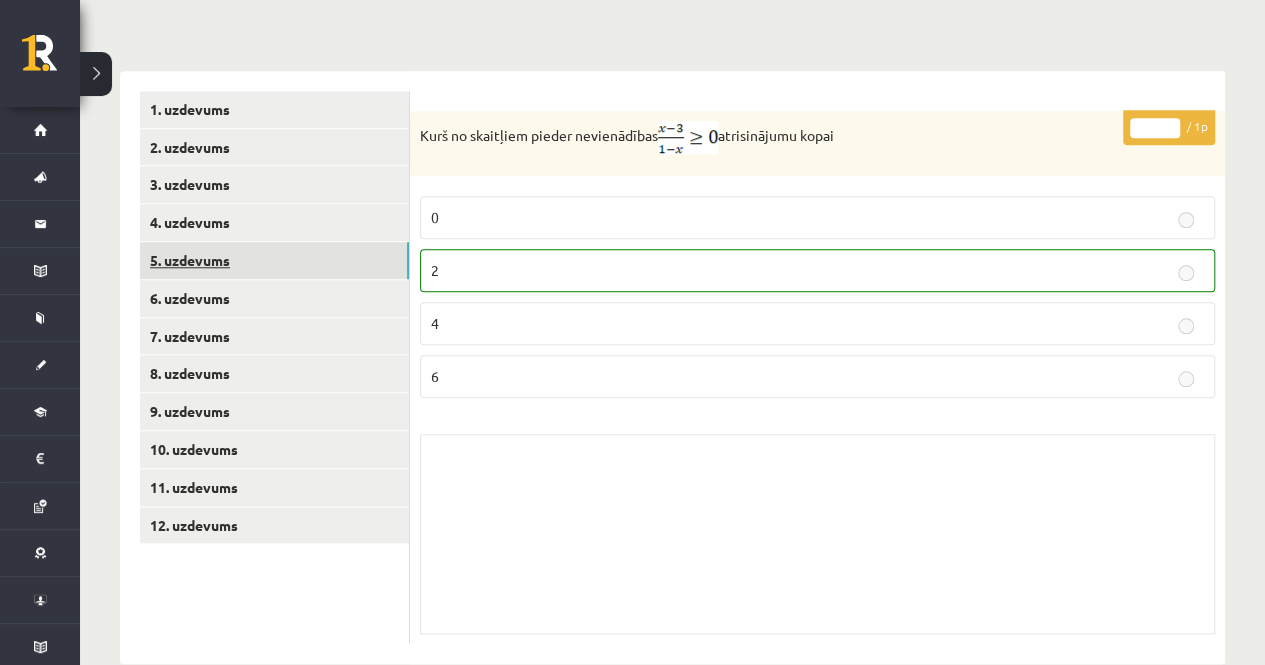 click on "5. uzdevums" at bounding box center (274, 260) 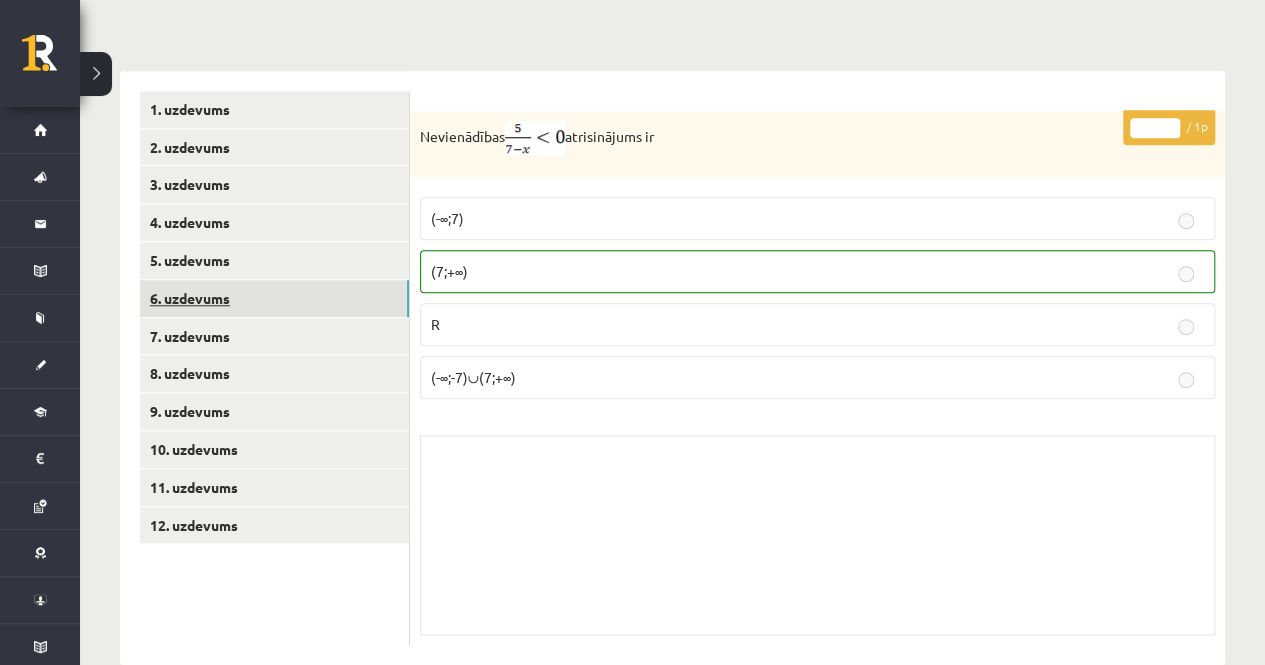 click on "6. uzdevums" at bounding box center (274, 298) 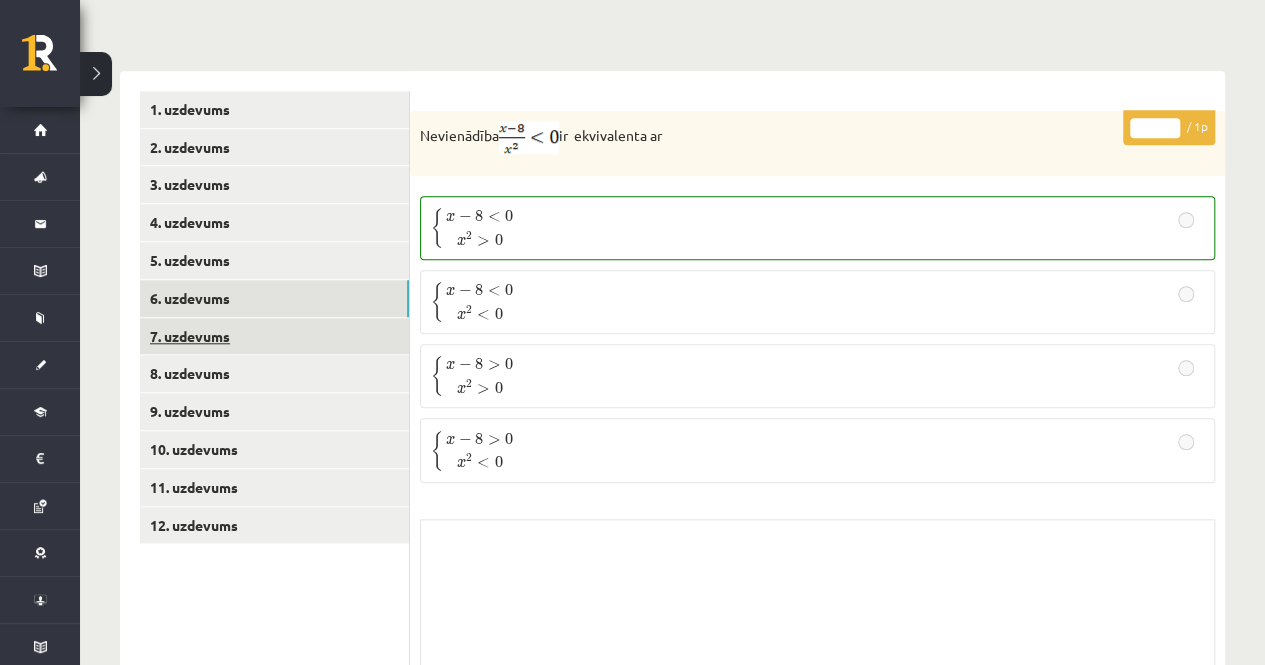click on "7. uzdevums" at bounding box center [274, 336] 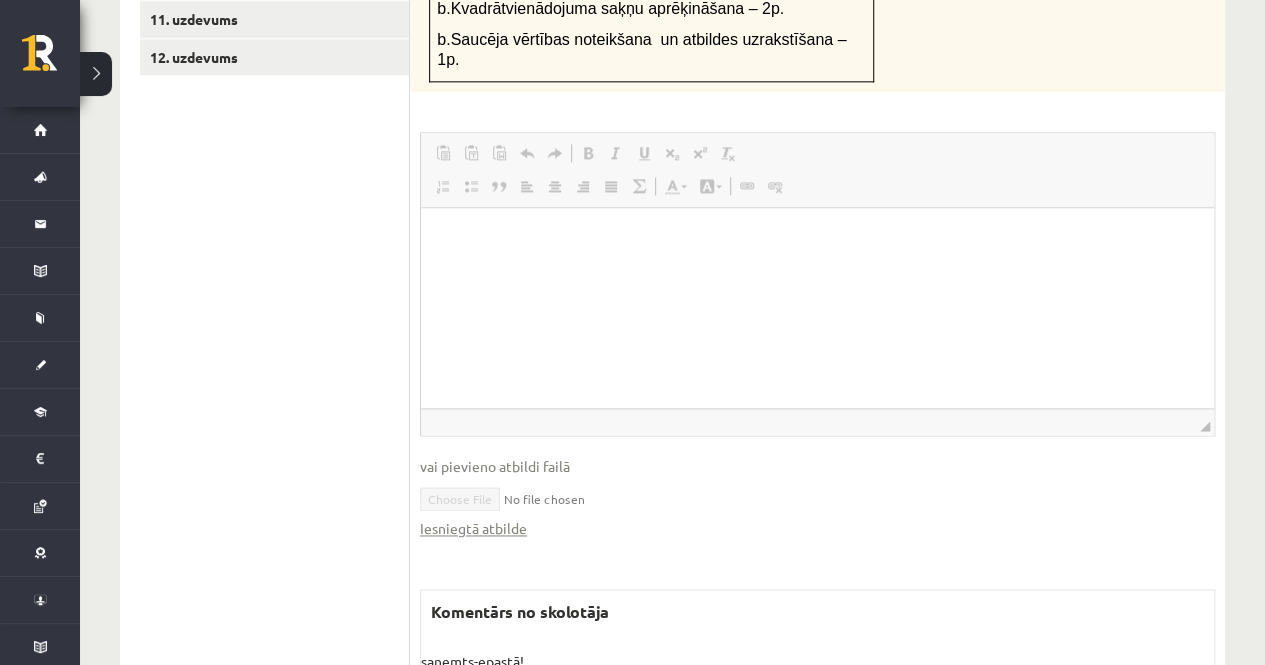 scroll, scrollTop: 1258, scrollLeft: 0, axis: vertical 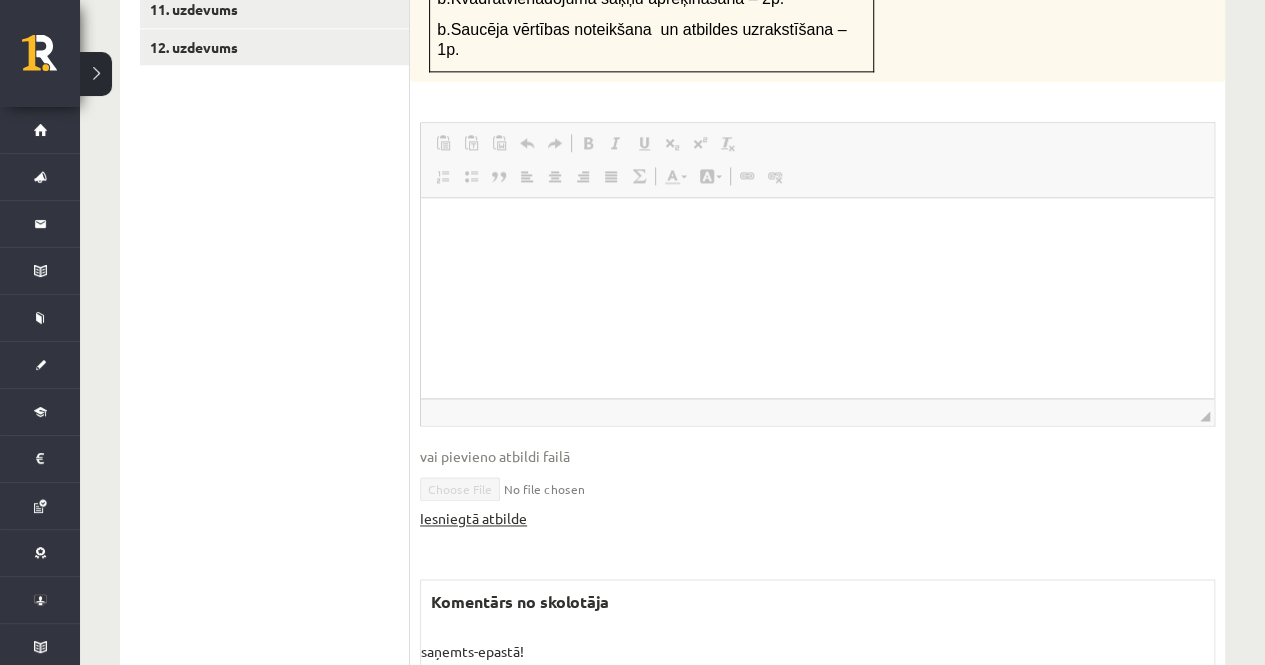 click on "Iesniegtā atbilde" at bounding box center (473, 518) 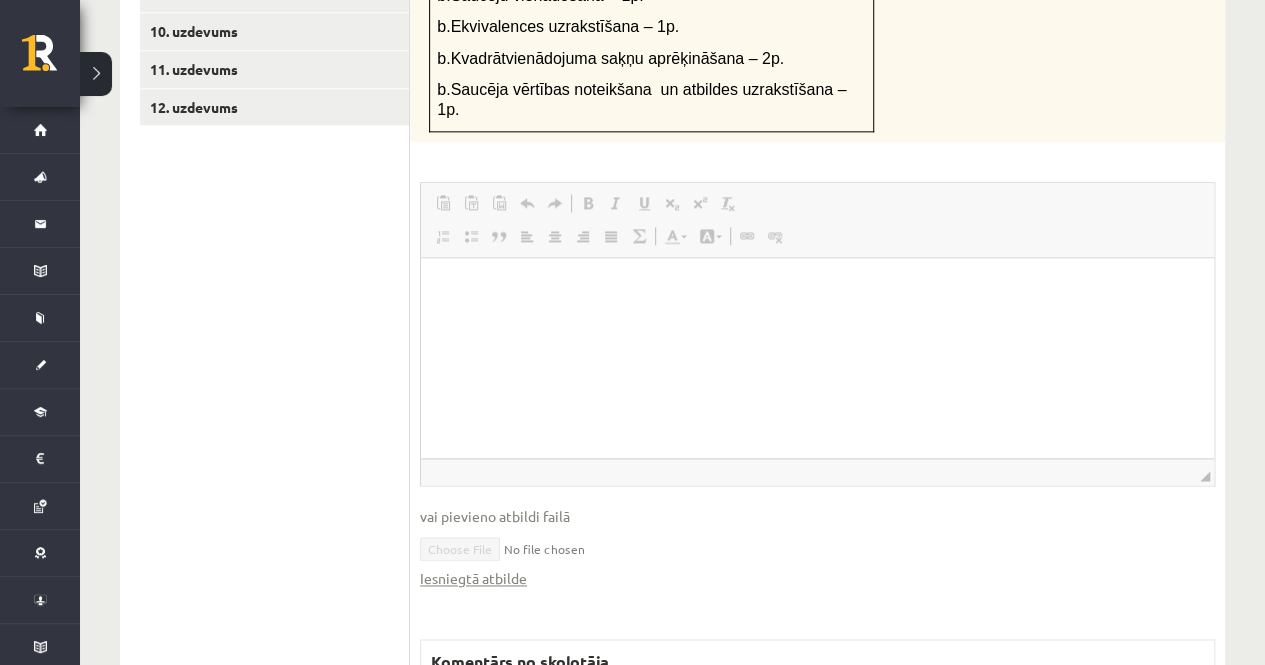 scroll, scrollTop: 1196, scrollLeft: 0, axis: vertical 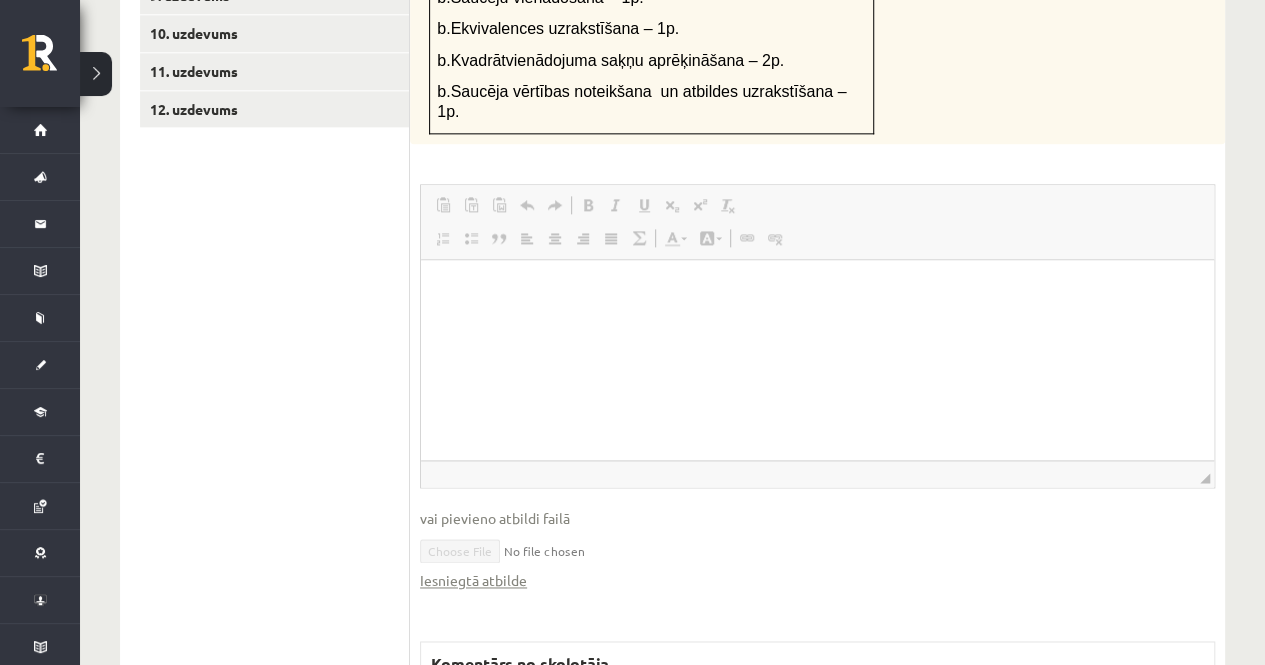click at bounding box center [817, 289] 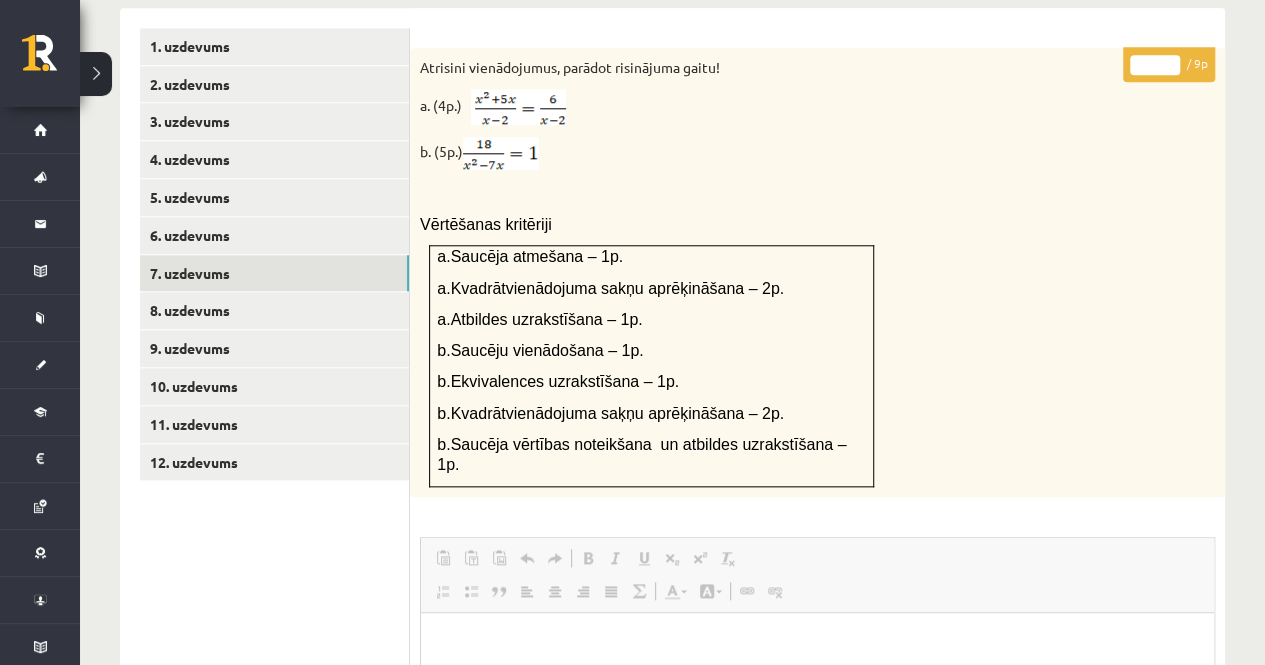 scroll, scrollTop: 841, scrollLeft: 0, axis: vertical 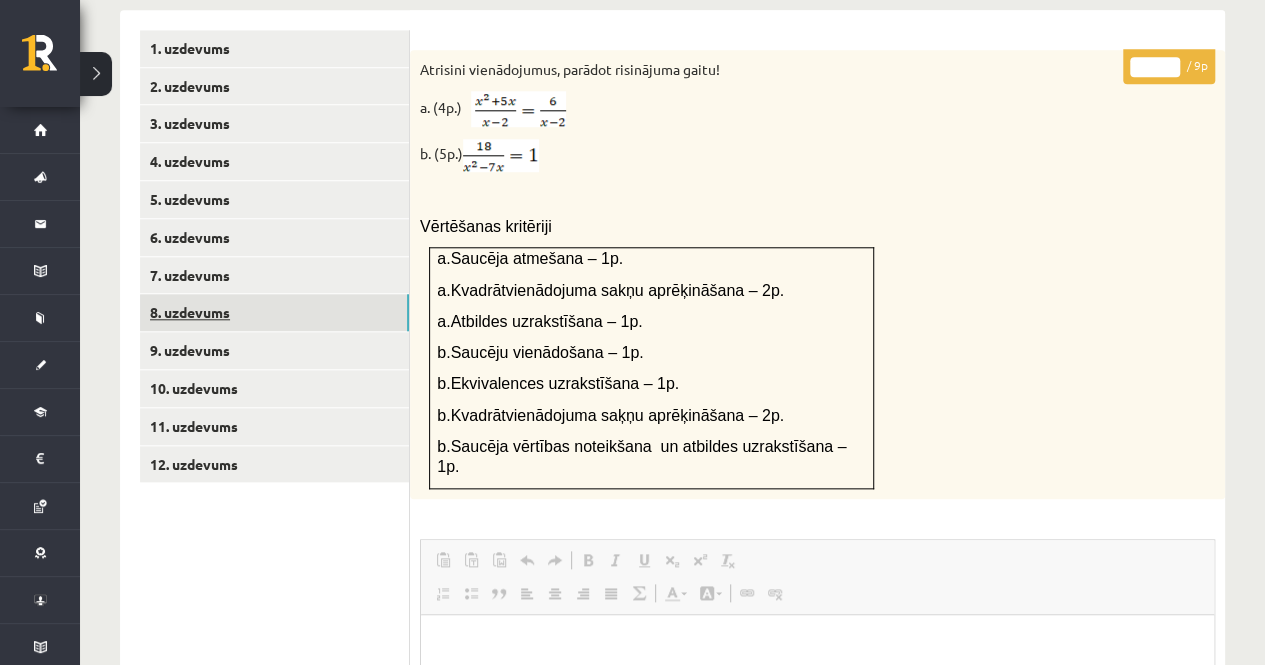 click on "8. uzdevums" at bounding box center (274, 312) 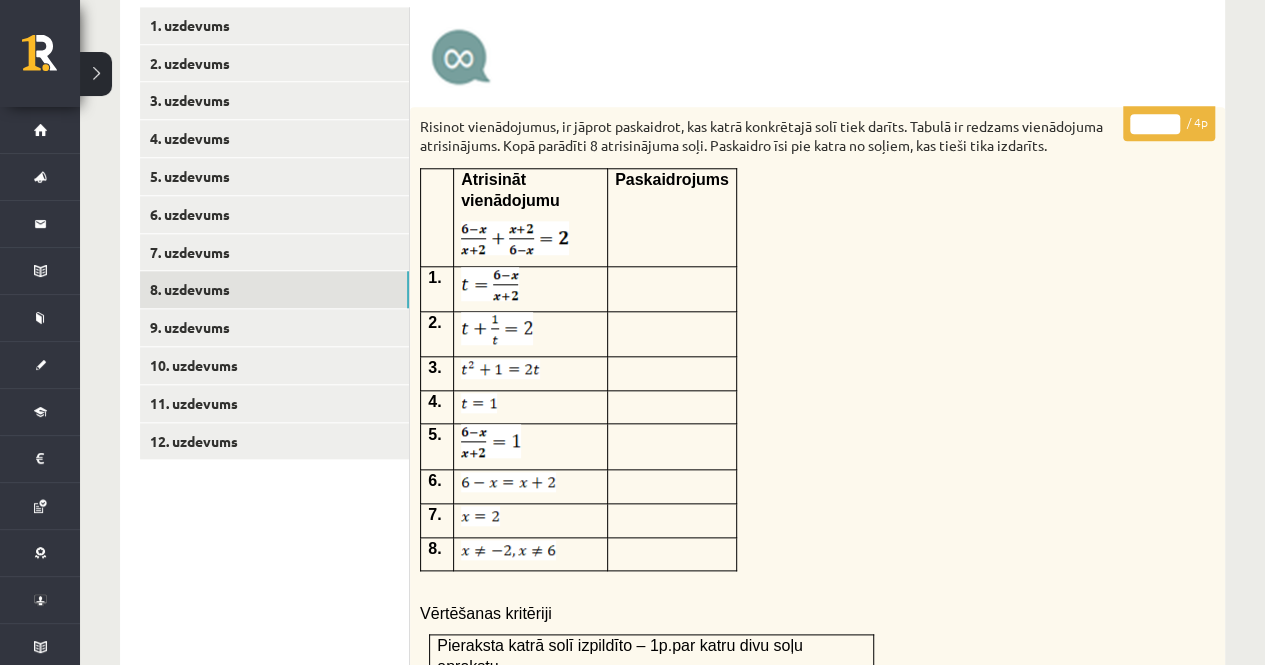 scroll, scrollTop: 776, scrollLeft: 0, axis: vertical 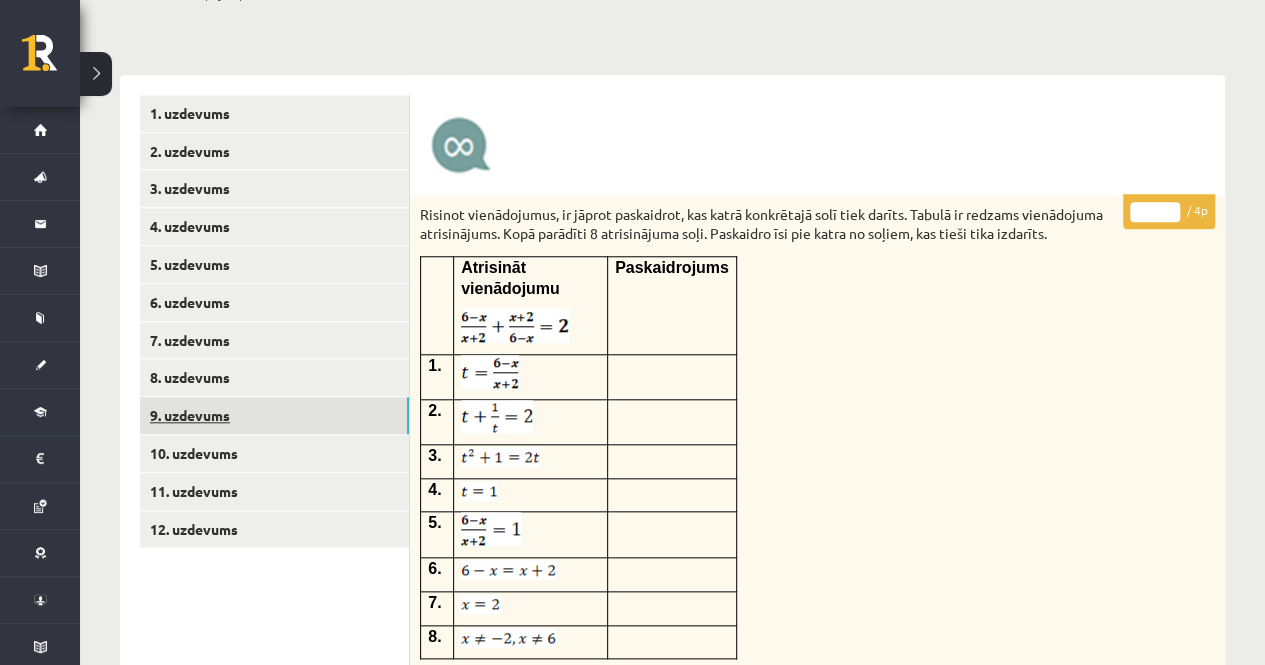 click on "9. uzdevums" at bounding box center (274, 415) 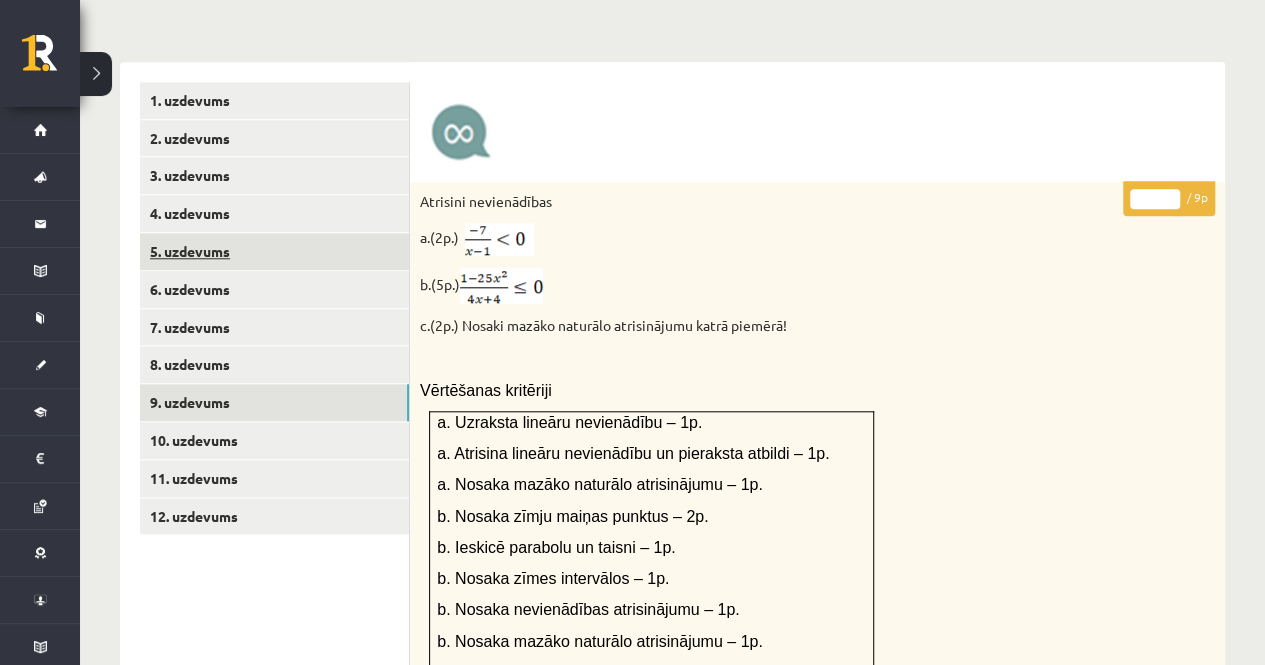 scroll, scrollTop: 794, scrollLeft: 0, axis: vertical 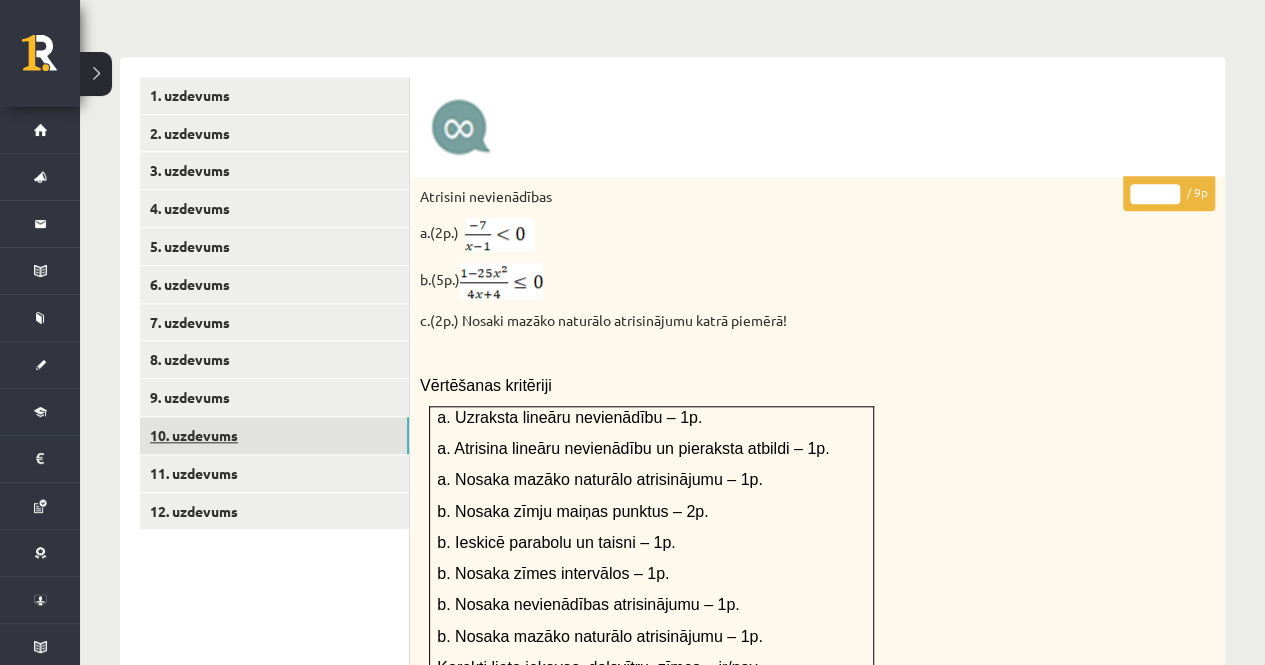 click on "10. uzdevums" at bounding box center [274, 435] 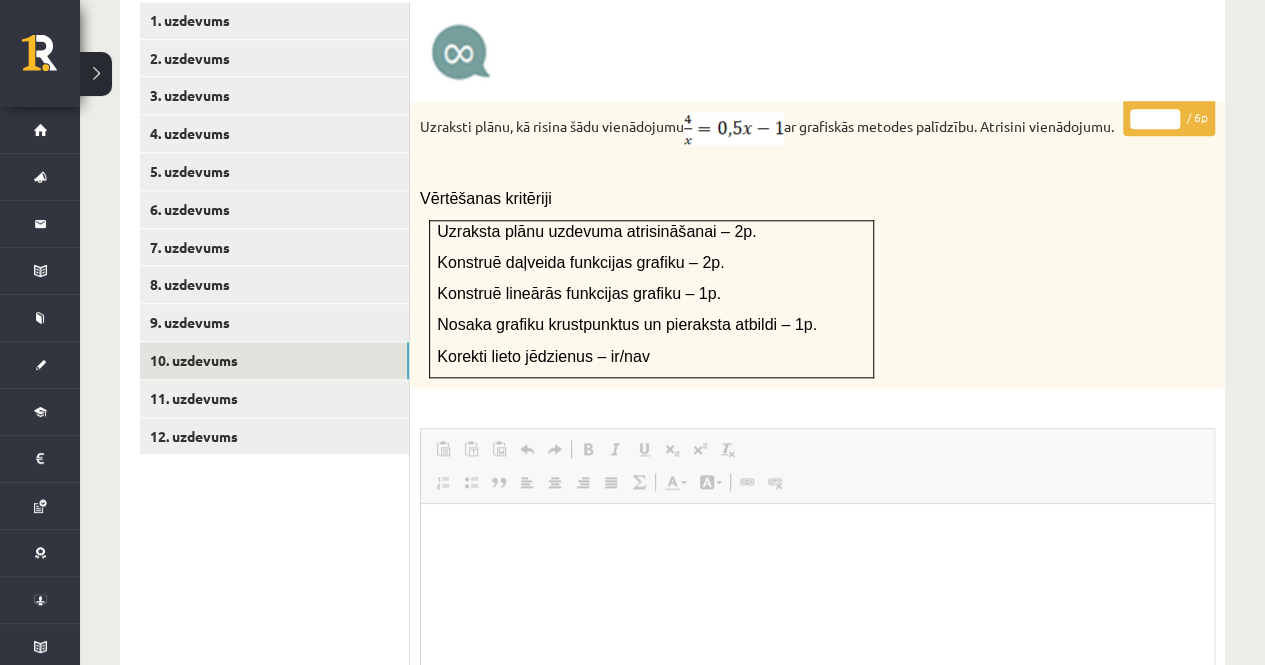 scroll, scrollTop: 855, scrollLeft: 0, axis: vertical 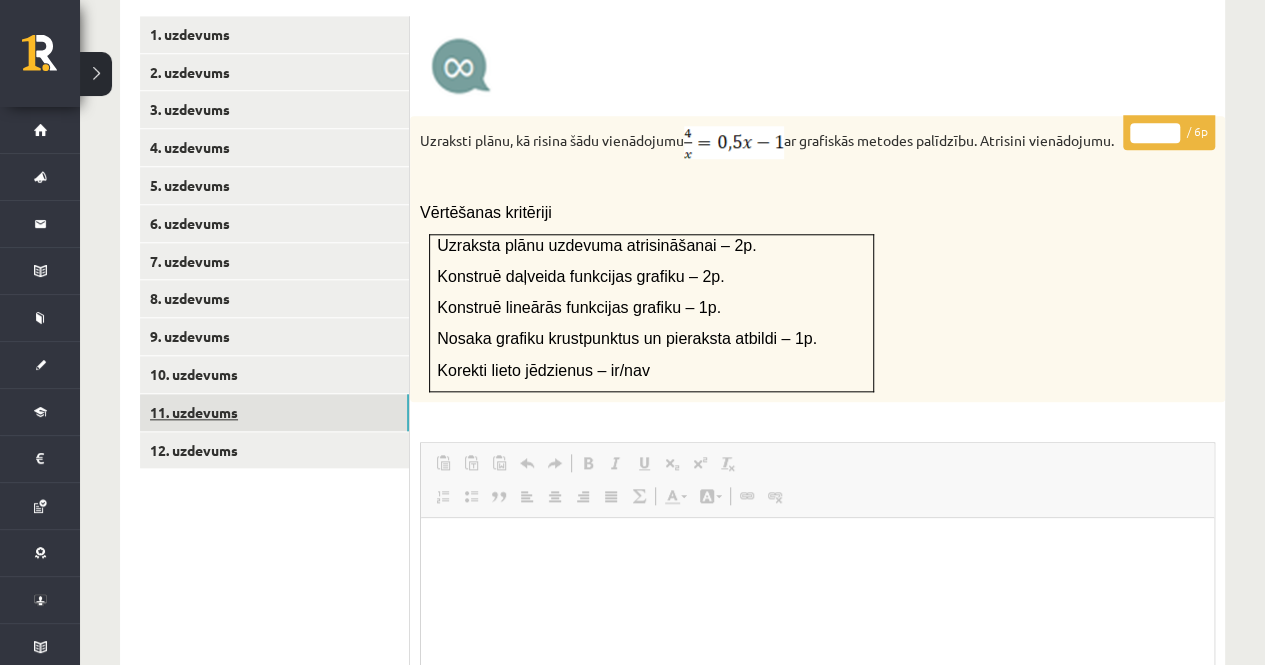 click on "11. uzdevums" at bounding box center (274, 412) 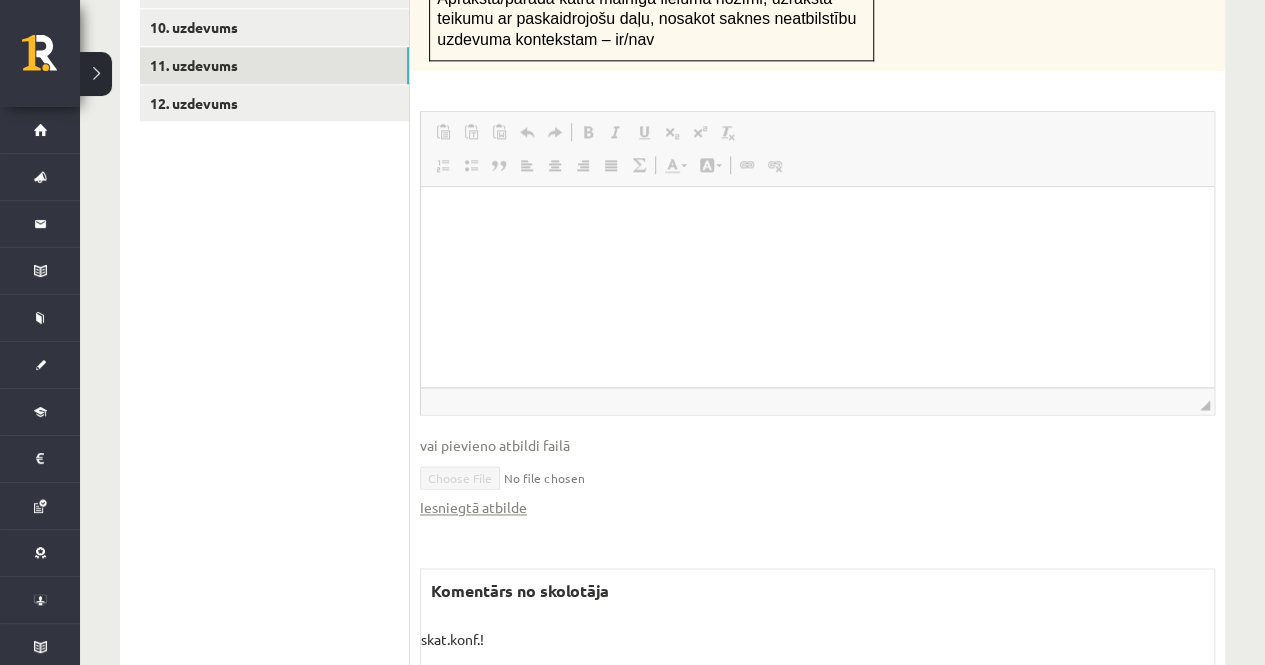 scroll, scrollTop: 1201, scrollLeft: 0, axis: vertical 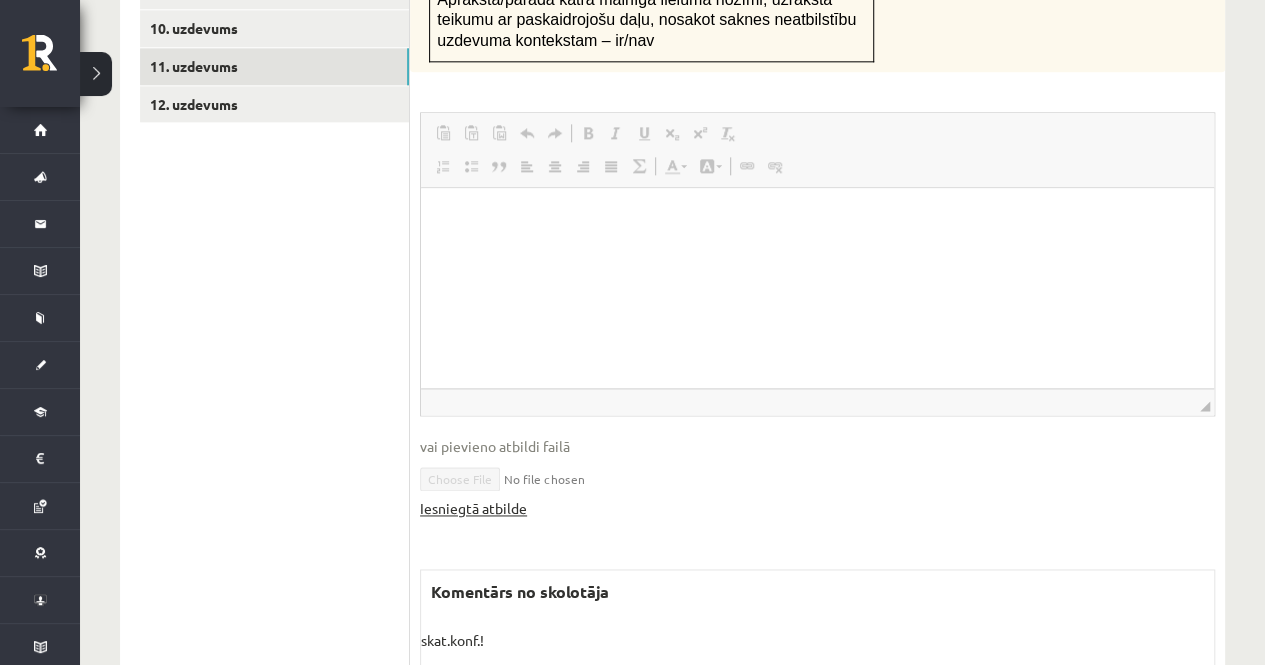 click on "Iesniegtā atbilde" at bounding box center (473, 508) 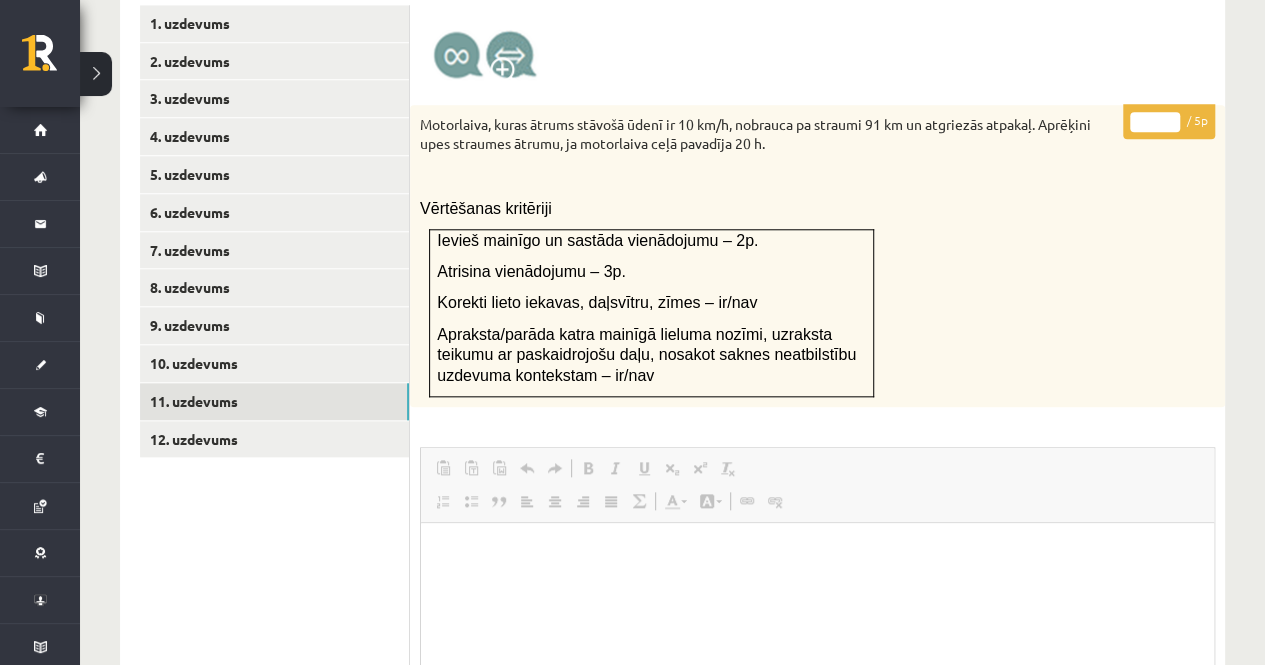 scroll, scrollTop: 860, scrollLeft: 0, axis: vertical 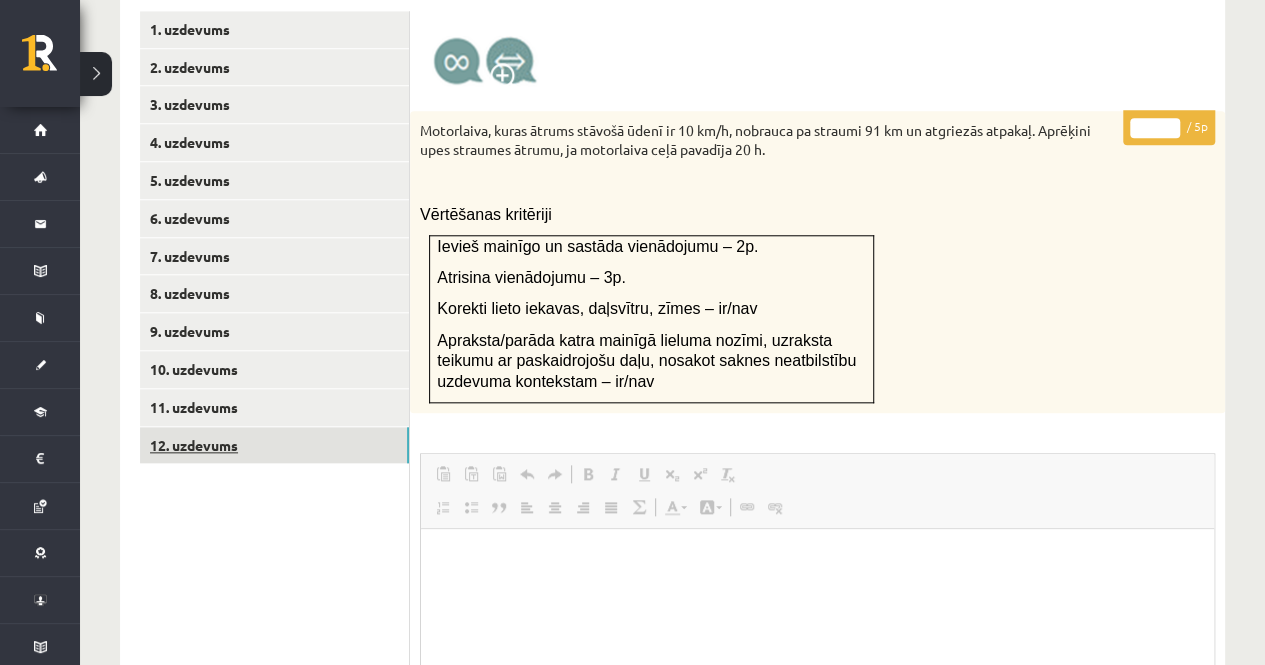 click on "12. uzdevums" at bounding box center [274, 445] 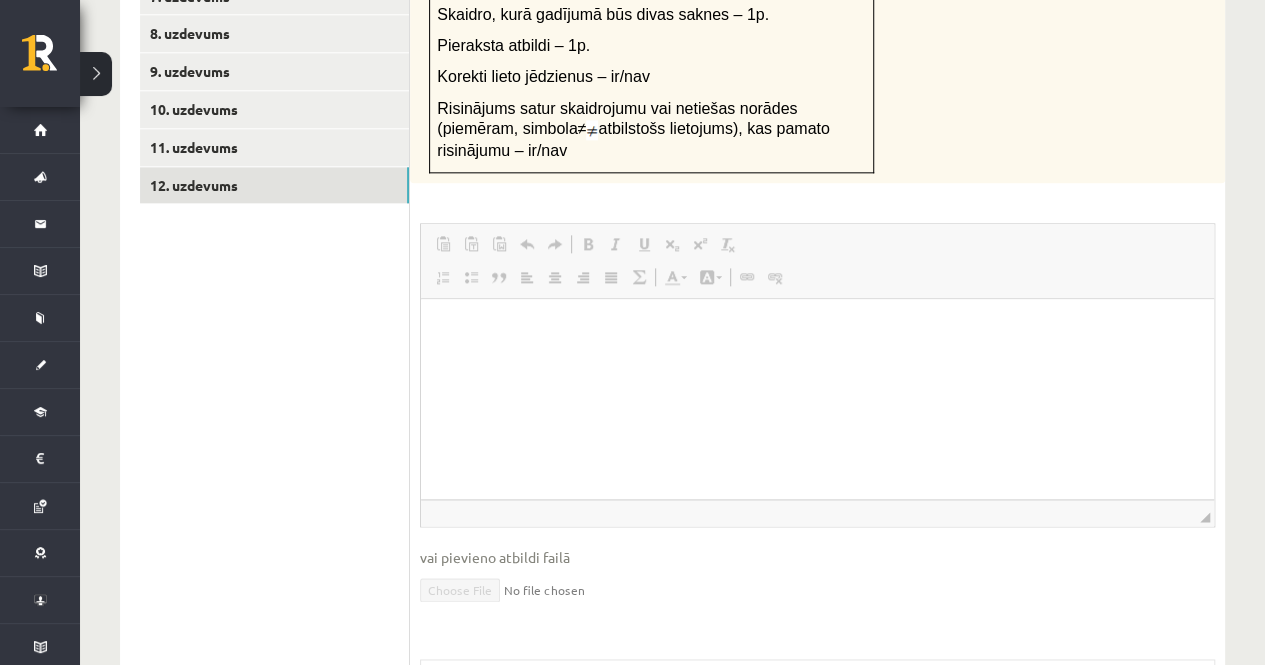 scroll, scrollTop: 1122, scrollLeft: 0, axis: vertical 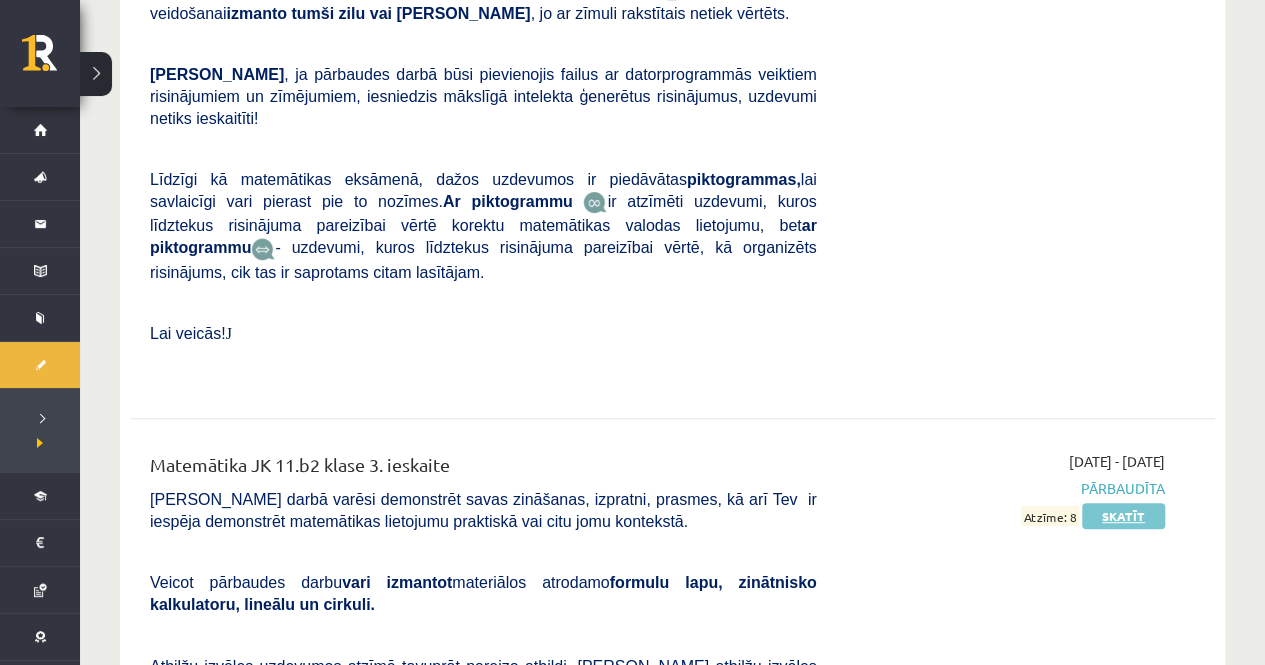 click on "Skatīt" at bounding box center [1123, 516] 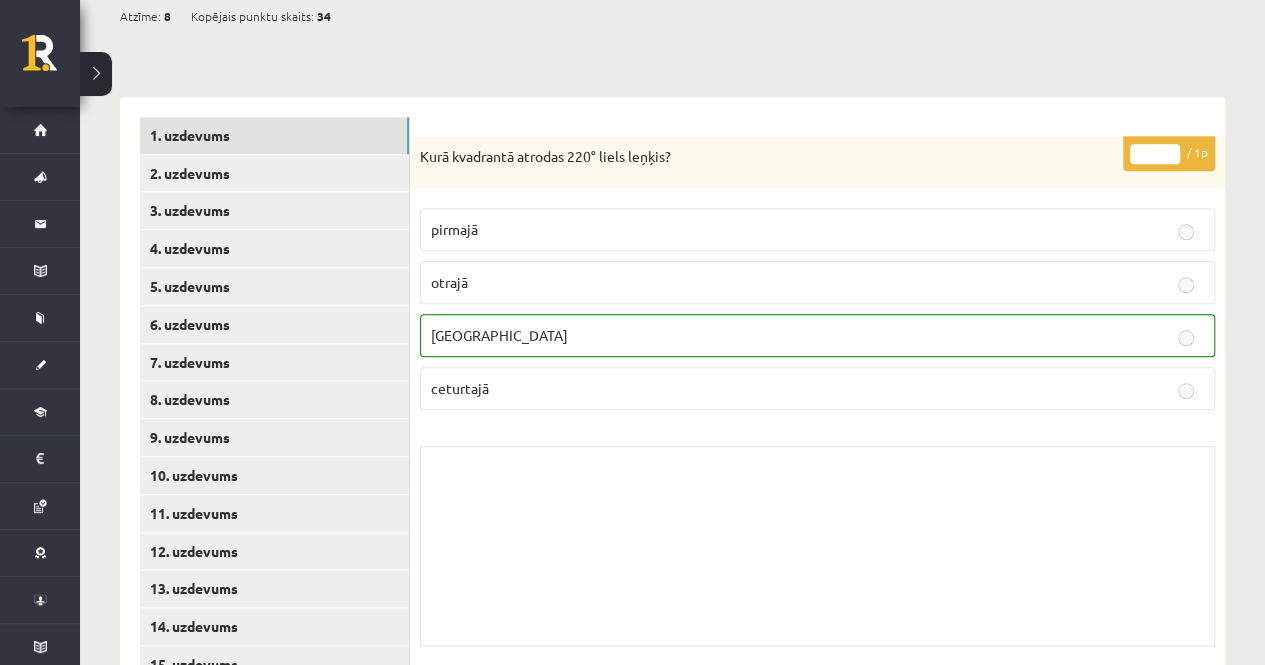 scroll, scrollTop: 772, scrollLeft: 0, axis: vertical 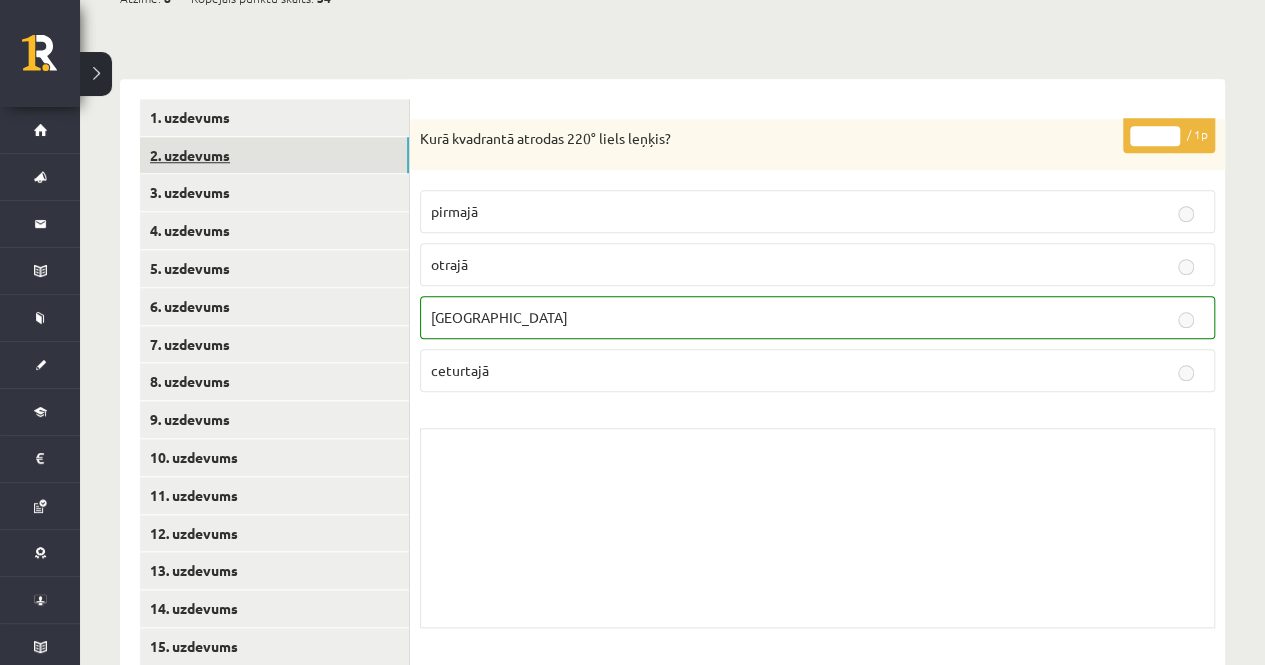 click on "2. uzdevums" at bounding box center (274, 155) 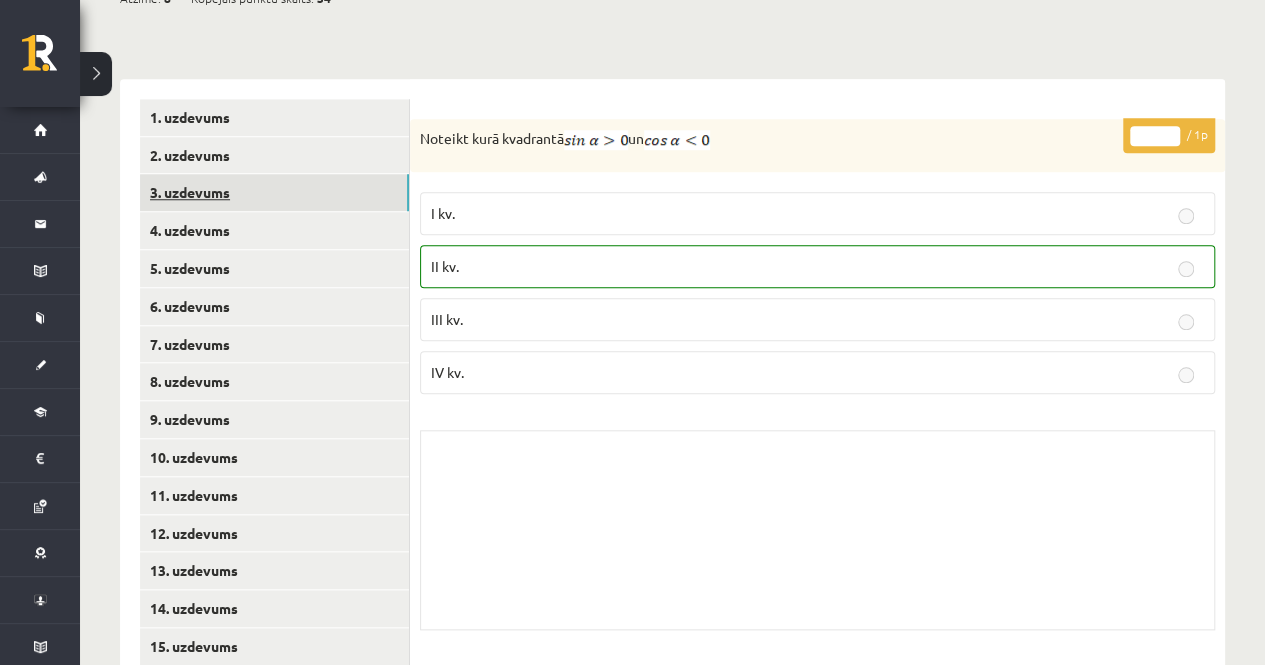click on "3. uzdevums" at bounding box center (274, 192) 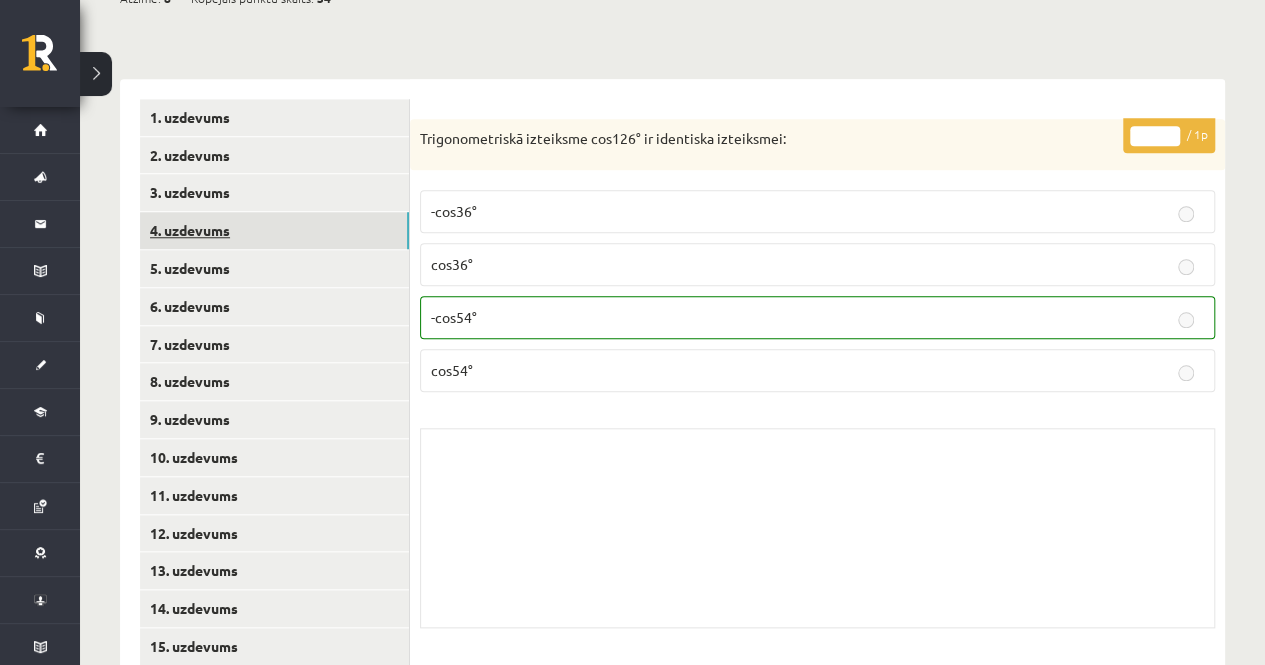 click on "4. uzdevums" at bounding box center [274, 230] 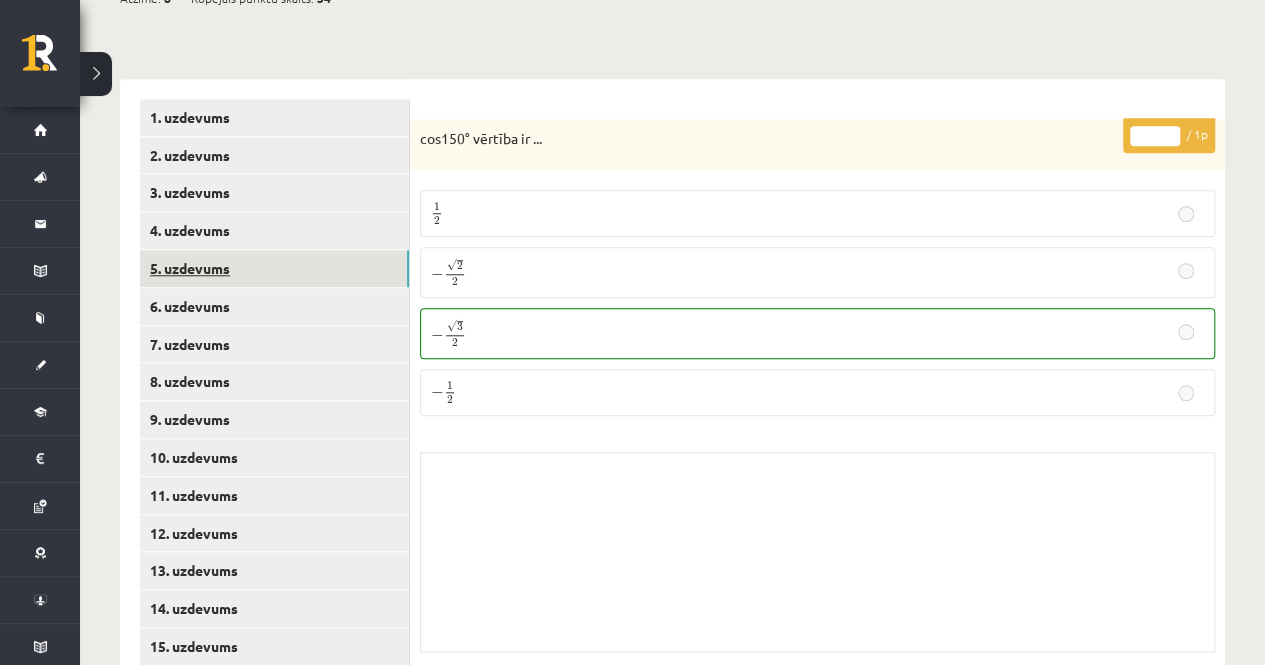 click on "5. uzdevums" at bounding box center [274, 268] 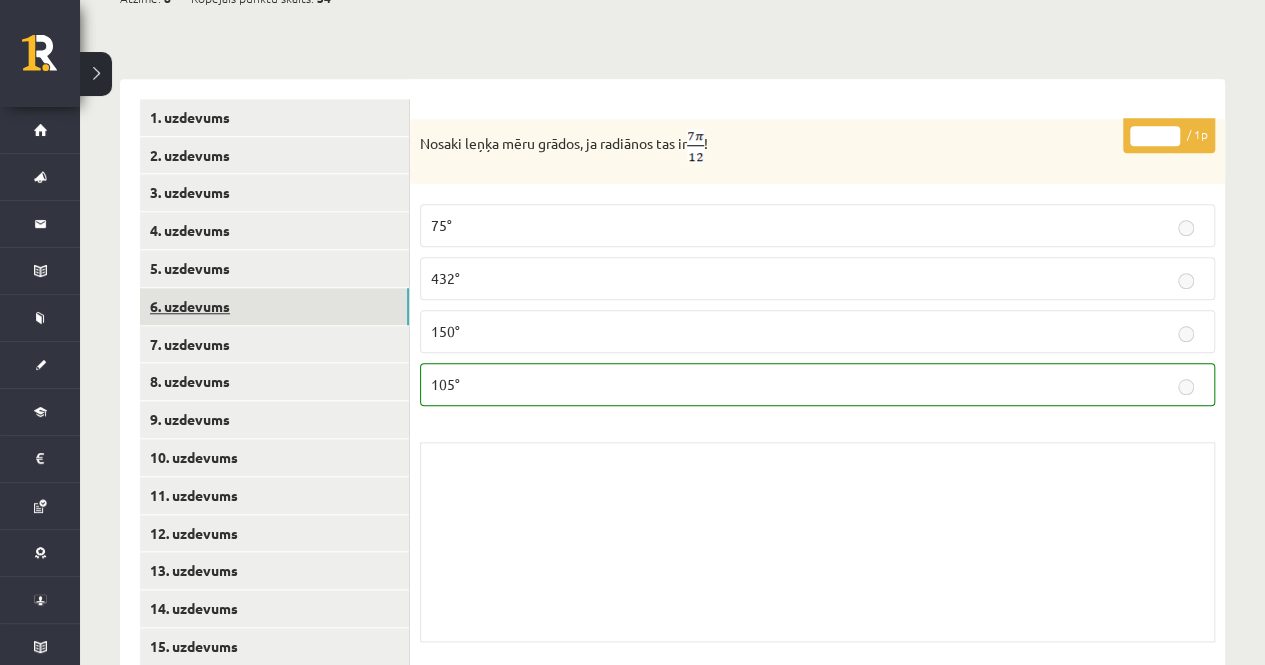 click on "6. uzdevums" at bounding box center [274, 306] 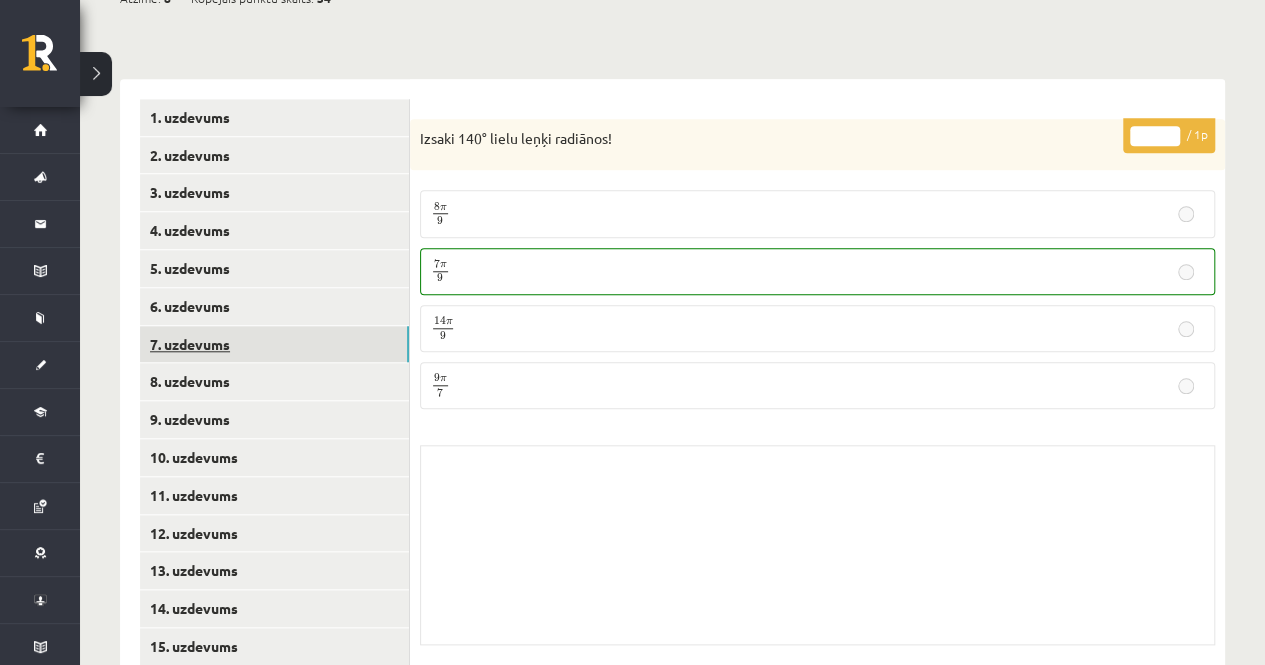 click on "7. uzdevums" at bounding box center [274, 344] 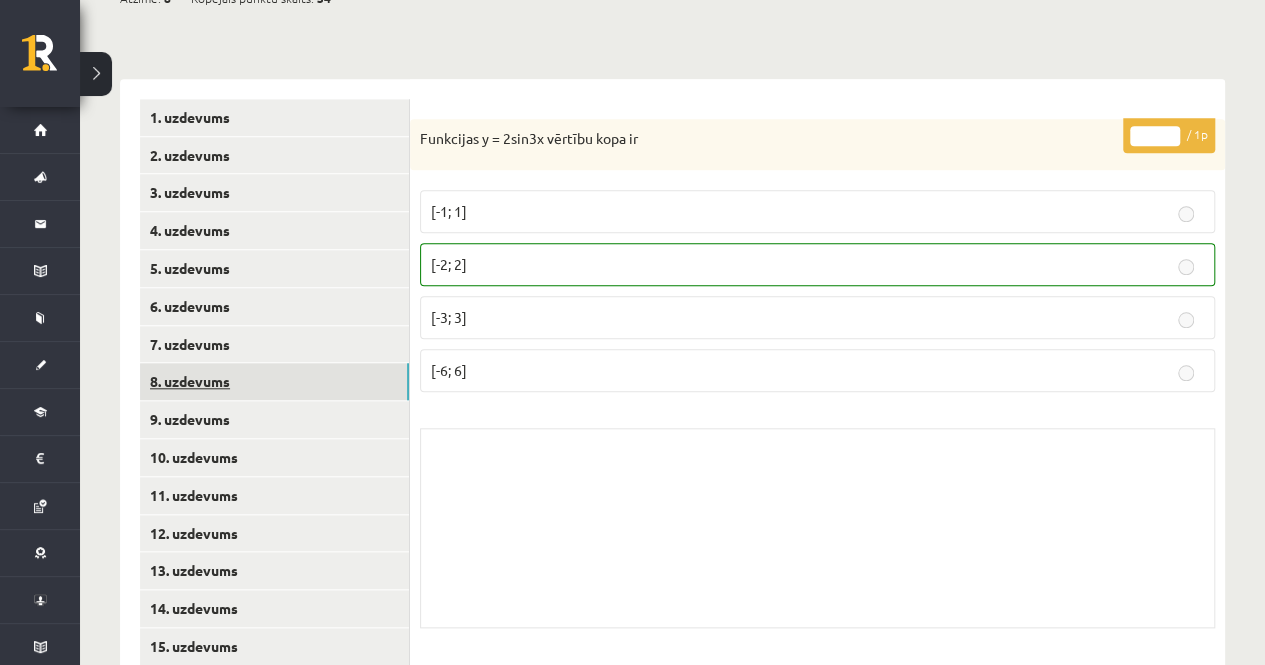 click on "8. uzdevums" at bounding box center (274, 381) 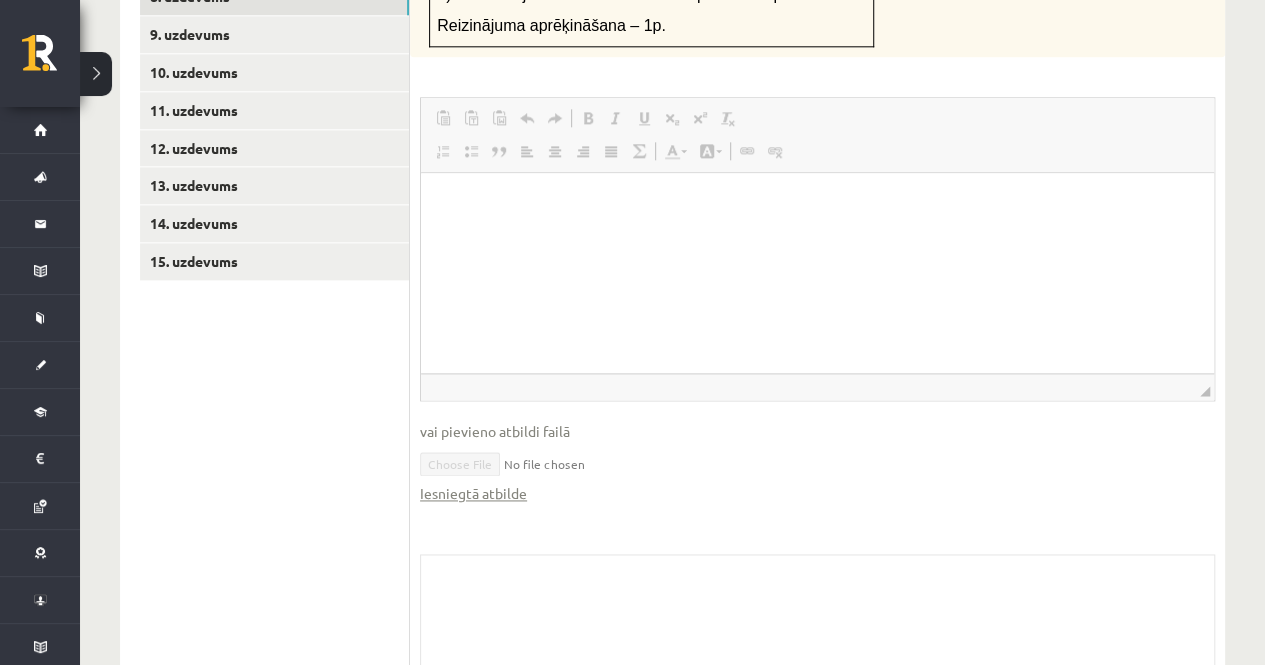 scroll, scrollTop: 1158, scrollLeft: 0, axis: vertical 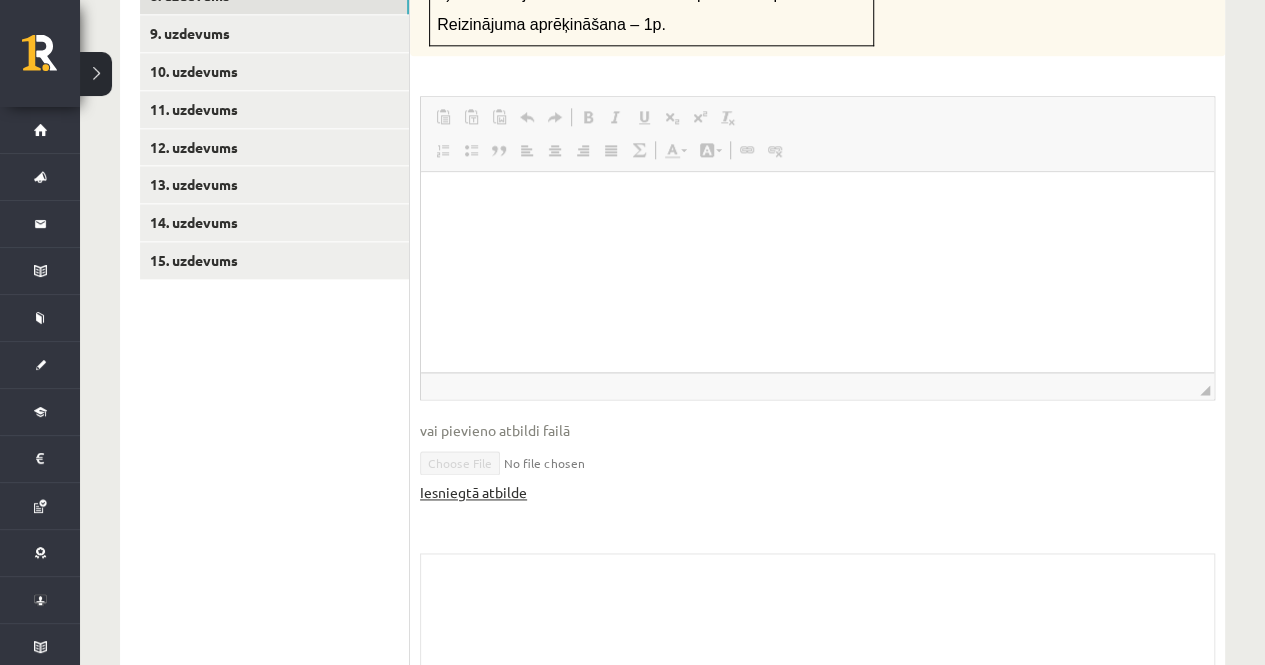 click on "Iesniegtā atbilde" at bounding box center (473, 492) 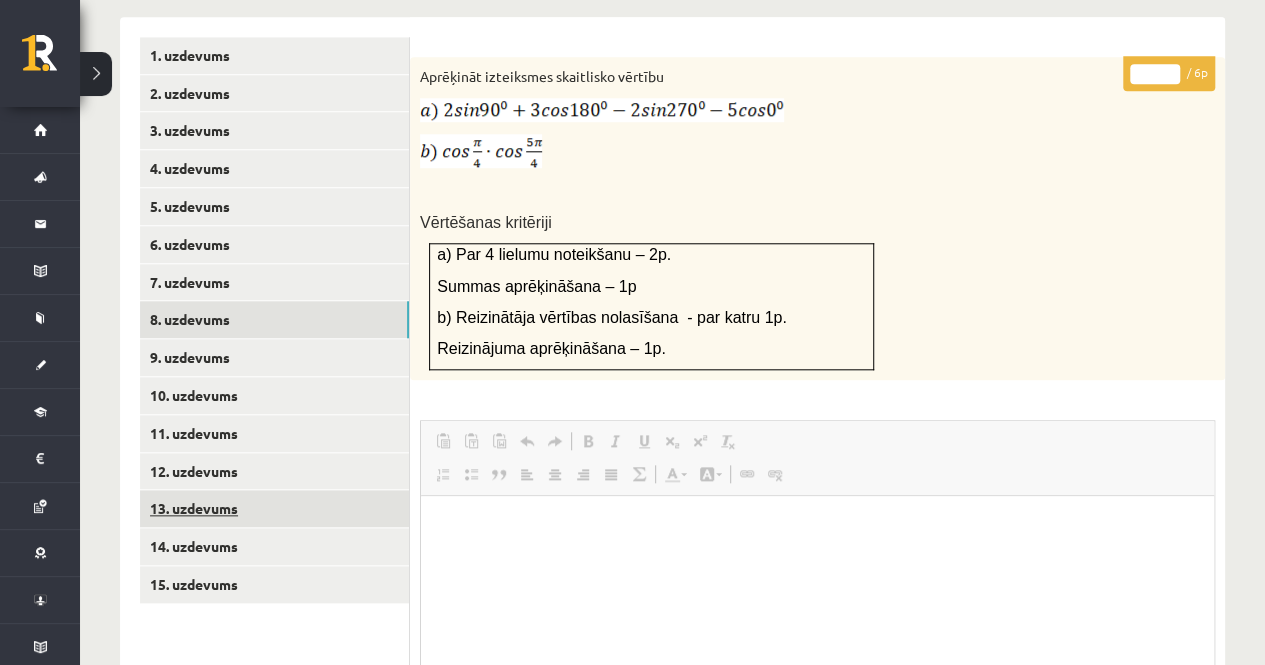 scroll, scrollTop: 832, scrollLeft: 0, axis: vertical 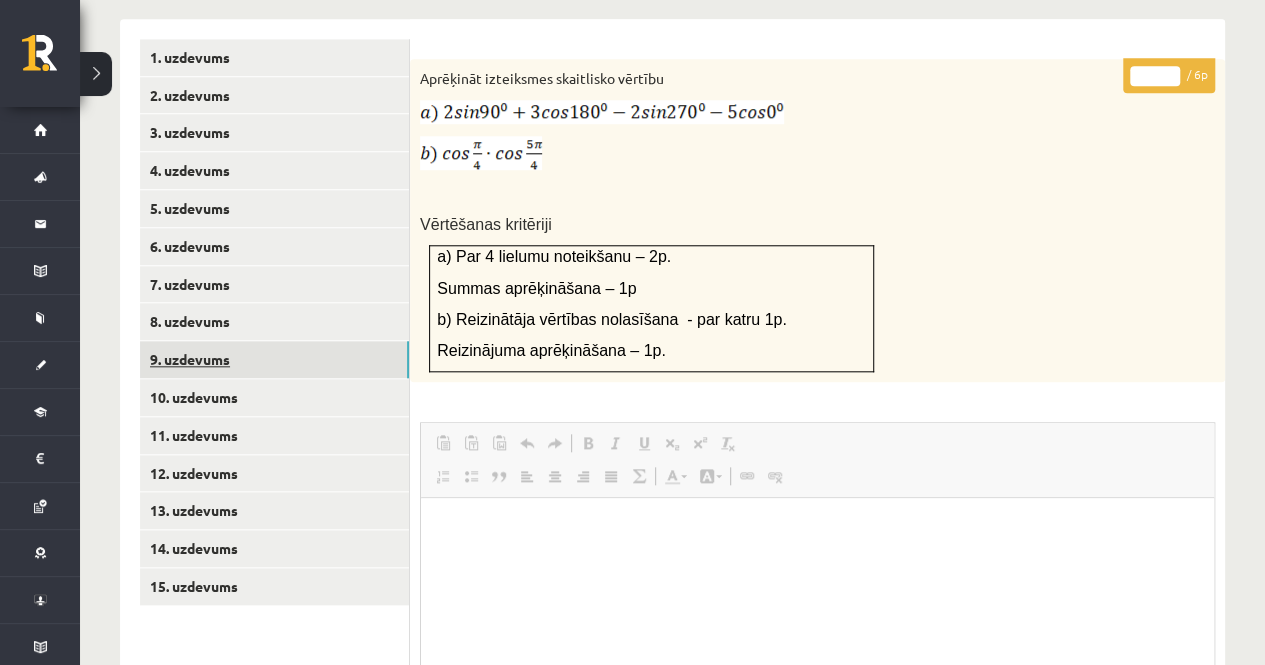click on "9. uzdevums" at bounding box center [274, 359] 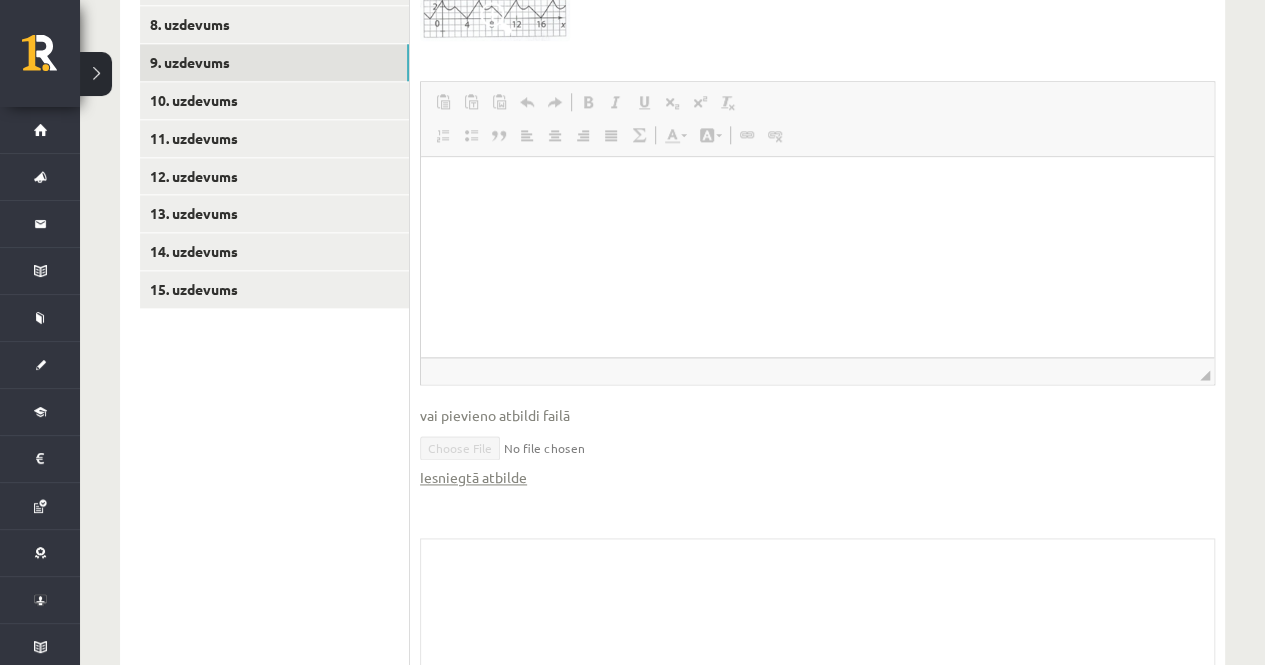 scroll, scrollTop: 1131, scrollLeft: 0, axis: vertical 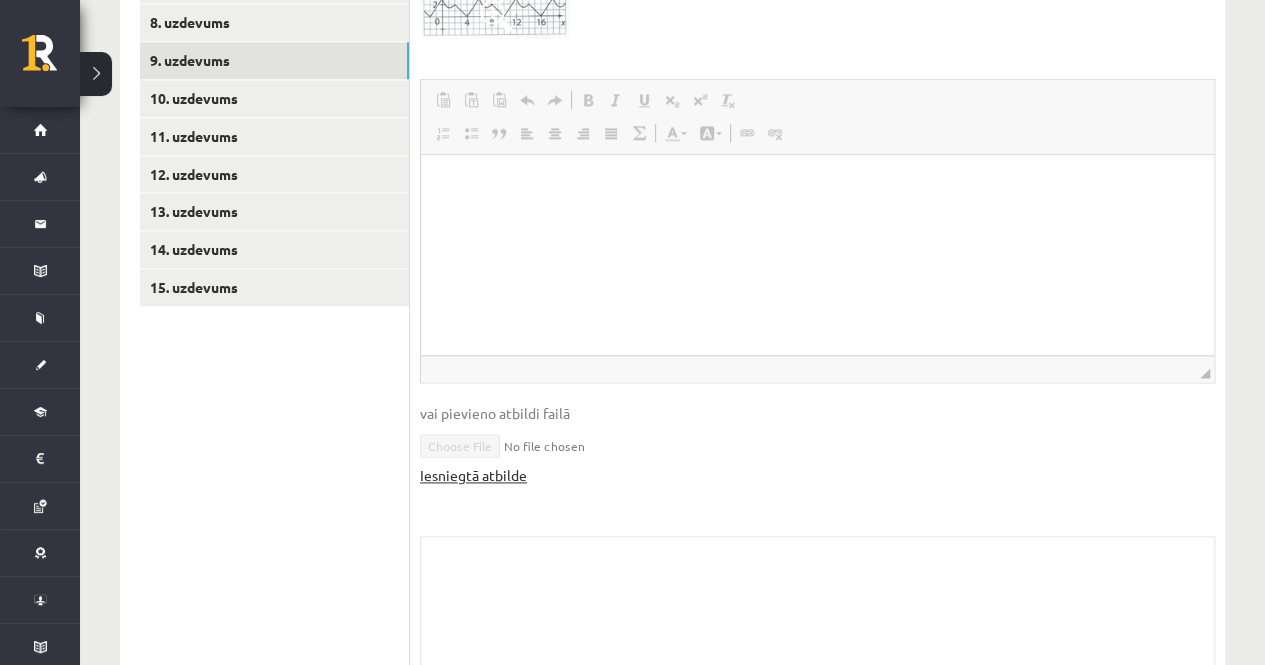 click on "Iesniegtā atbilde" at bounding box center [473, 475] 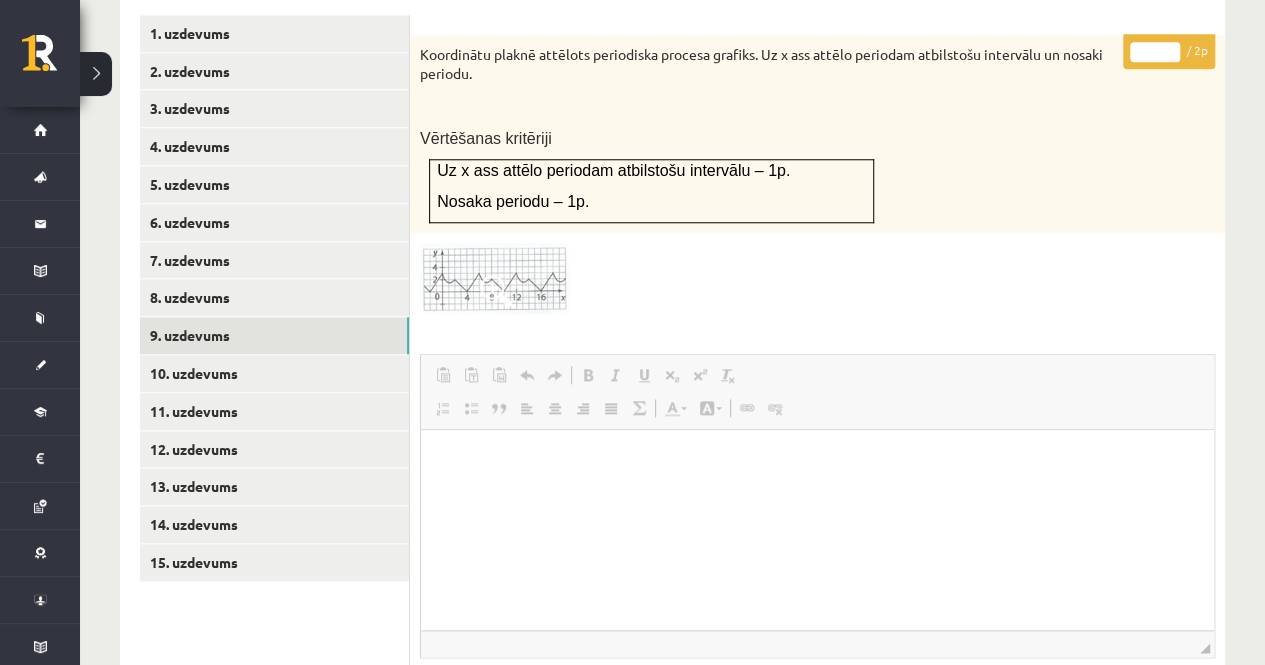 scroll, scrollTop: 853, scrollLeft: 0, axis: vertical 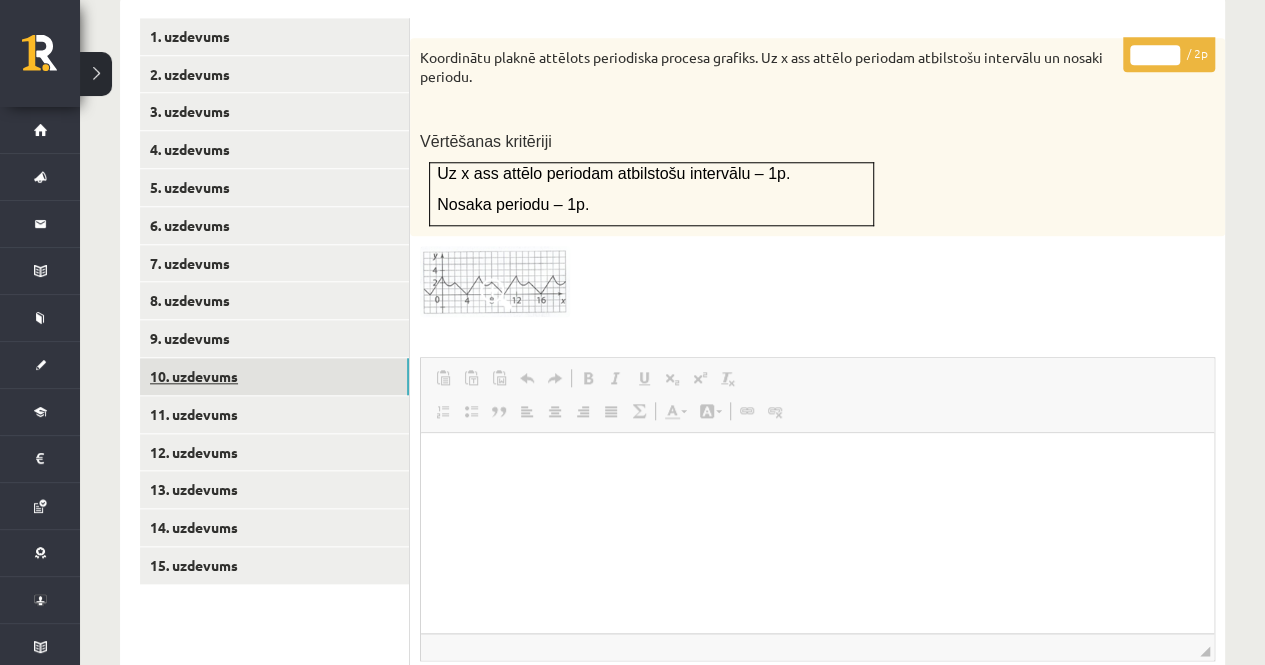 click on "10. uzdevums" at bounding box center (274, 376) 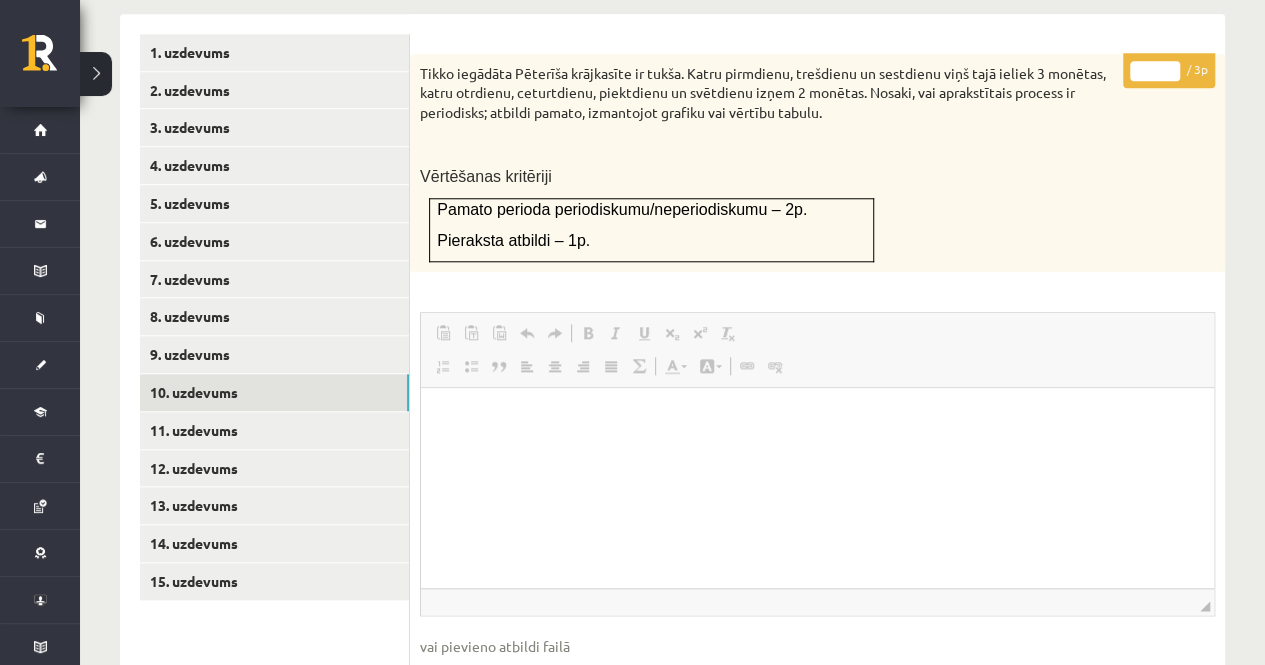 scroll, scrollTop: 820, scrollLeft: 0, axis: vertical 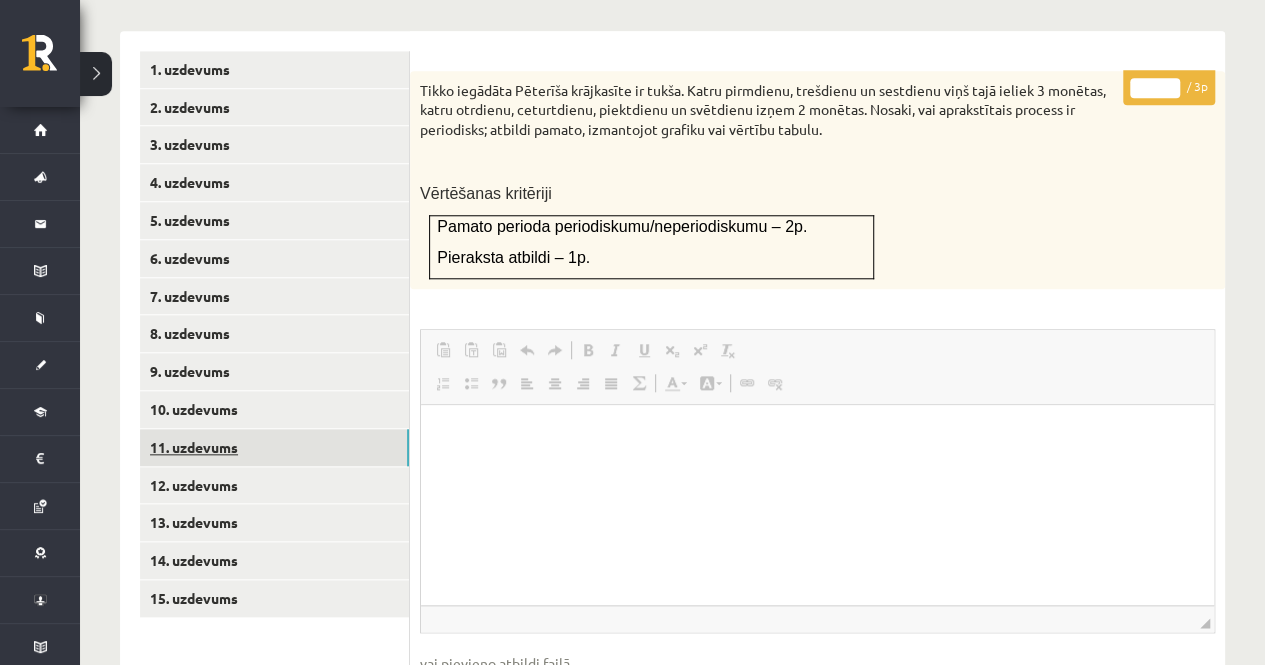 click on "11. uzdevums" at bounding box center [274, 447] 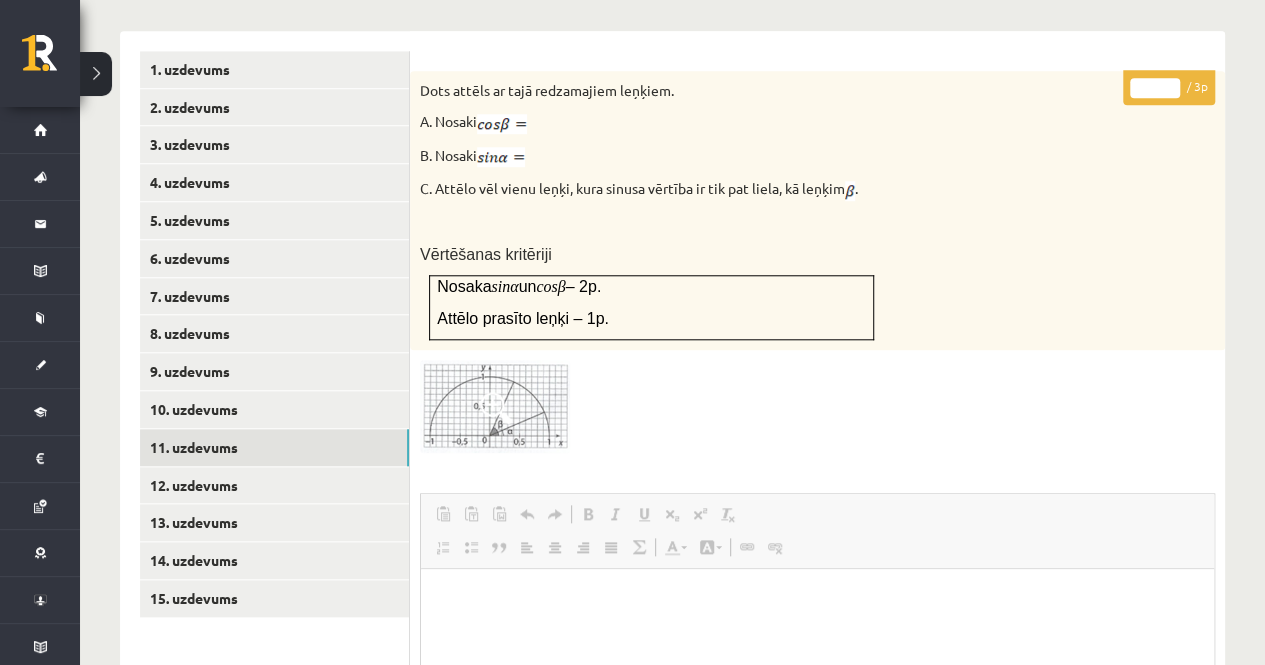 scroll, scrollTop: 0, scrollLeft: 0, axis: both 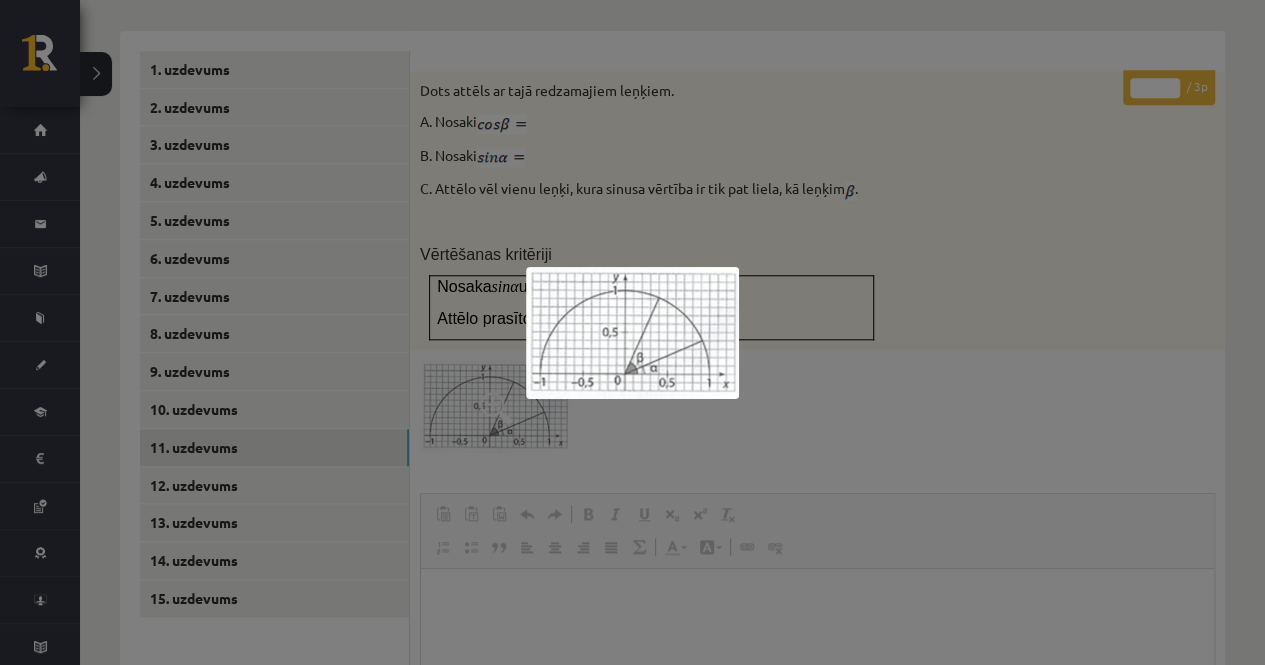 click at bounding box center (632, 332) 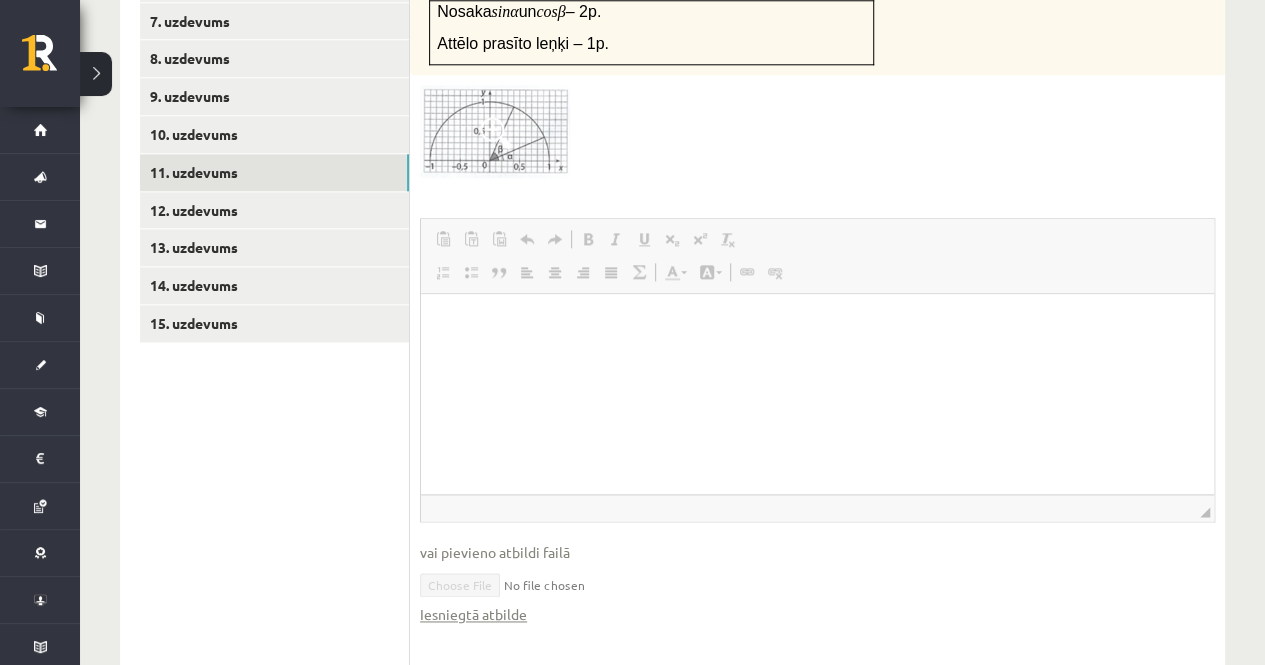 scroll, scrollTop: 1096, scrollLeft: 0, axis: vertical 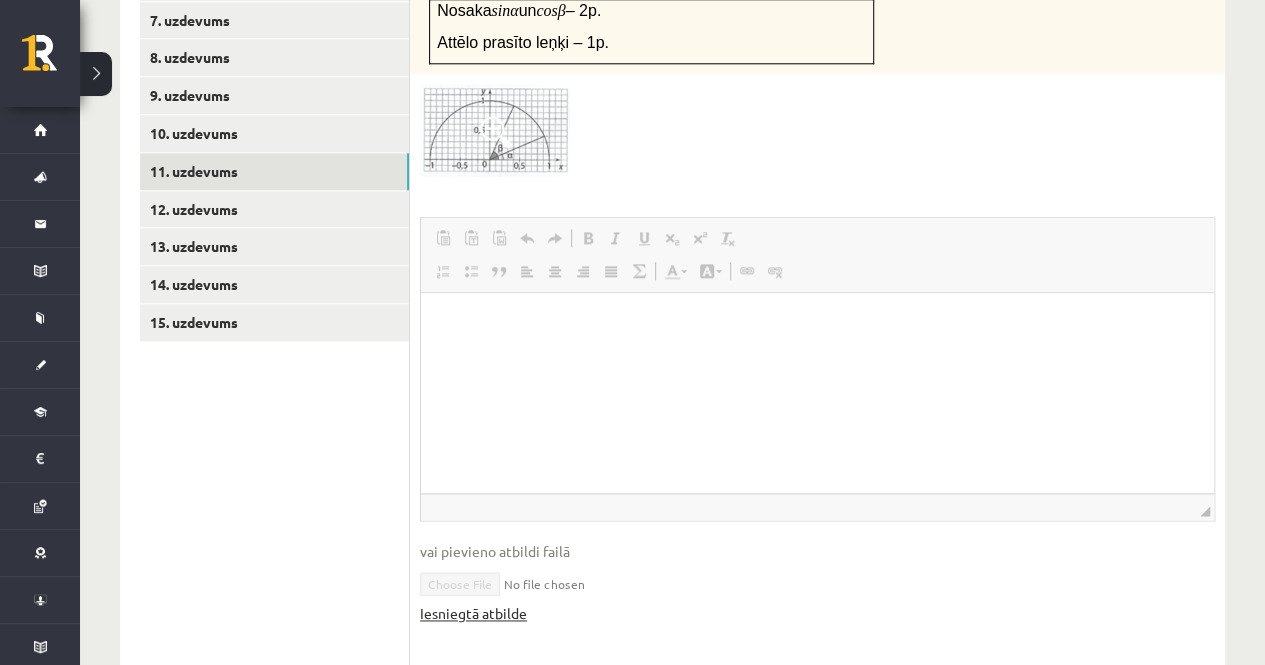 click on "Iesniegtā atbilde" at bounding box center (473, 613) 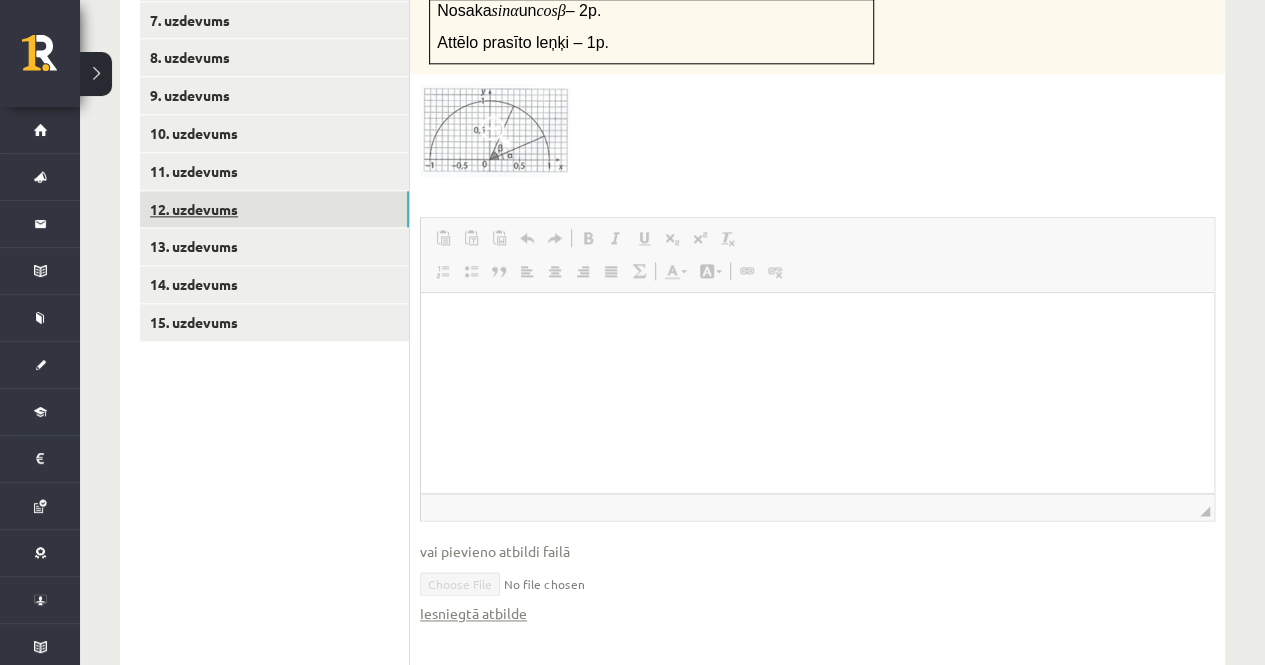 click on "12. uzdevums" at bounding box center (274, 209) 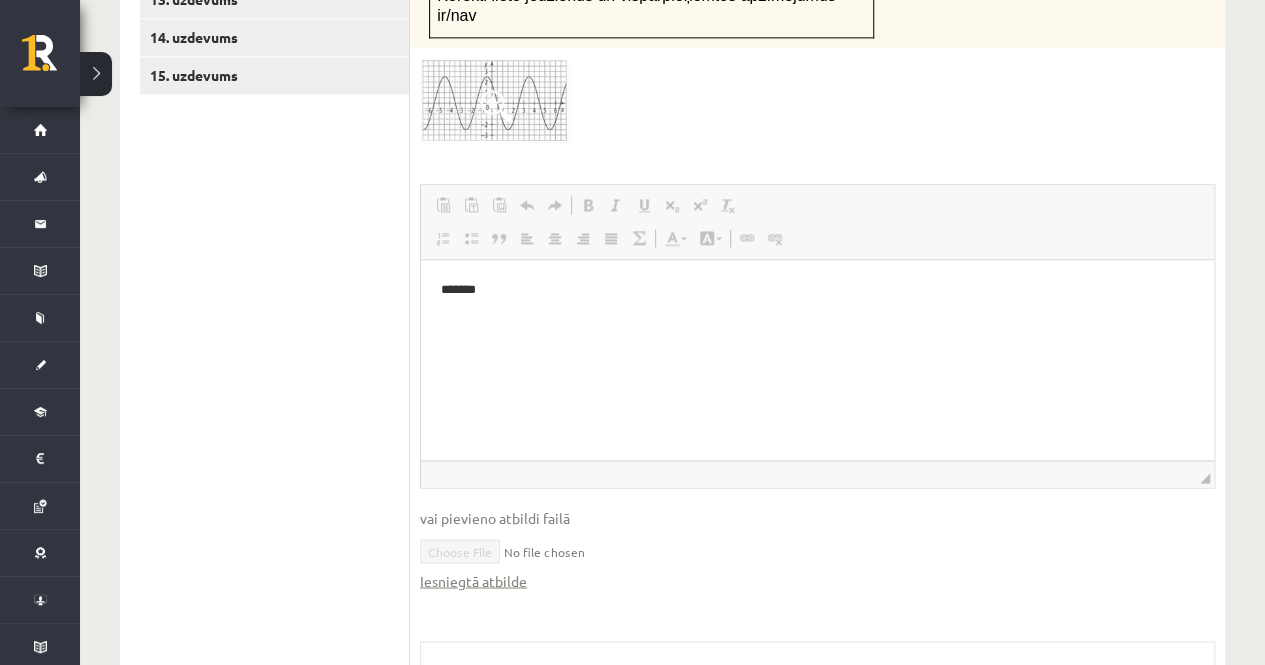 scroll, scrollTop: 1342, scrollLeft: 0, axis: vertical 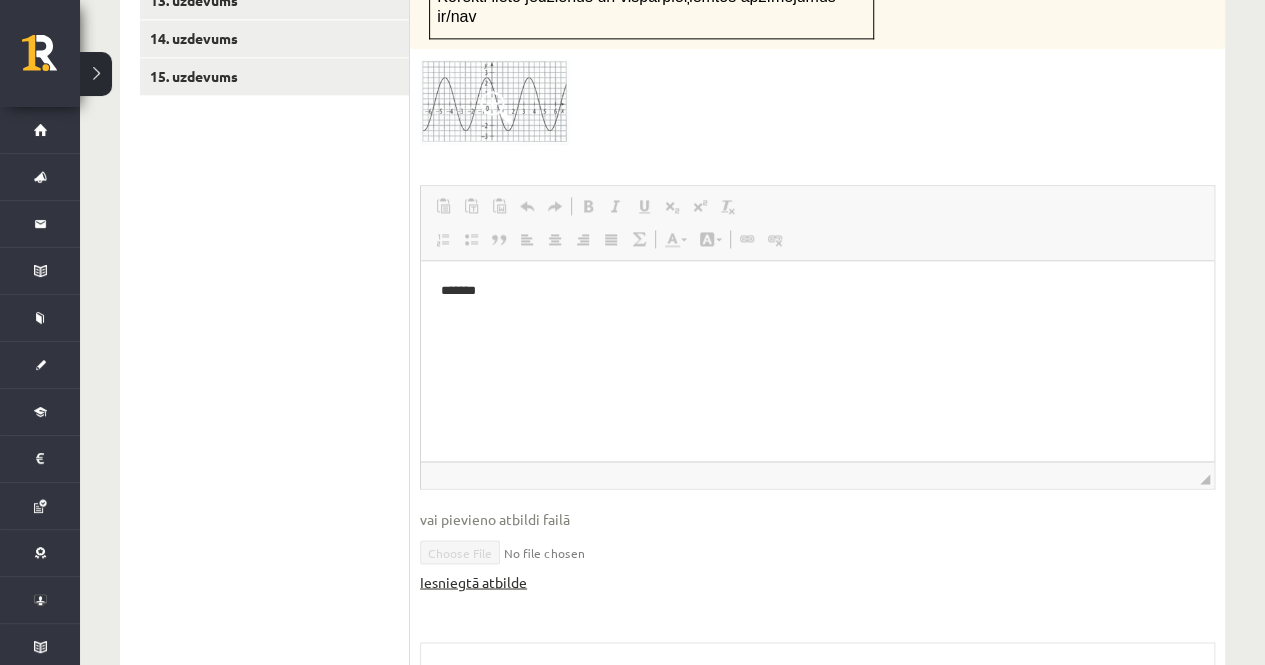 click on "Iesniegtā atbilde" at bounding box center [473, 581] 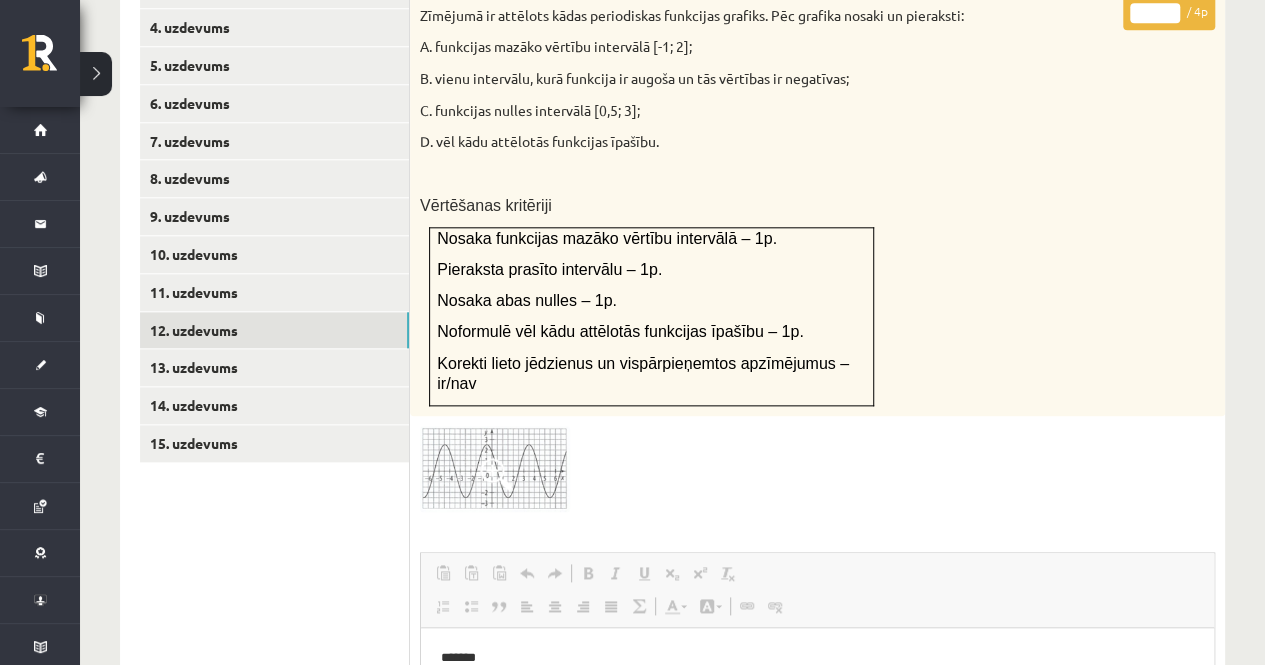 scroll, scrollTop: 974, scrollLeft: 0, axis: vertical 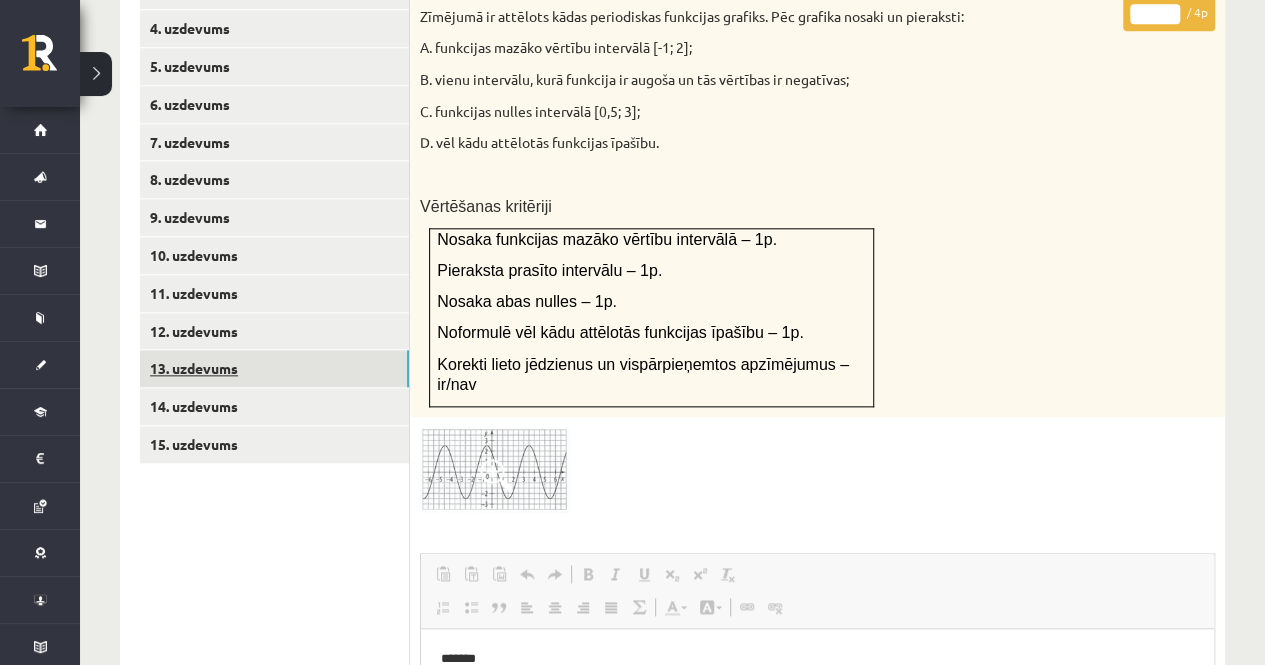 click on "13. uzdevums" at bounding box center (274, 368) 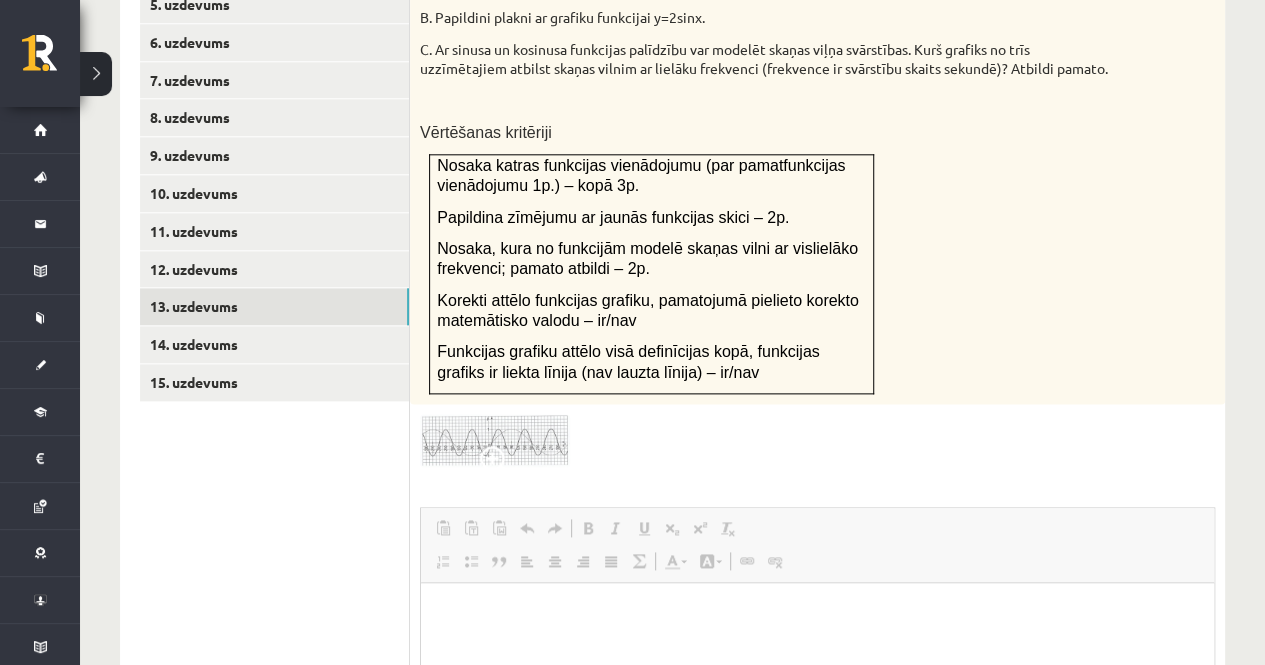 scroll, scrollTop: 1108, scrollLeft: 0, axis: vertical 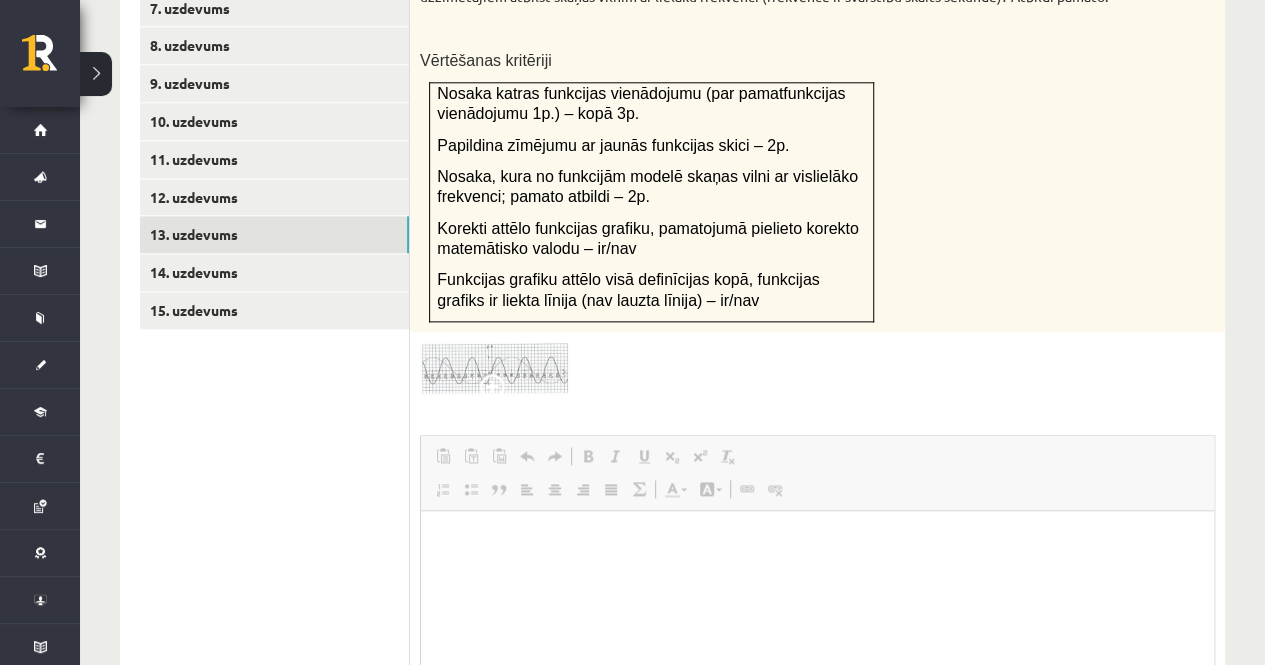 click at bounding box center (495, 368) 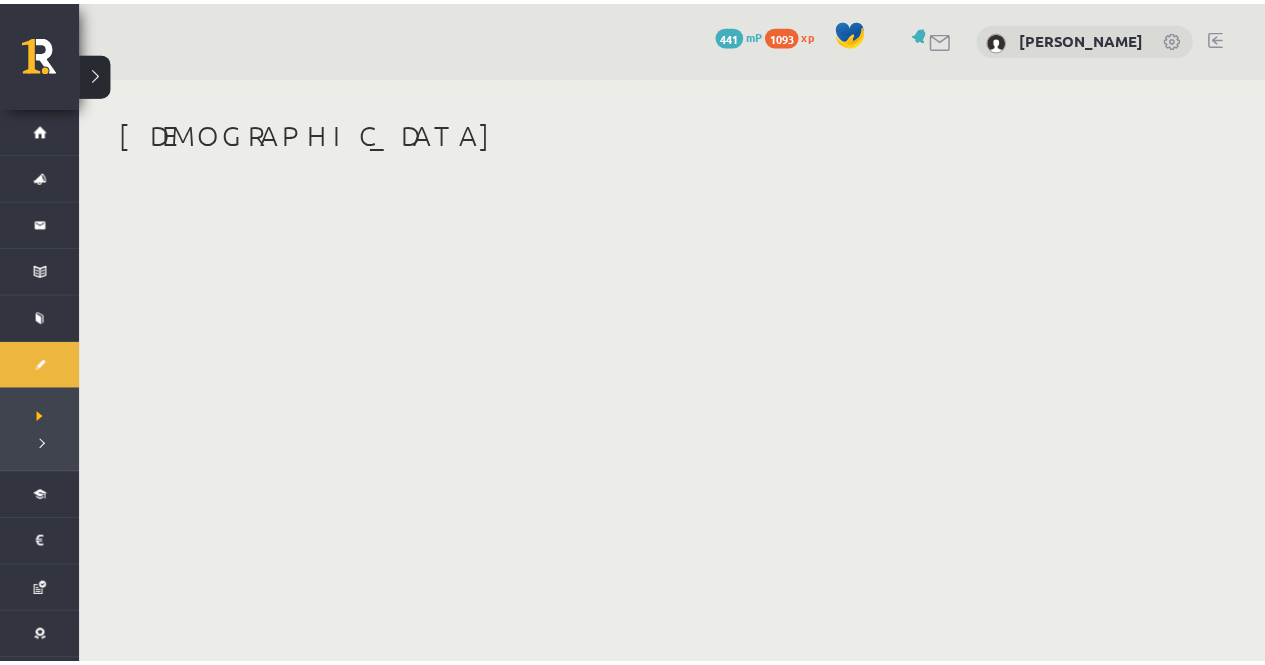 scroll, scrollTop: 0, scrollLeft: 0, axis: both 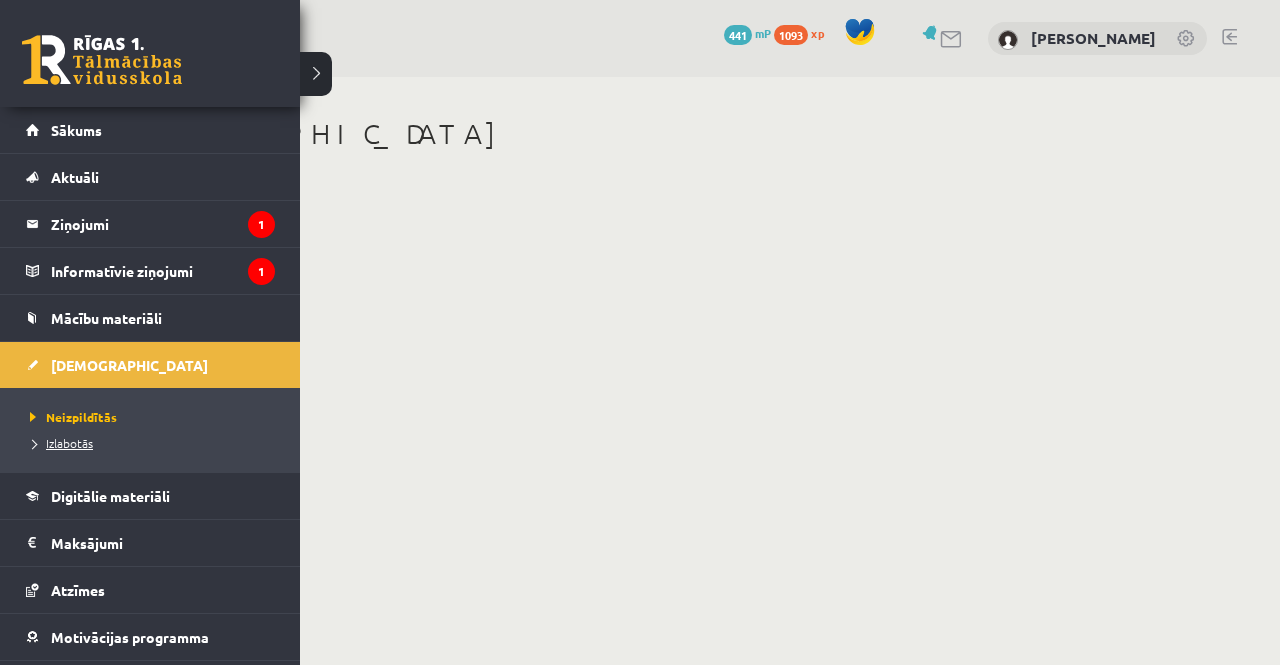 click on "Izlabotās" at bounding box center (59, 443) 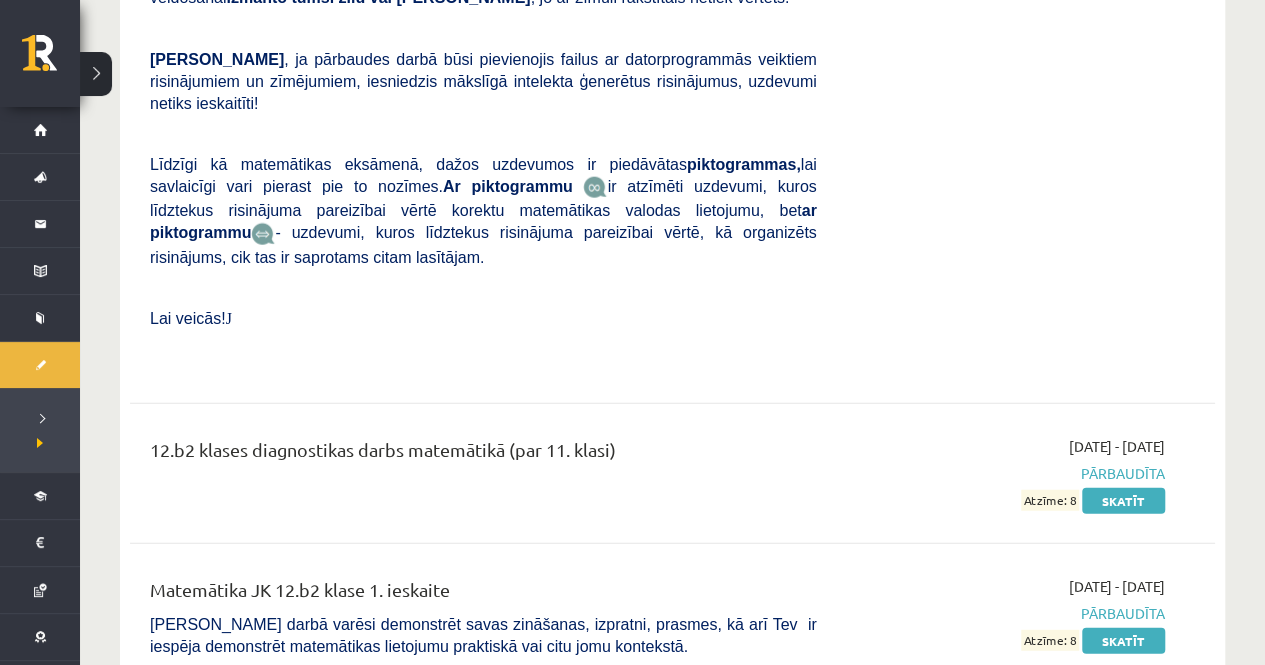 scroll, scrollTop: 2277, scrollLeft: 0, axis: vertical 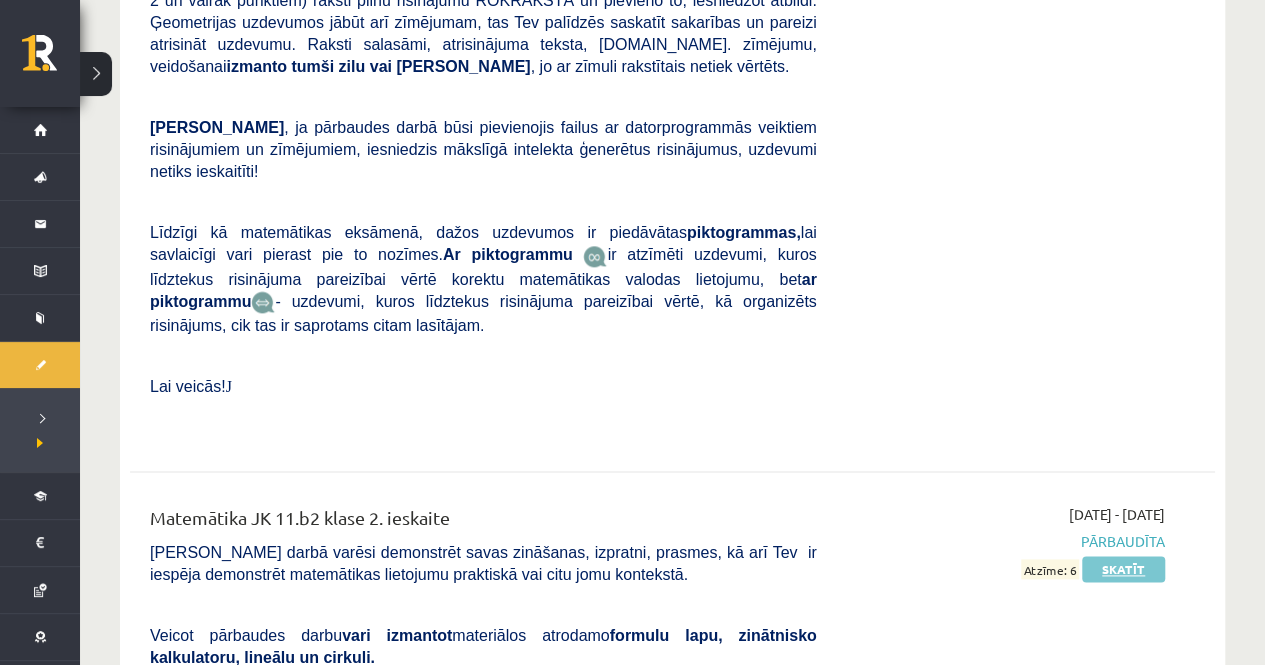 click on "Skatīt" at bounding box center (1123, 569) 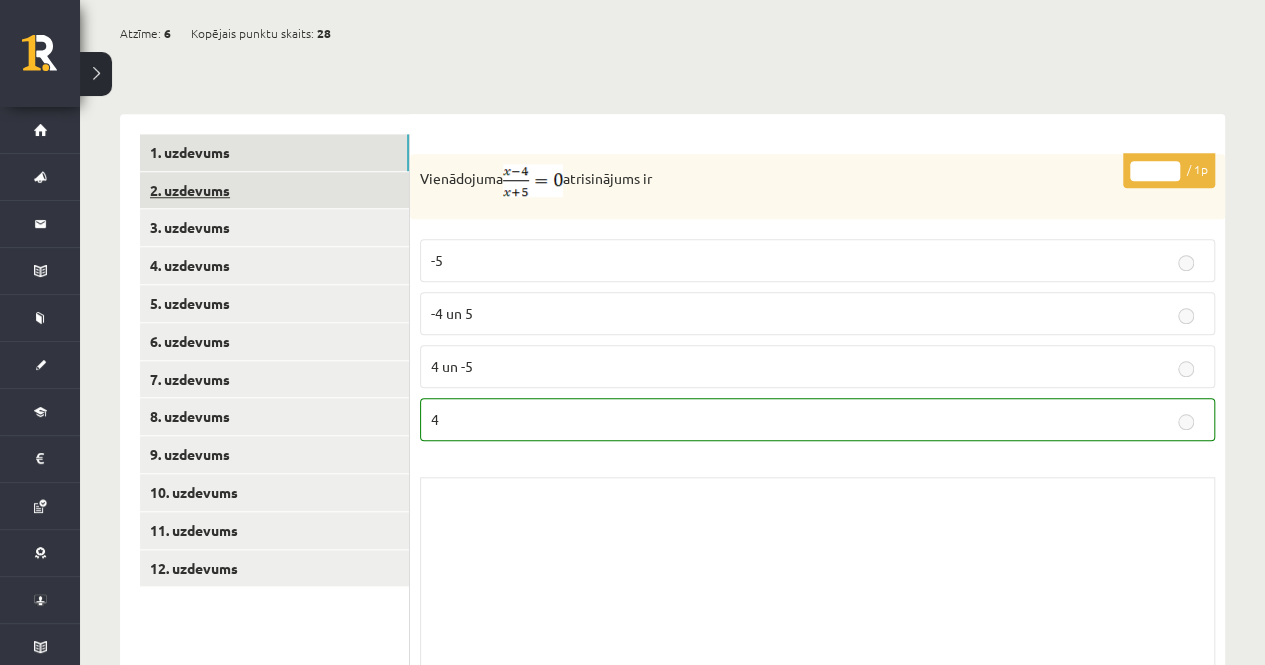 scroll, scrollTop: 739, scrollLeft: 0, axis: vertical 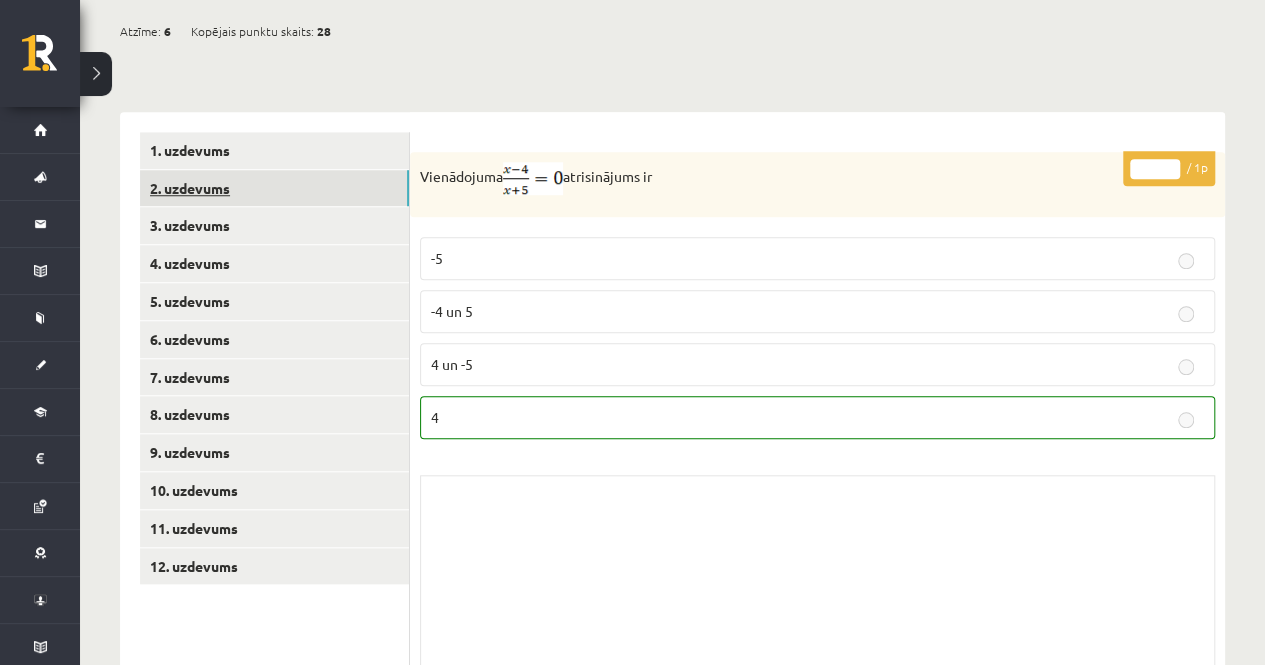 click on "2. uzdevums" at bounding box center (274, 188) 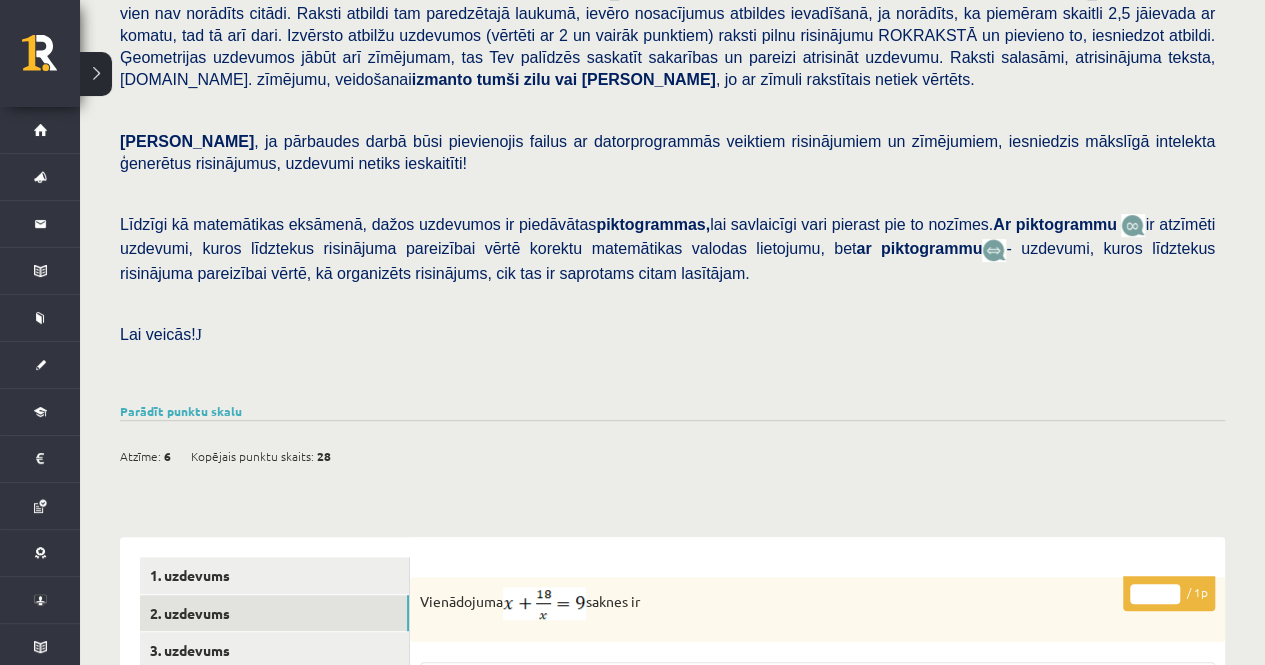 scroll, scrollTop: 313, scrollLeft: 0, axis: vertical 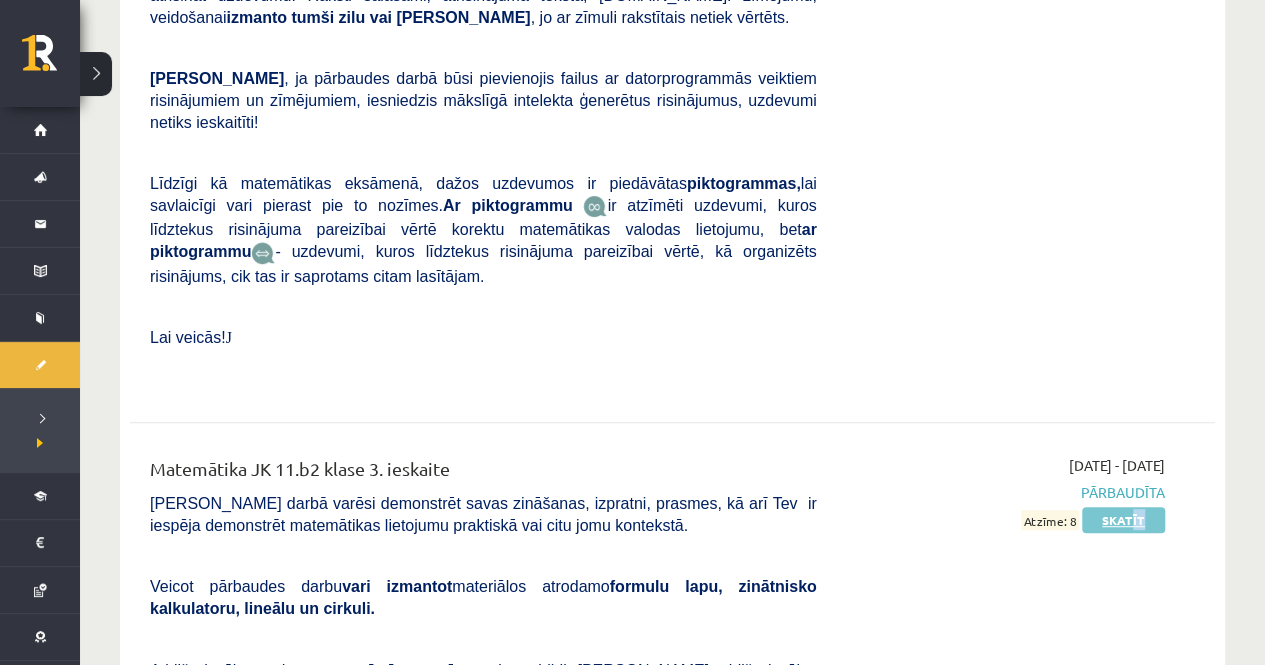 drag, startPoint x: 1136, startPoint y: 206, endPoint x: 1132, endPoint y: 195, distance: 11.7046995 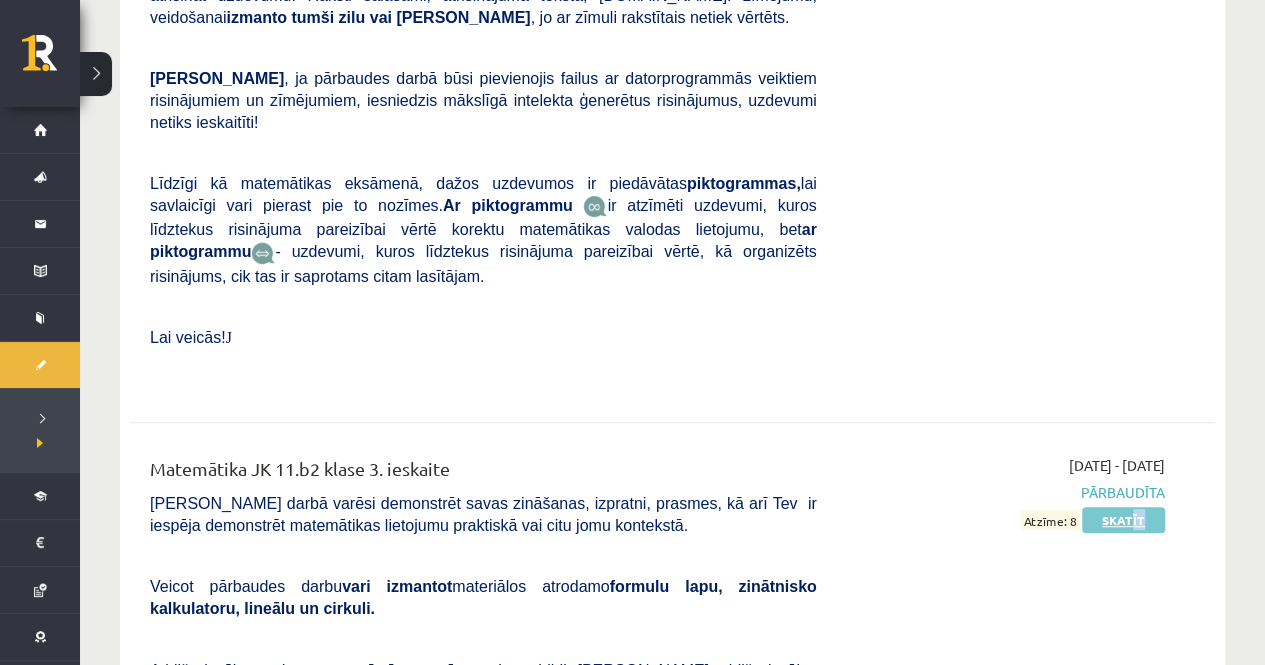 click on "Skatīt" at bounding box center [1123, 520] 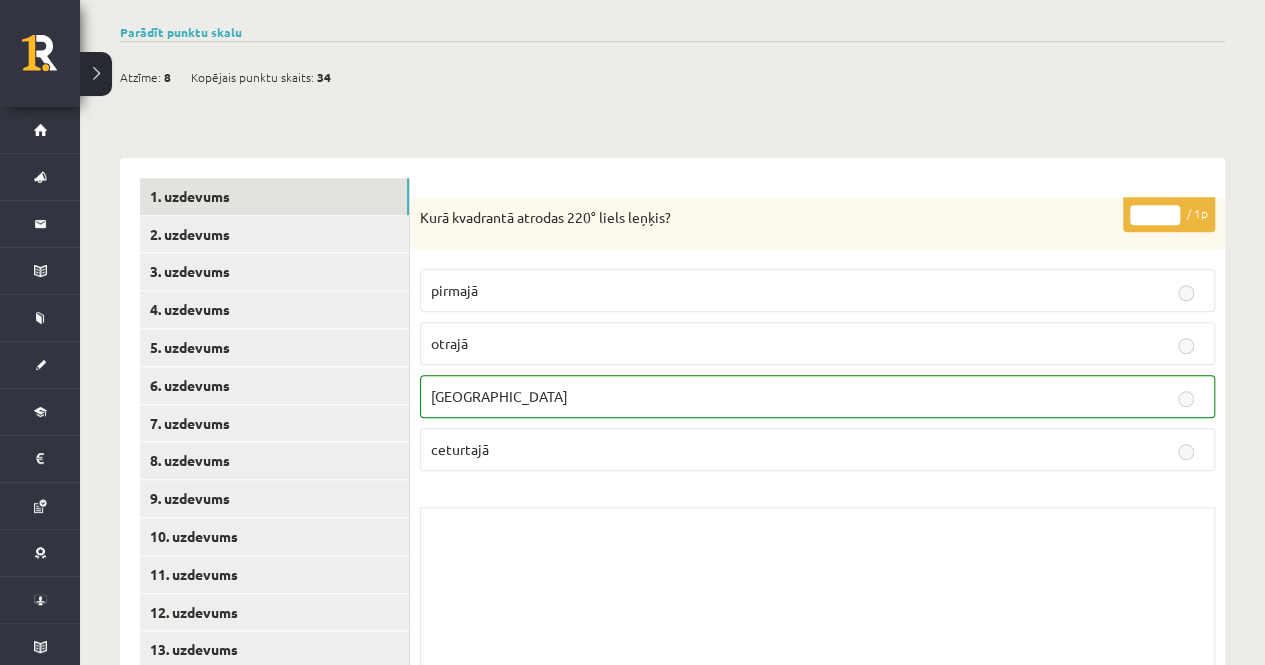 scroll, scrollTop: 714, scrollLeft: 0, axis: vertical 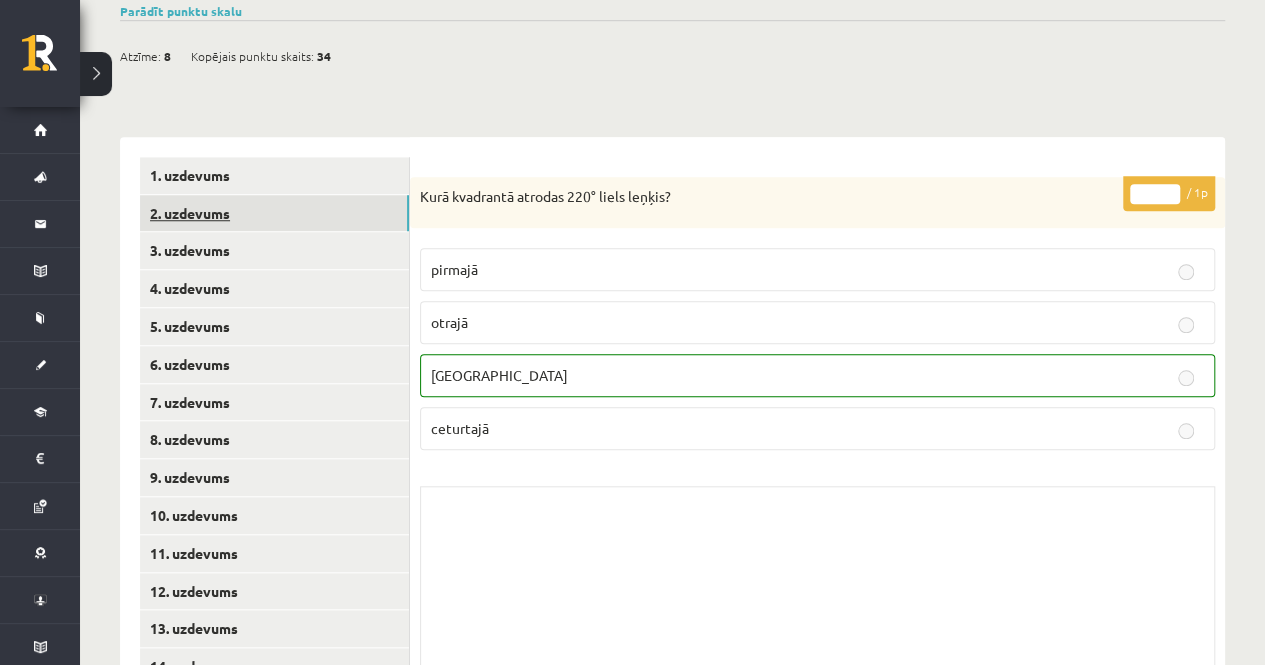 click on "2. uzdevums" at bounding box center [274, 213] 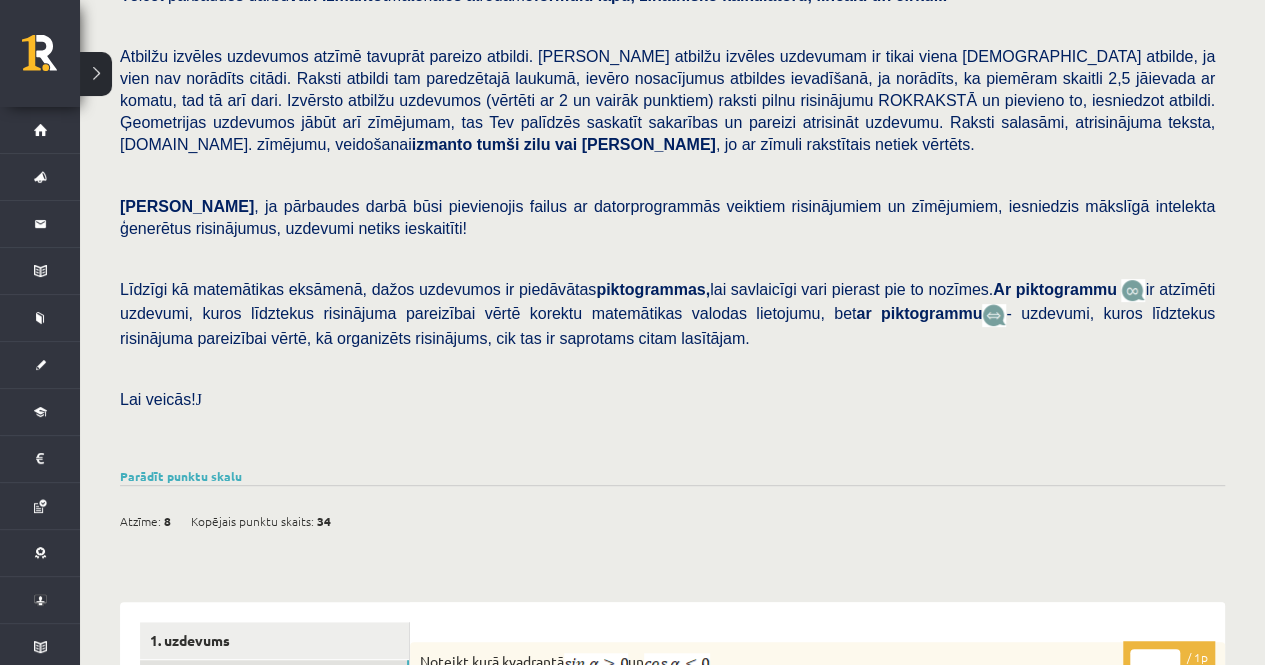 scroll, scrollTop: 0, scrollLeft: 0, axis: both 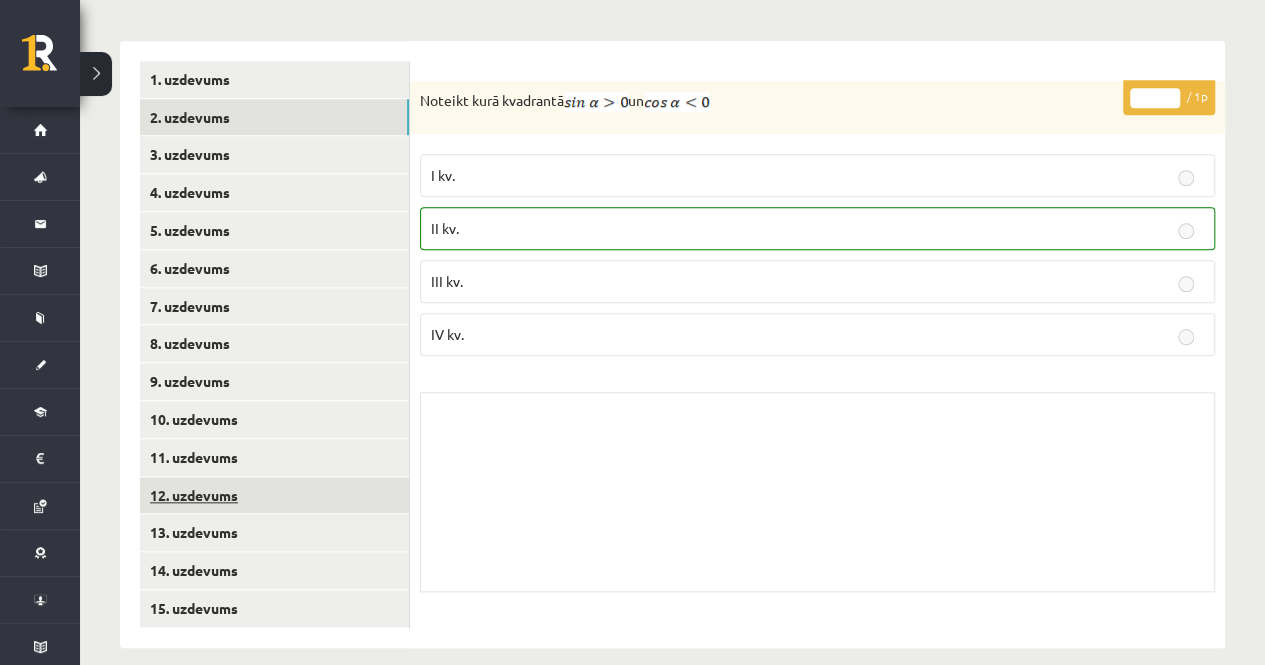 click on "12. uzdevums" at bounding box center (274, 495) 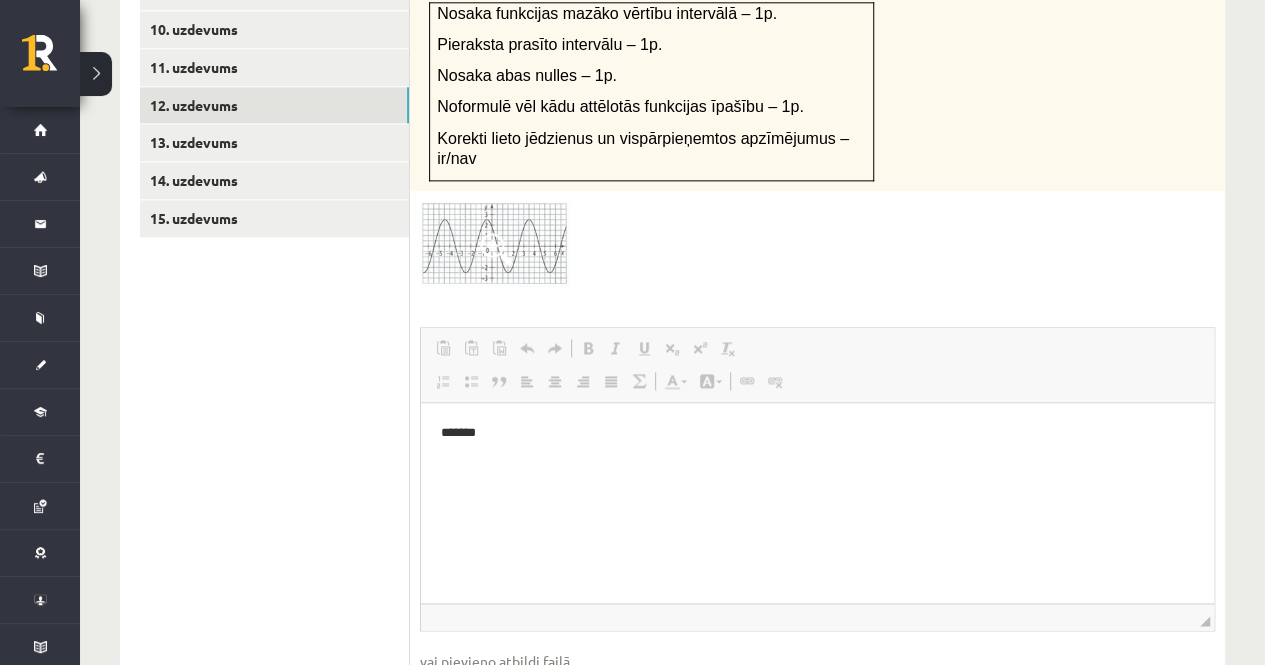 scroll, scrollTop: 1202, scrollLeft: 0, axis: vertical 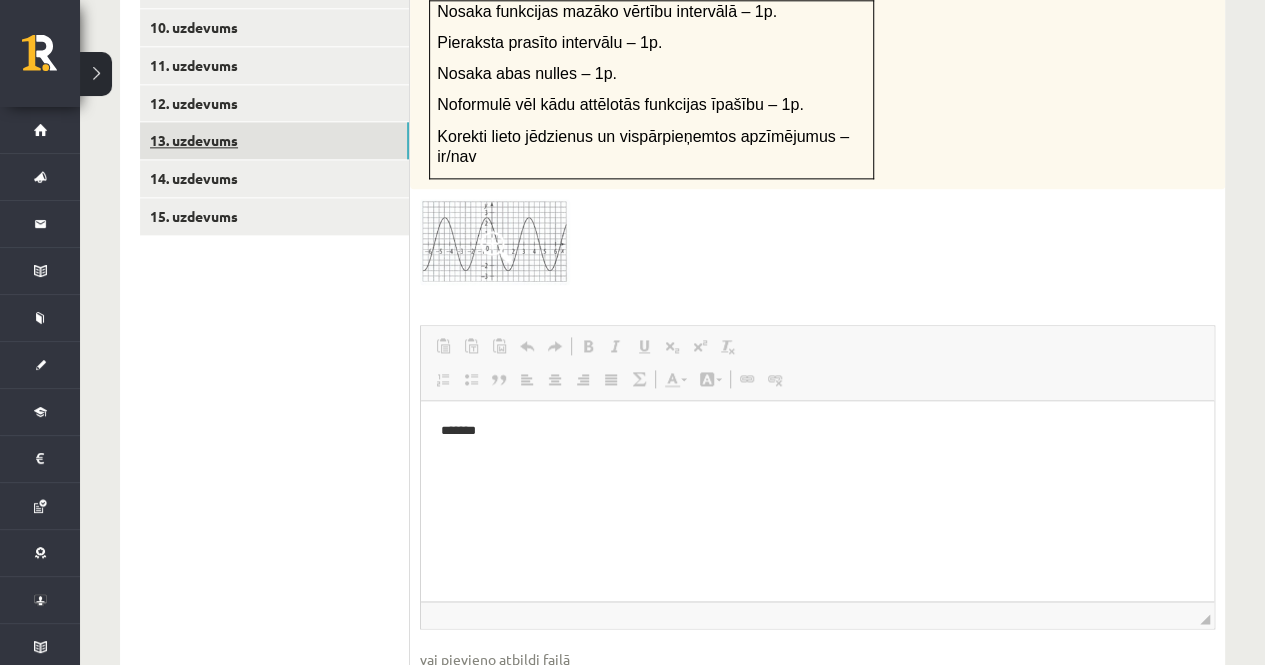 click on "13. uzdevums" at bounding box center [274, 140] 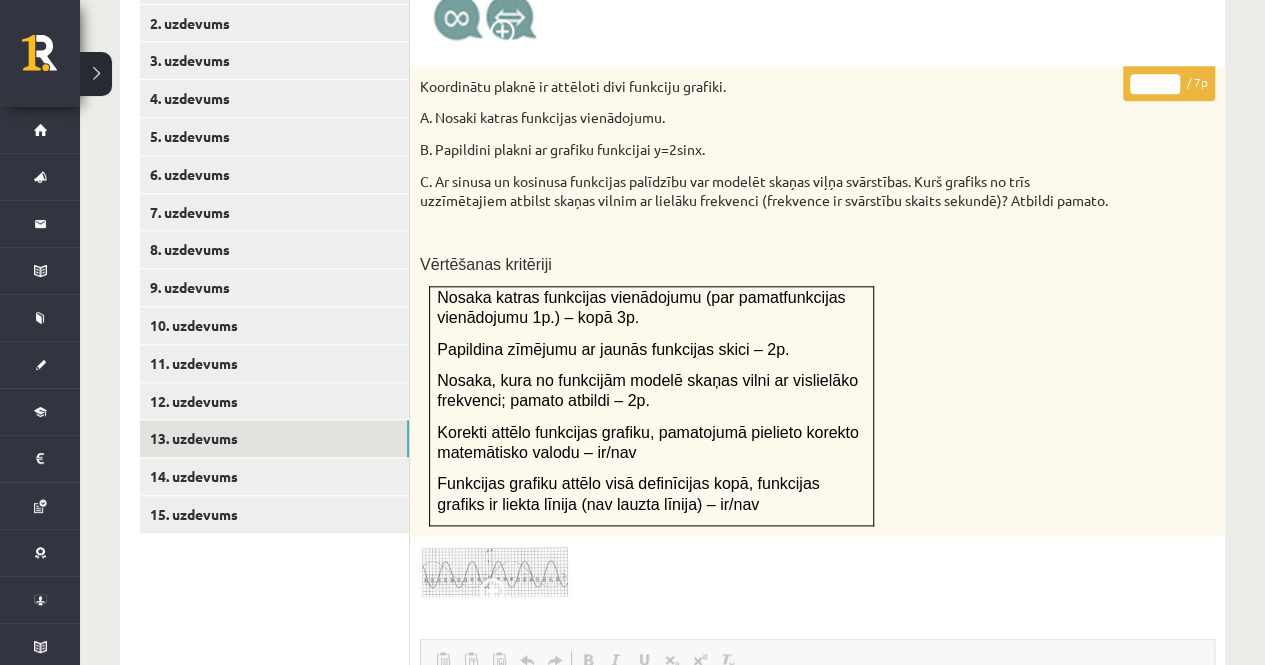 scroll, scrollTop: 904, scrollLeft: 0, axis: vertical 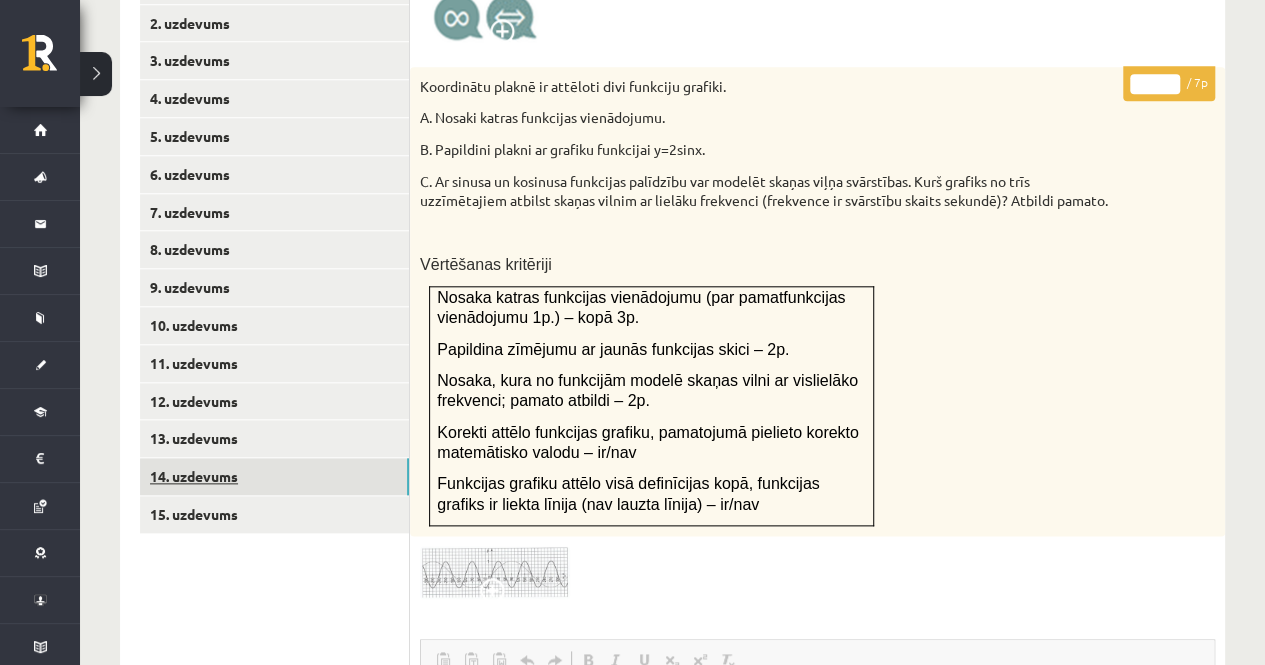 click on "14. uzdevums" at bounding box center (274, 476) 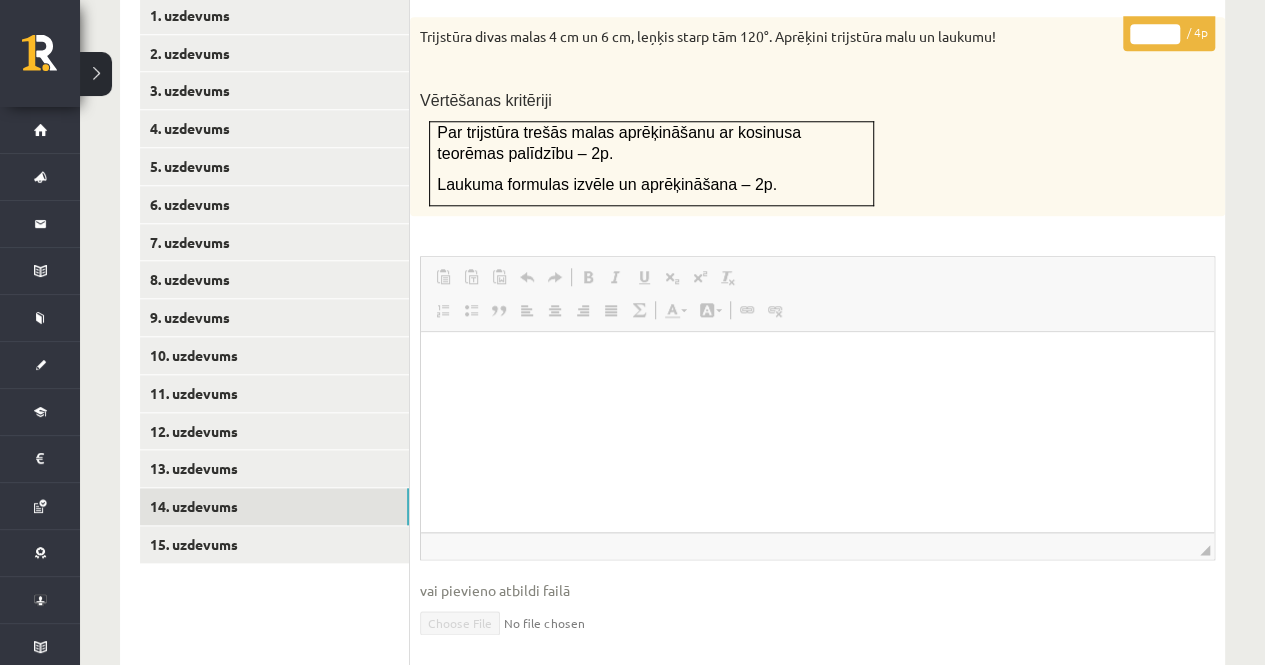 scroll, scrollTop: 872, scrollLeft: 0, axis: vertical 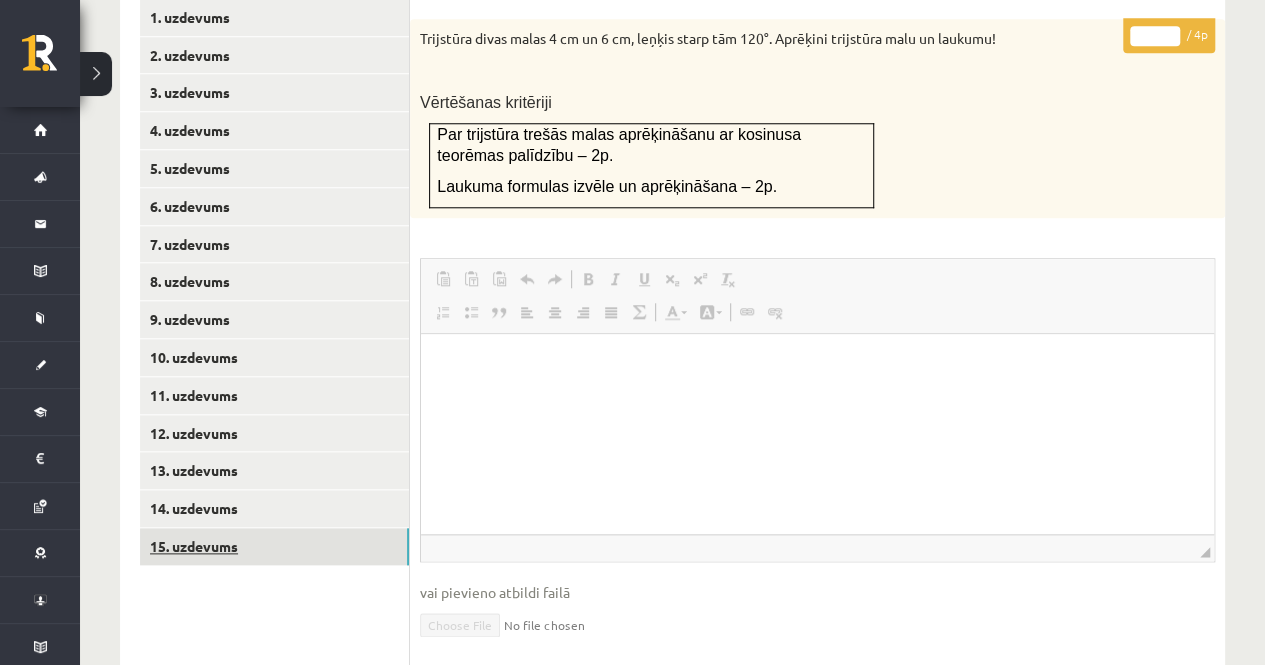 click on "15. uzdevums" at bounding box center (274, 546) 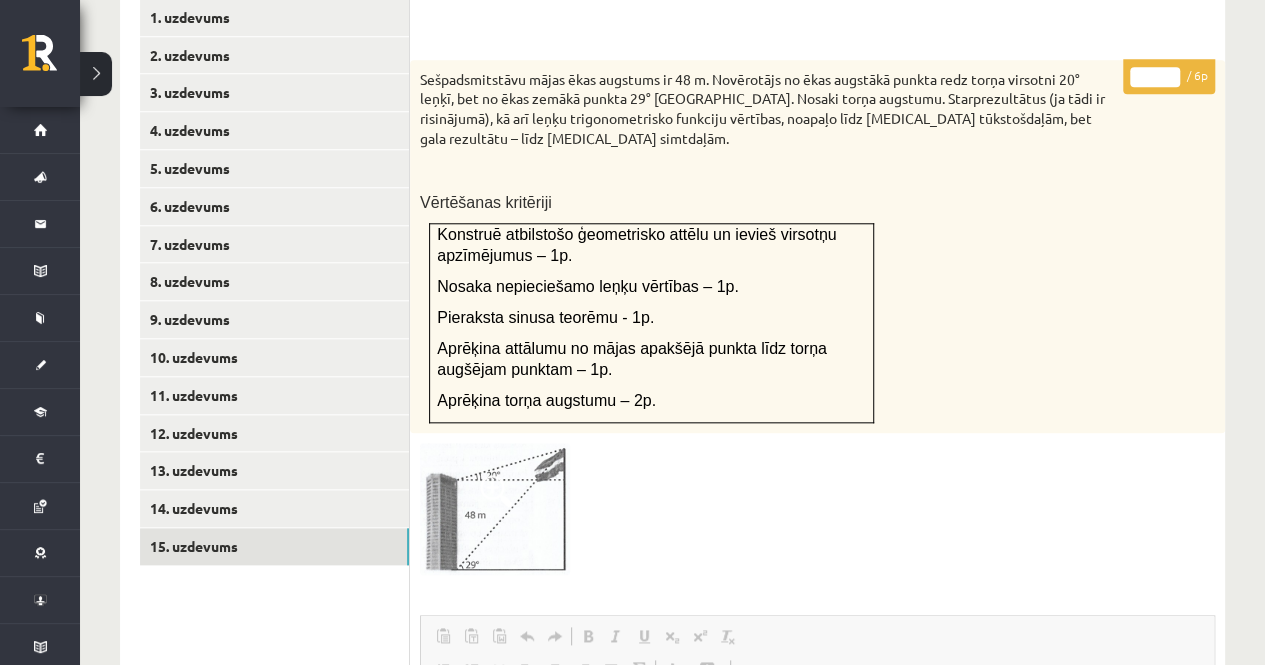 scroll, scrollTop: 0, scrollLeft: 0, axis: both 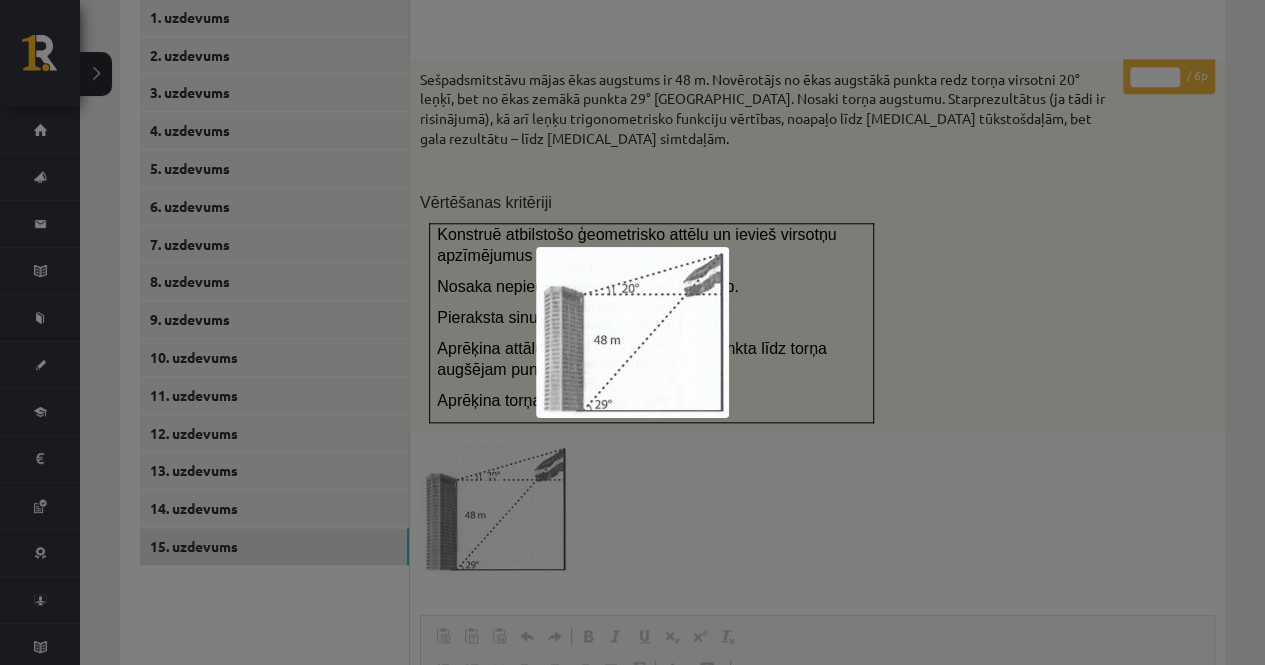click at bounding box center (632, 332) 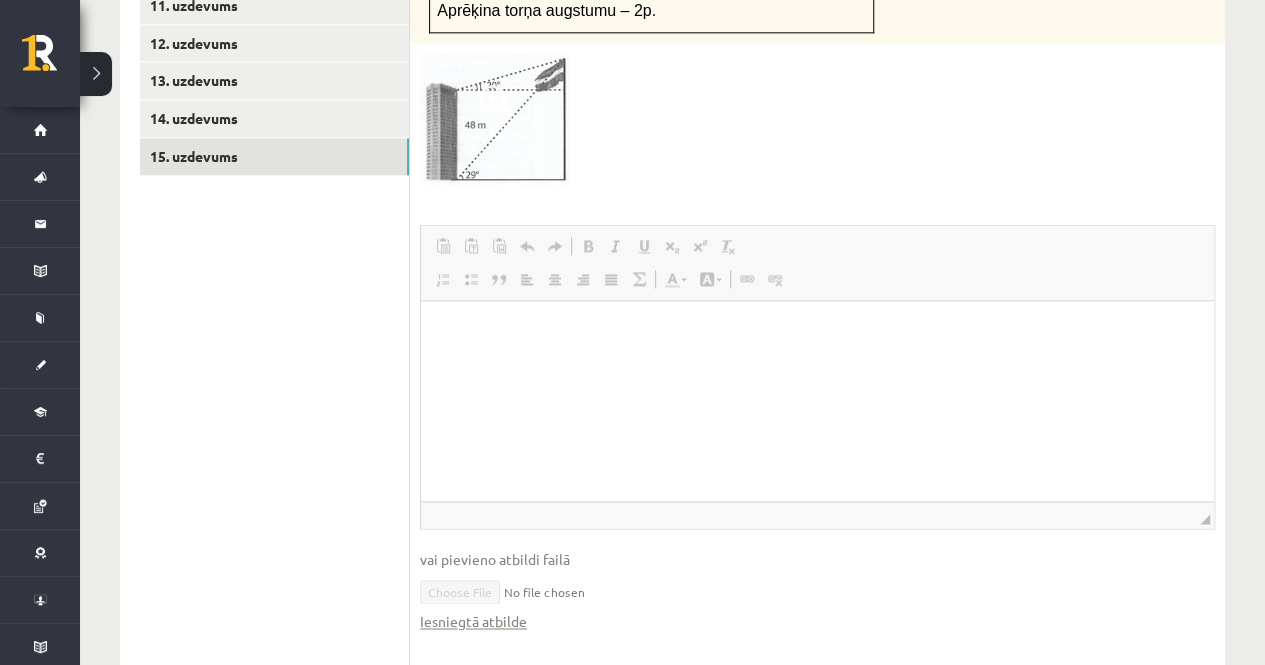 scroll, scrollTop: 1279, scrollLeft: 0, axis: vertical 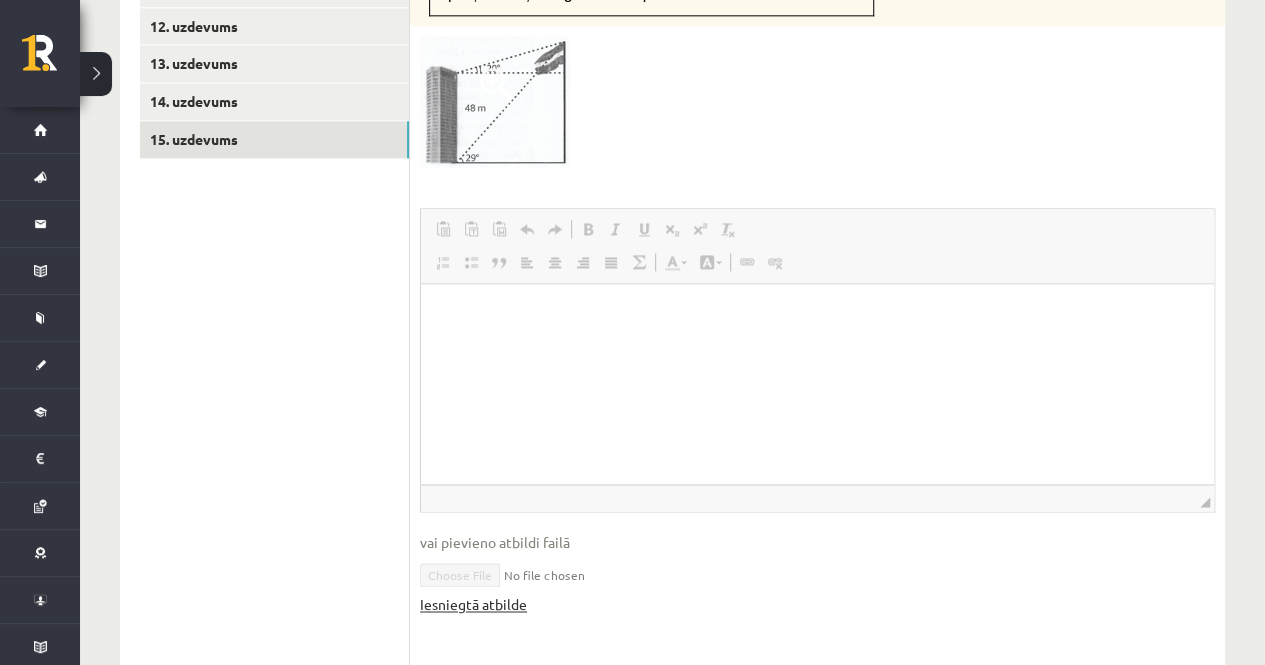 click on "Iesniegtā atbilde" at bounding box center (473, 604) 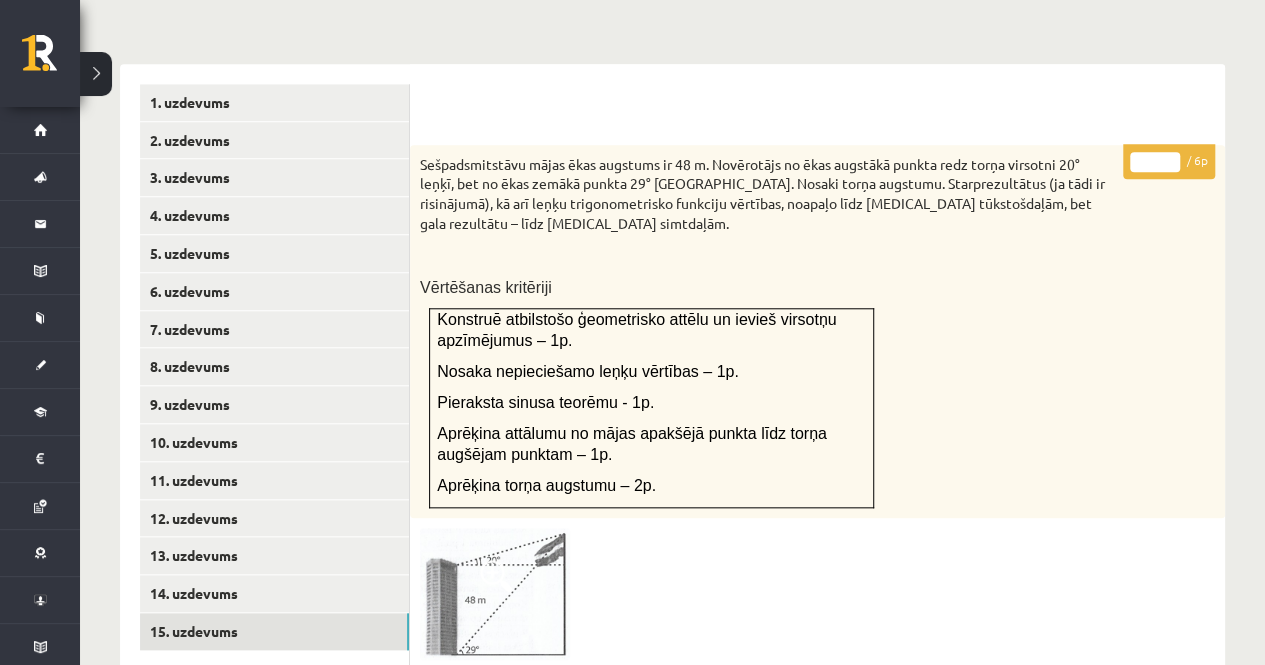 scroll, scrollTop: 785, scrollLeft: 0, axis: vertical 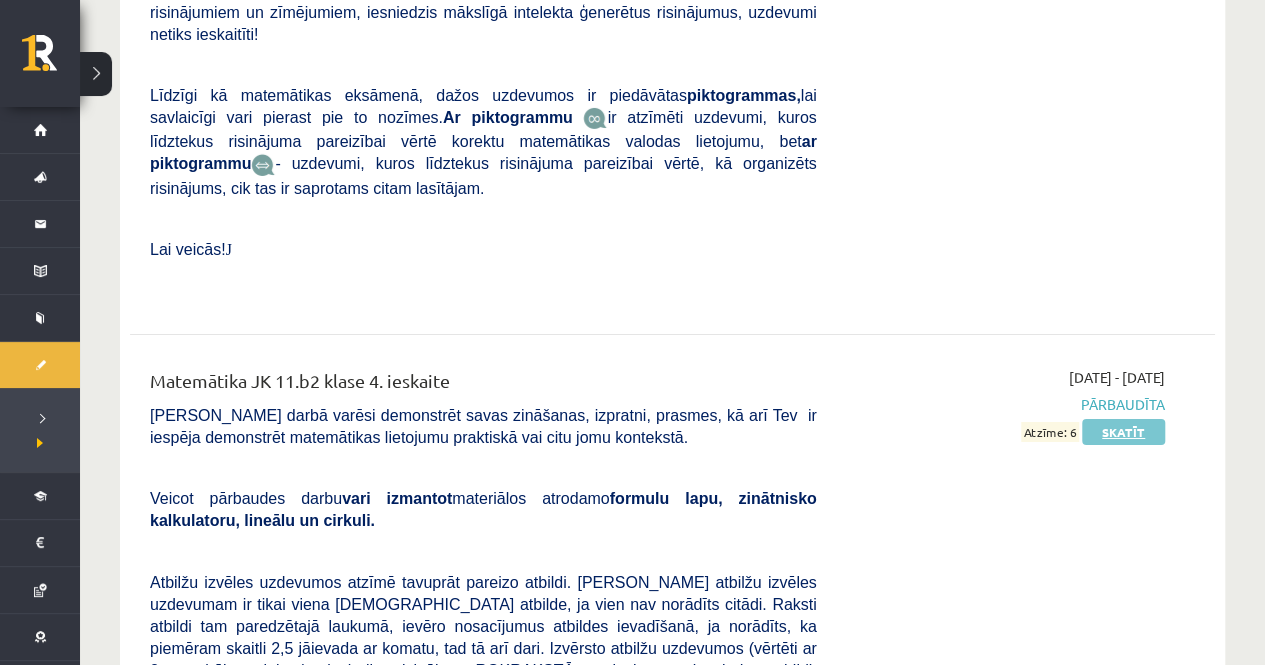 click on "Skatīt" at bounding box center (1123, 432) 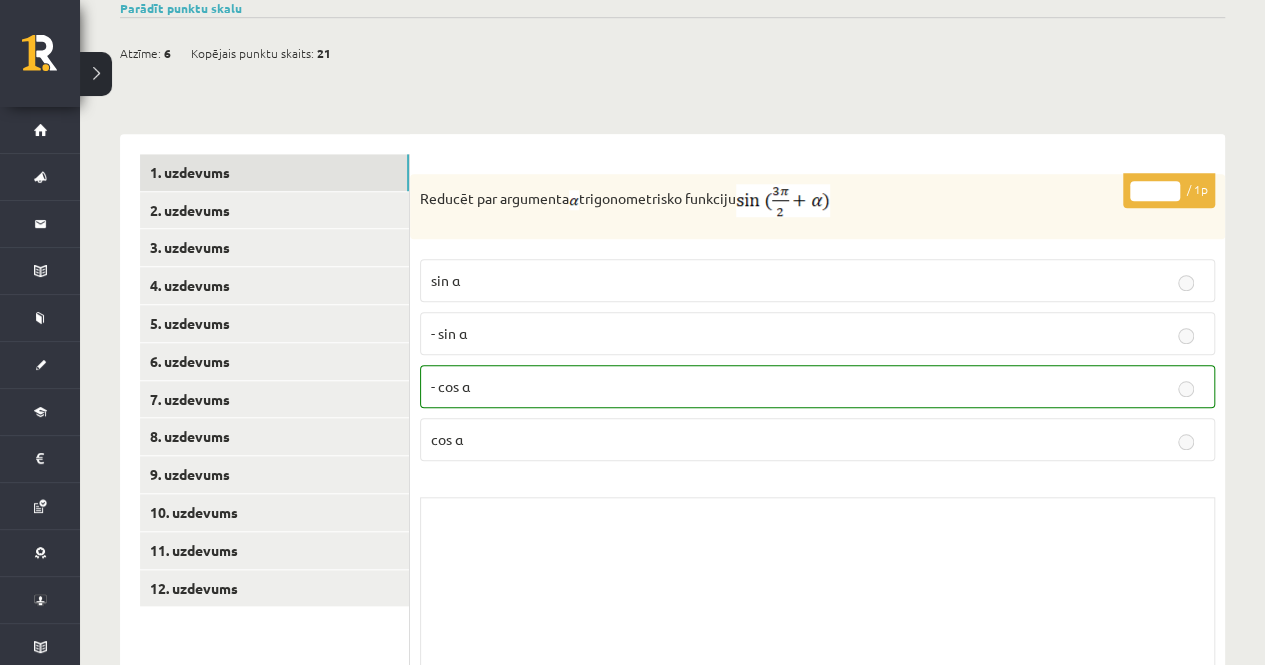 scroll, scrollTop: 719, scrollLeft: 0, axis: vertical 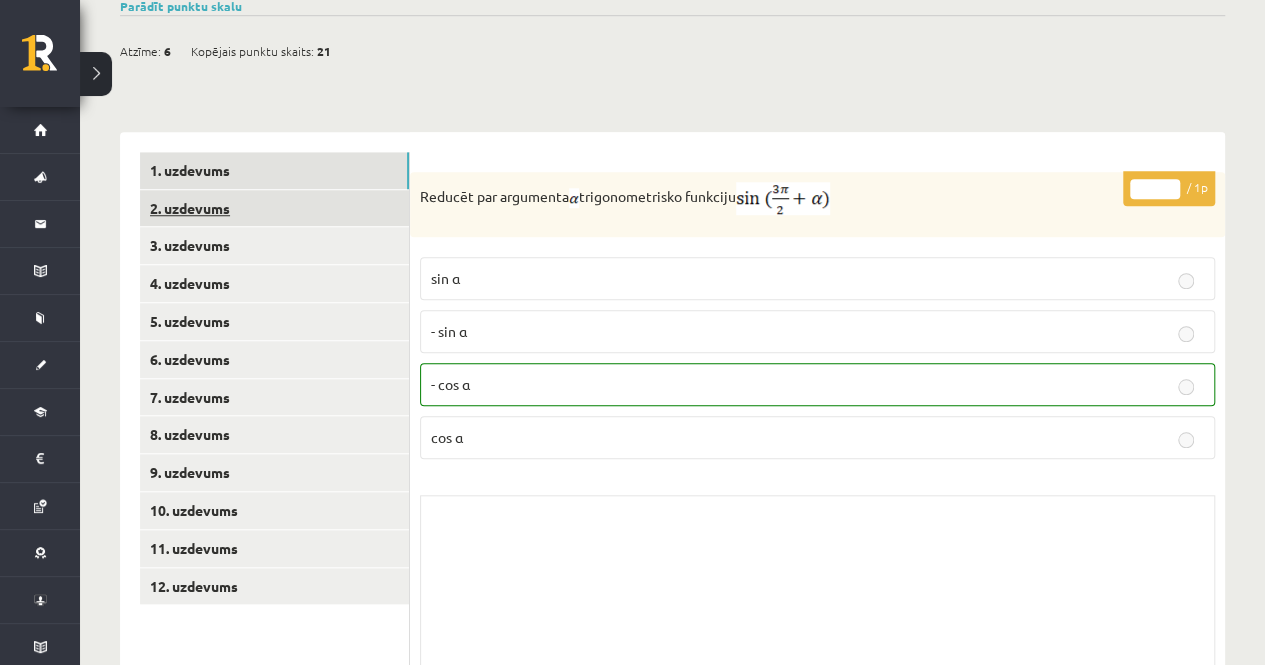click on "2. uzdevums" at bounding box center [274, 208] 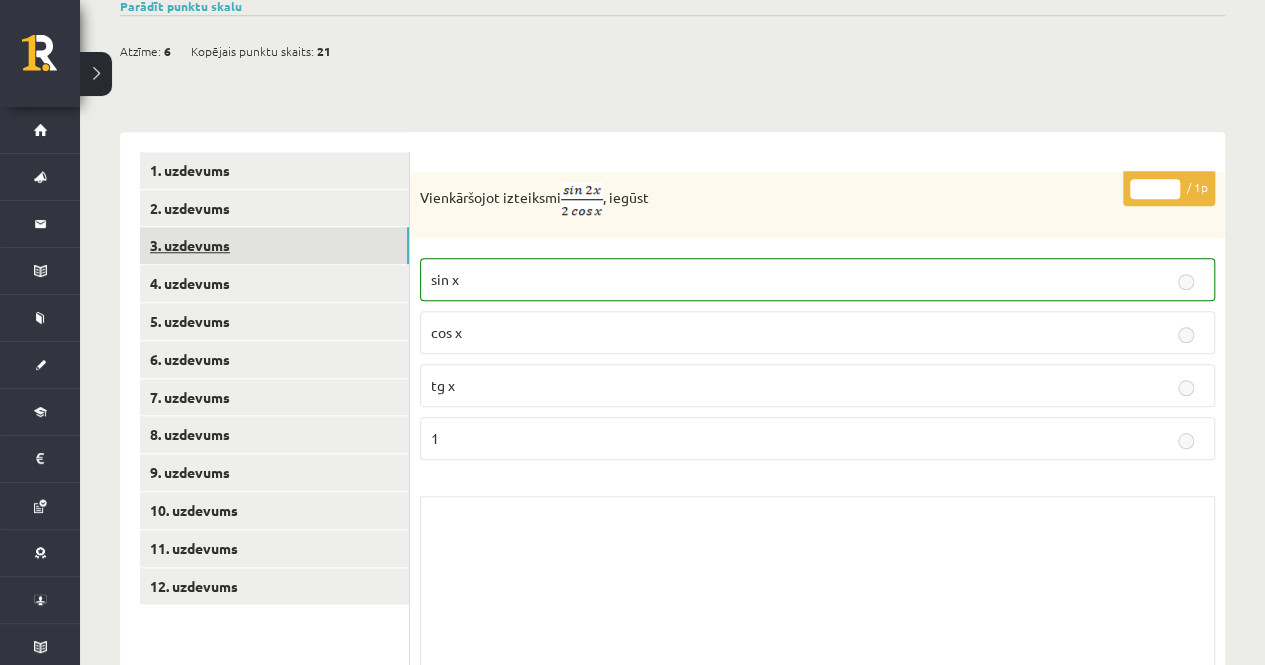 click on "3. uzdevums" at bounding box center (274, 245) 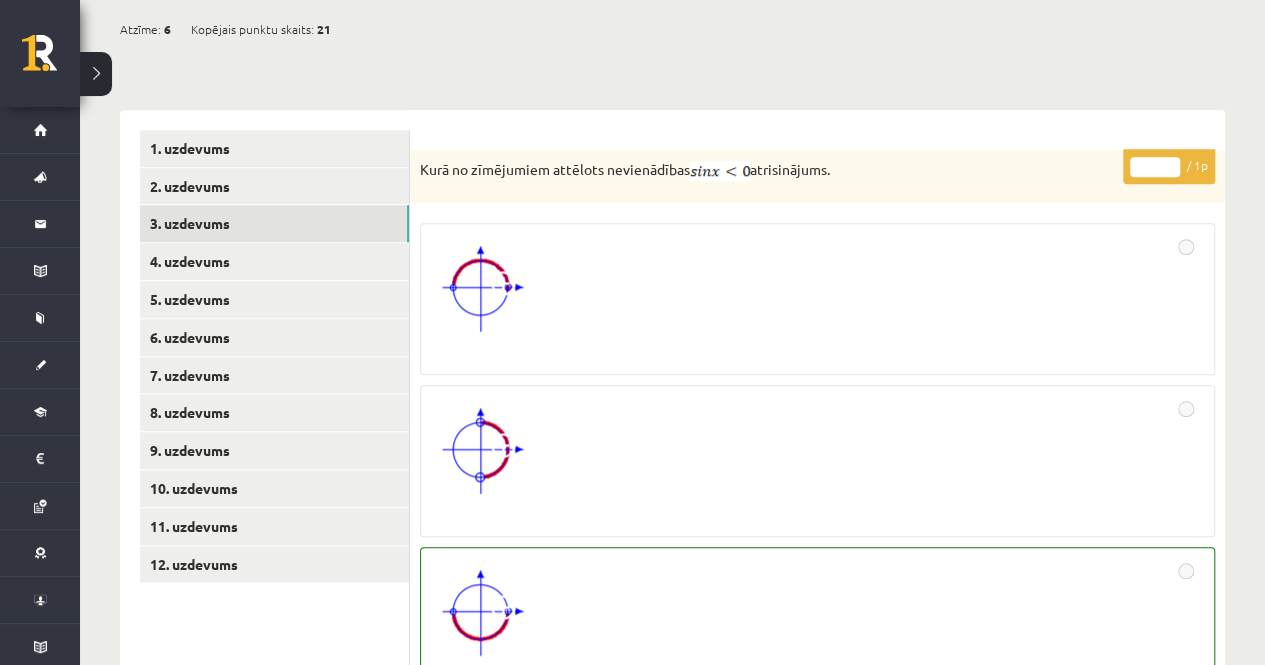 scroll, scrollTop: 740, scrollLeft: 0, axis: vertical 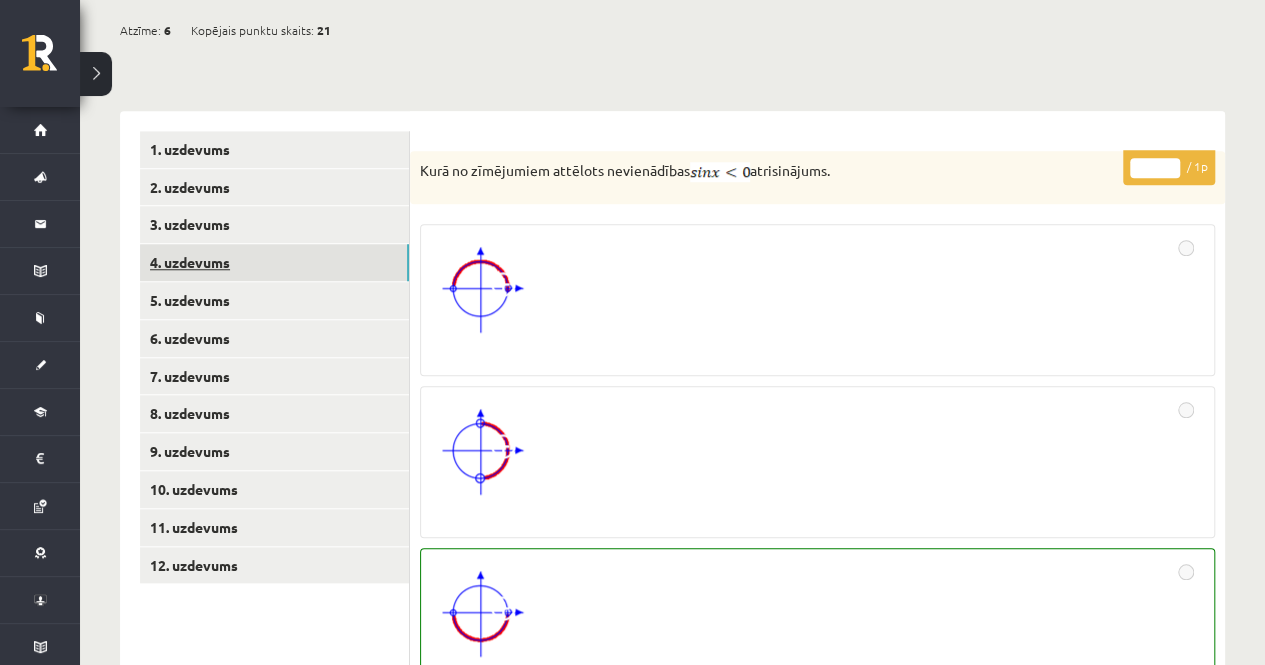 click on "4. uzdevums" at bounding box center (274, 262) 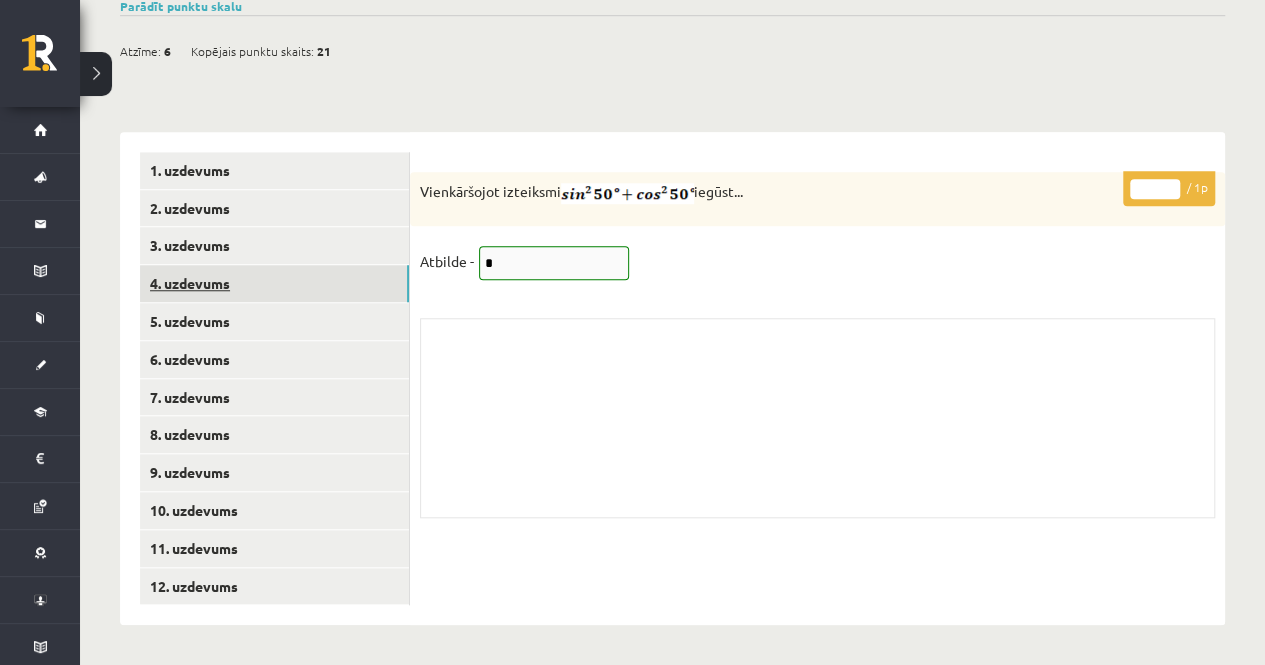 scroll, scrollTop: 697, scrollLeft: 0, axis: vertical 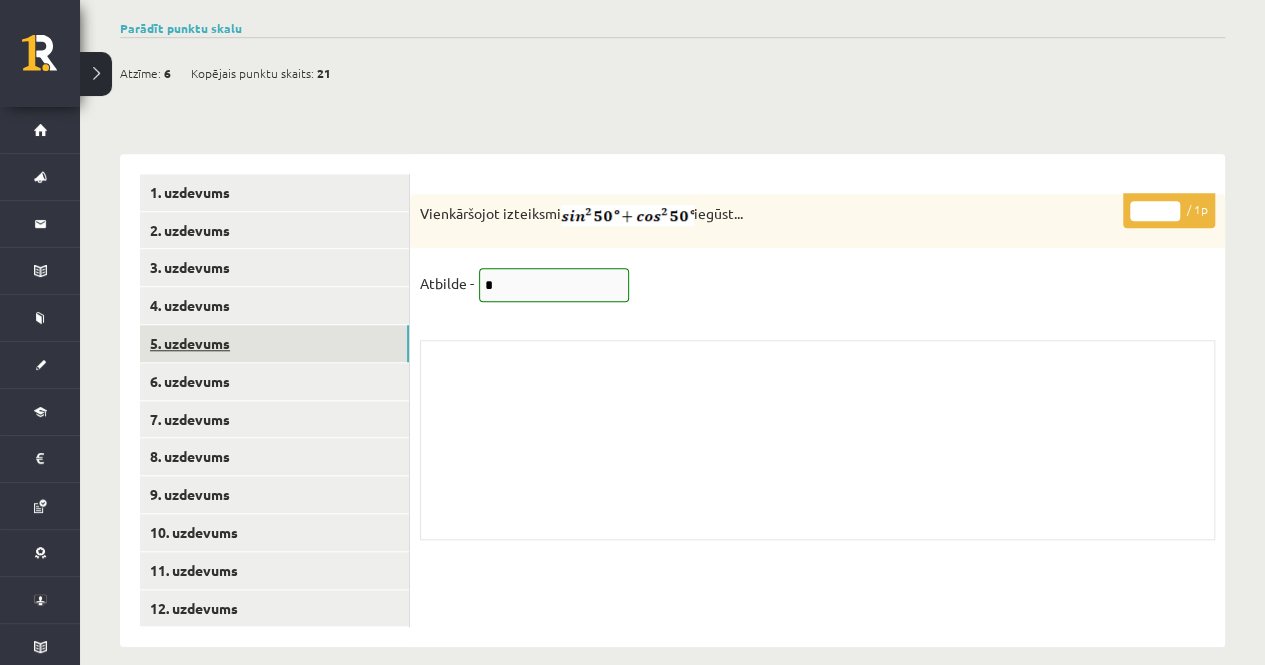 click on "5. uzdevums" at bounding box center [274, 343] 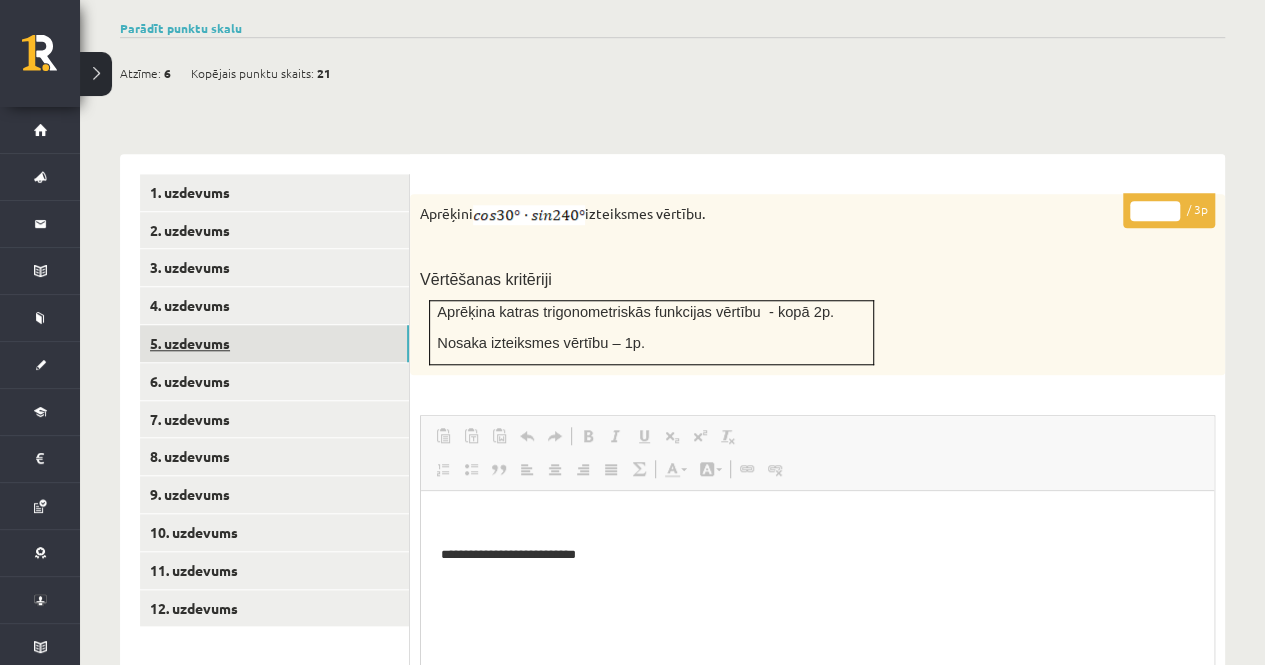 scroll, scrollTop: 0, scrollLeft: 0, axis: both 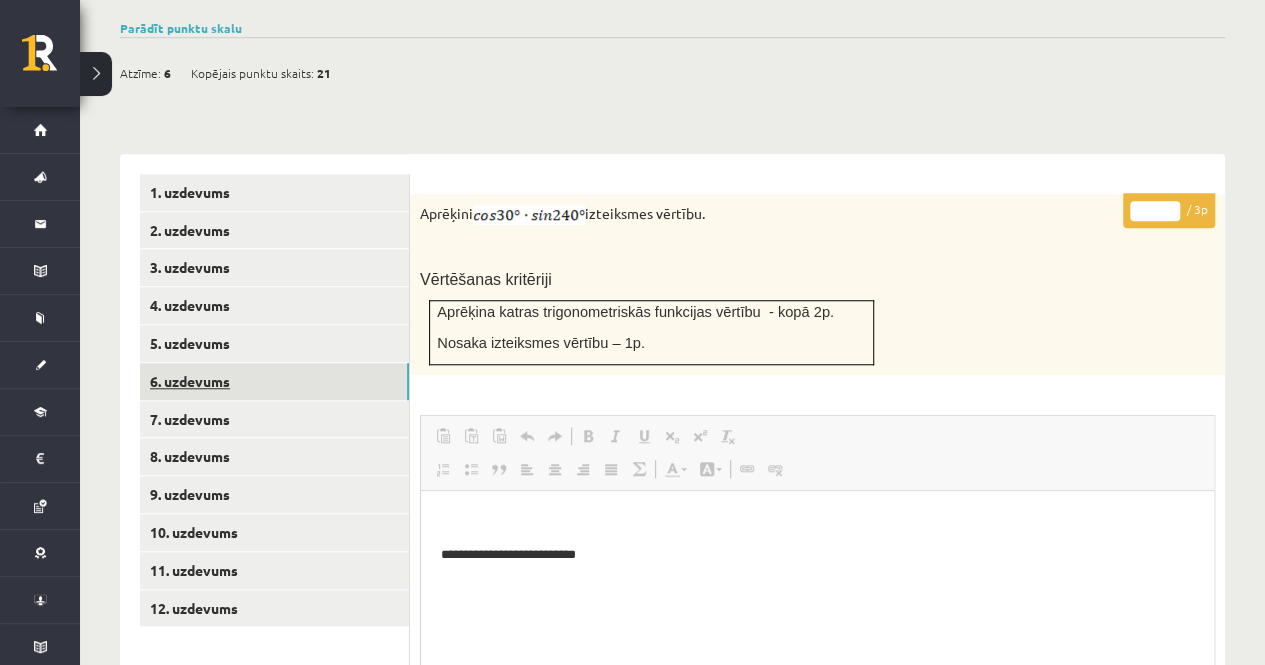click on "6. uzdevums" at bounding box center (274, 381) 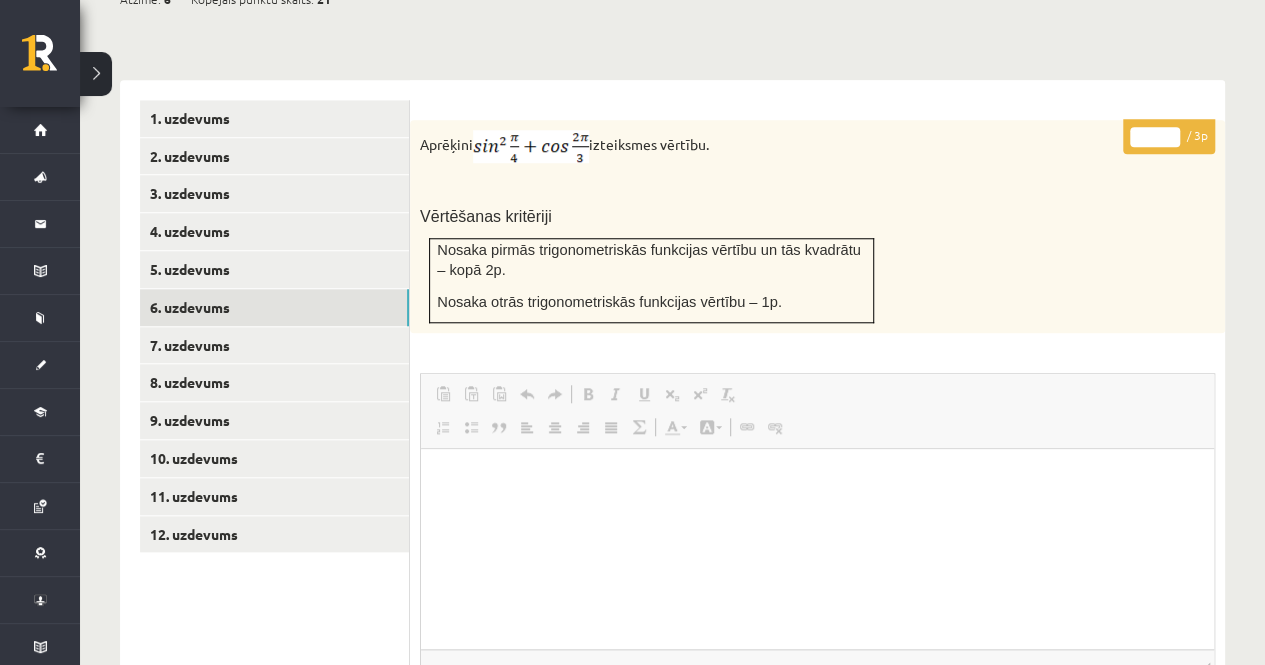 scroll, scrollTop: 769, scrollLeft: 0, axis: vertical 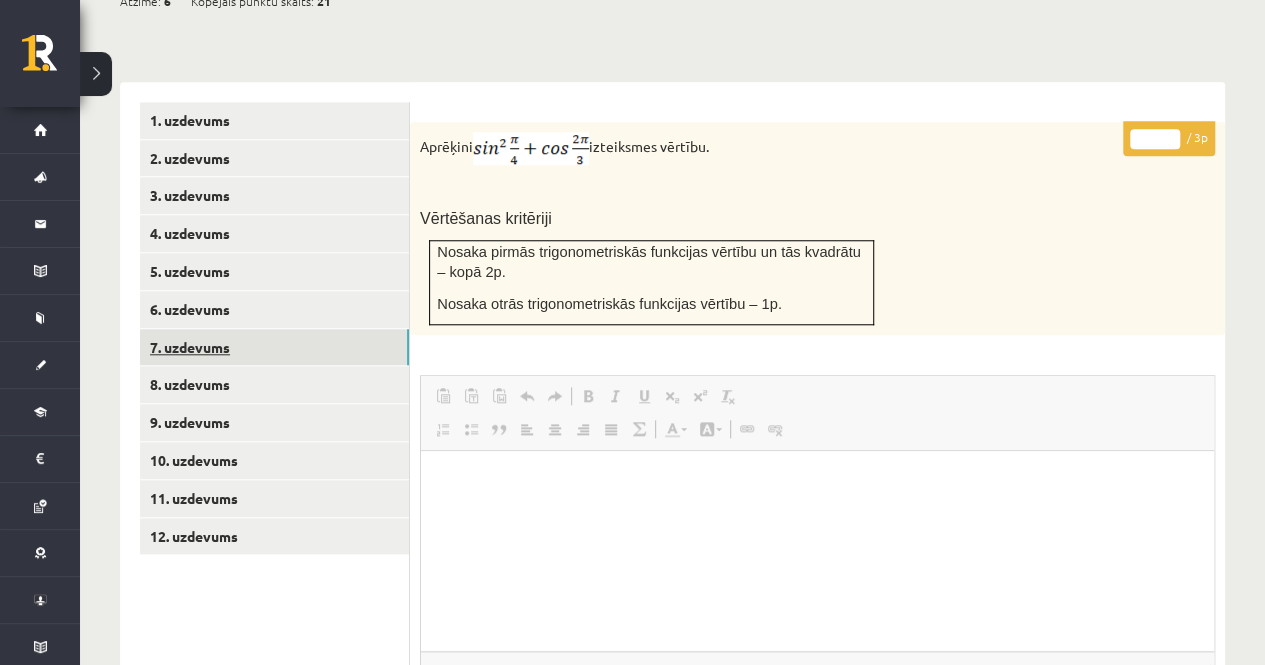 click on "7. uzdevums" at bounding box center (274, 347) 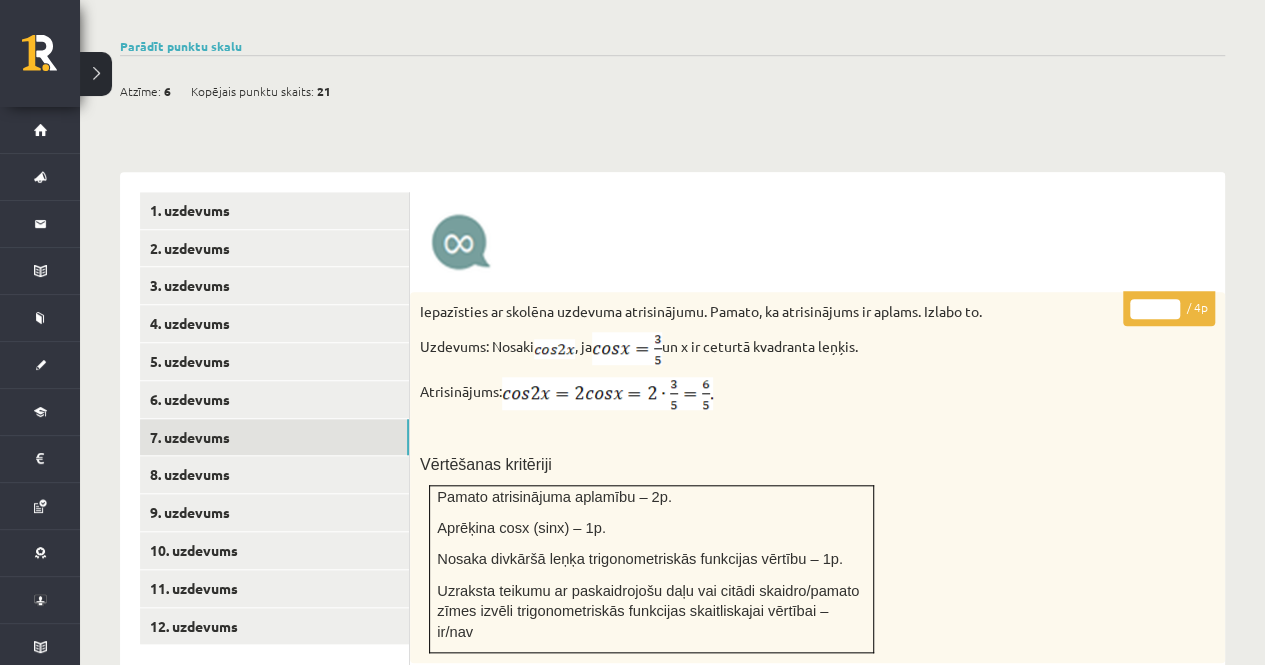 scroll, scrollTop: 678, scrollLeft: 0, axis: vertical 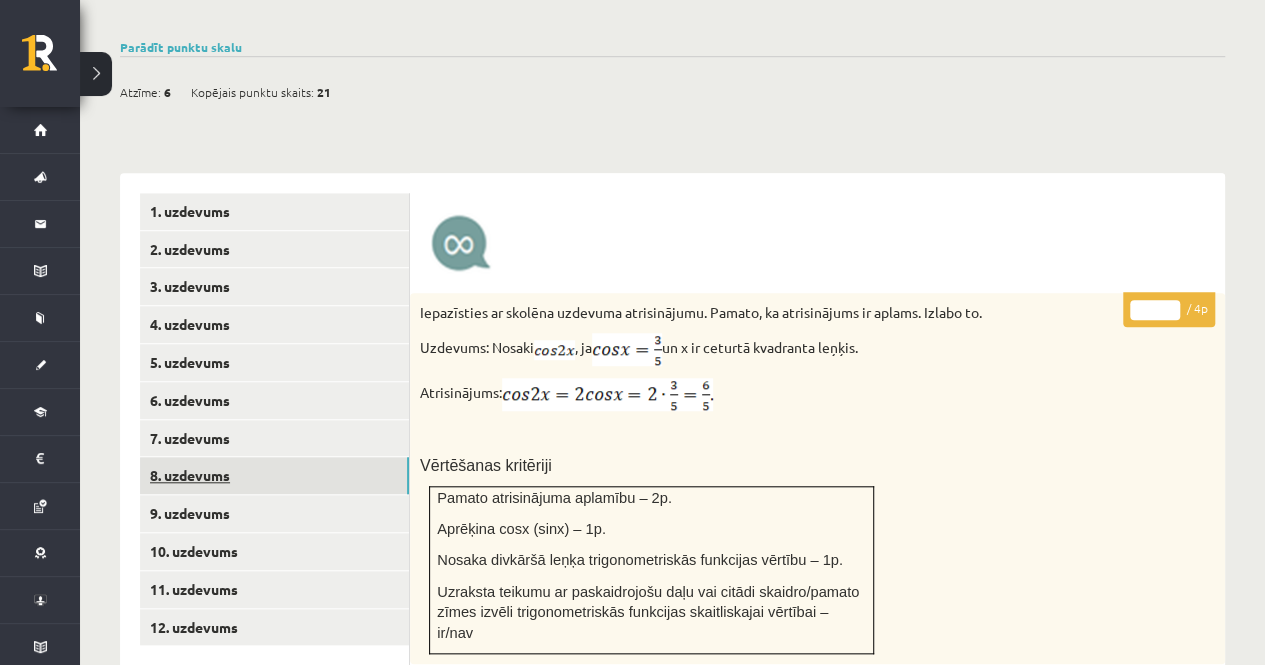 click on "8. uzdevums" at bounding box center [274, 475] 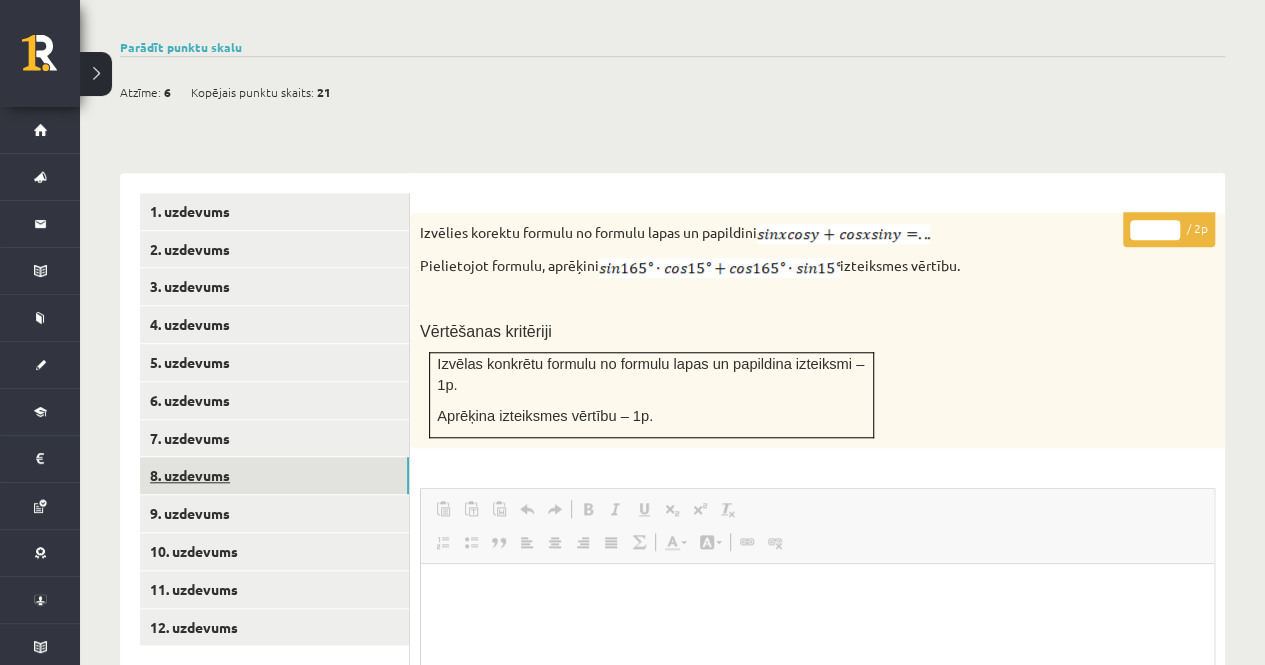 scroll, scrollTop: 0, scrollLeft: 0, axis: both 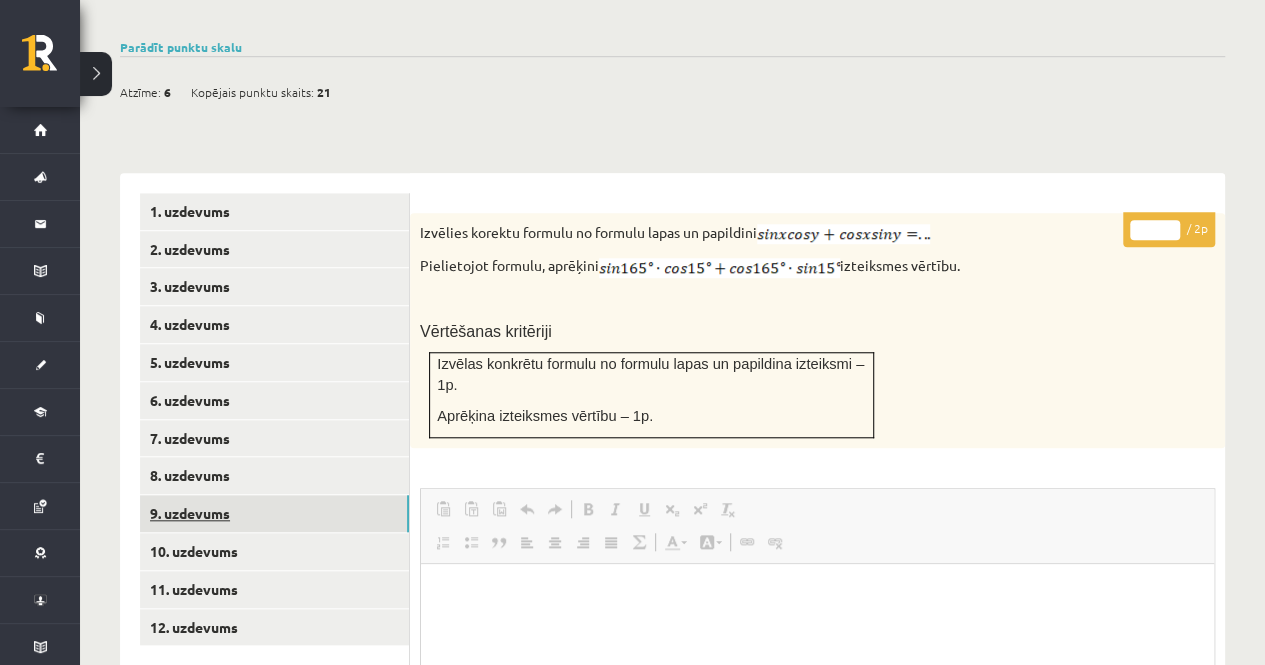 click on "9. uzdevums" at bounding box center (274, 513) 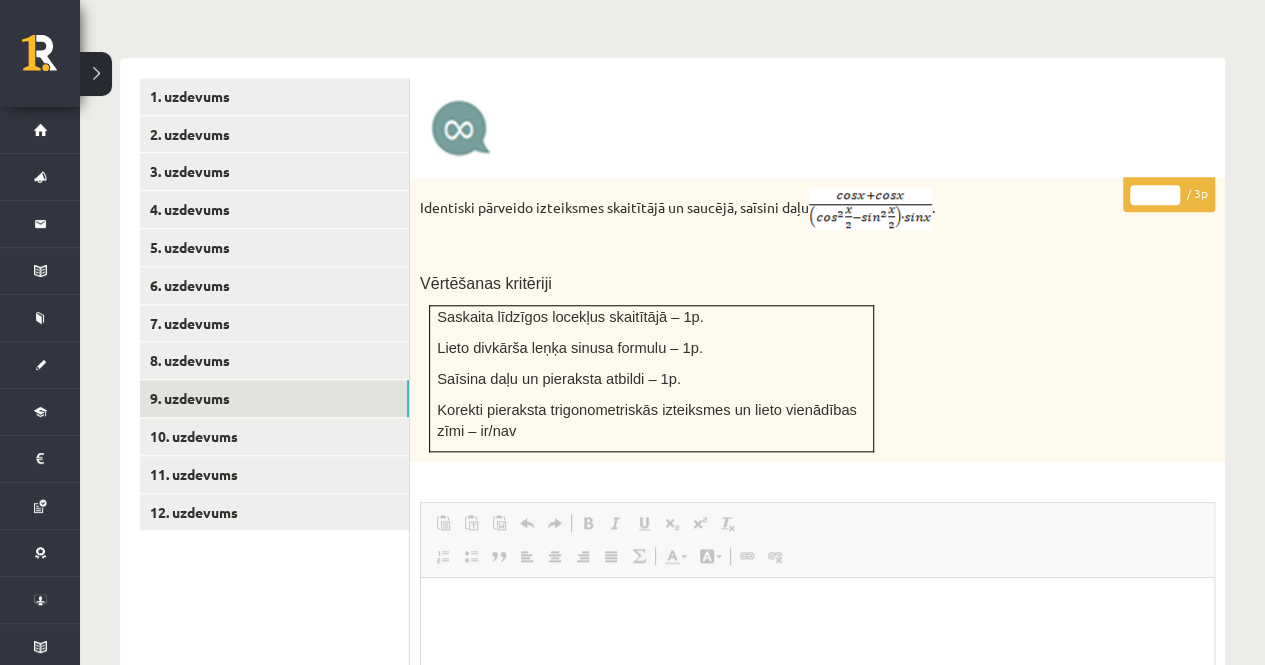 scroll, scrollTop: 767, scrollLeft: 0, axis: vertical 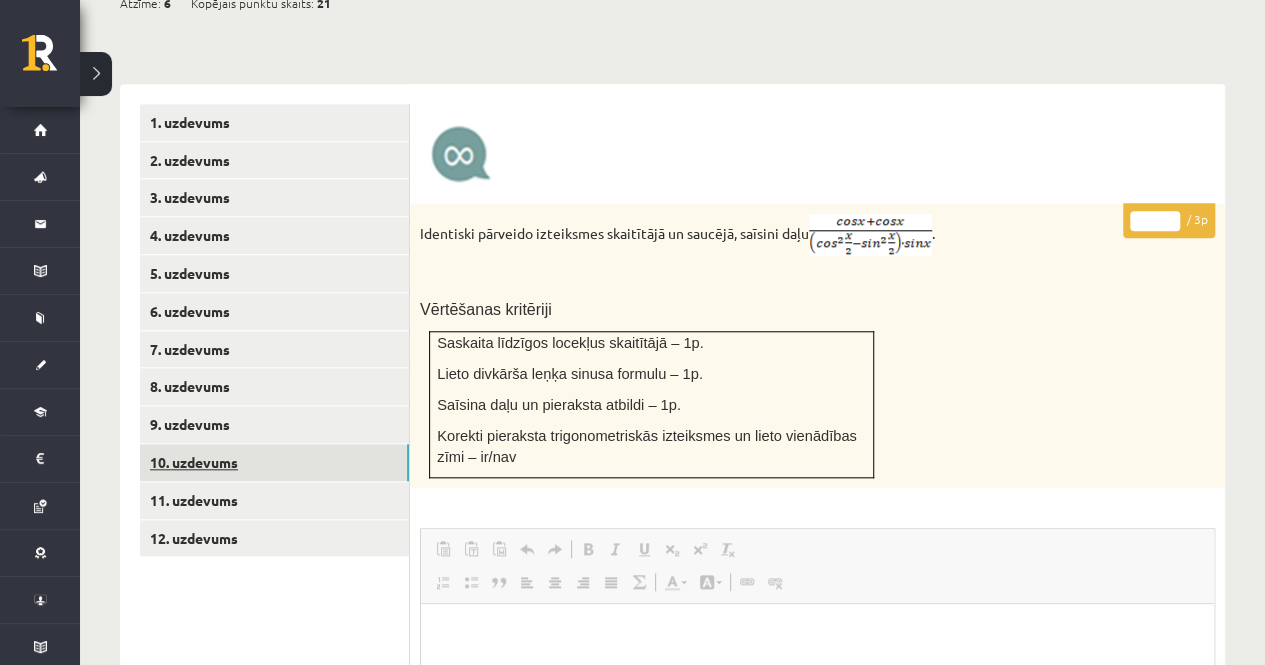 click on "10. uzdevums" at bounding box center (274, 462) 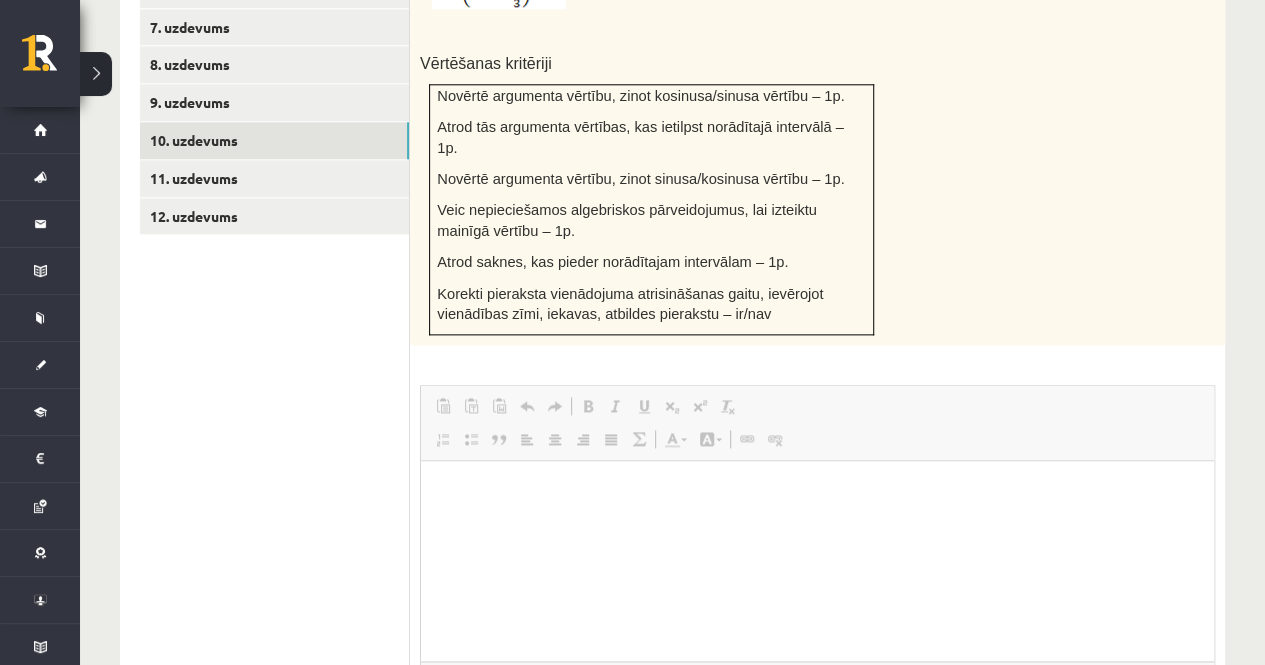 scroll, scrollTop: 885, scrollLeft: 0, axis: vertical 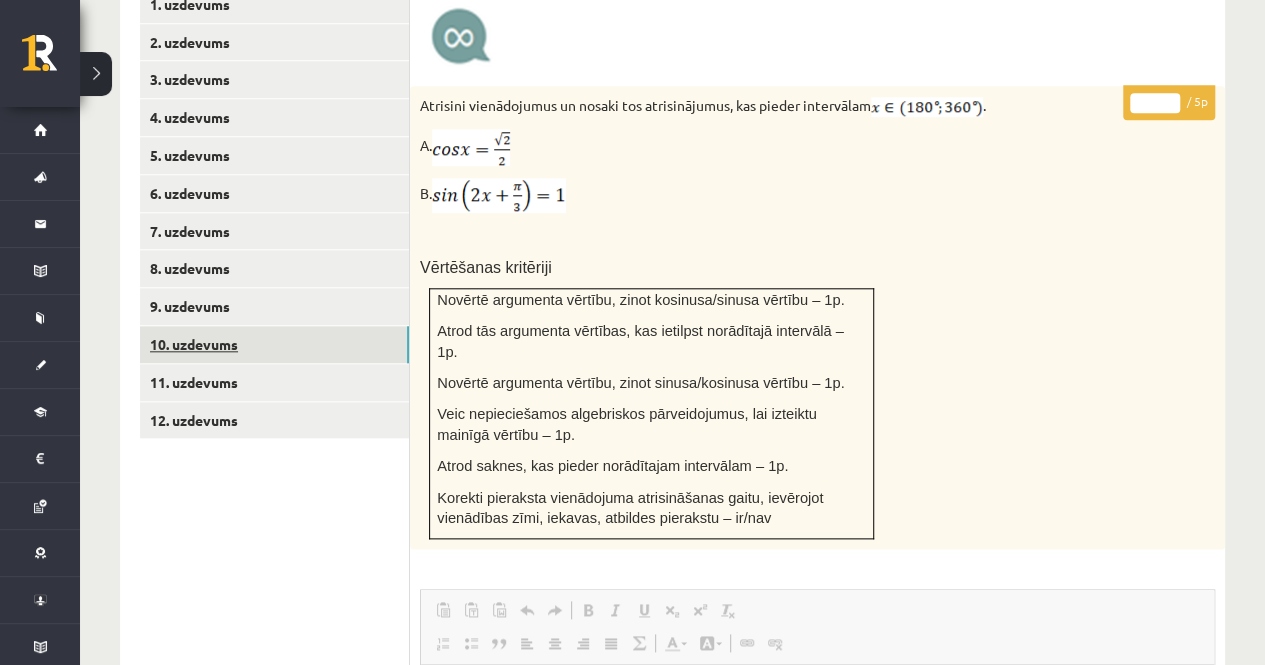 click on "10. uzdevums" at bounding box center (274, 344) 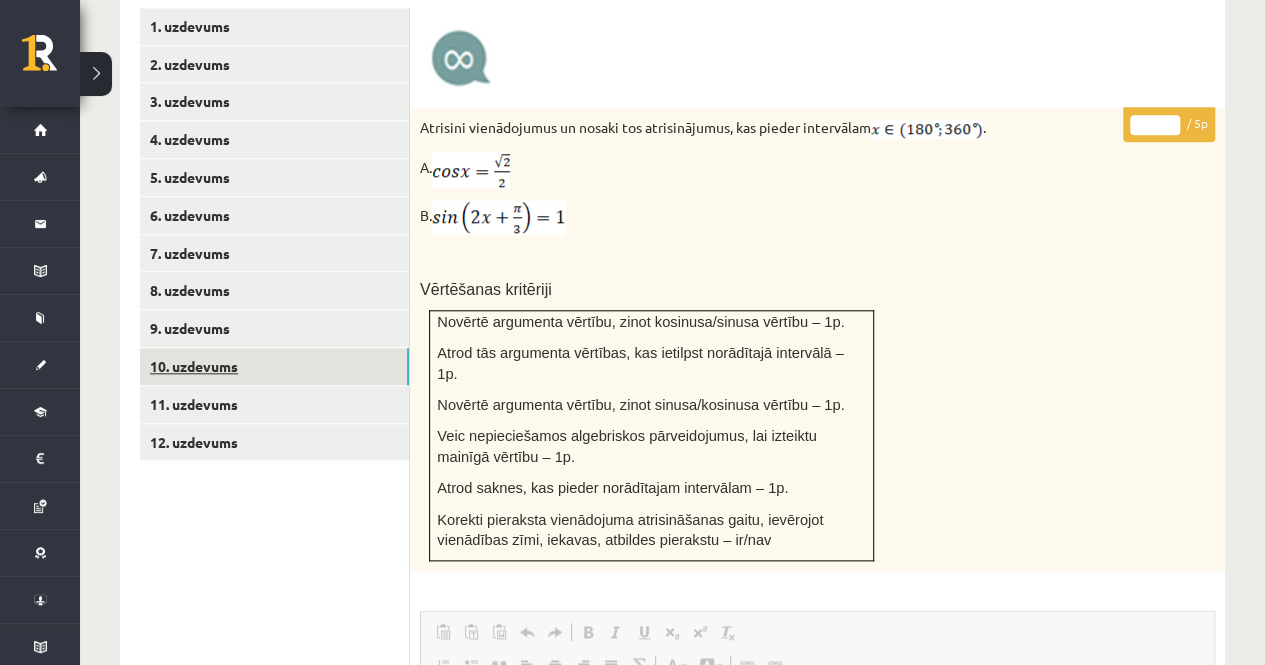 scroll, scrollTop: 0, scrollLeft: 0, axis: both 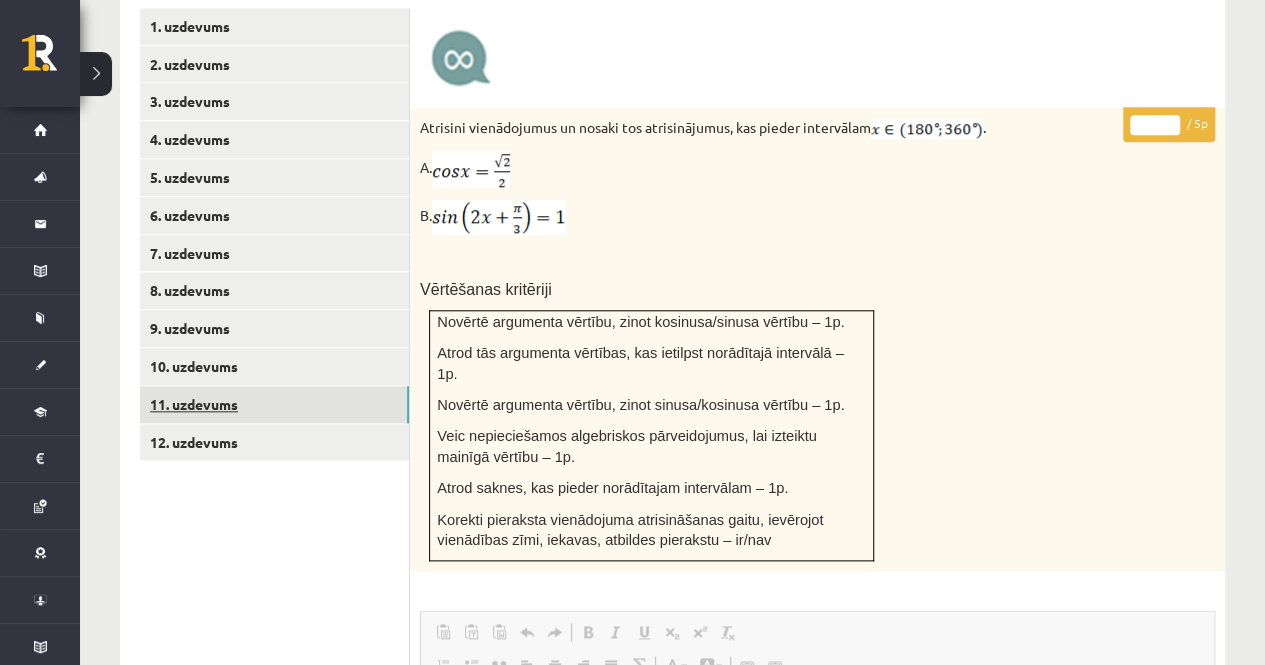 click on "11. uzdevums" at bounding box center (274, 404) 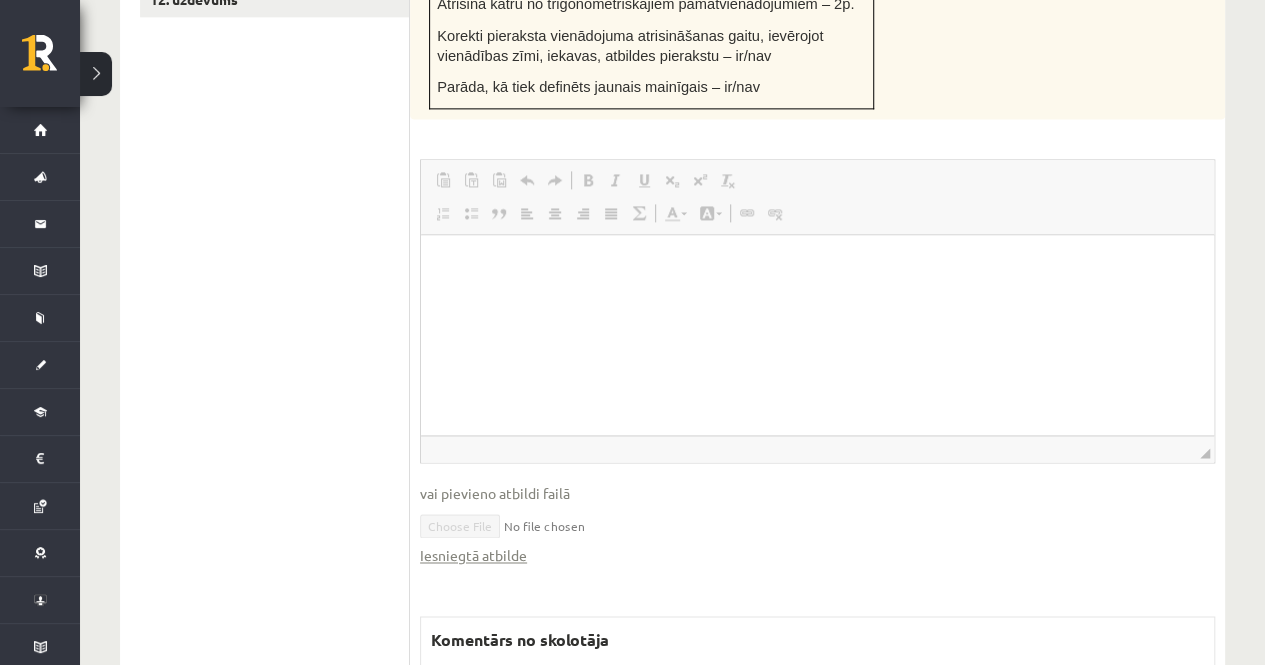 scroll, scrollTop: 1307, scrollLeft: 0, axis: vertical 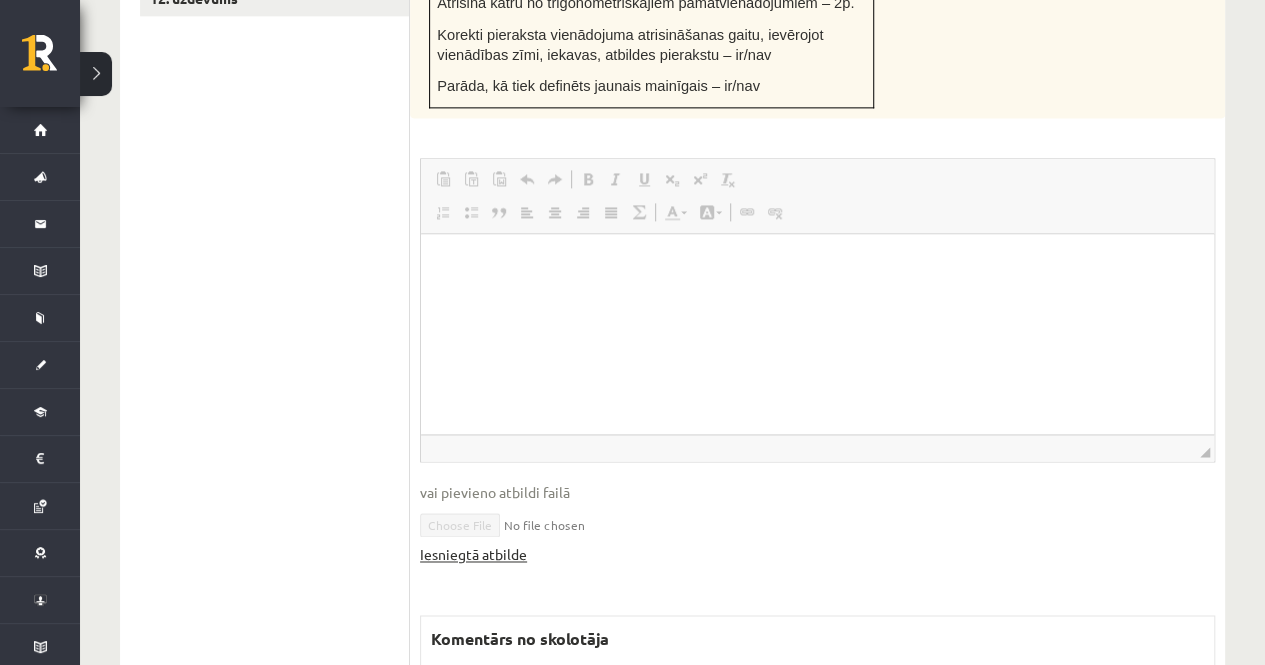 click on "Iesniegtā atbilde" at bounding box center (473, 554) 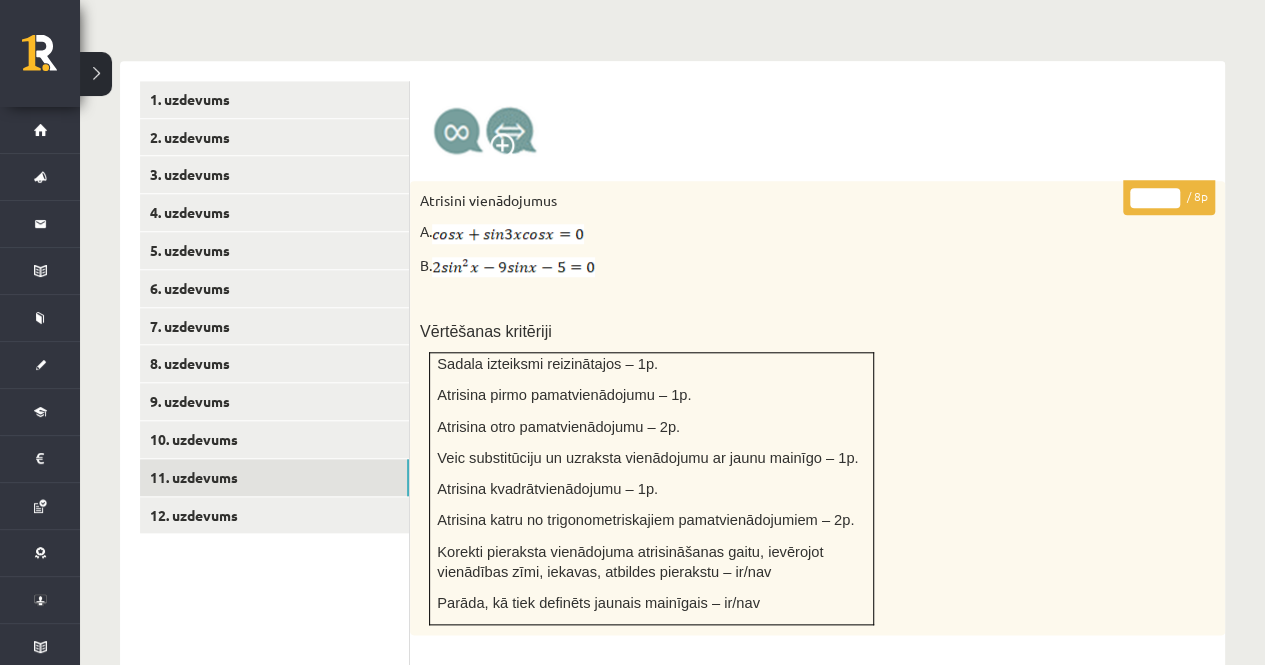 scroll, scrollTop: 787, scrollLeft: 0, axis: vertical 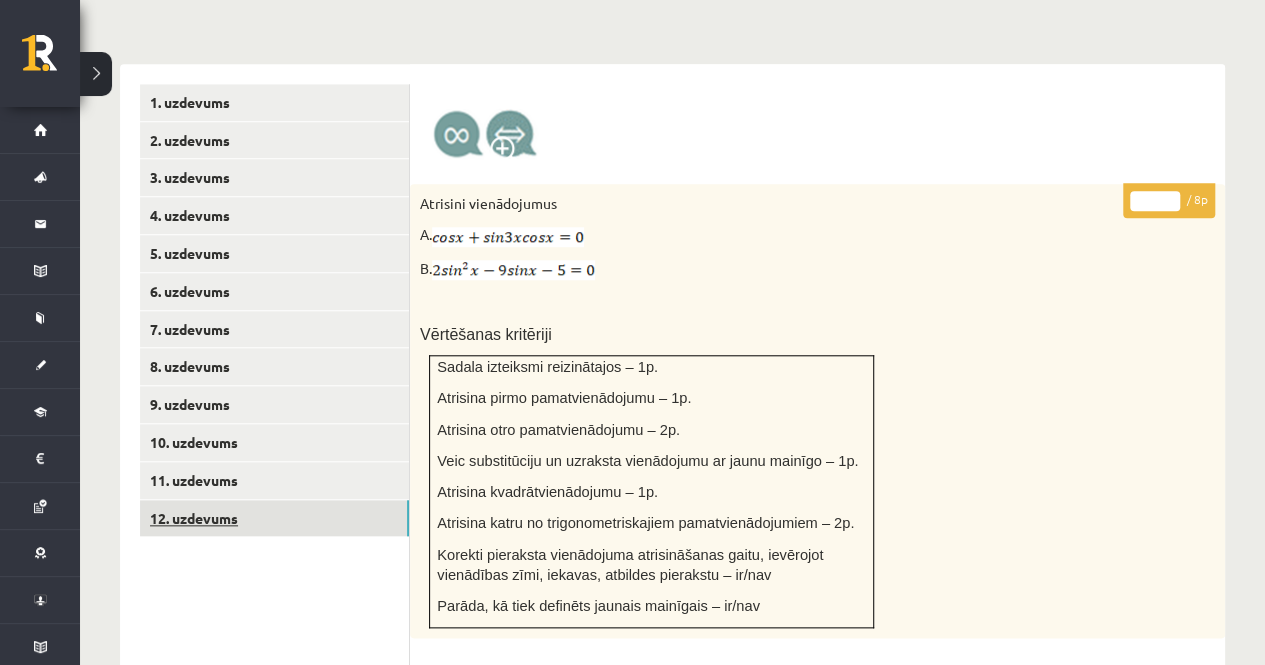 click on "12. uzdevums" at bounding box center [274, 518] 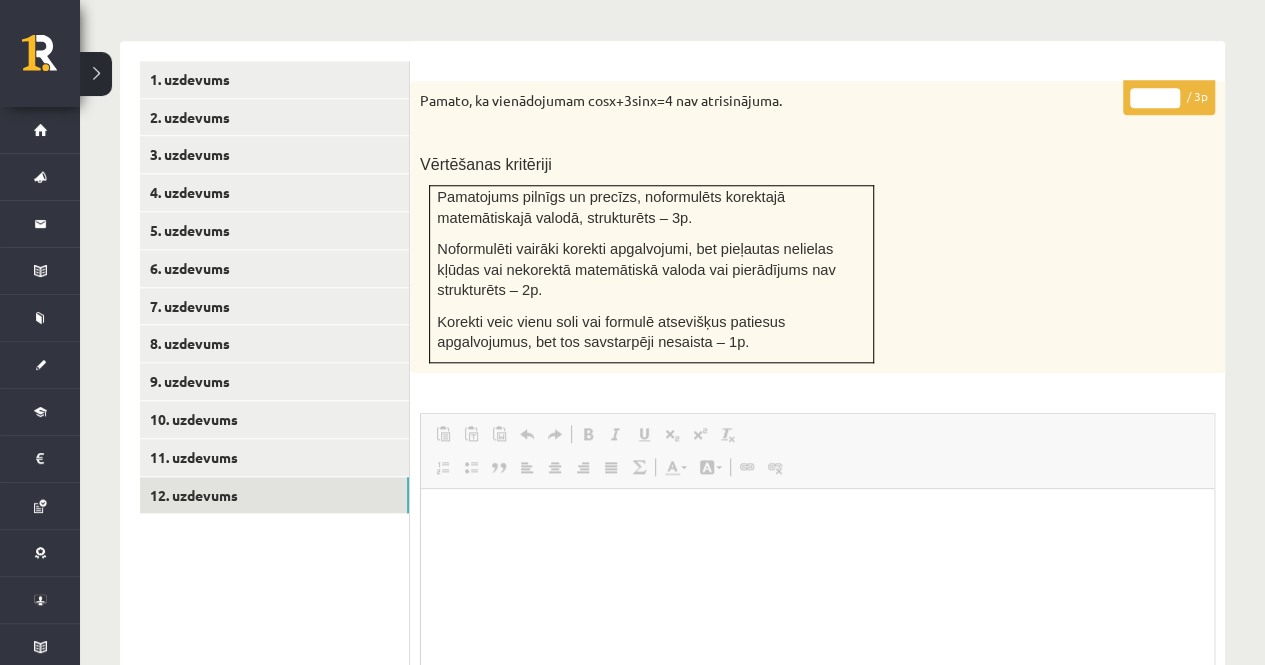scroll, scrollTop: 796, scrollLeft: 0, axis: vertical 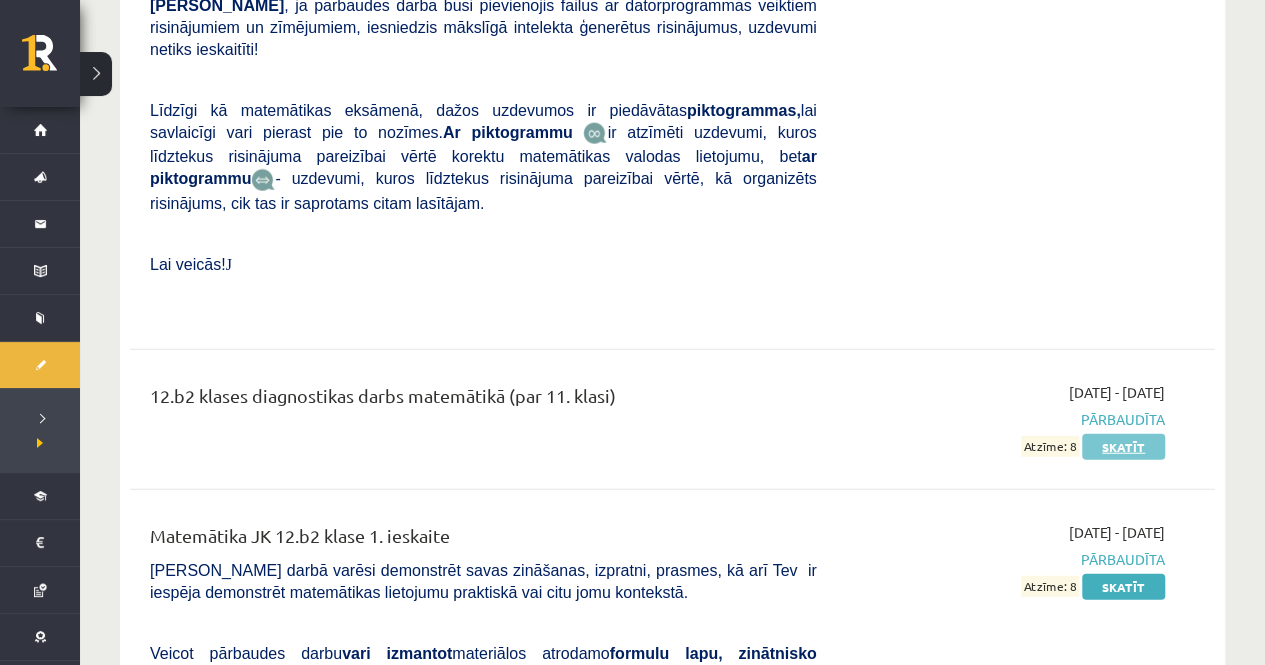 click on "Skatīt" at bounding box center (1123, 447) 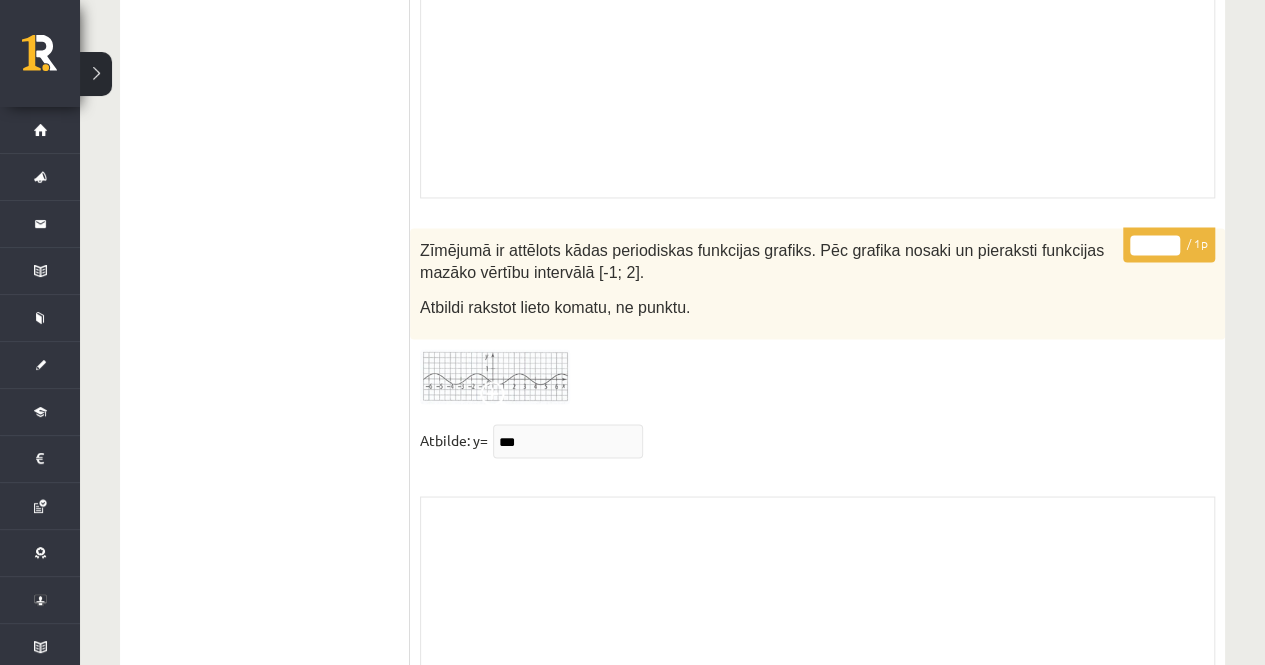 scroll, scrollTop: 16708, scrollLeft: 0, axis: vertical 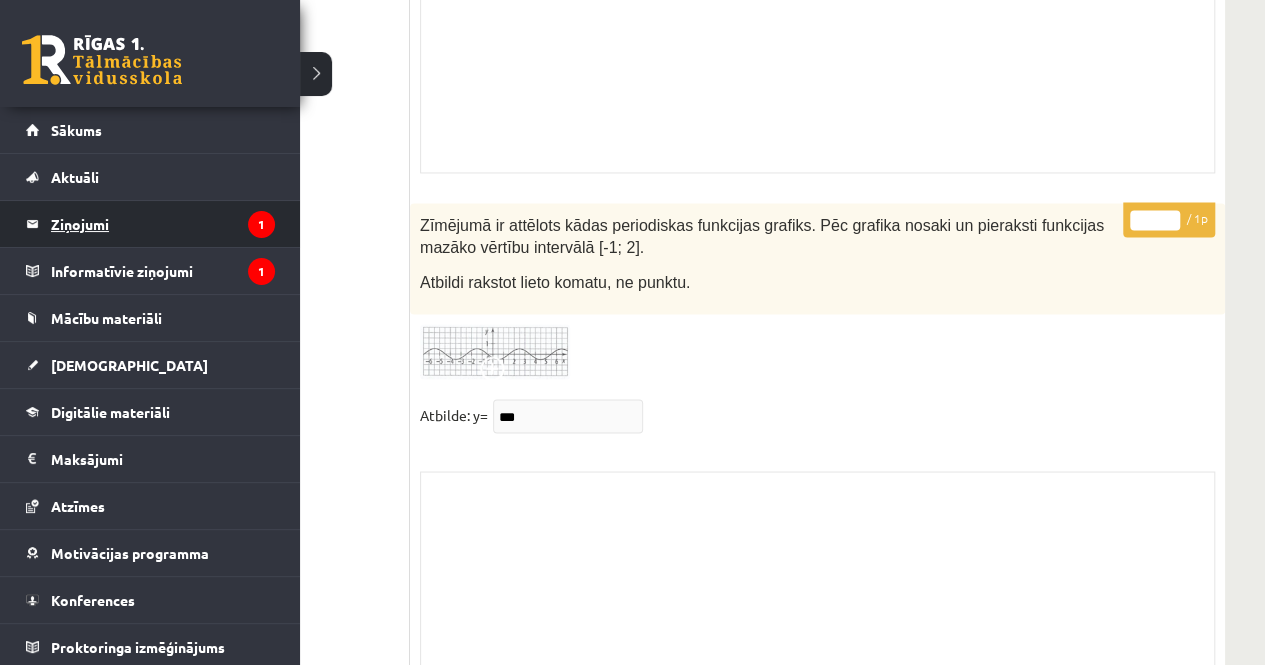click on "Ziņojumi
1" at bounding box center (163, 224) 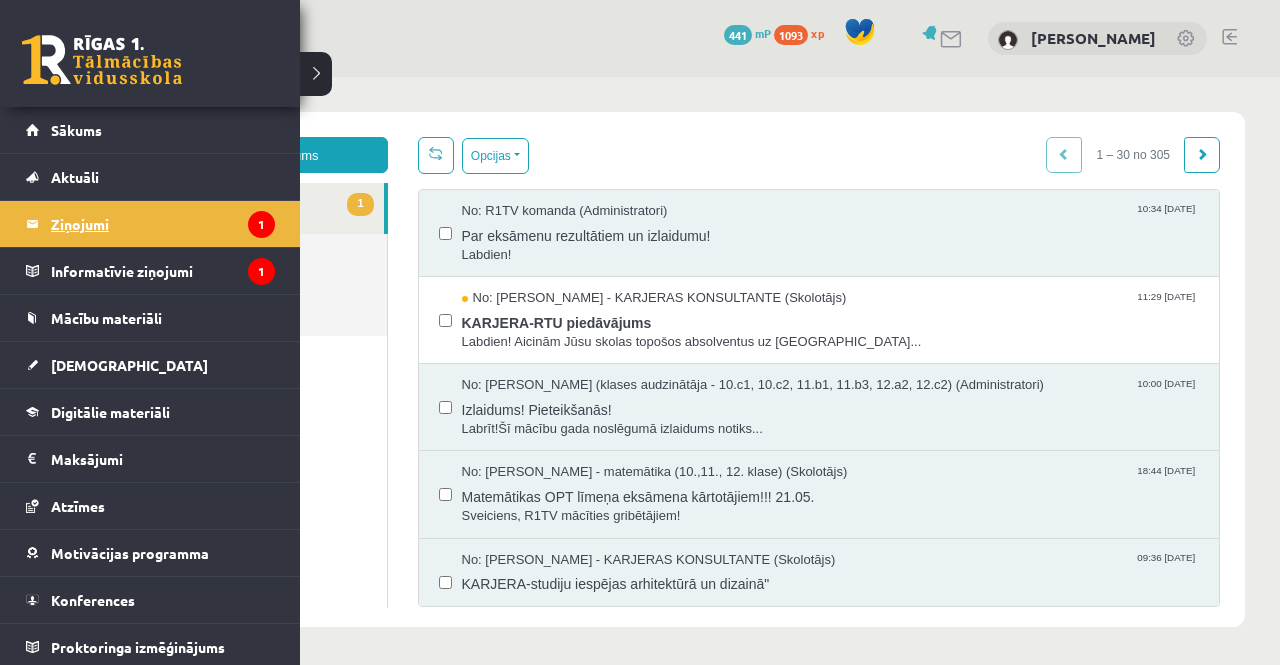 scroll, scrollTop: 0, scrollLeft: 0, axis: both 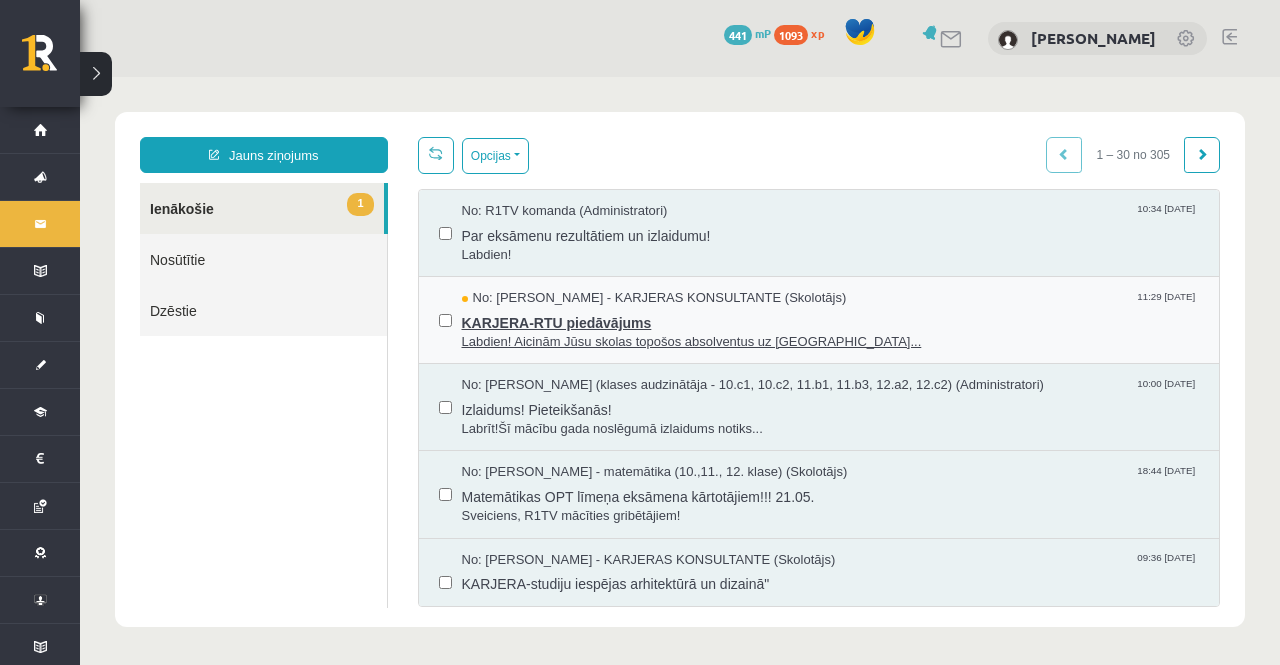 click on "No: Karīna Saveļjeva - KARJERAS KONSULTANTE (Skolotājs)" at bounding box center (654, 298) 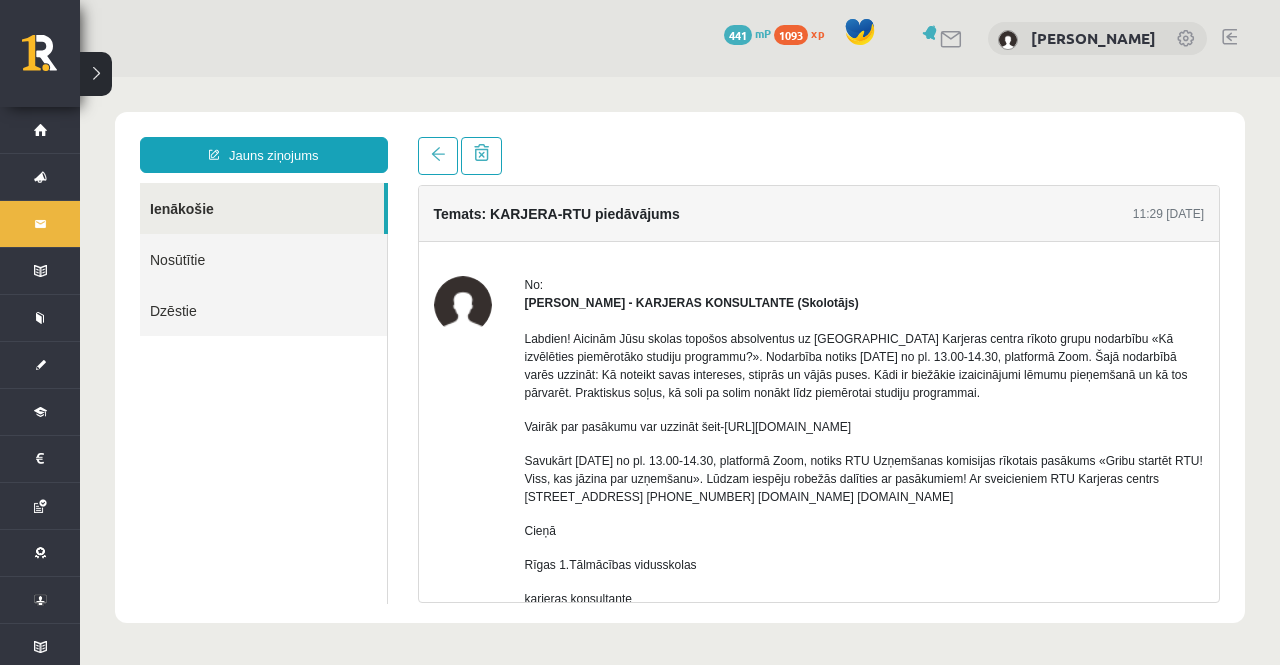 scroll, scrollTop: 0, scrollLeft: 0, axis: both 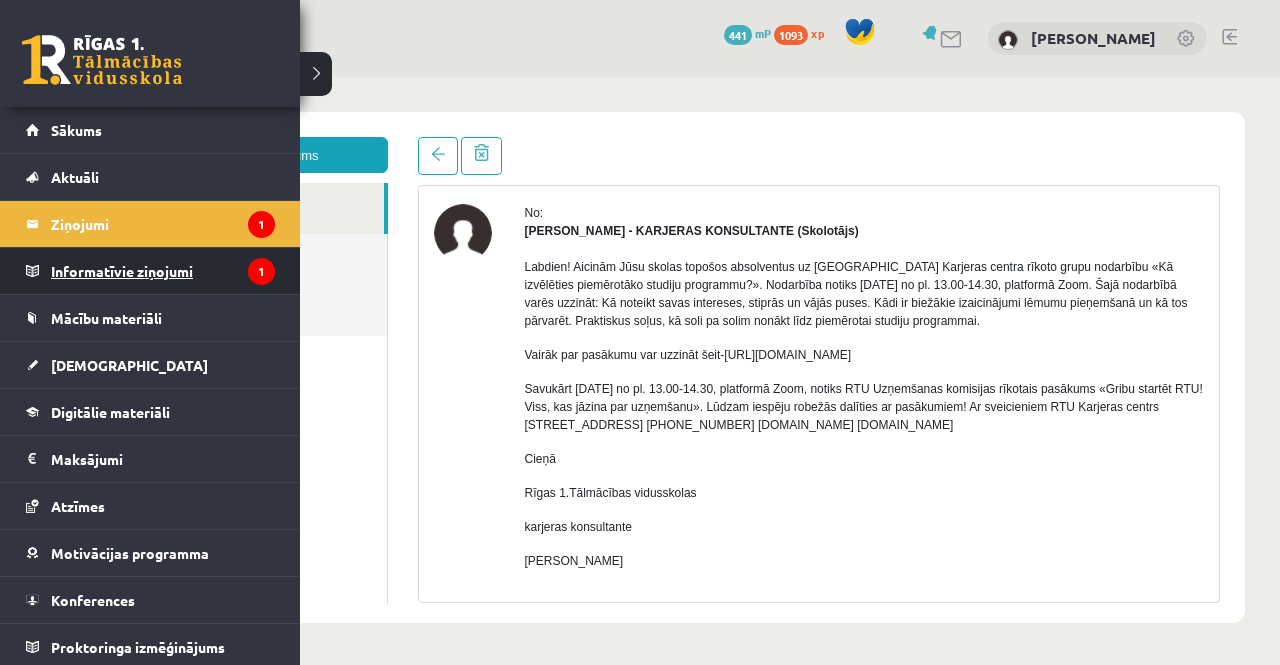 click on "Informatīvie ziņojumi
1" at bounding box center (163, 271) 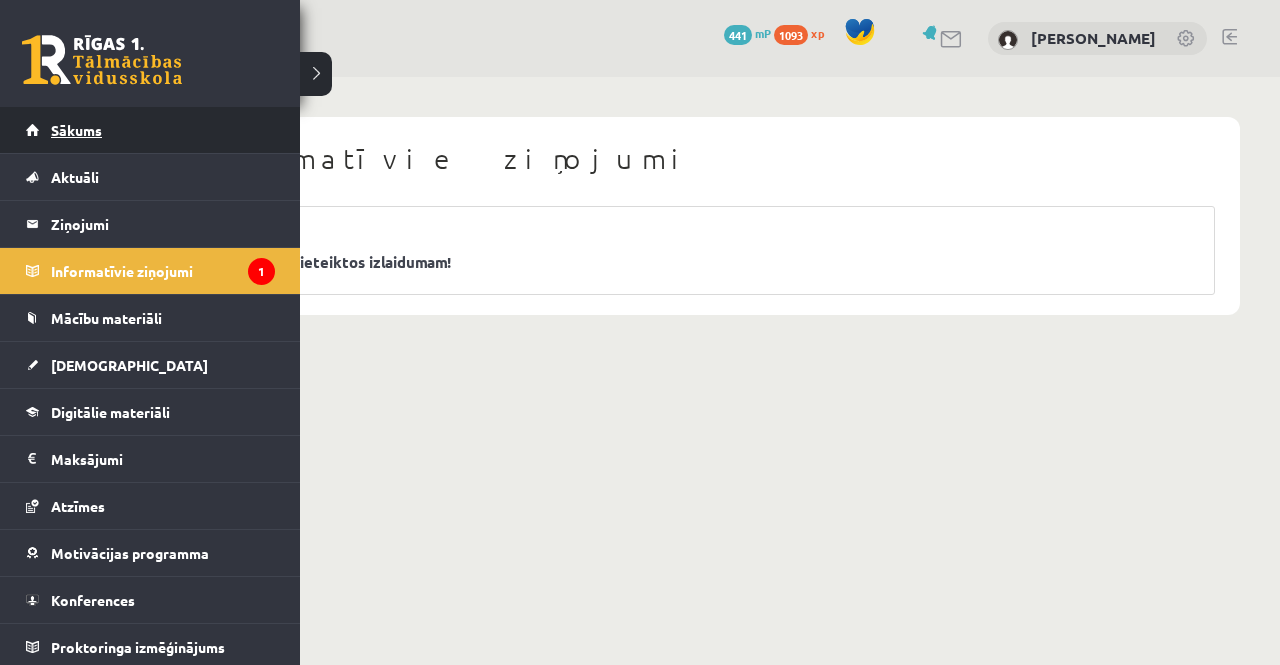 click on "Sākums" at bounding box center [150, 130] 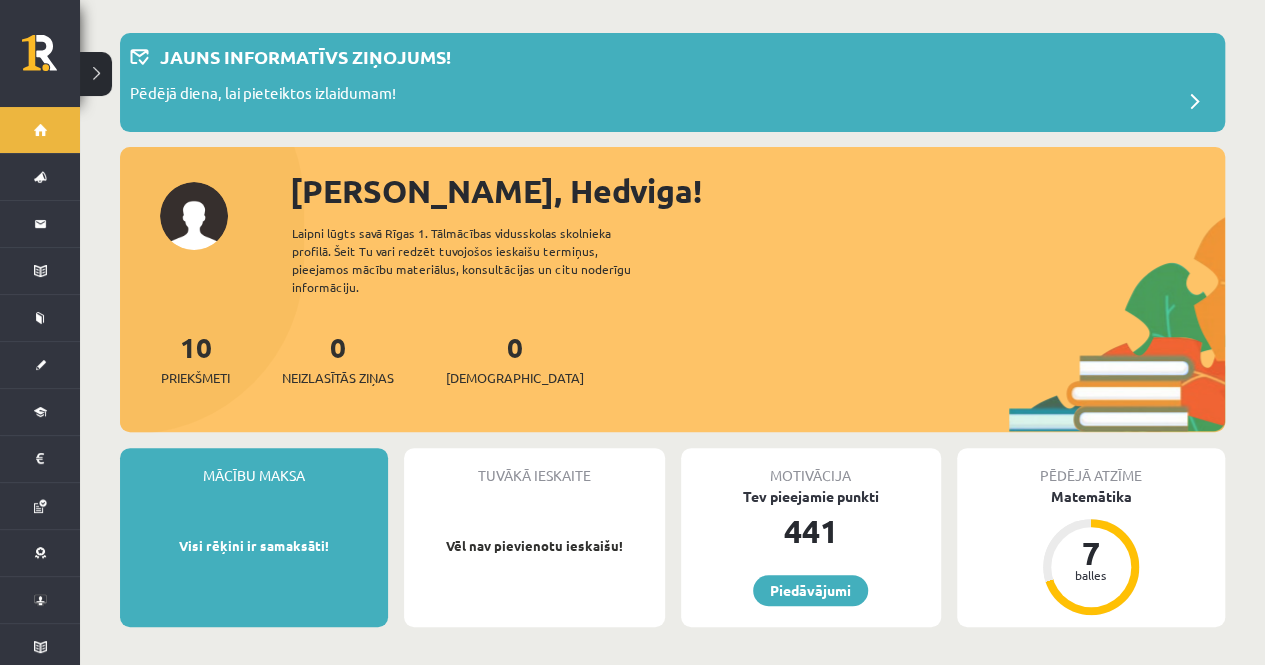 scroll, scrollTop: 0, scrollLeft: 0, axis: both 